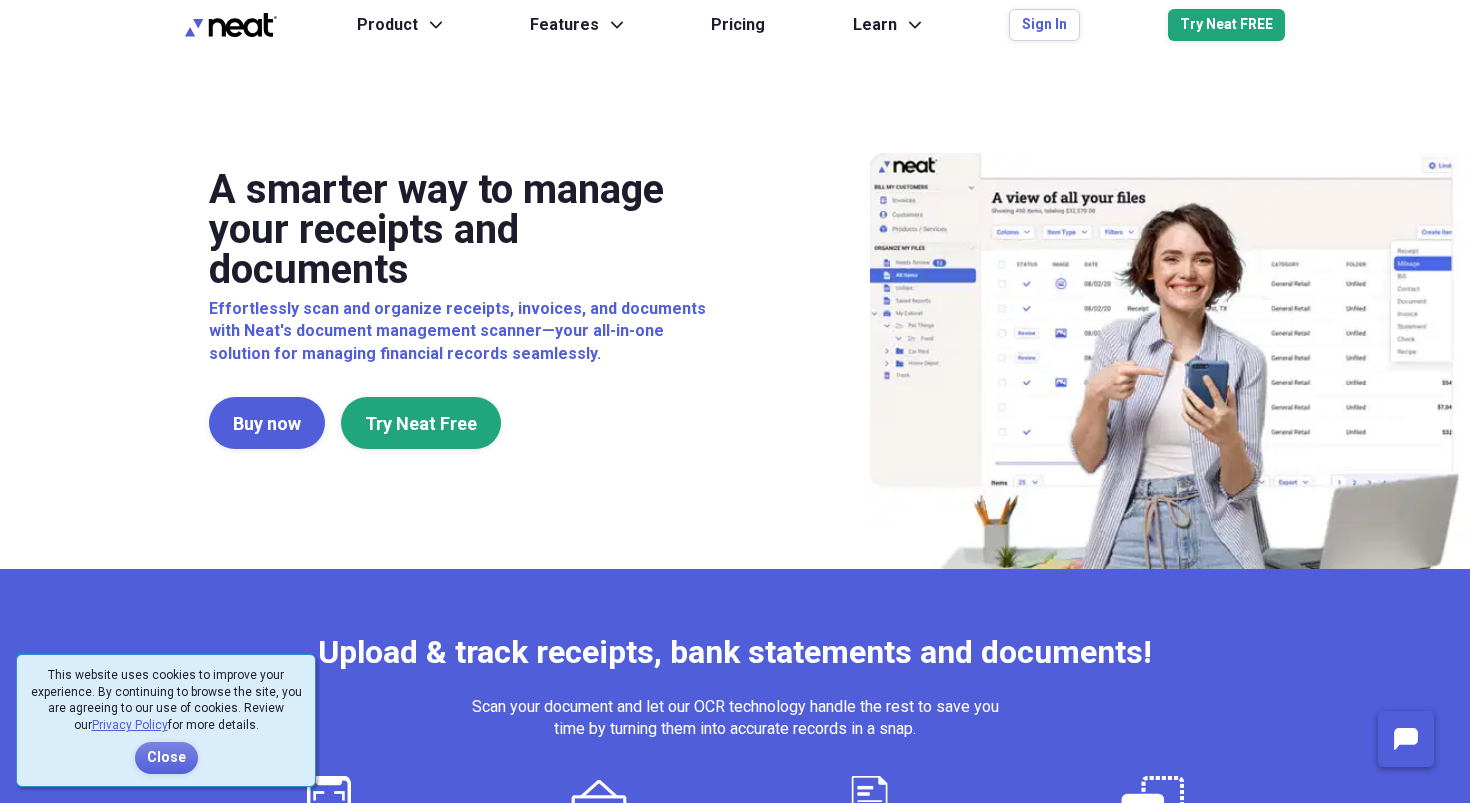 scroll, scrollTop: 0, scrollLeft: 0, axis: both 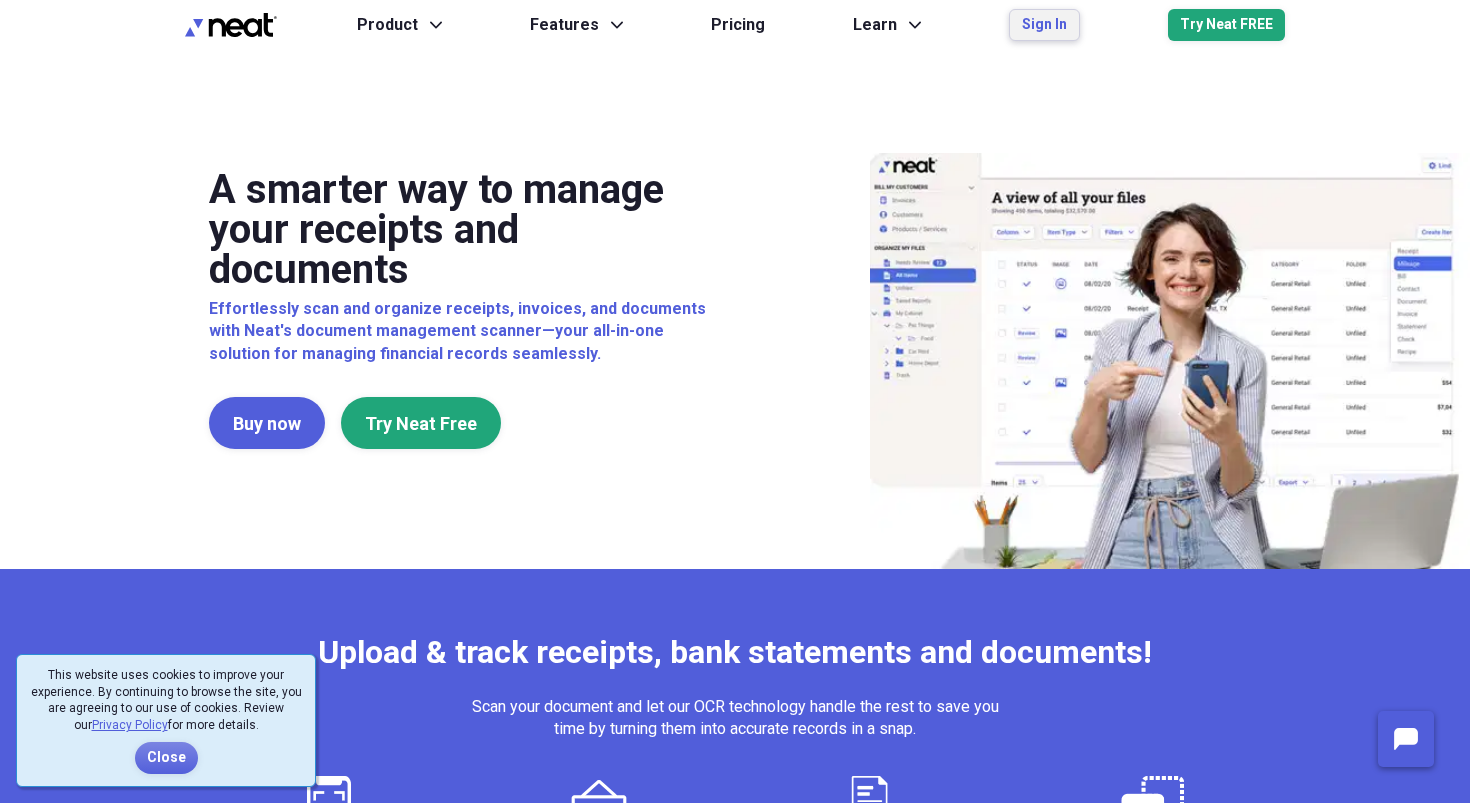 click on "Sign In" at bounding box center [1044, 25] 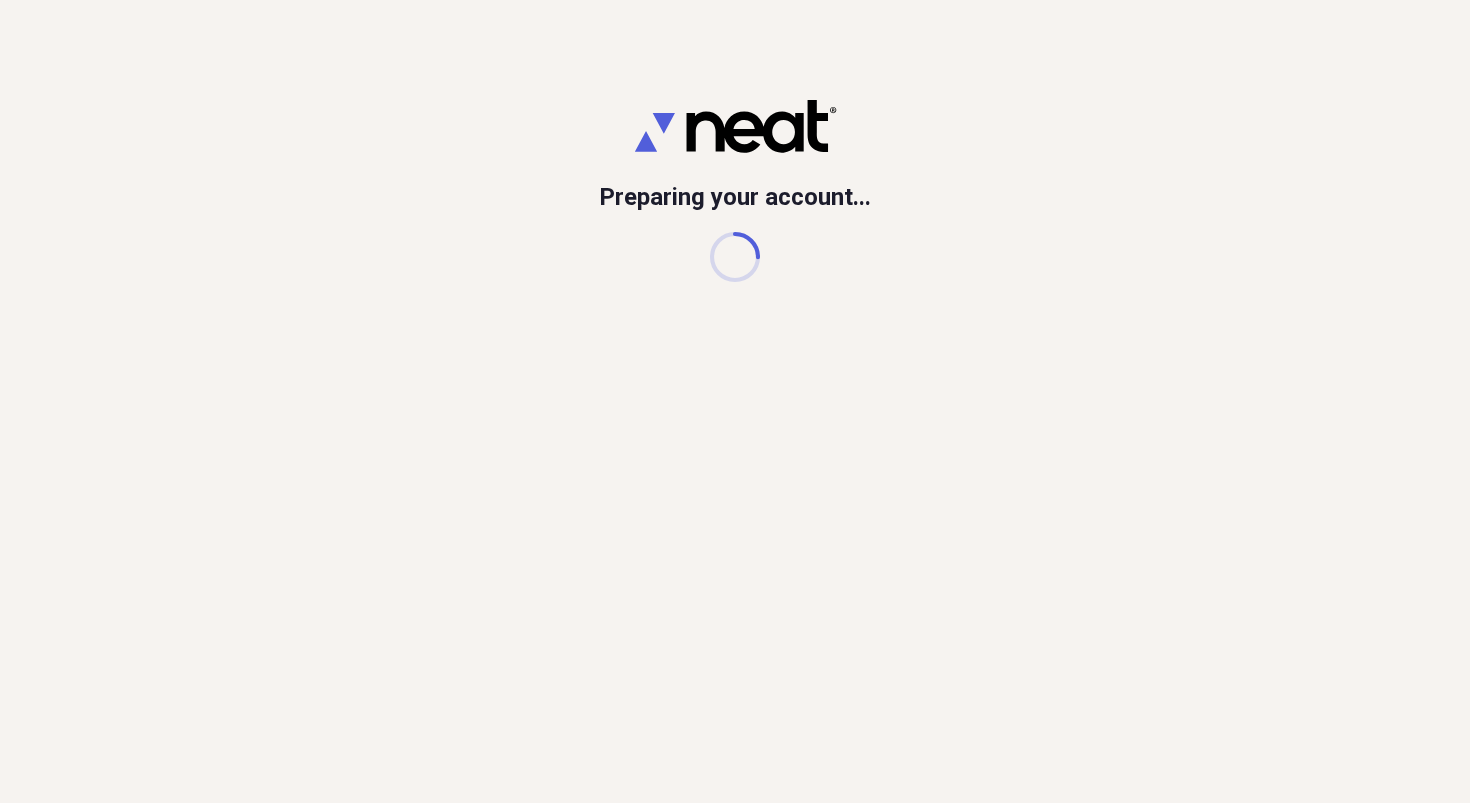 scroll, scrollTop: 0, scrollLeft: 0, axis: both 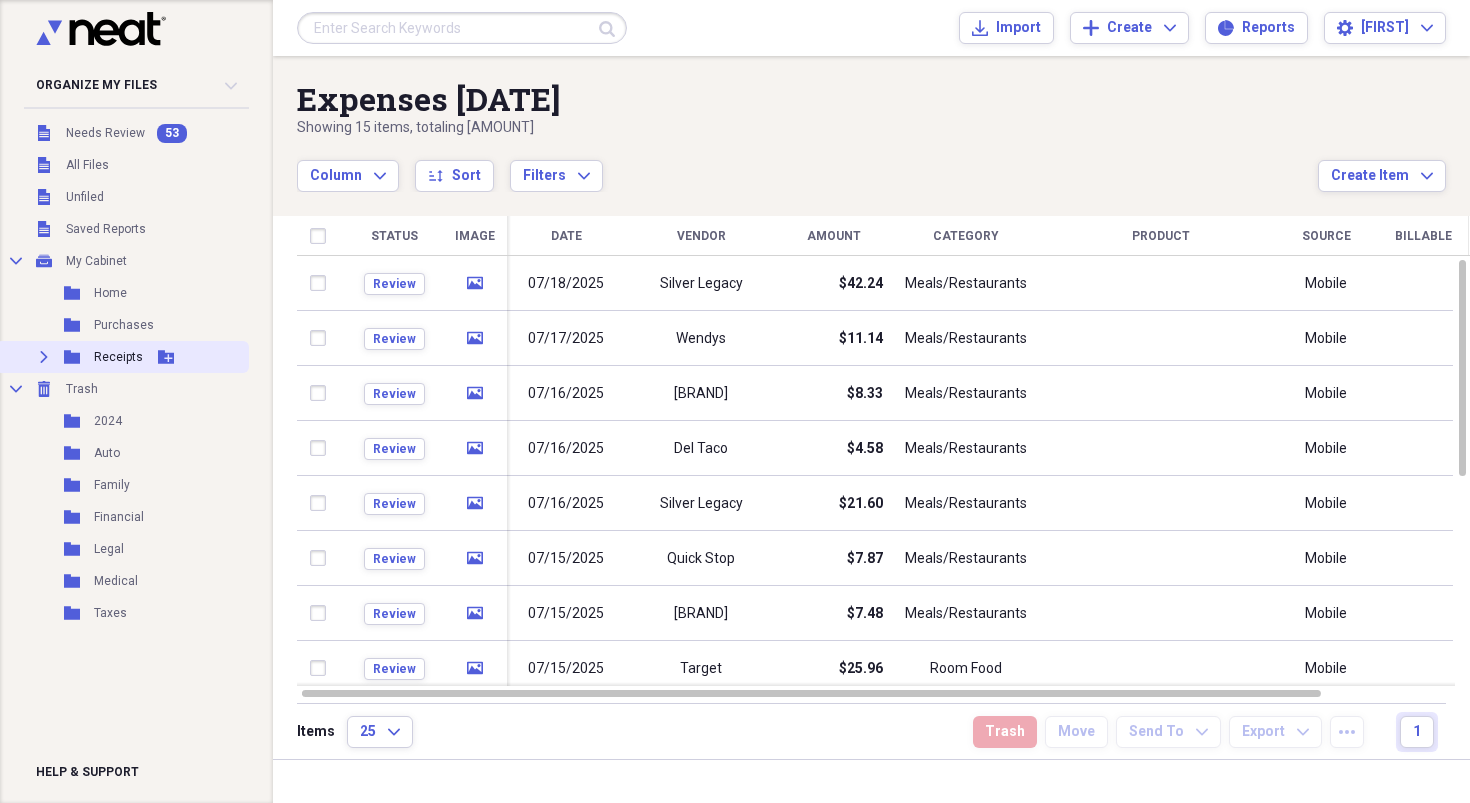 click on "Expand" 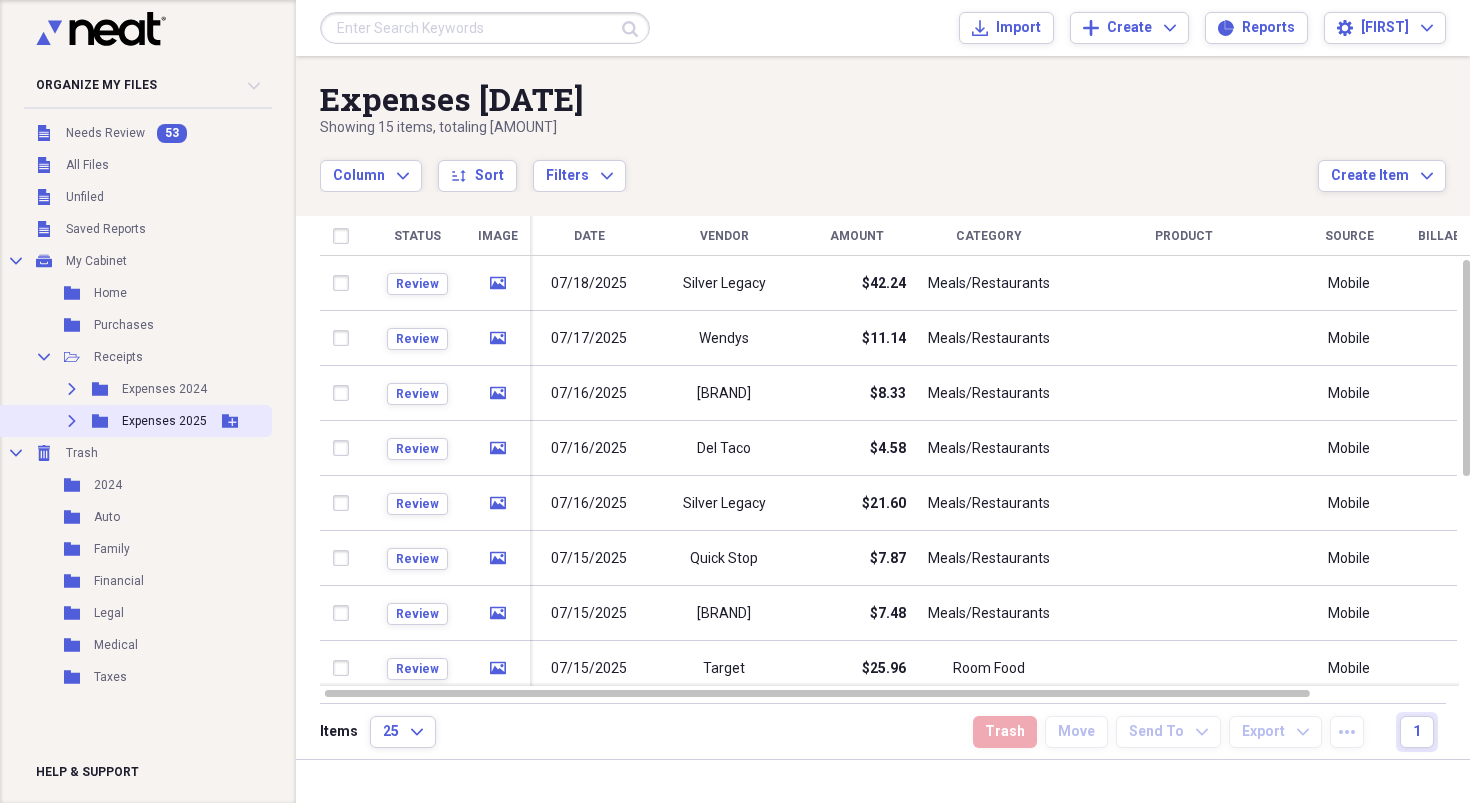 click 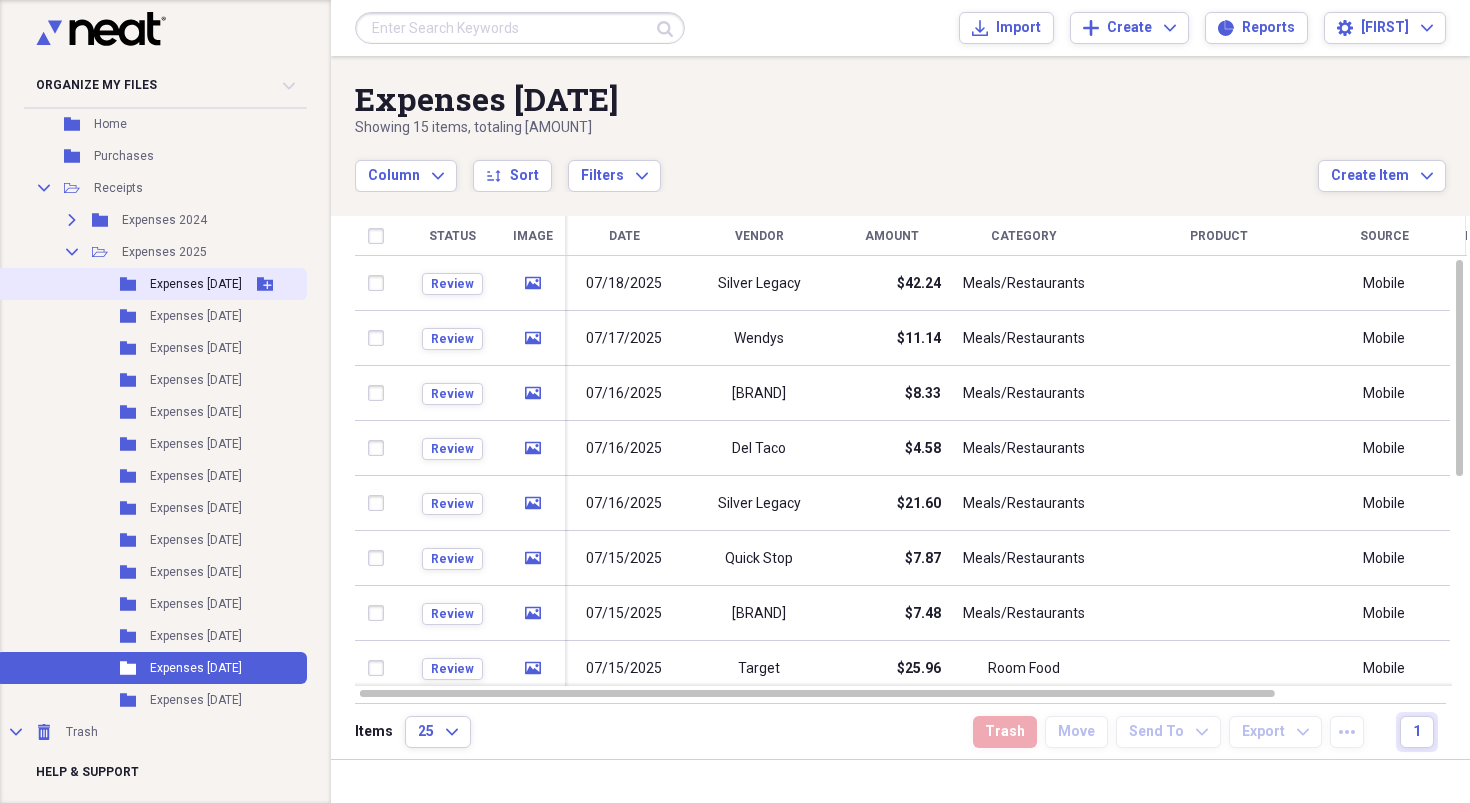 scroll, scrollTop: 384, scrollLeft: 0, axis: vertical 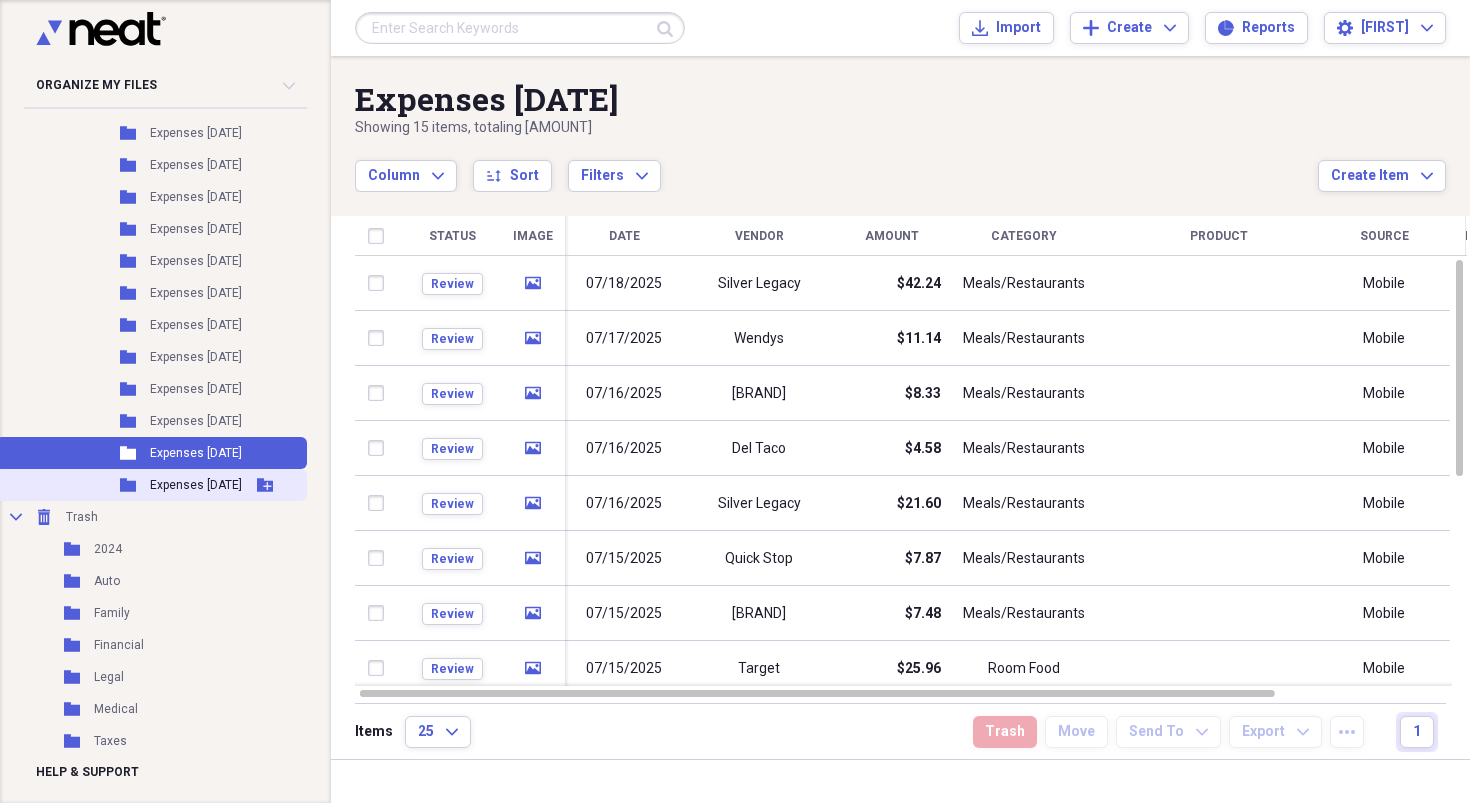 click on "Expenses [DATE]" at bounding box center (196, 485) 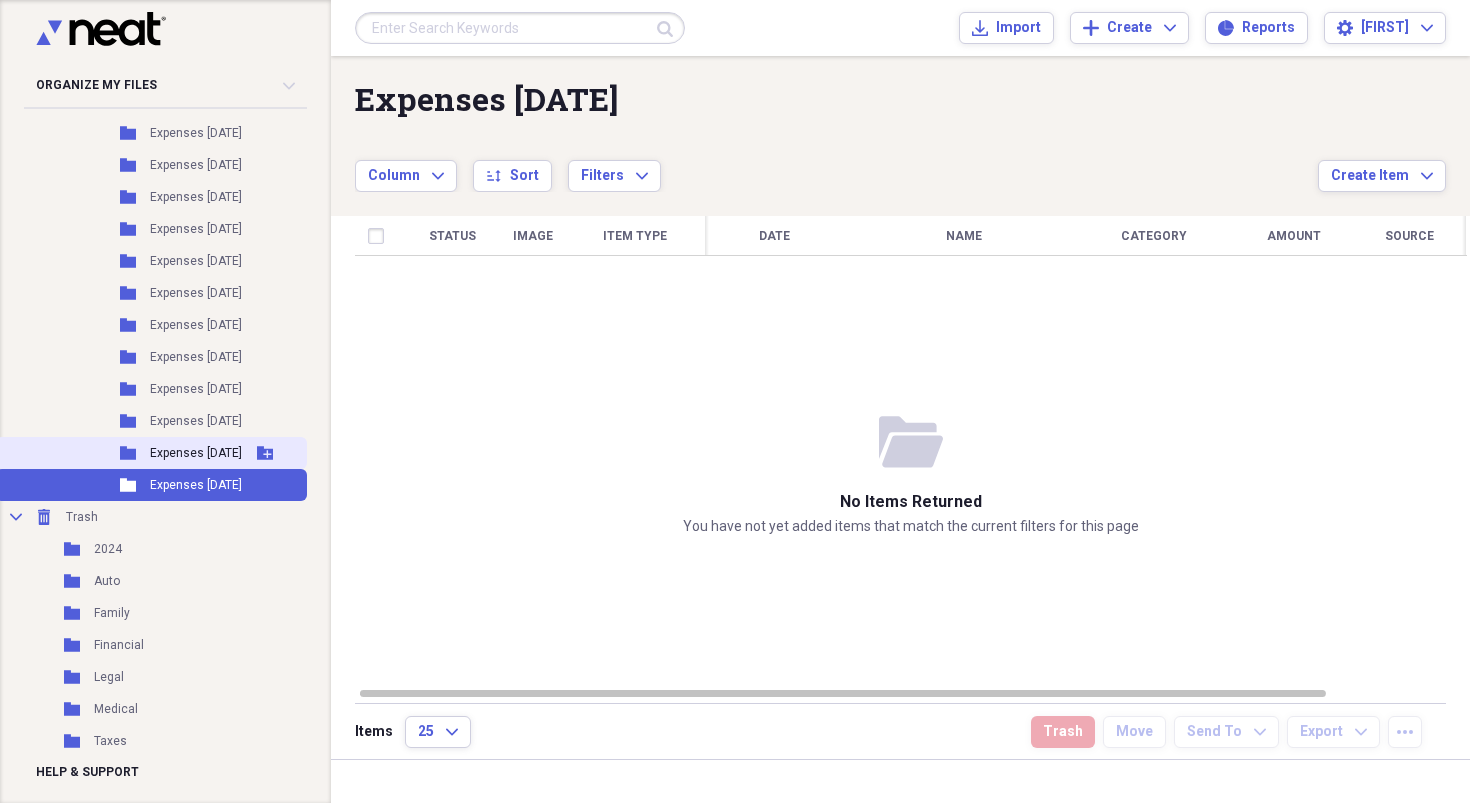 click on "Expenses [DATE]" at bounding box center [196, 453] 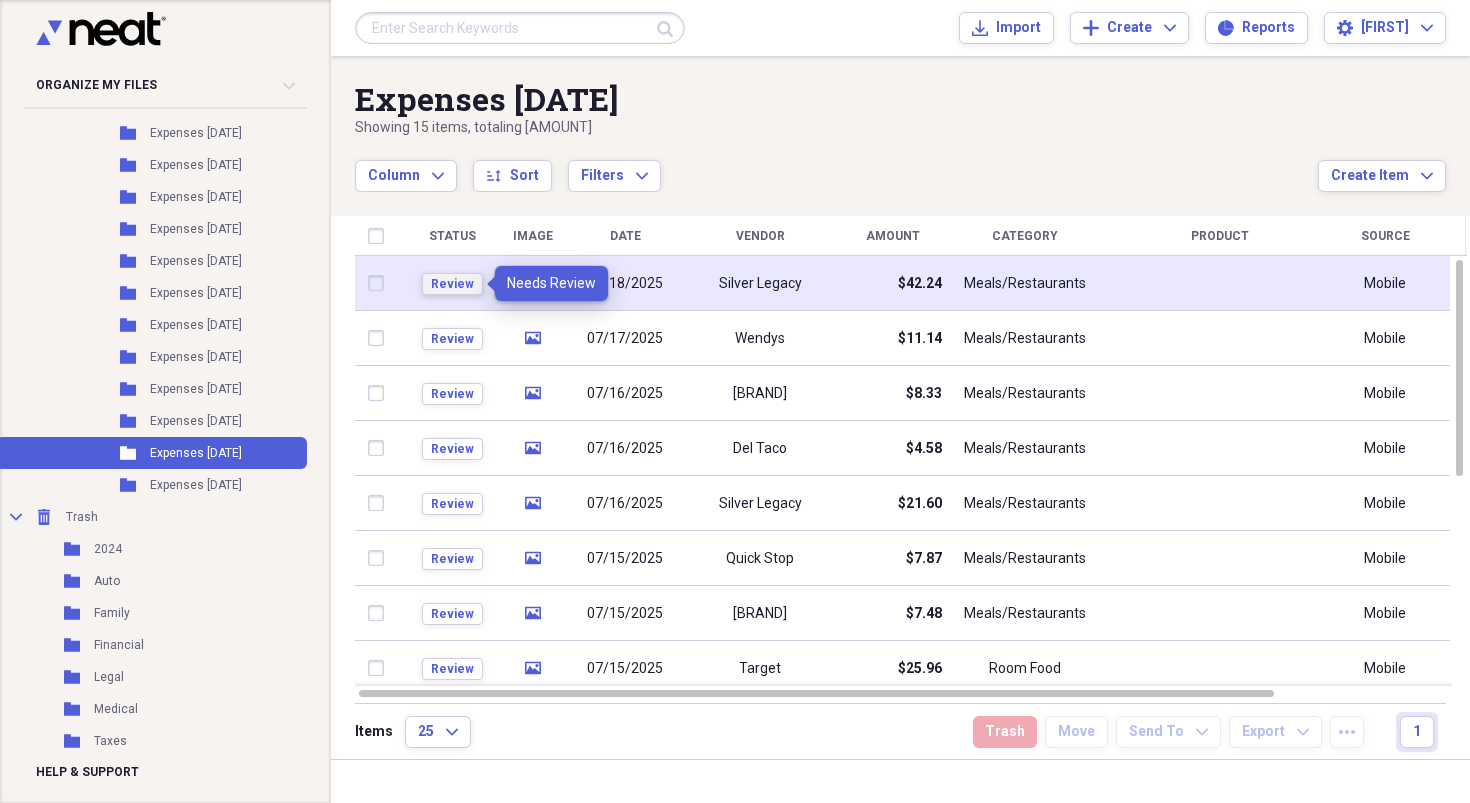 click on "Review" at bounding box center (452, 284) 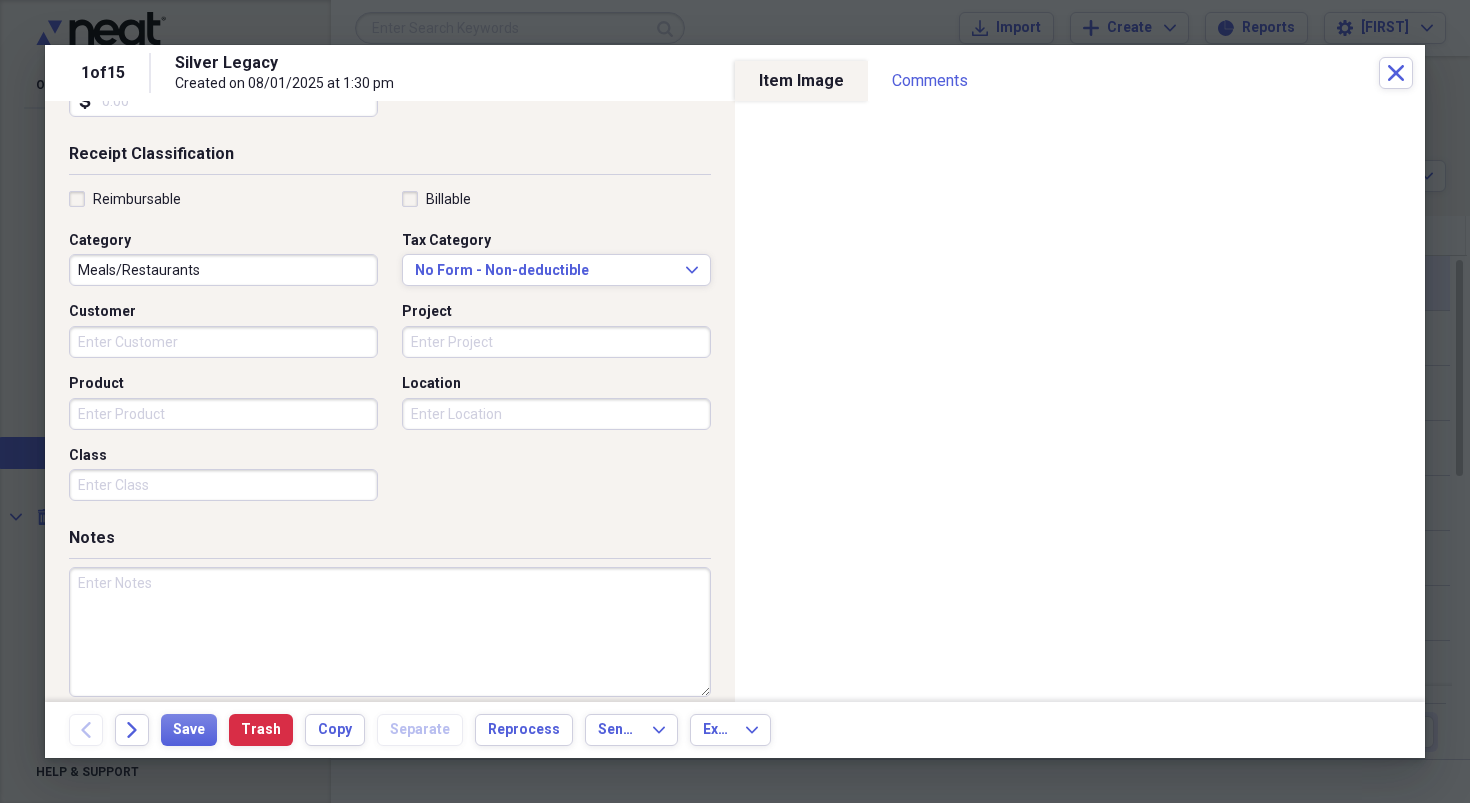 scroll, scrollTop: 419, scrollLeft: 0, axis: vertical 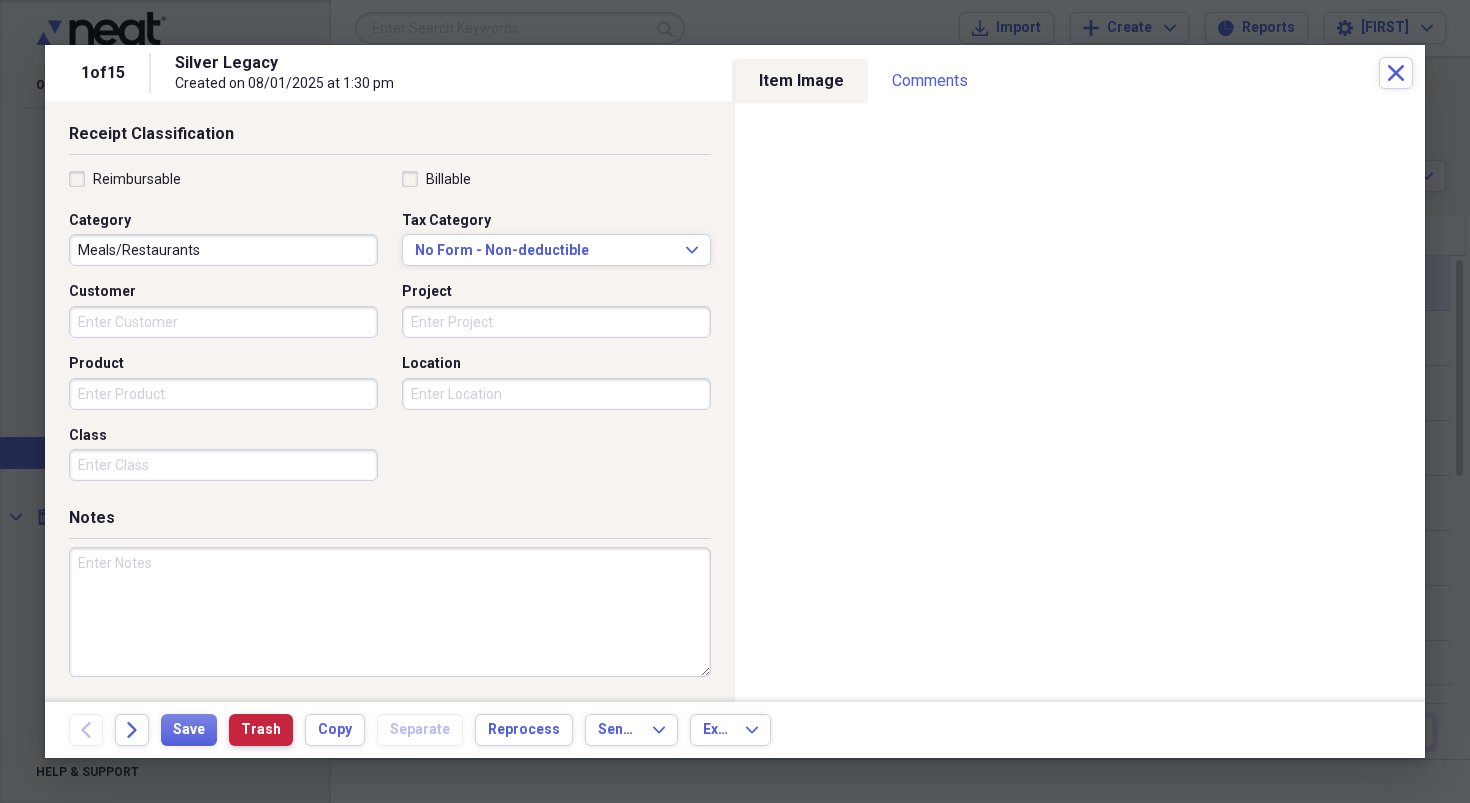click on "Trash" at bounding box center [261, 730] 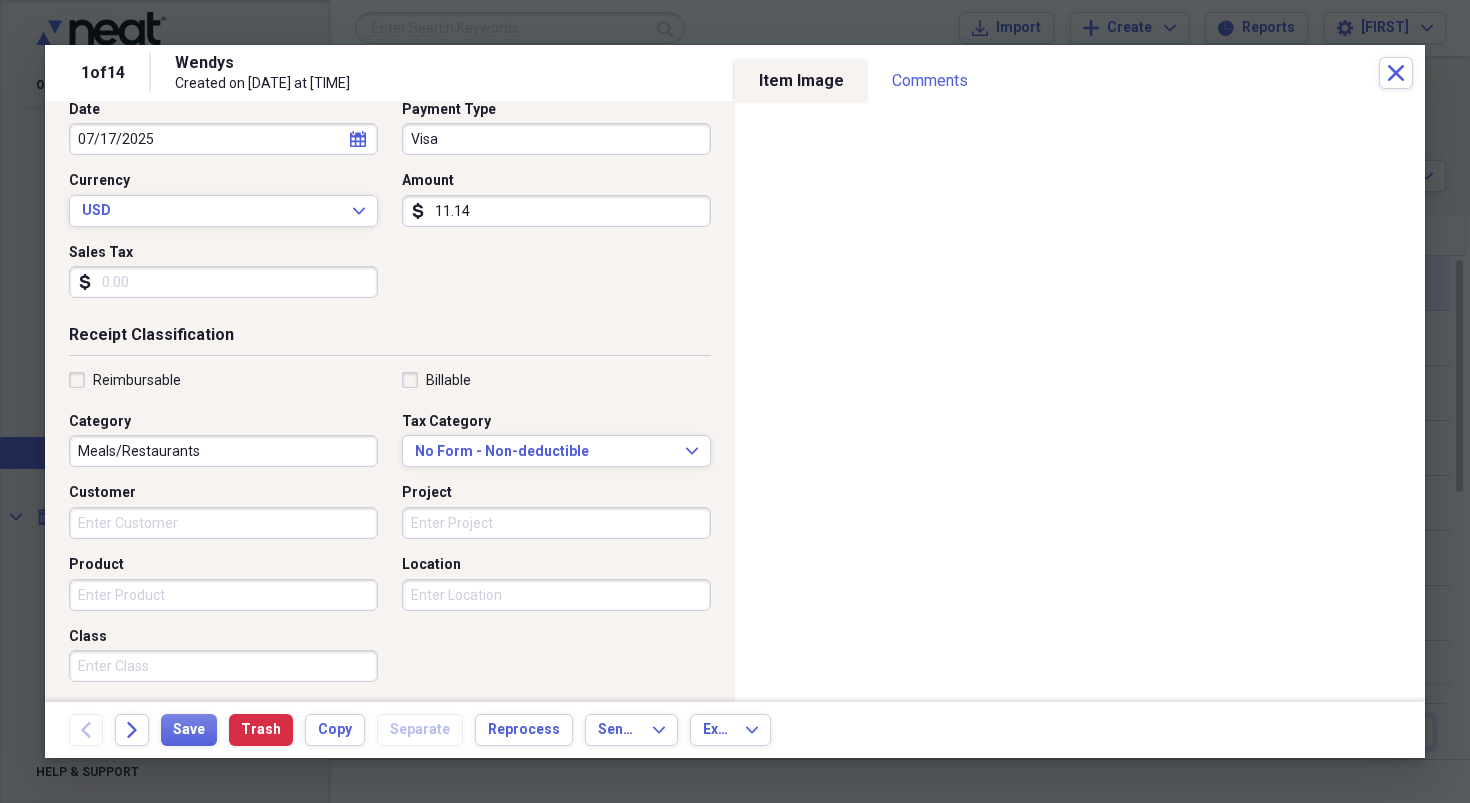 scroll, scrollTop: 260, scrollLeft: 0, axis: vertical 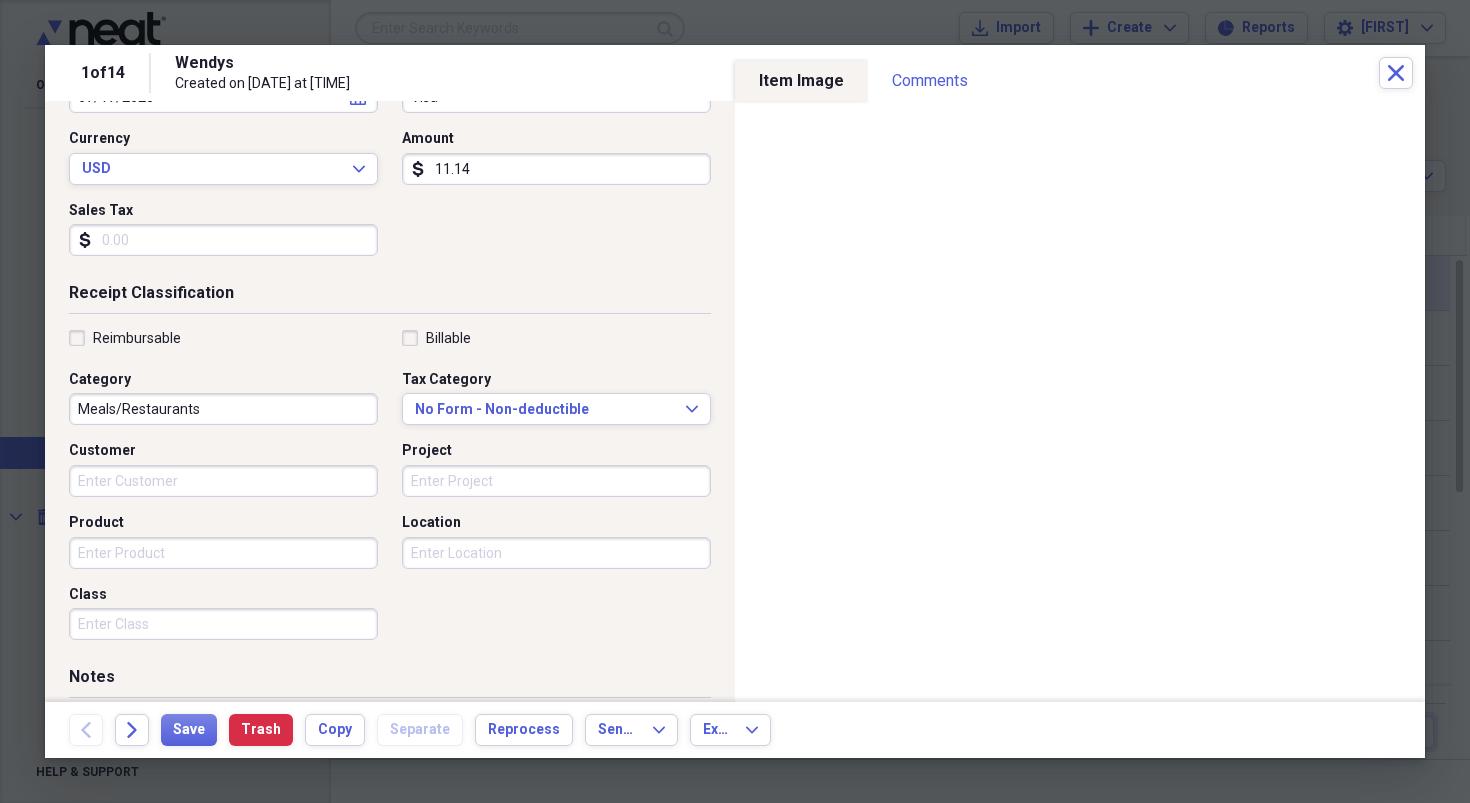 click on "Reimbursable" at bounding box center [125, 338] 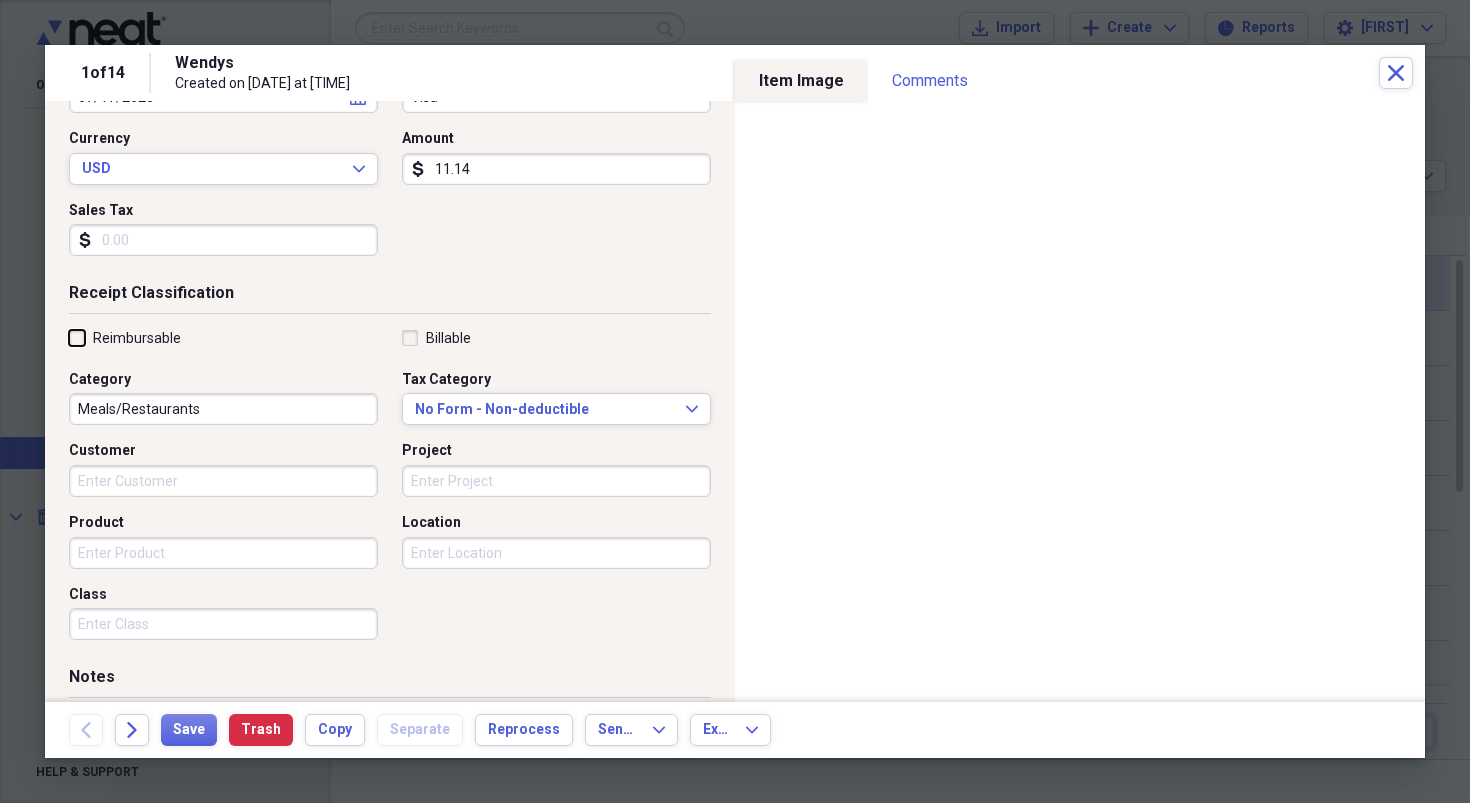 click on "Reimbursable" at bounding box center [69, 337] 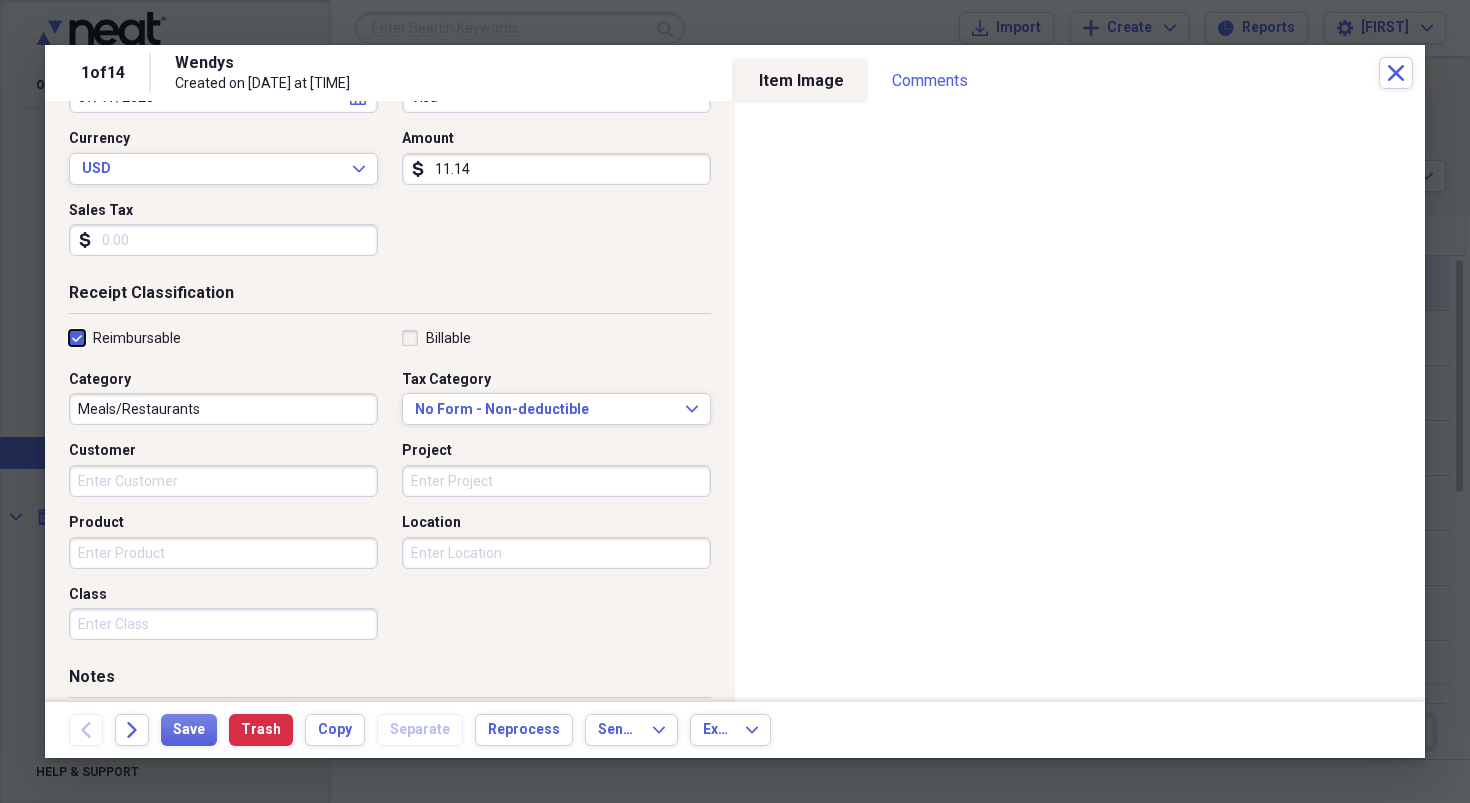 checkbox on "true" 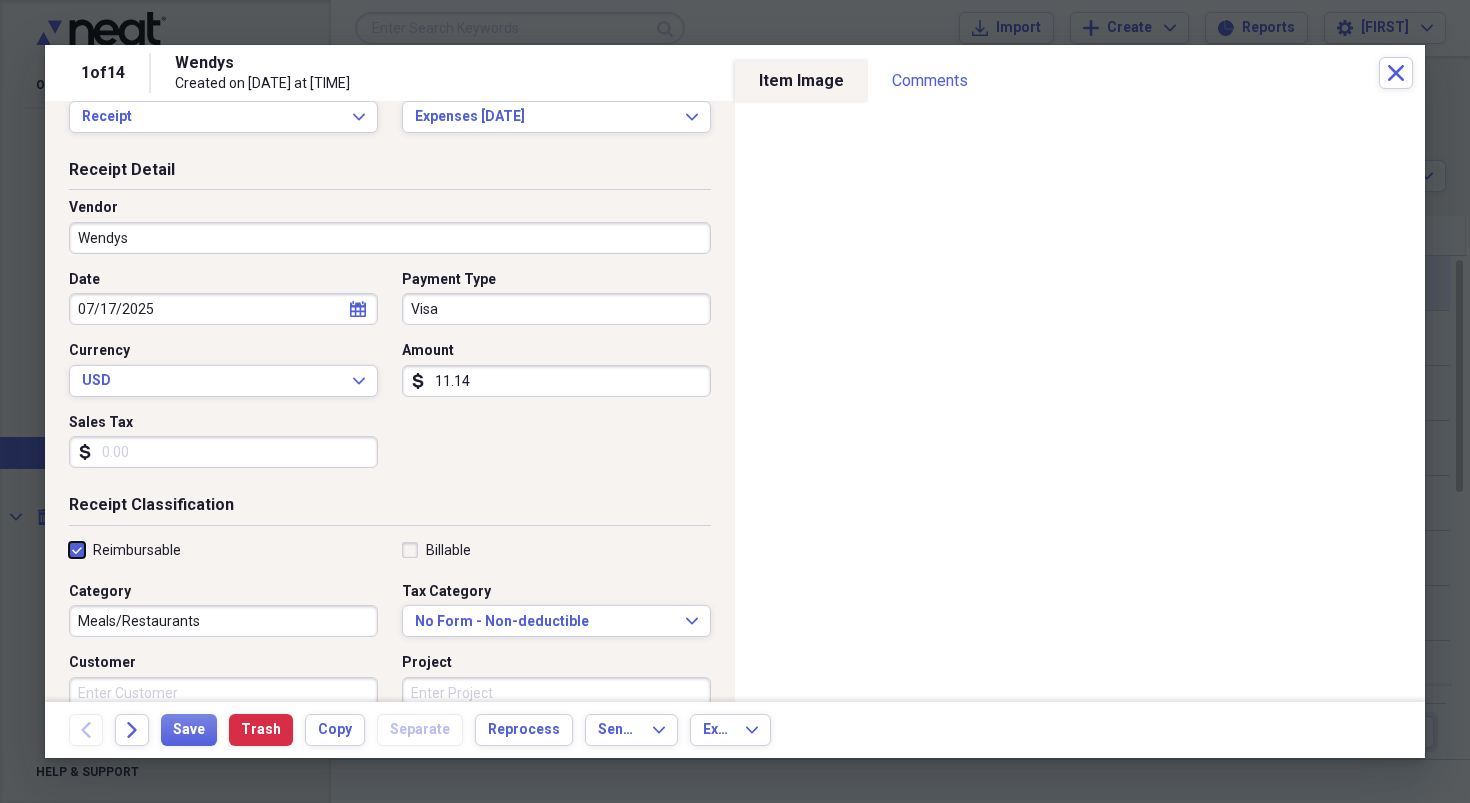 scroll, scrollTop: 0, scrollLeft: 0, axis: both 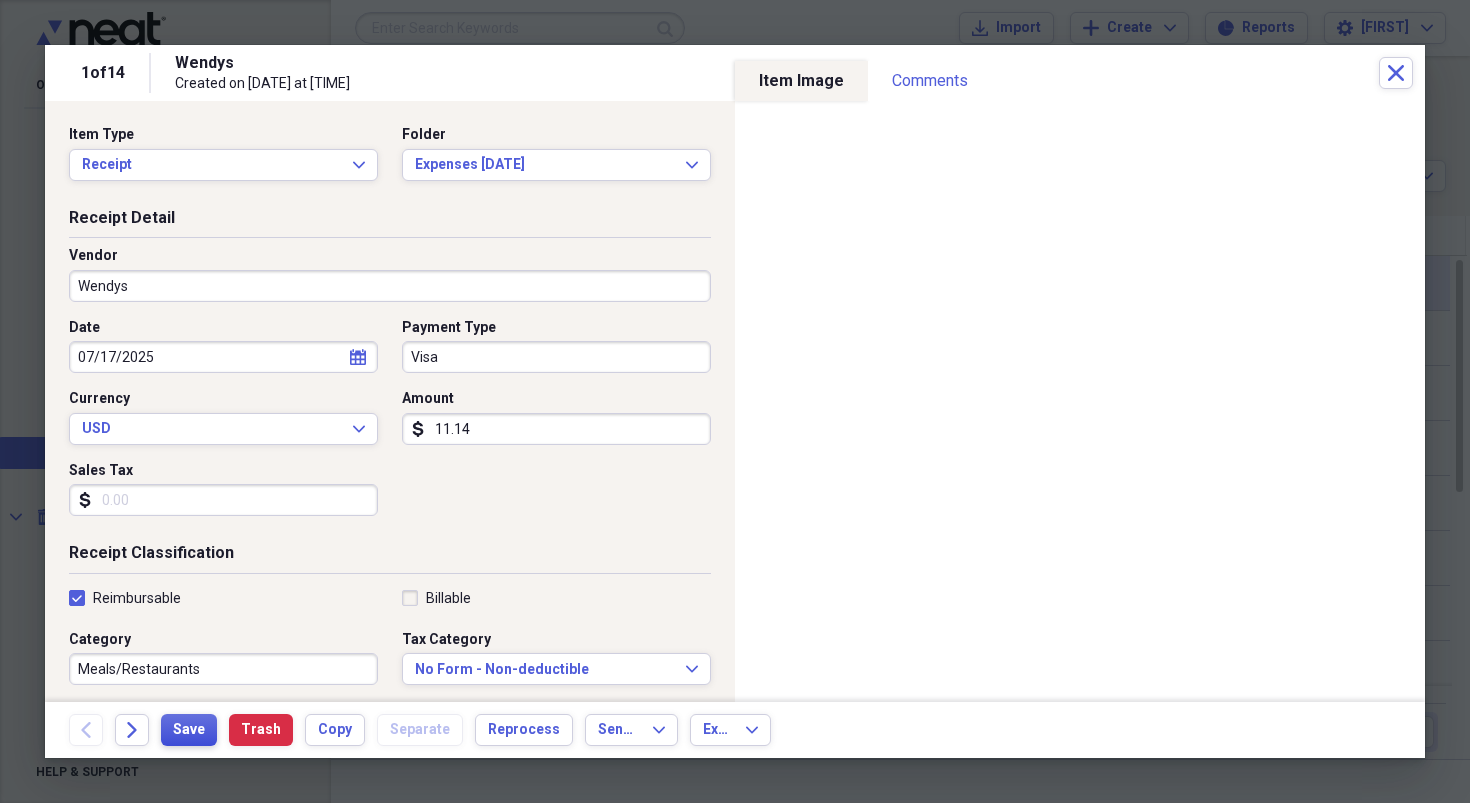 click on "Save" at bounding box center [189, 730] 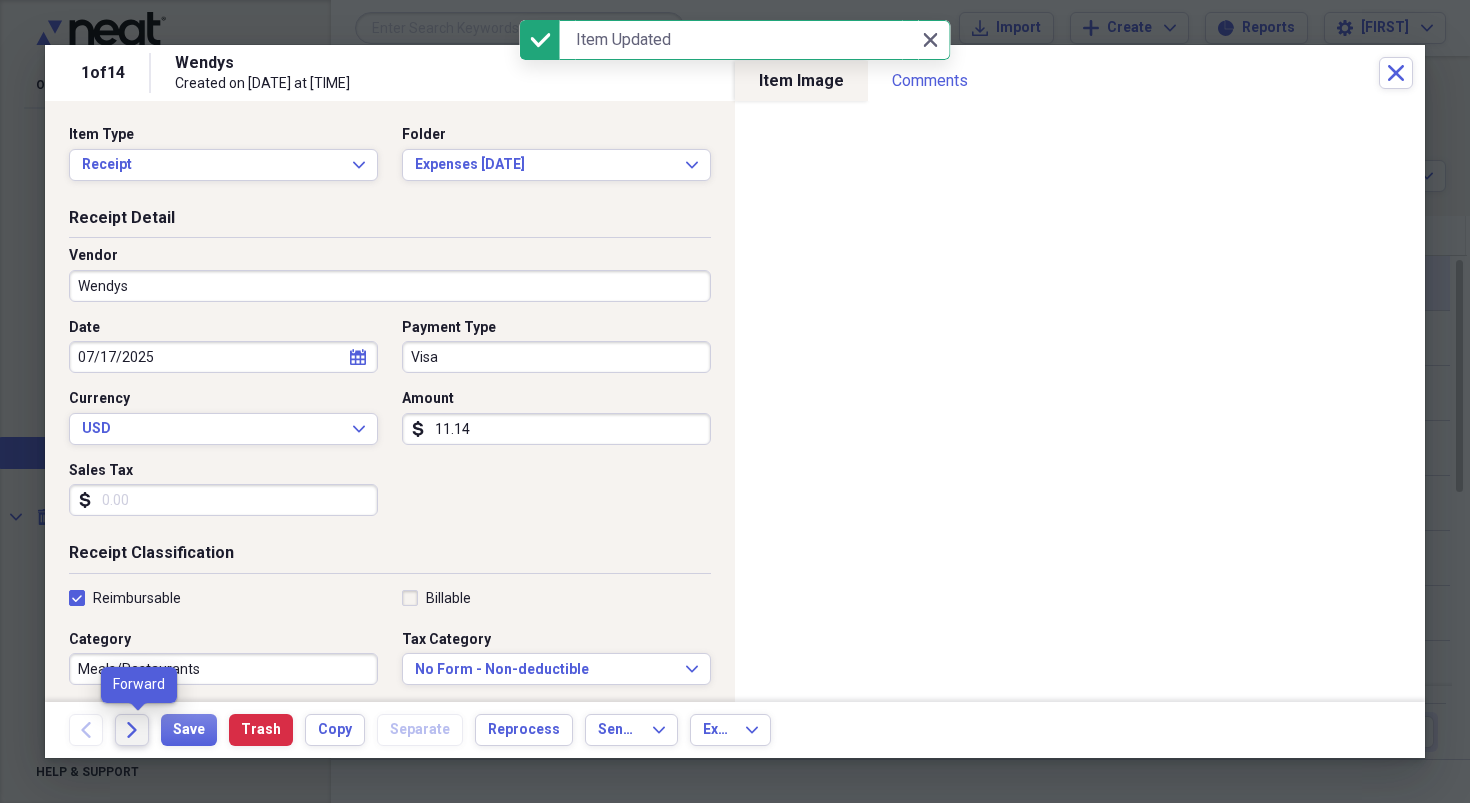click on "Forward" 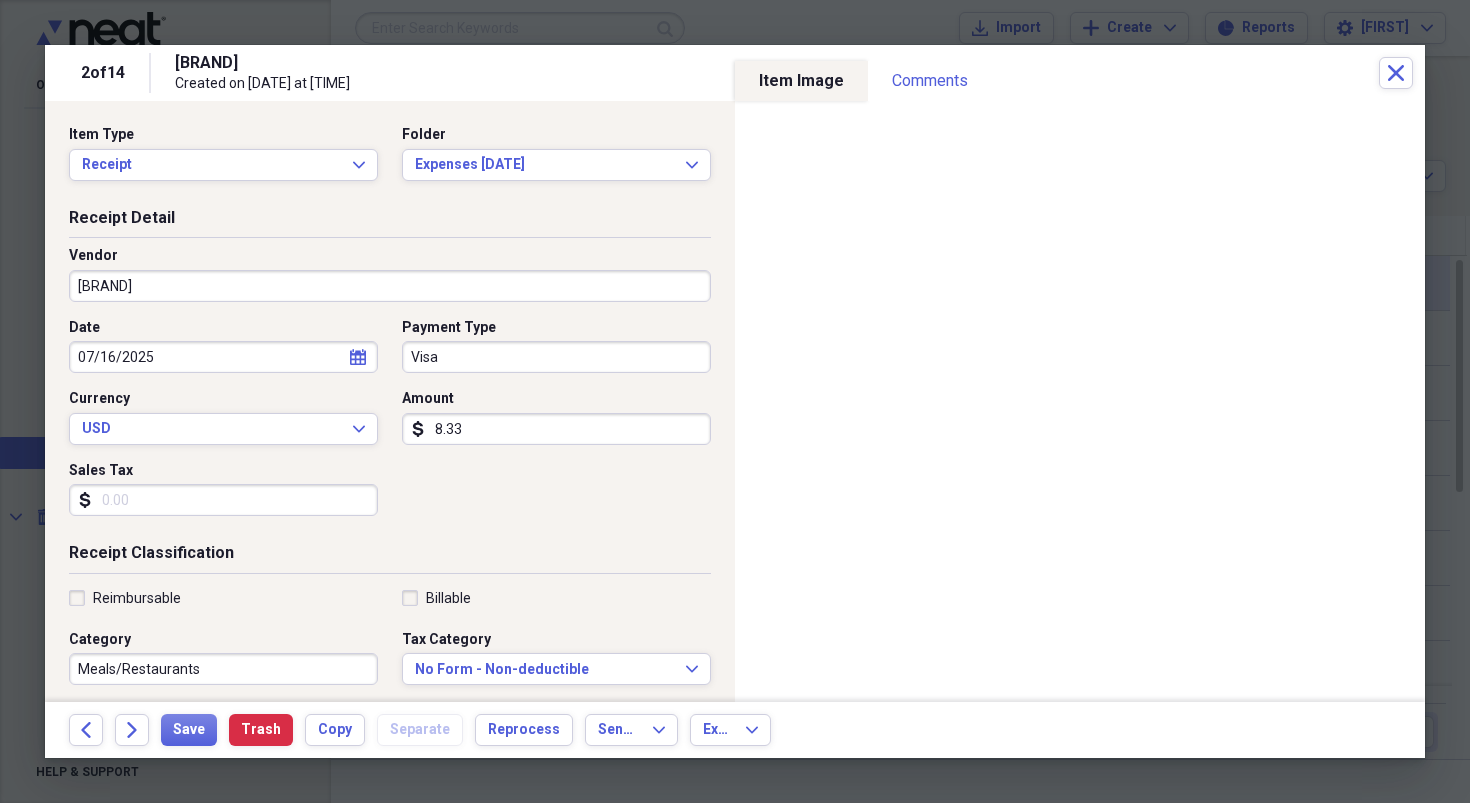 click on "Reimbursable" at bounding box center (125, 598) 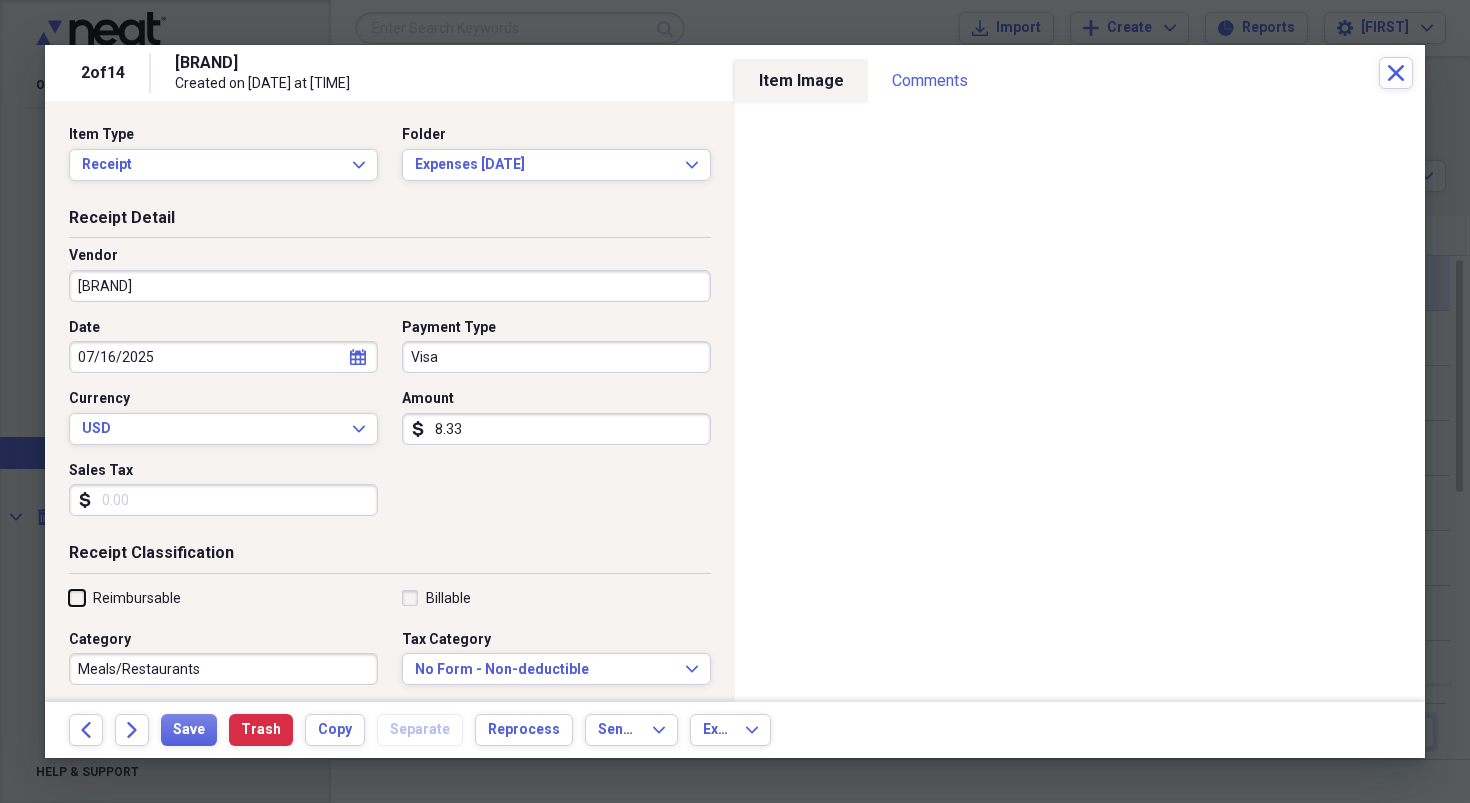 click on "Reimbursable" at bounding box center [69, 597] 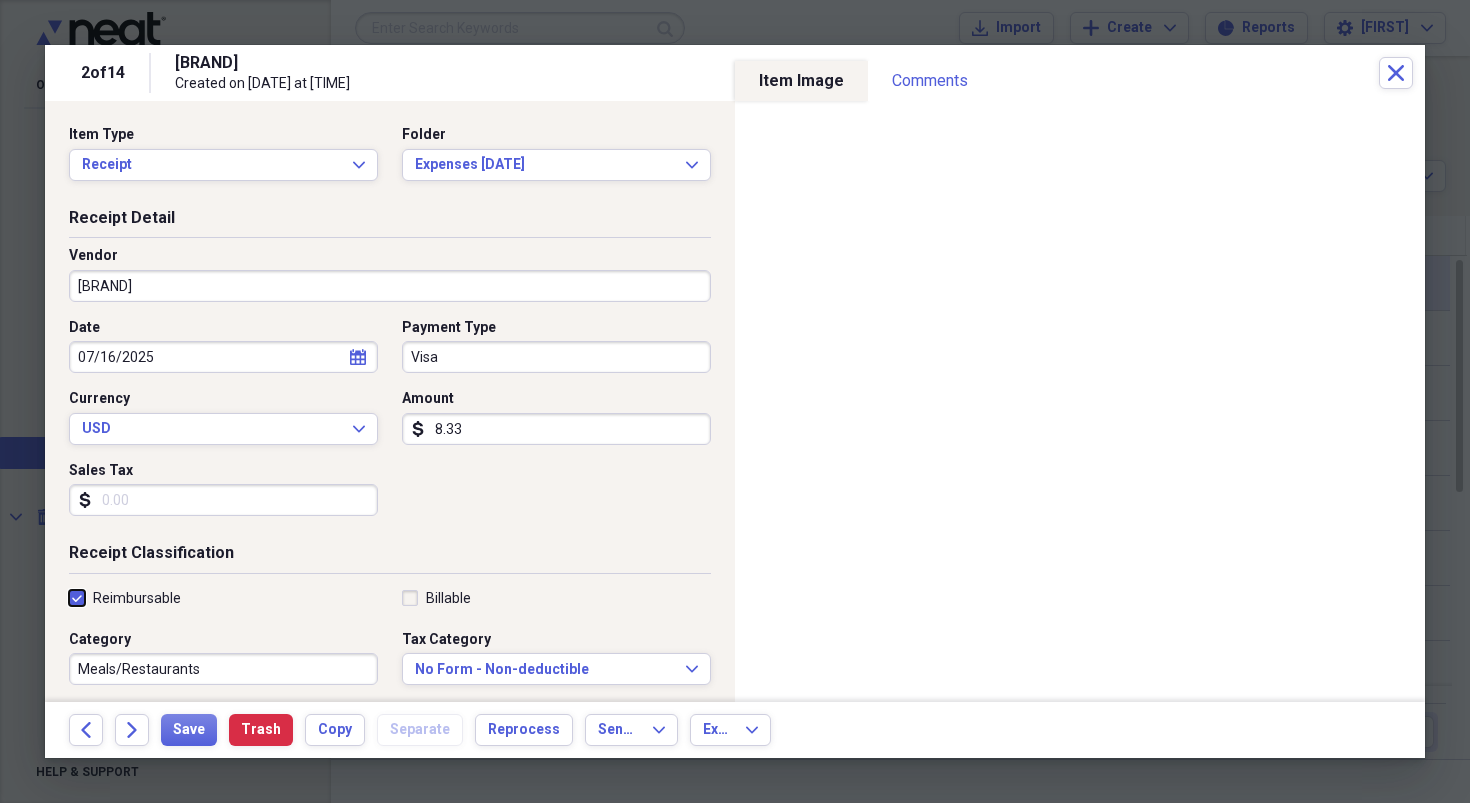 checkbox on "true" 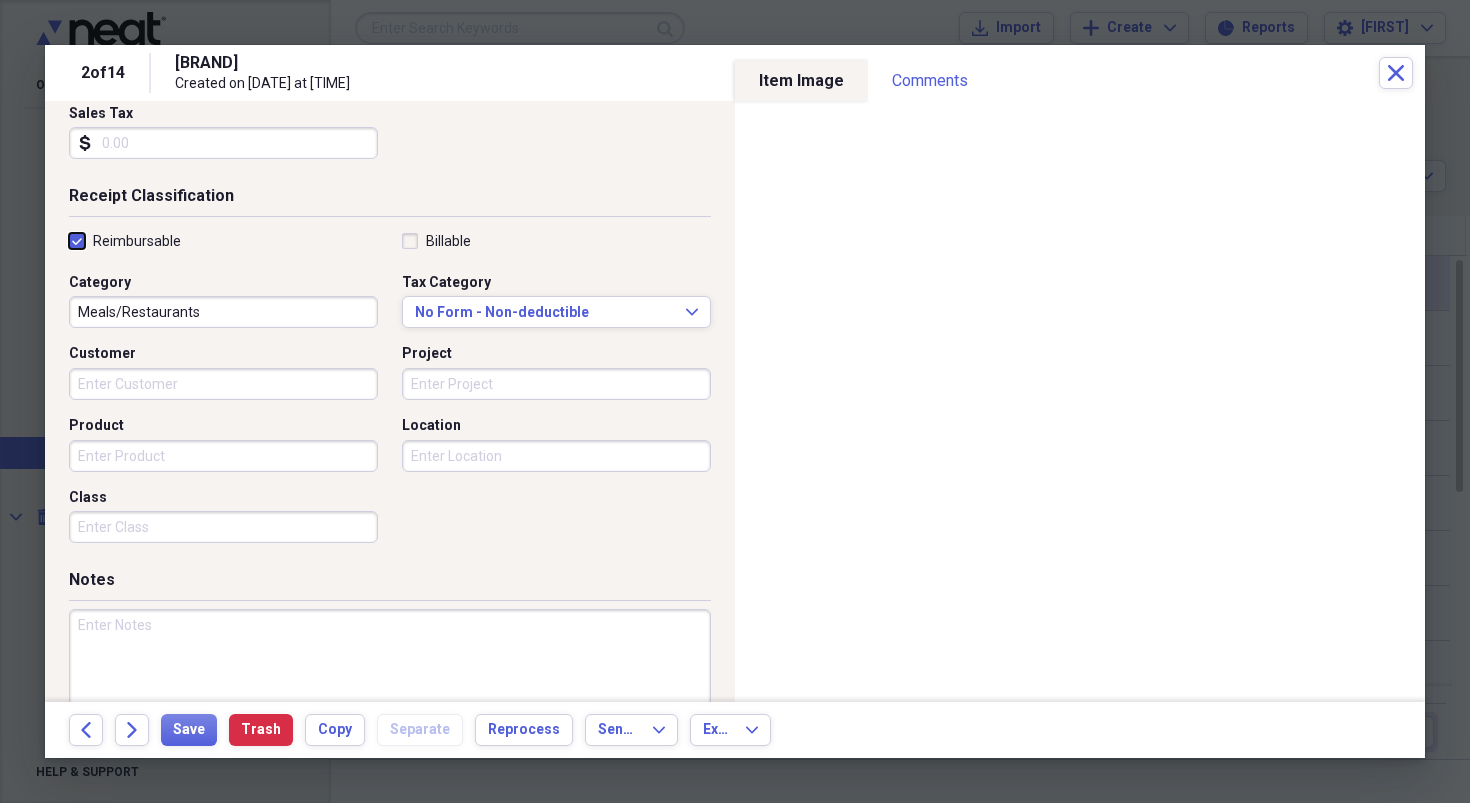 scroll, scrollTop: 369, scrollLeft: 0, axis: vertical 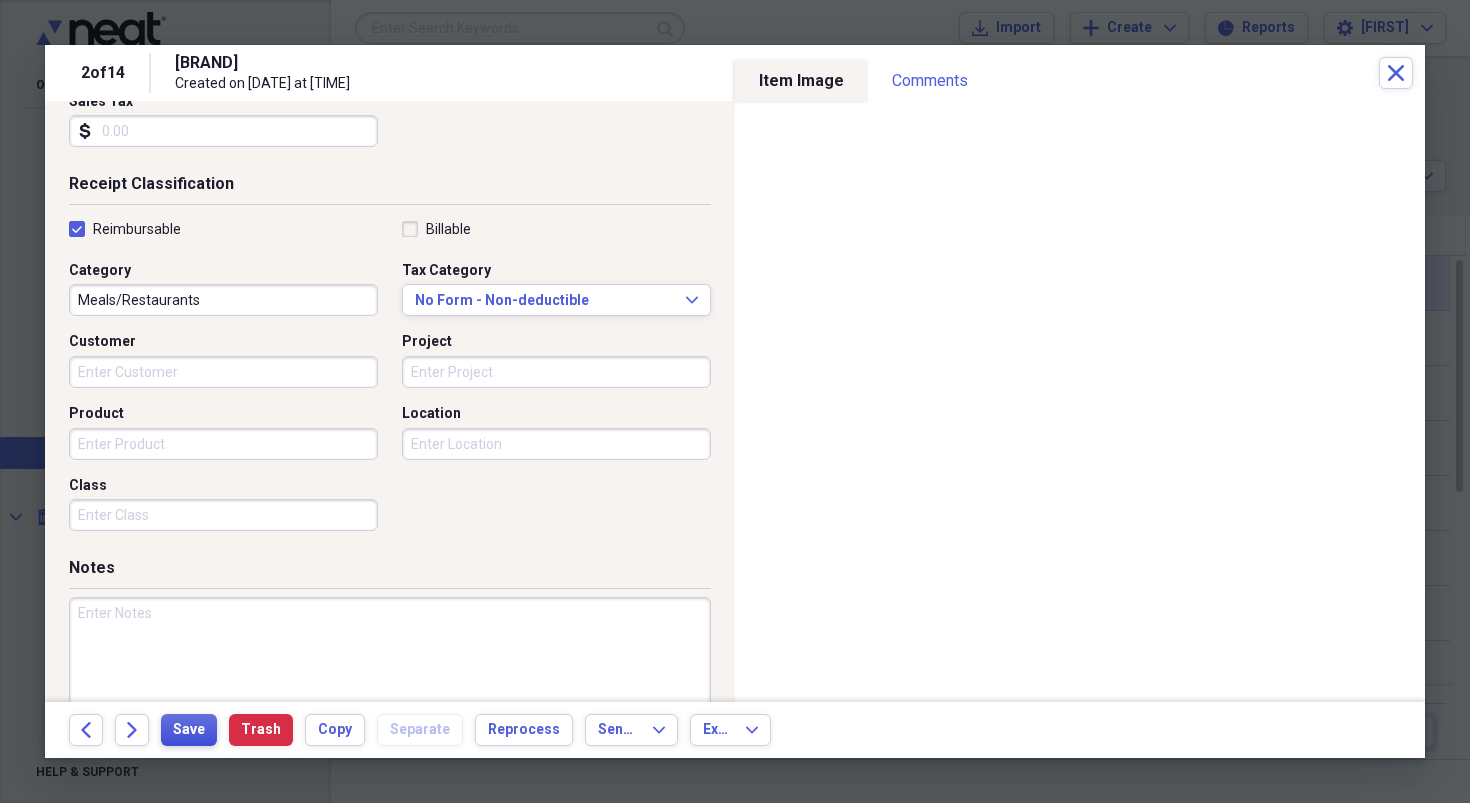 click on "Save" at bounding box center (189, 730) 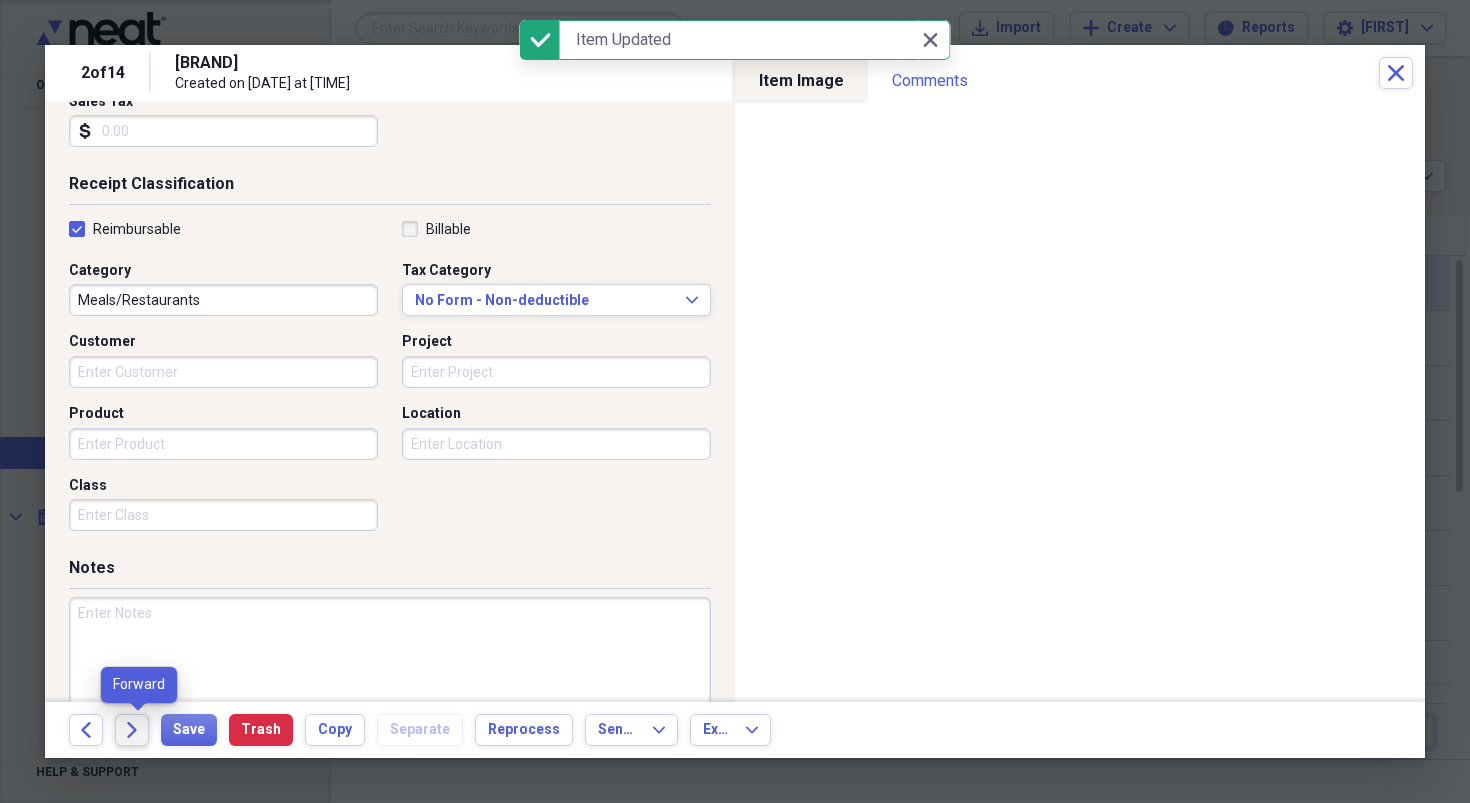click on "Forward" 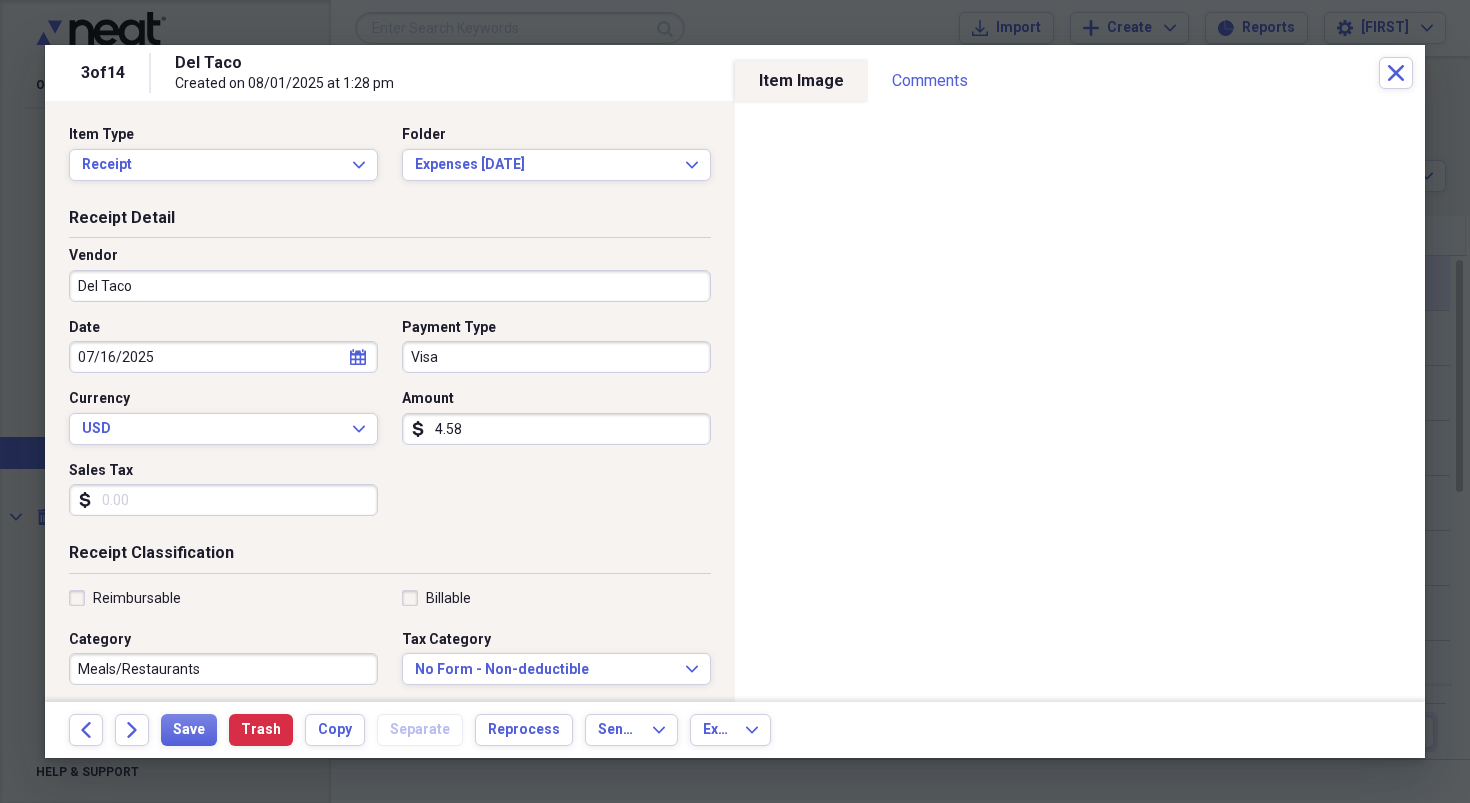 click on "4.58" at bounding box center [556, 429] 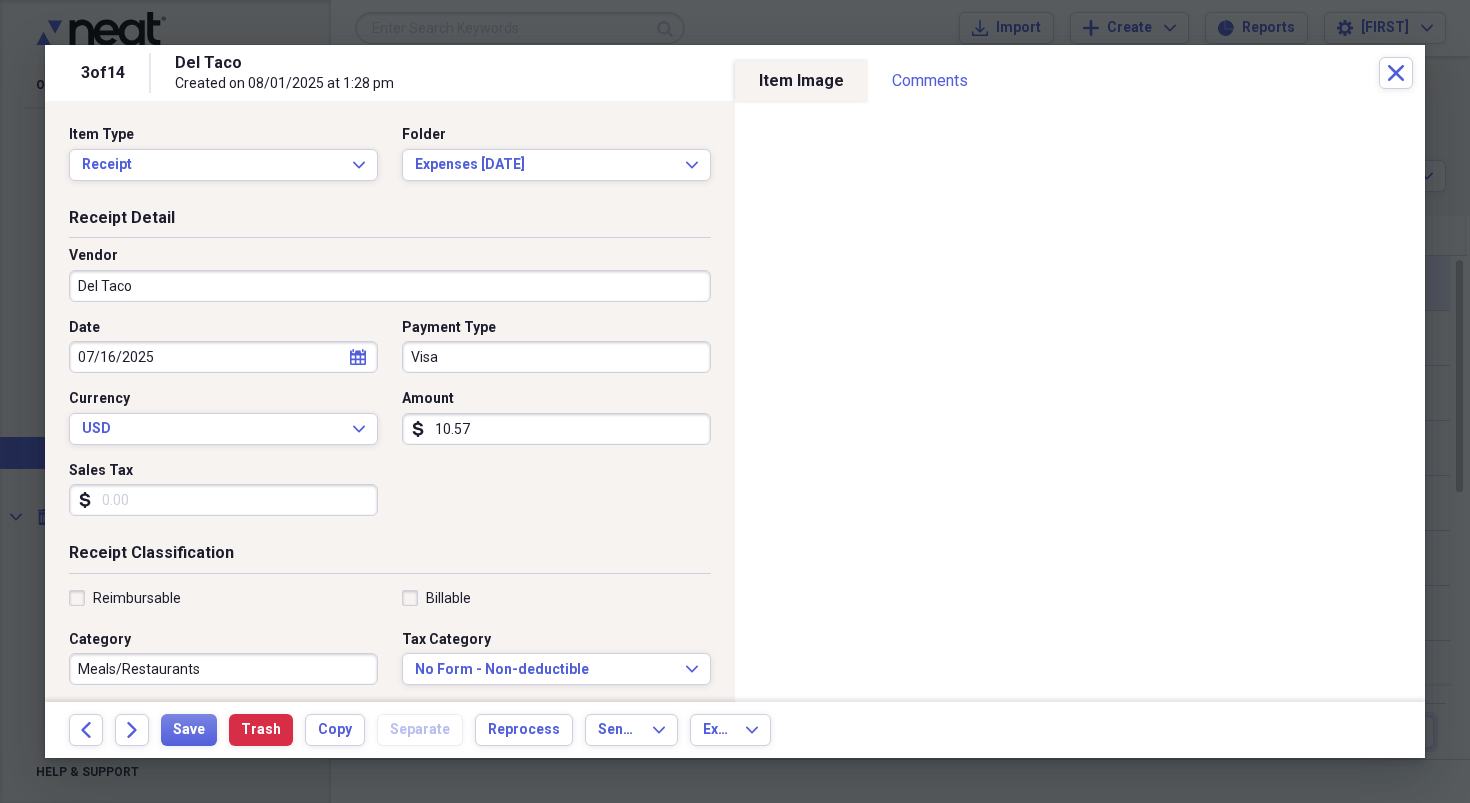 type on "10.57" 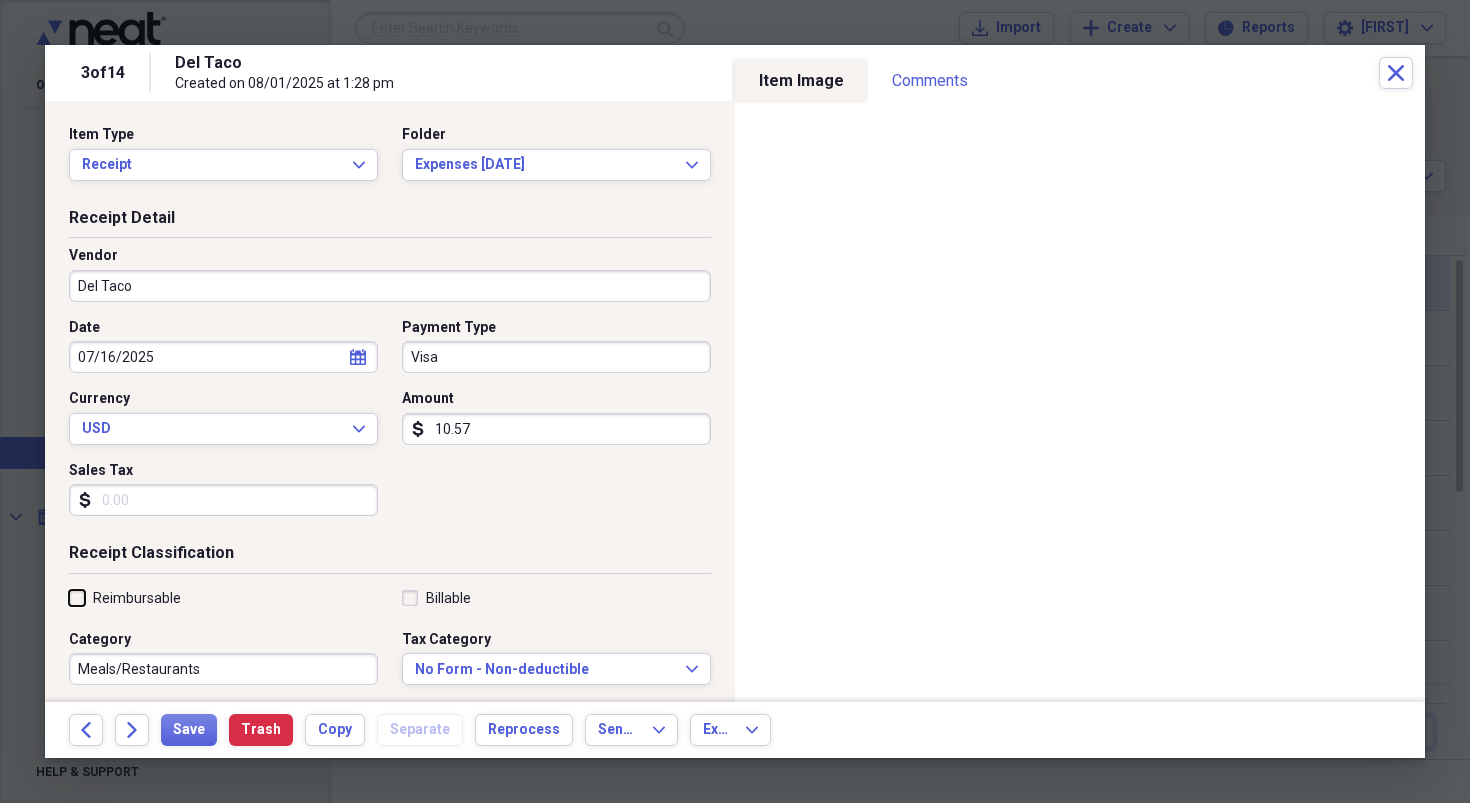 click on "Reimbursable" at bounding box center [69, 597] 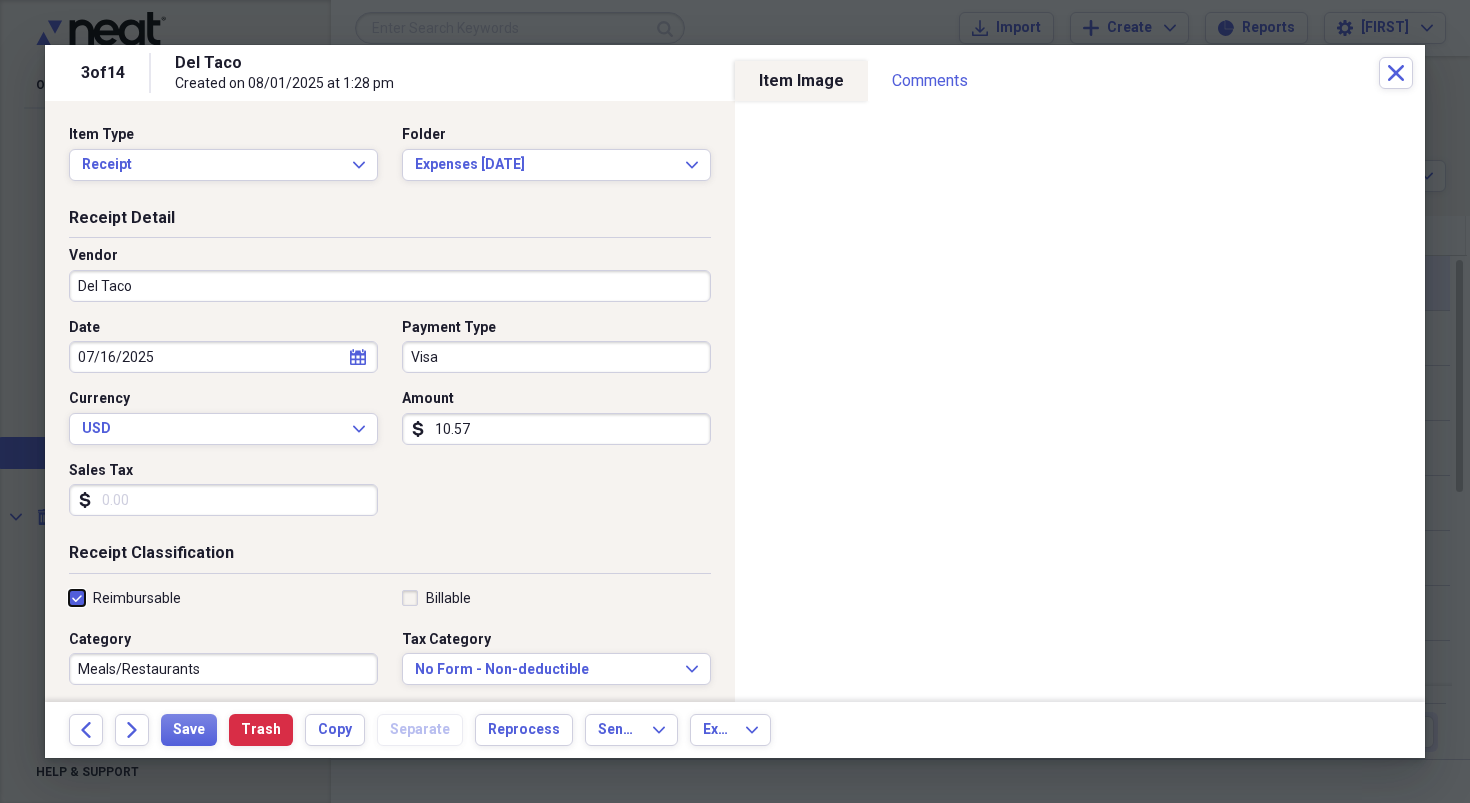 checkbox on "true" 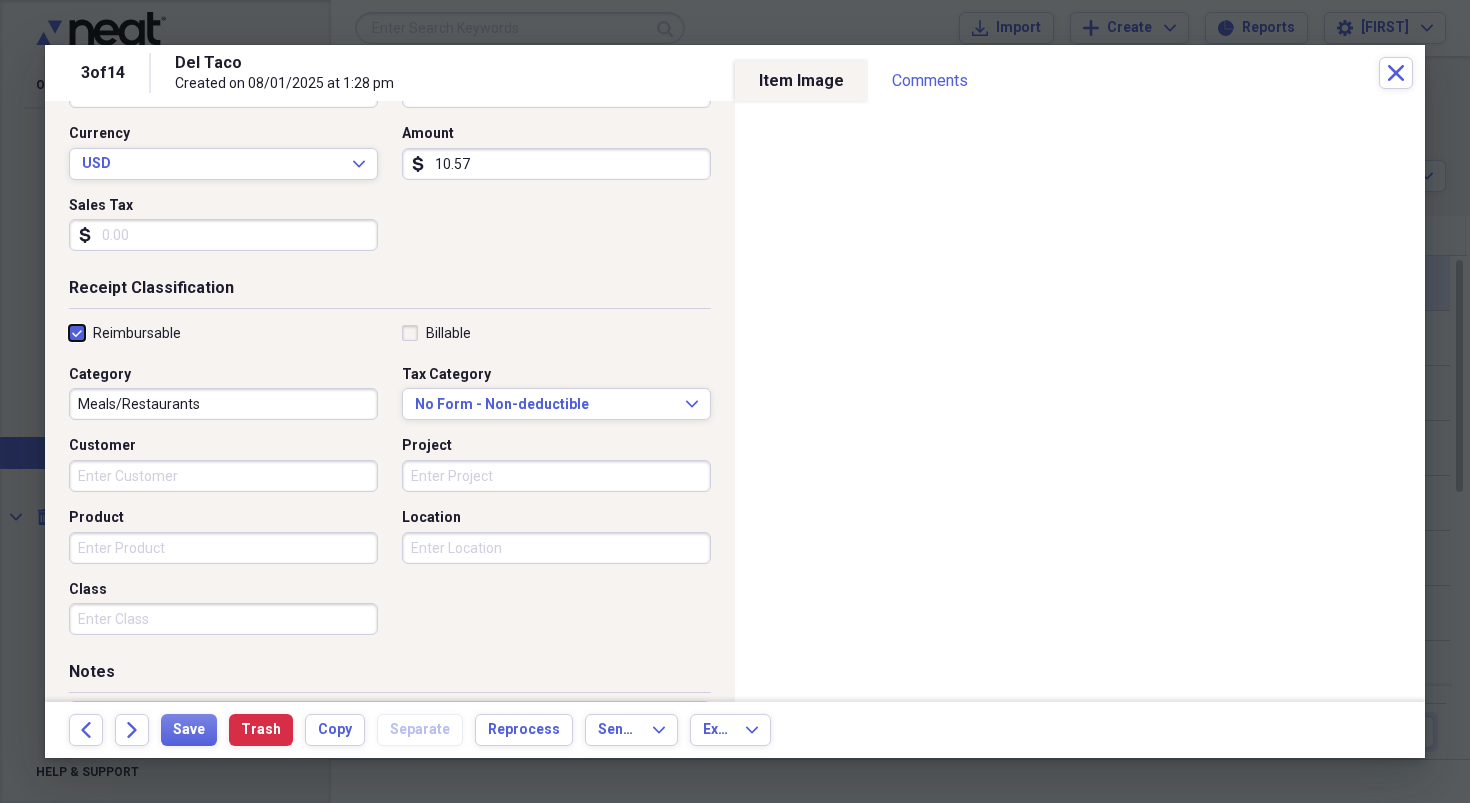 scroll, scrollTop: 289, scrollLeft: 0, axis: vertical 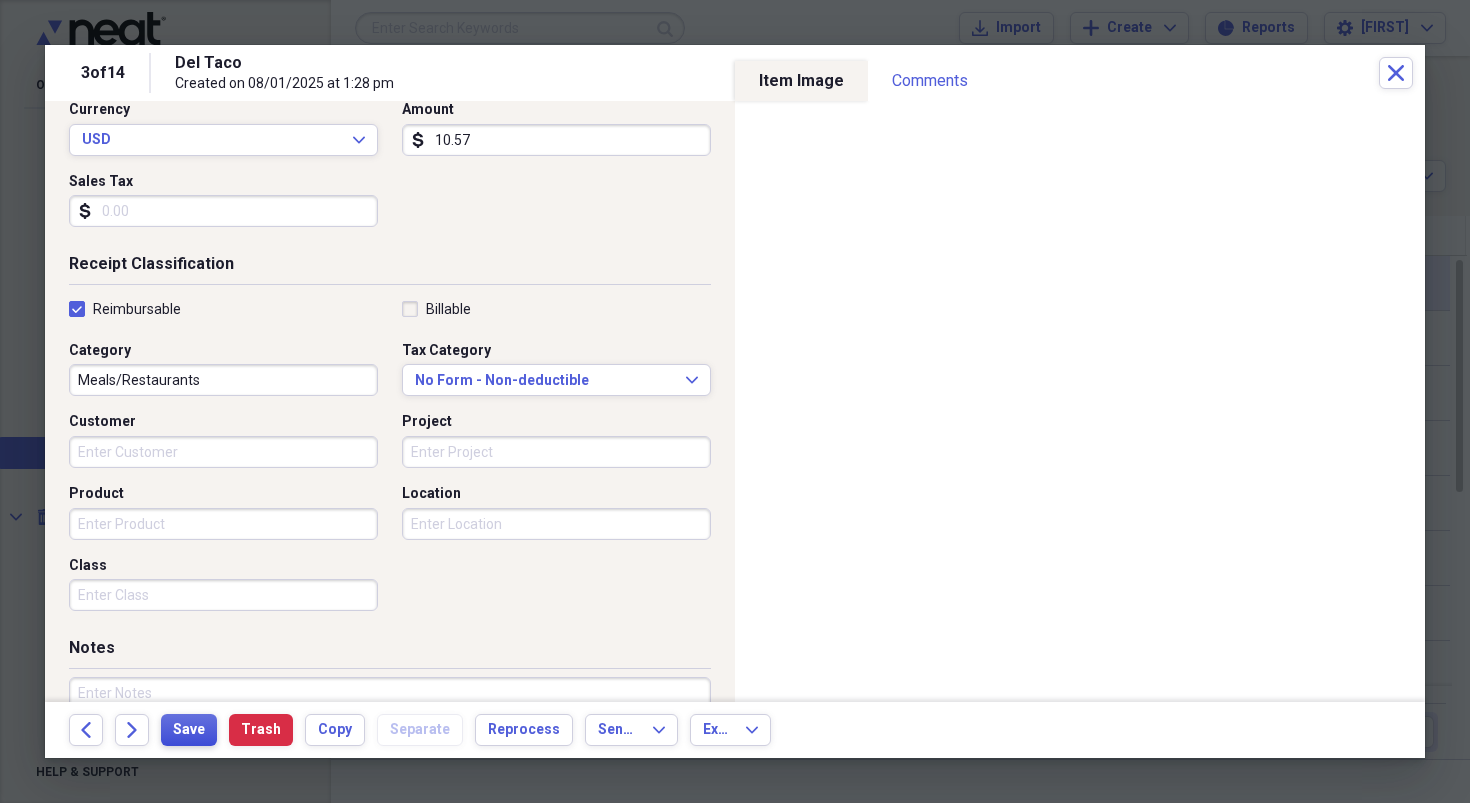 click on "Save" at bounding box center [189, 730] 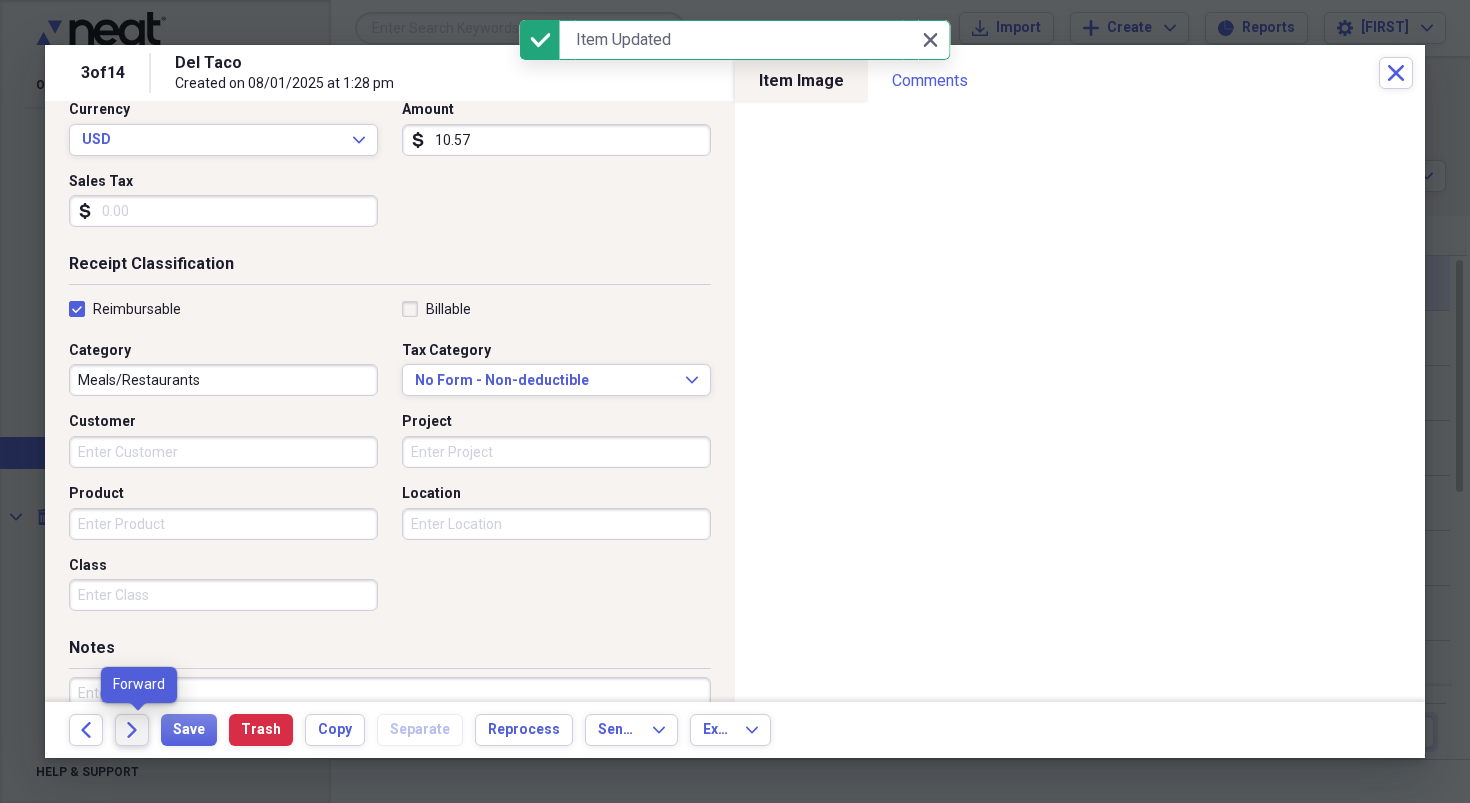 click 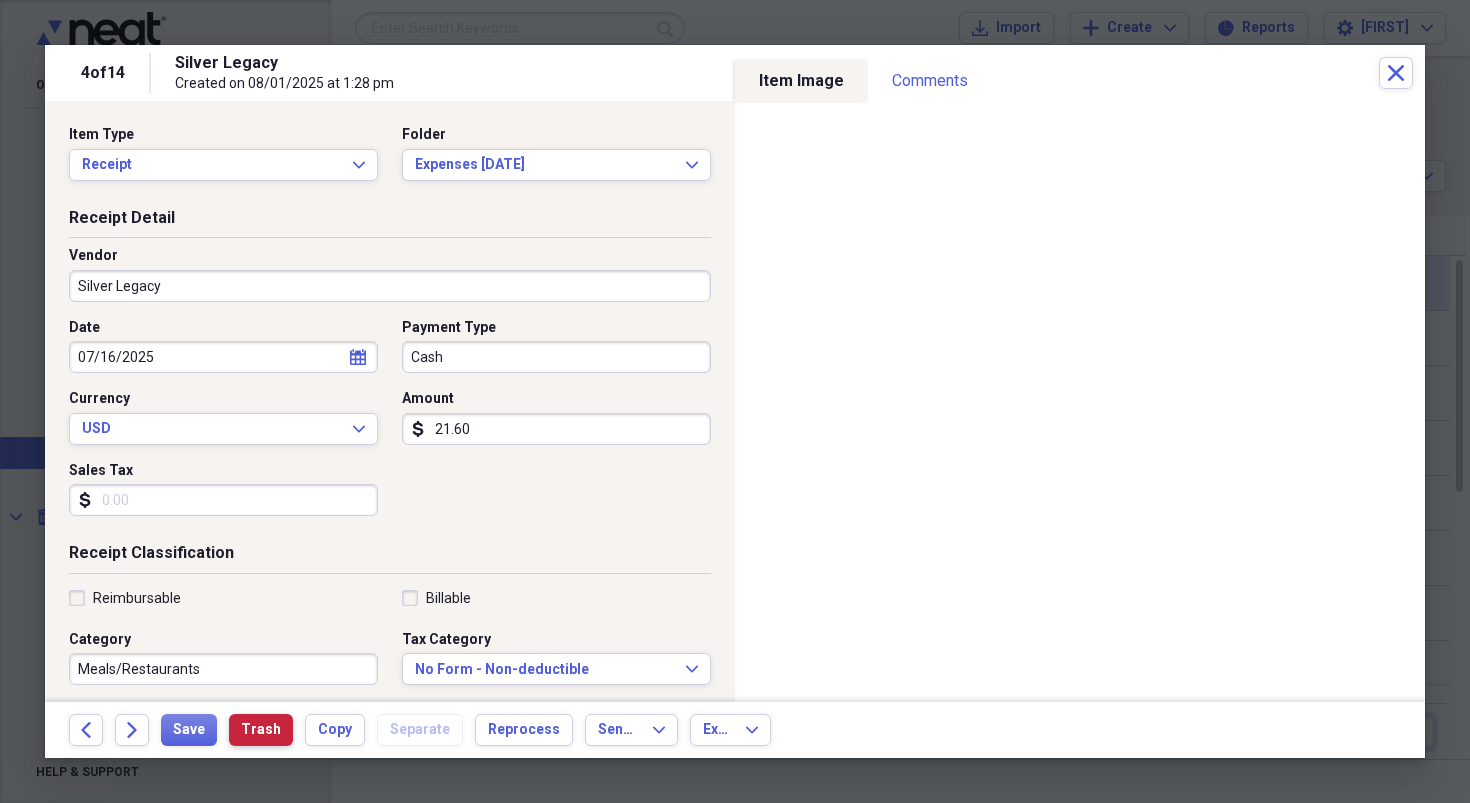 click on "Trash" at bounding box center [261, 730] 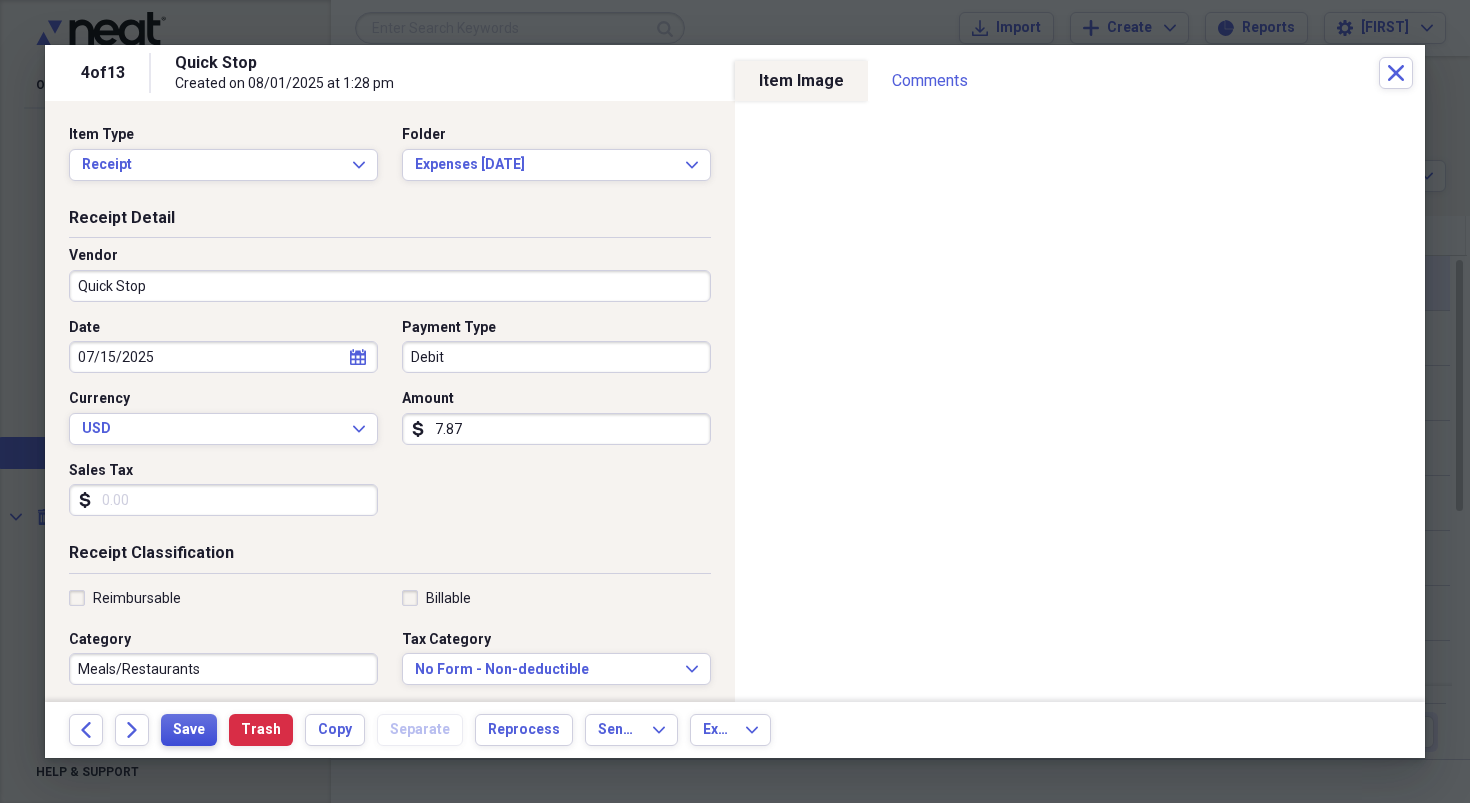 click on "Save" at bounding box center (189, 730) 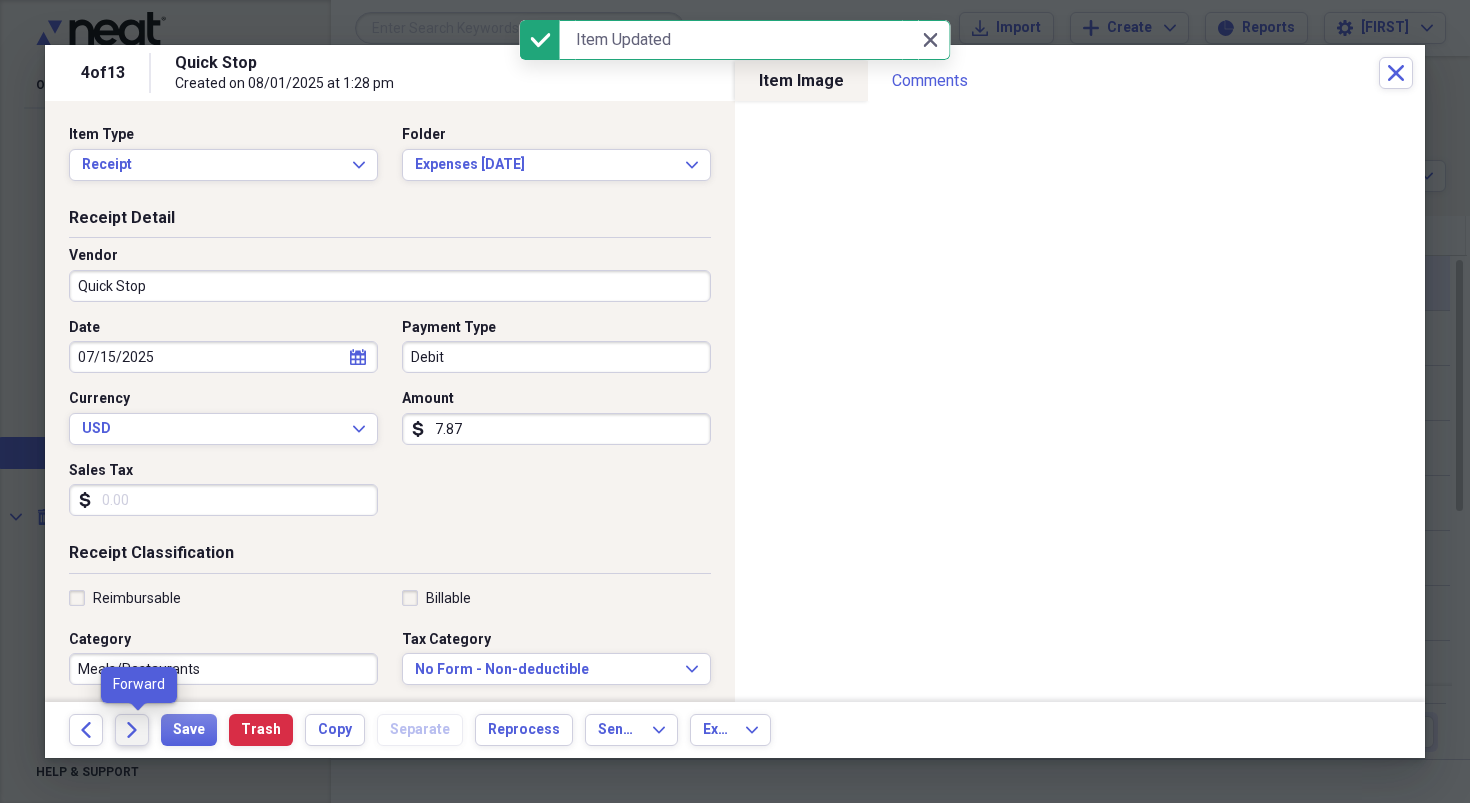 click on "Forward" at bounding box center (132, 730) 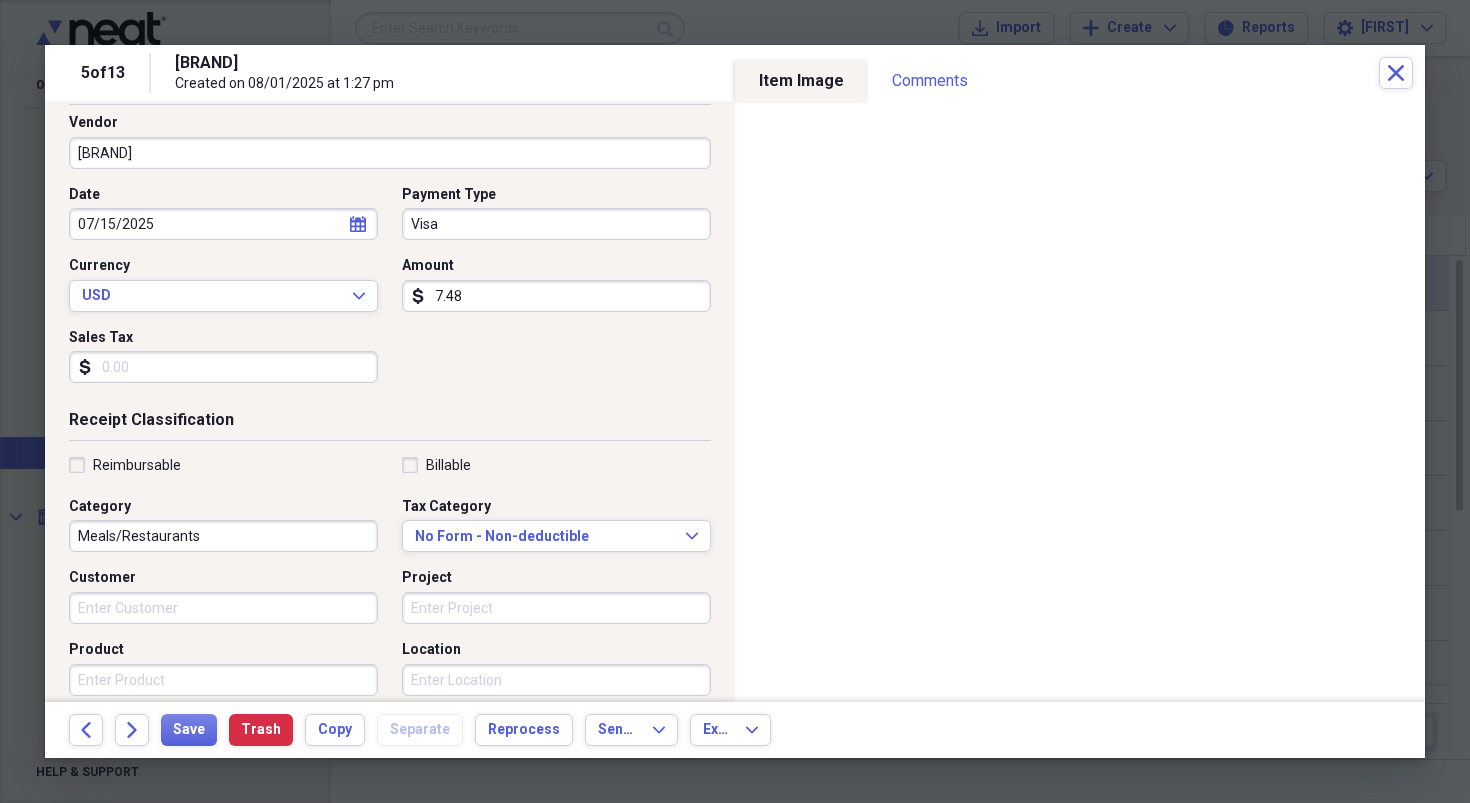 scroll, scrollTop: 135, scrollLeft: 0, axis: vertical 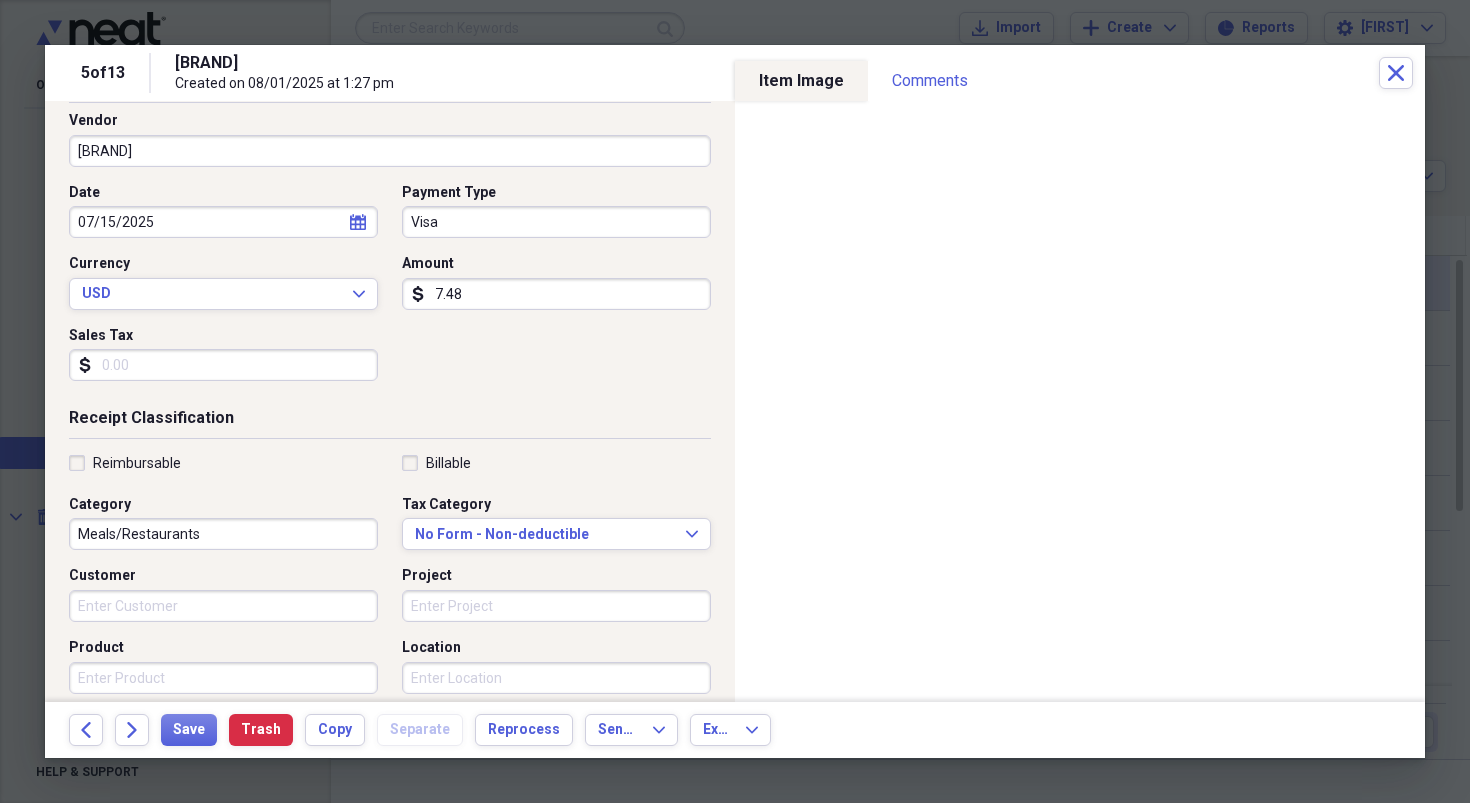 click on "7.48" at bounding box center [556, 294] 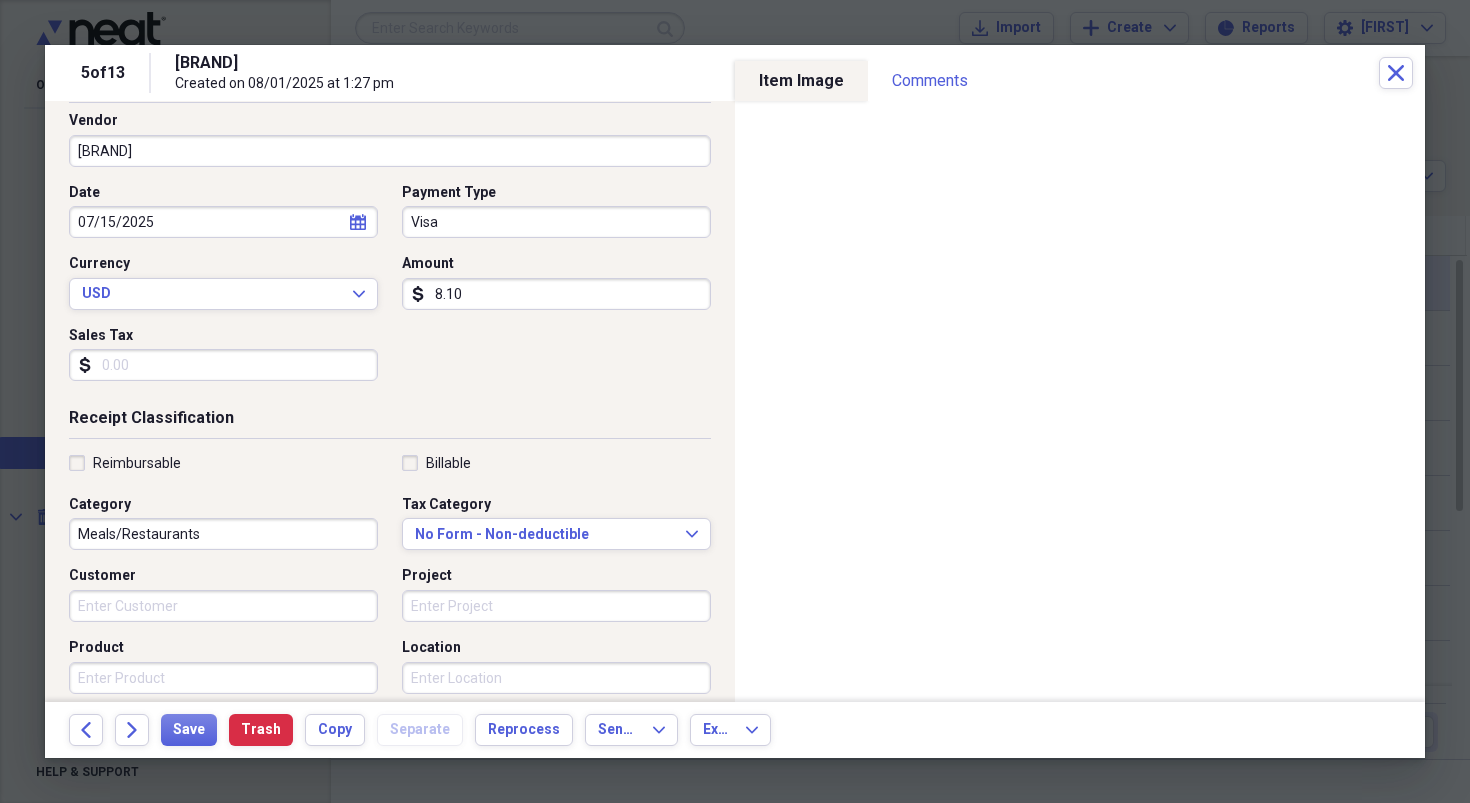 type on "8.10" 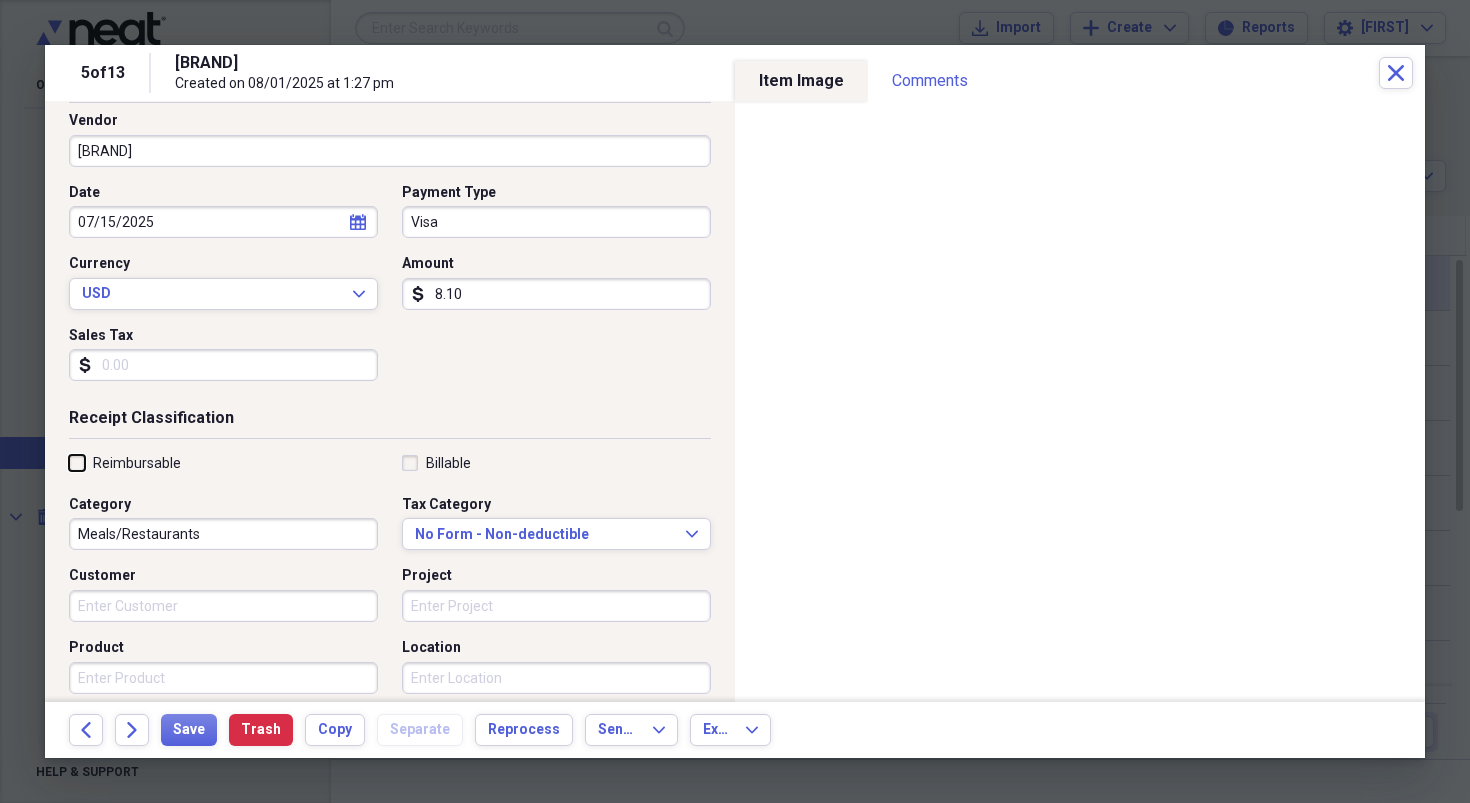 click on "Reimbursable" at bounding box center (69, 462) 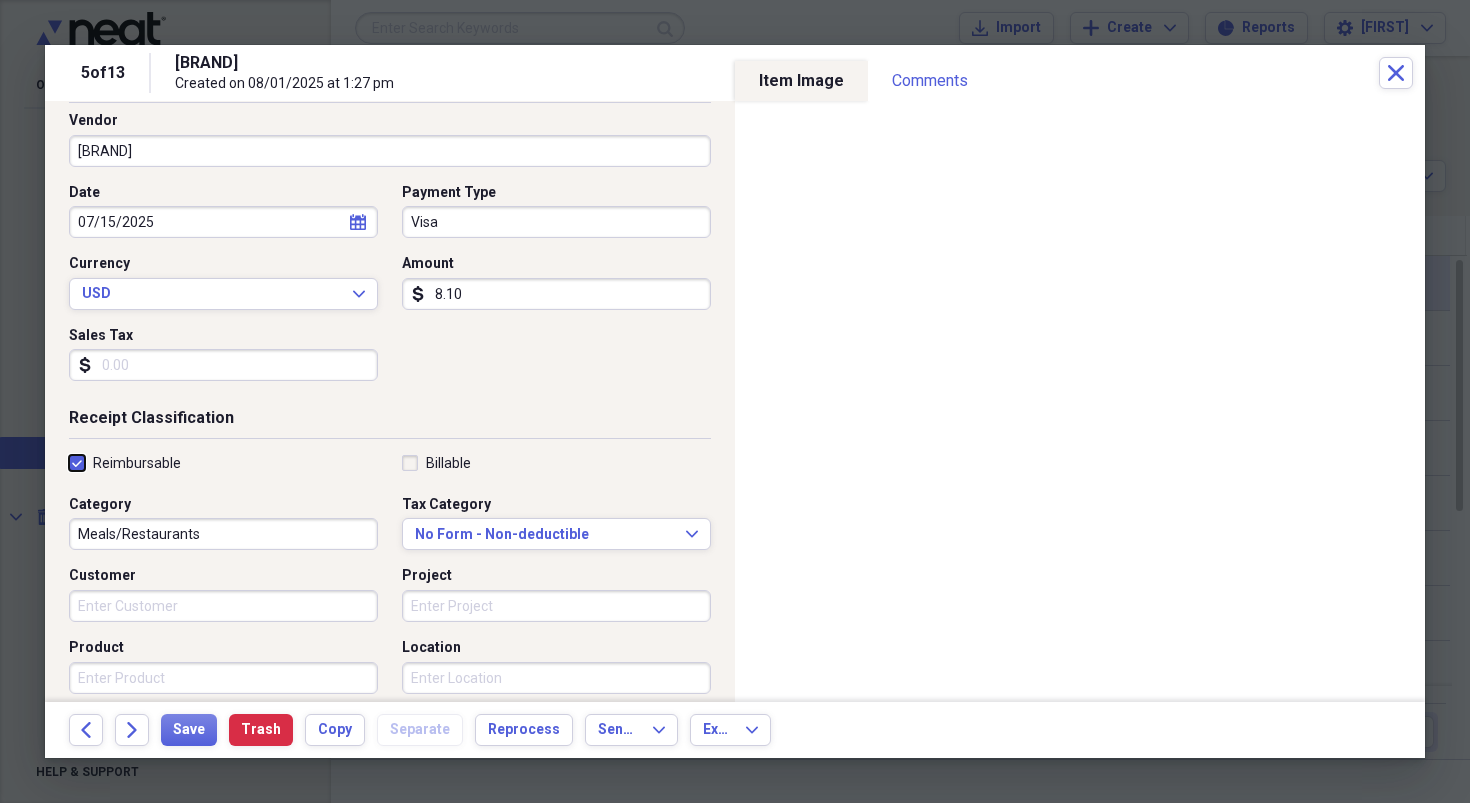 checkbox on "true" 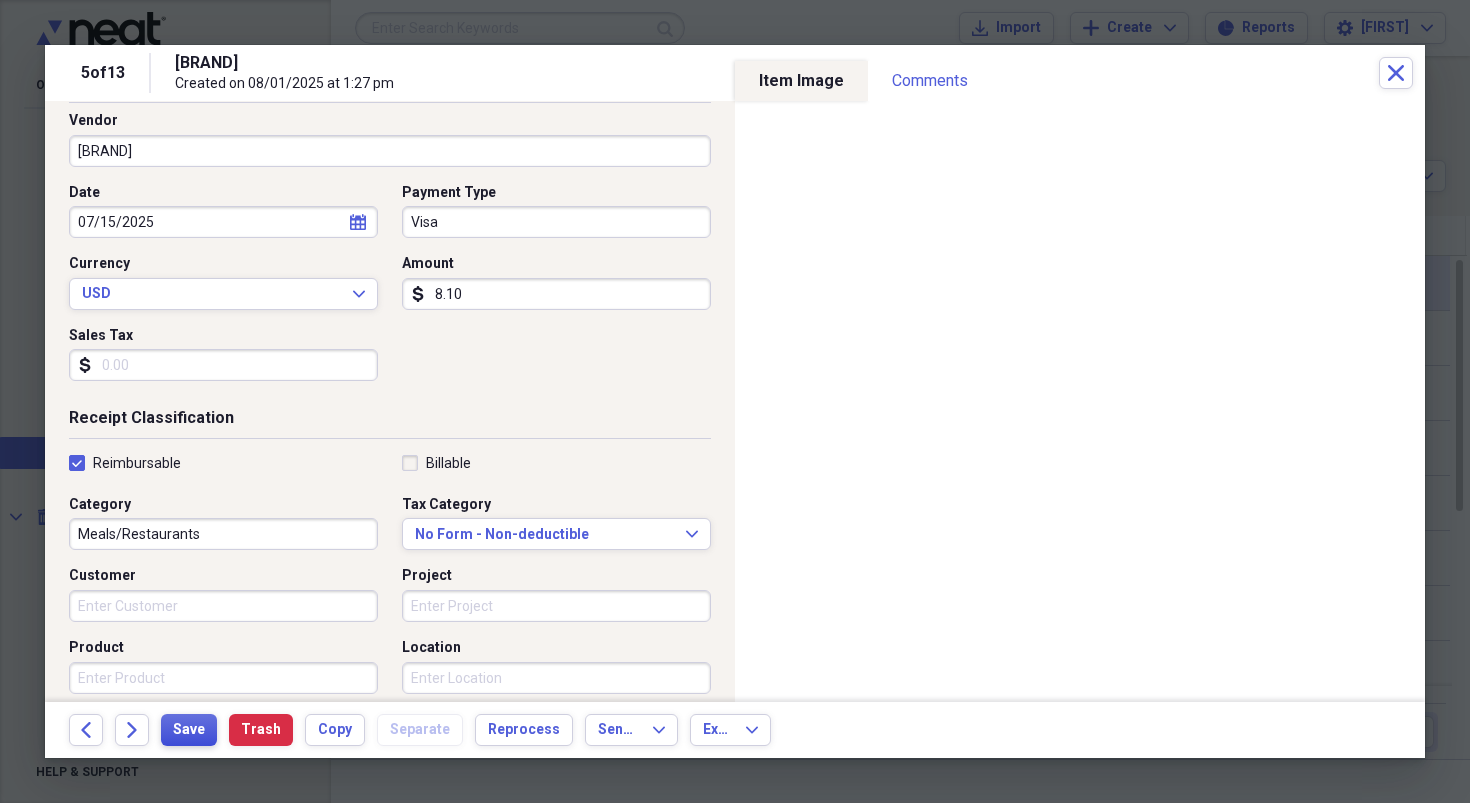 click on "Save" at bounding box center (189, 730) 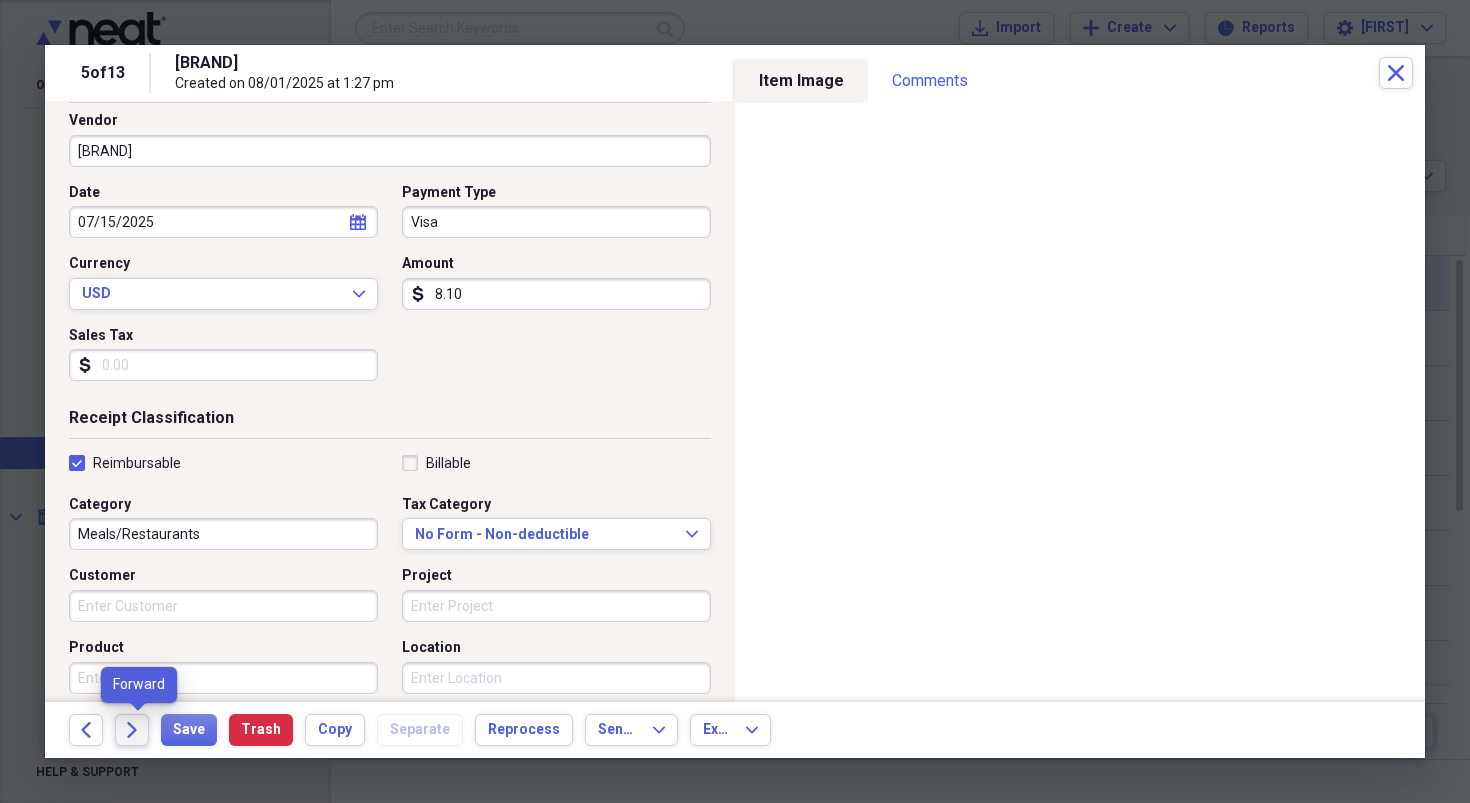 click on "Forward" 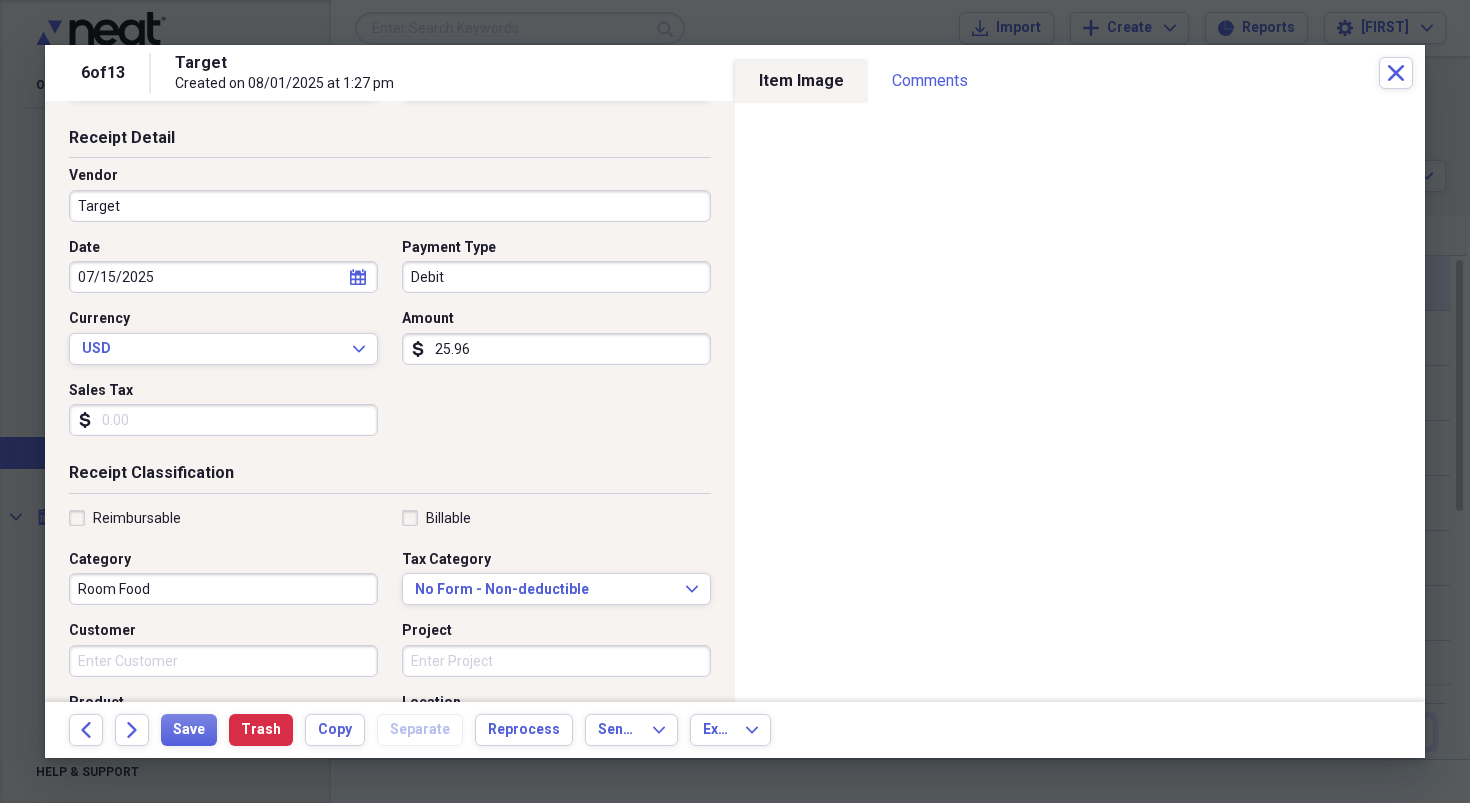 scroll, scrollTop: 82, scrollLeft: 0, axis: vertical 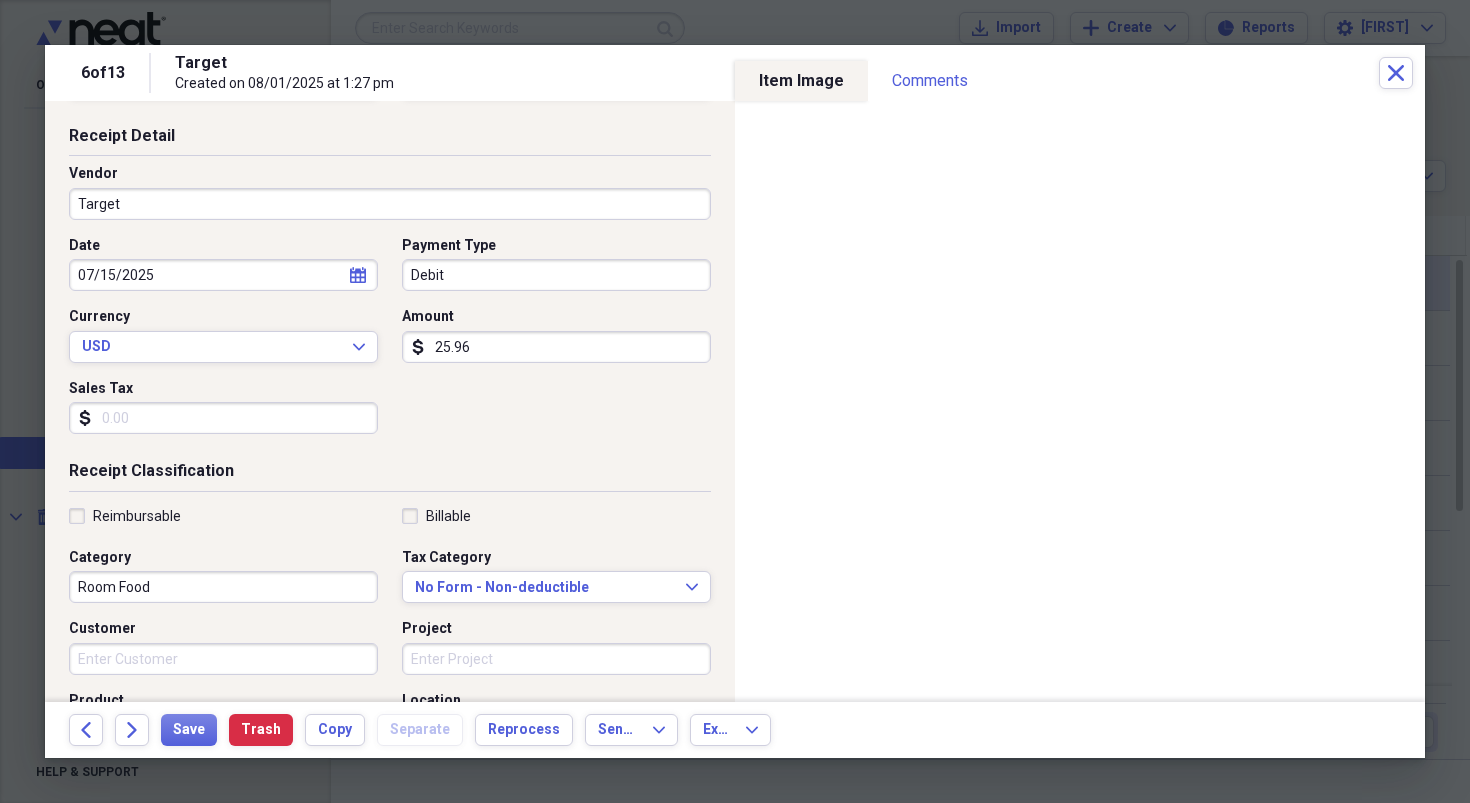 click on "Reimbursable" at bounding box center [125, 516] 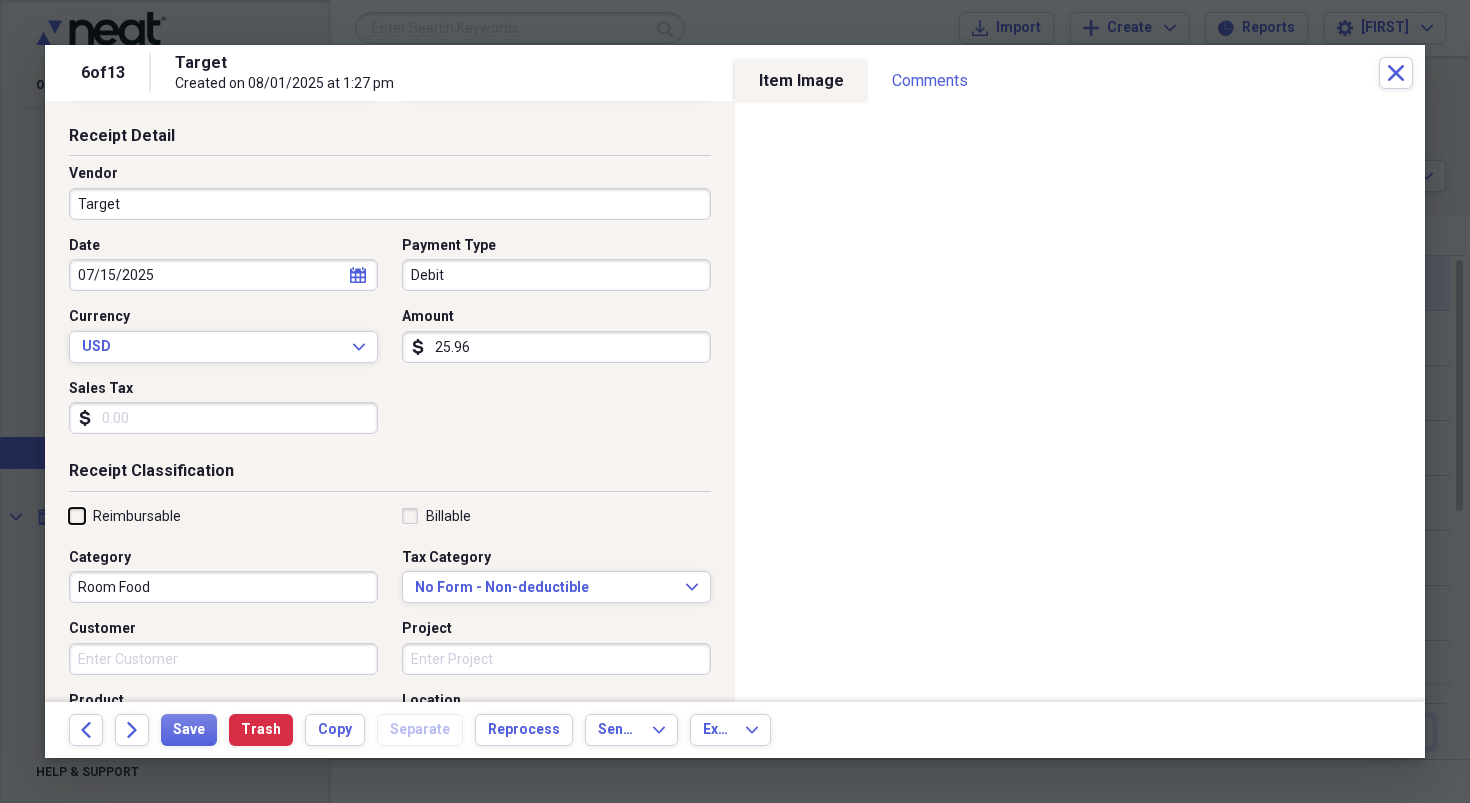 click on "Reimbursable" at bounding box center (69, 515) 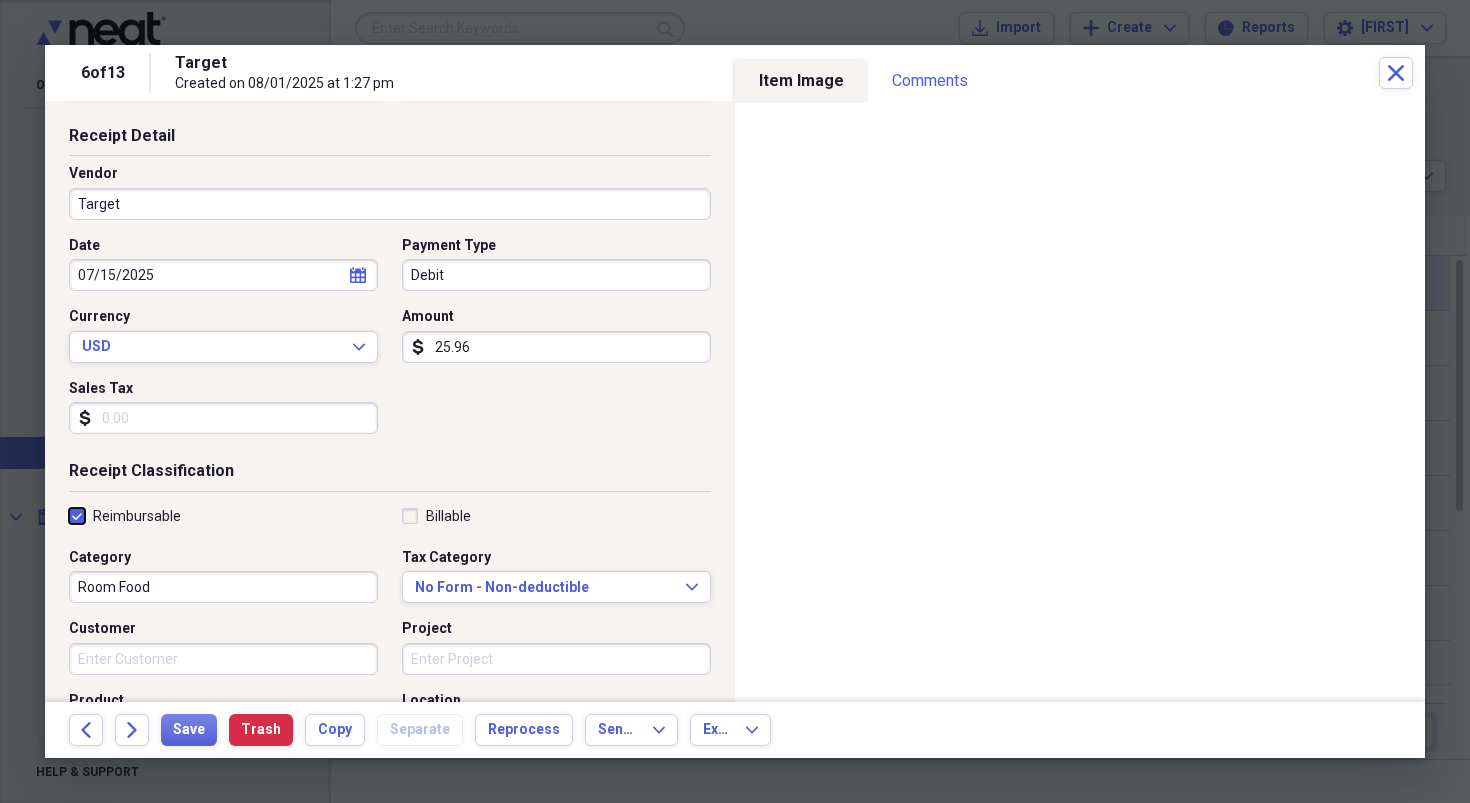checkbox on "true" 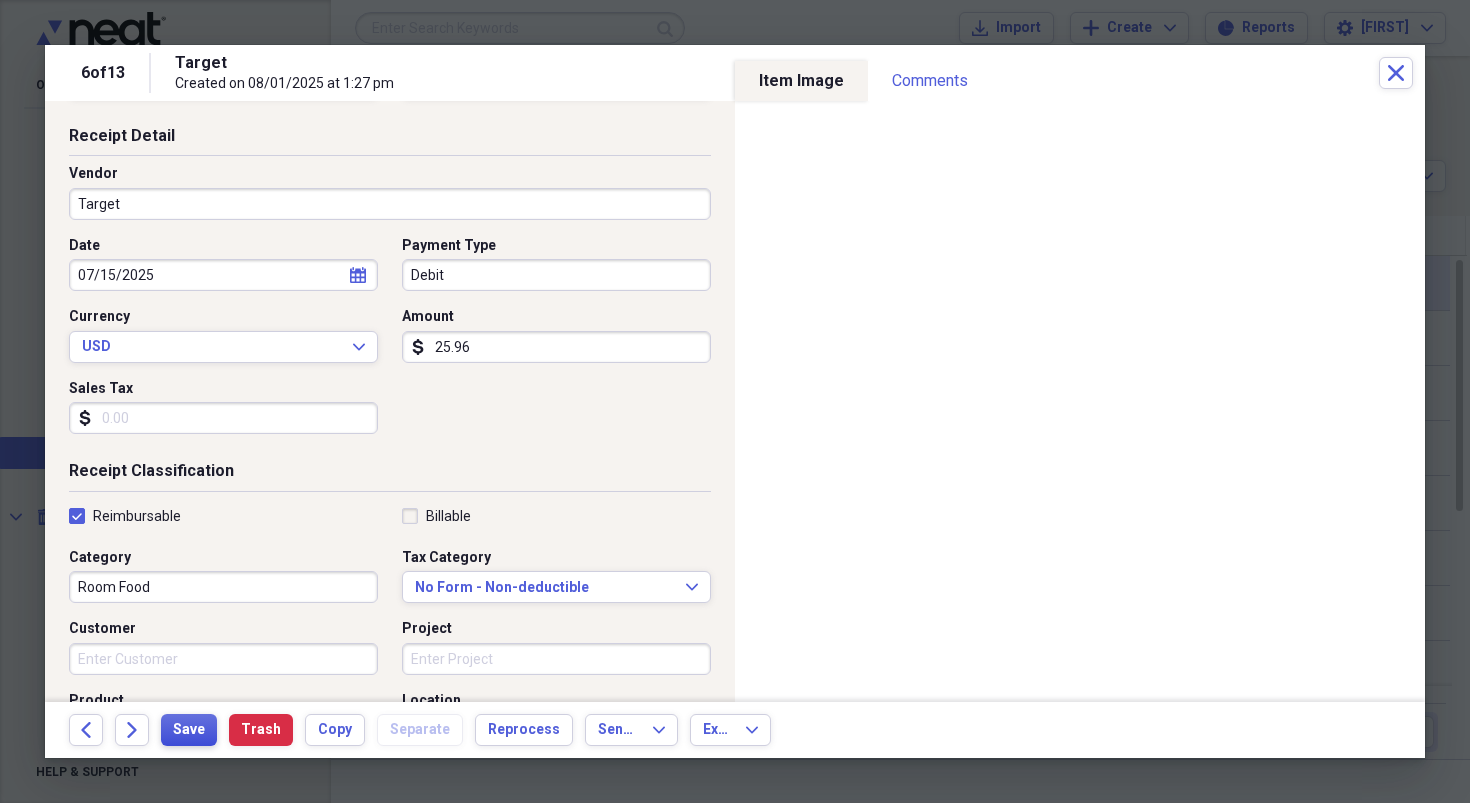 click on "Save" at bounding box center (189, 730) 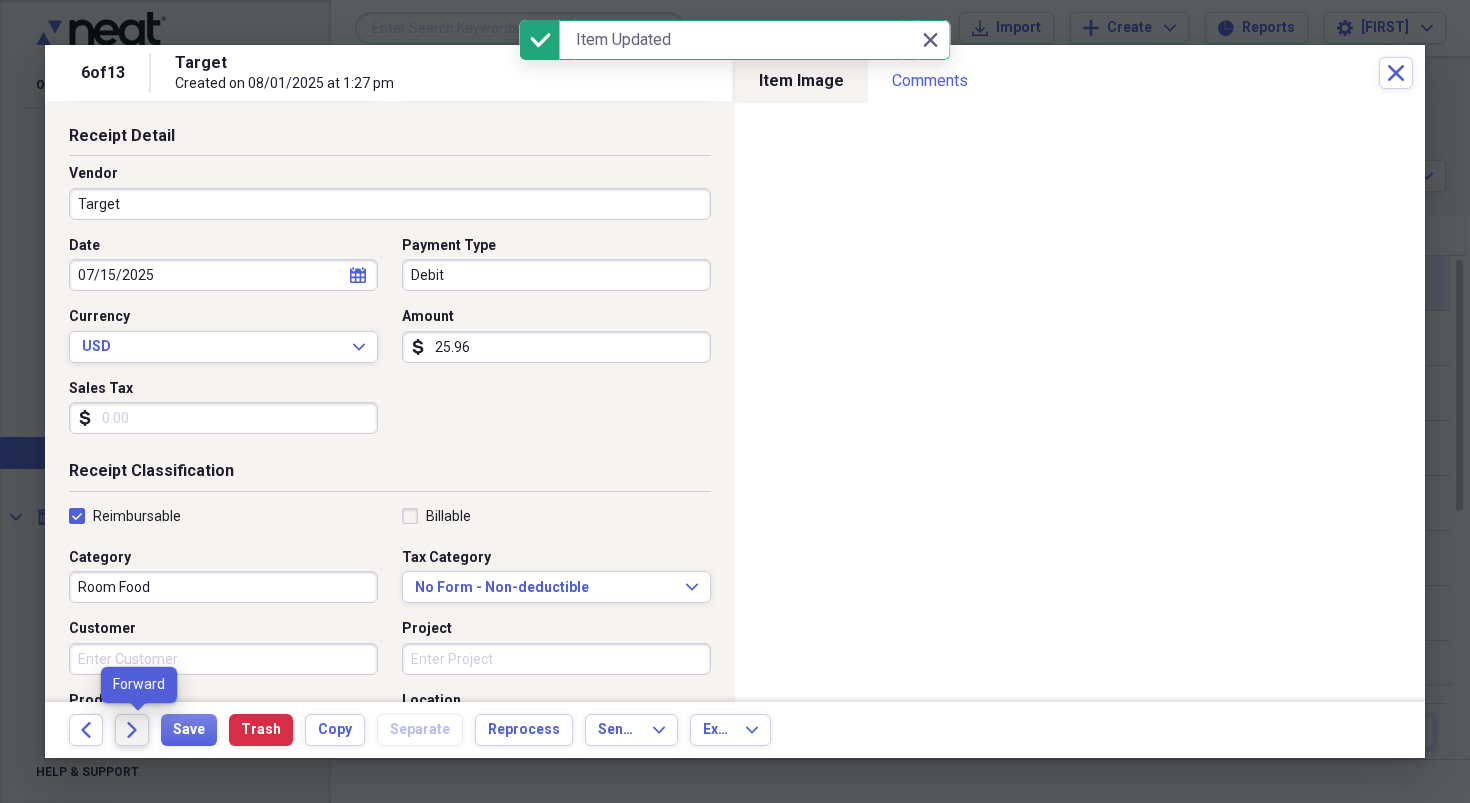click on "Forward" 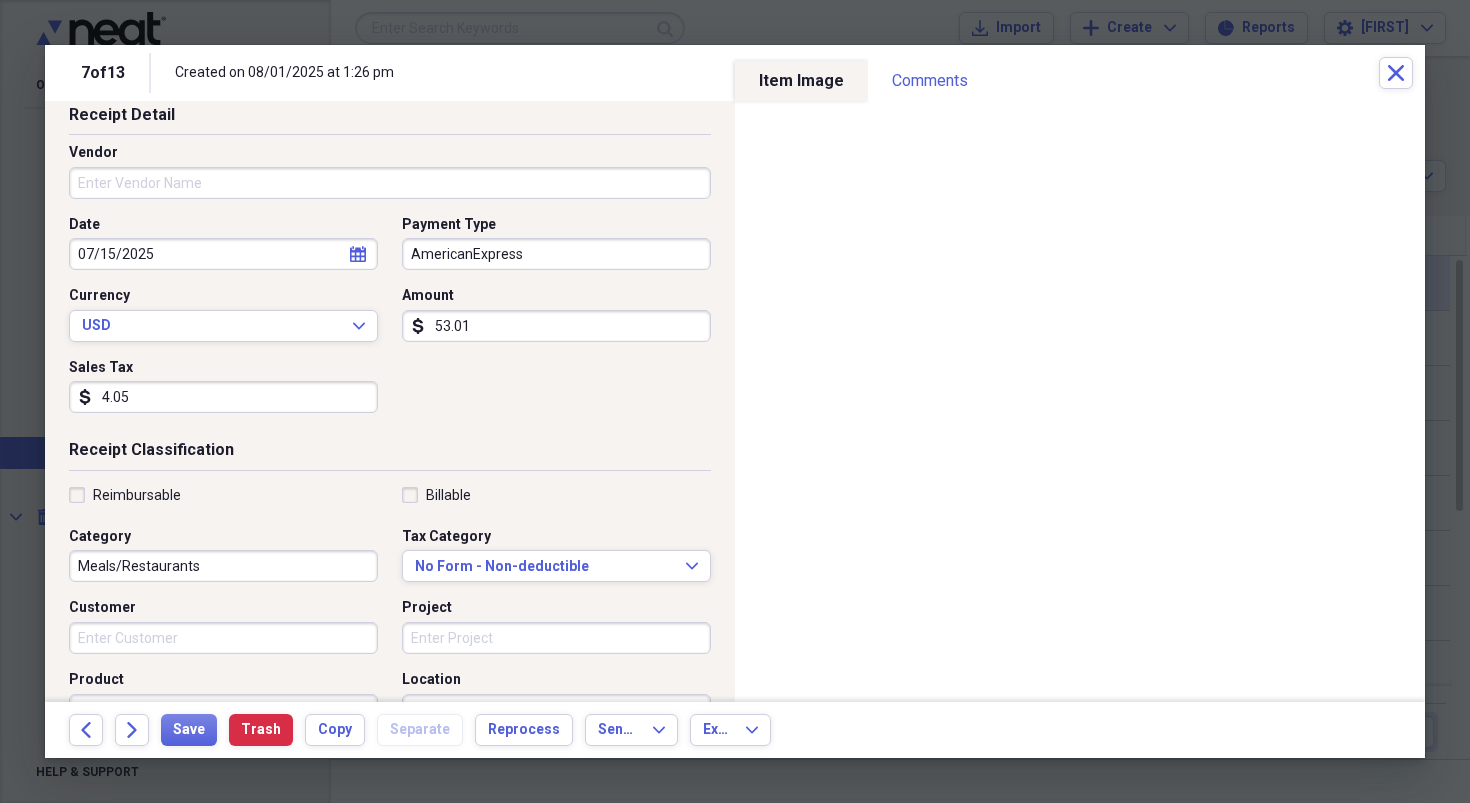 scroll, scrollTop: 90, scrollLeft: 0, axis: vertical 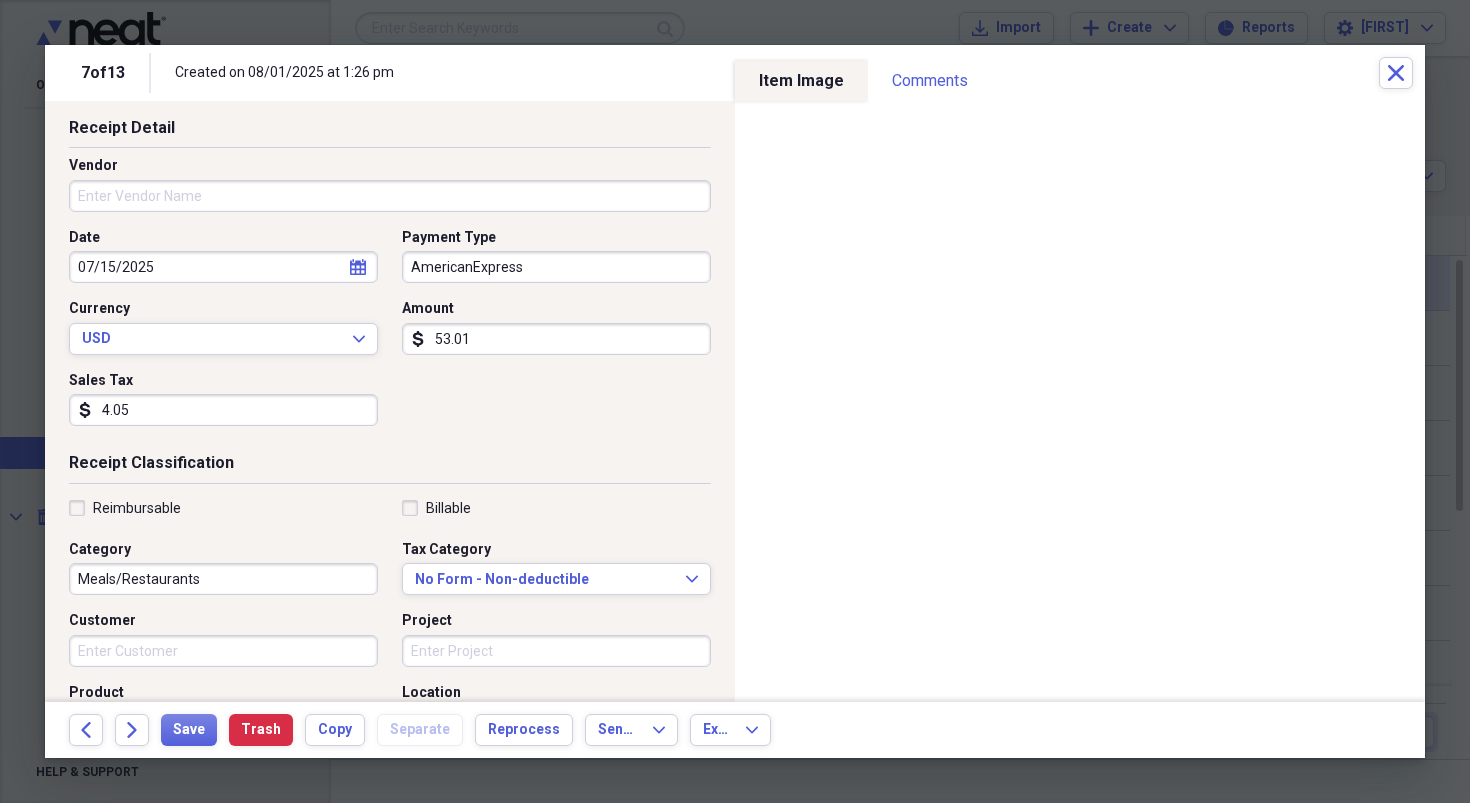 click on "4.05" at bounding box center (223, 410) 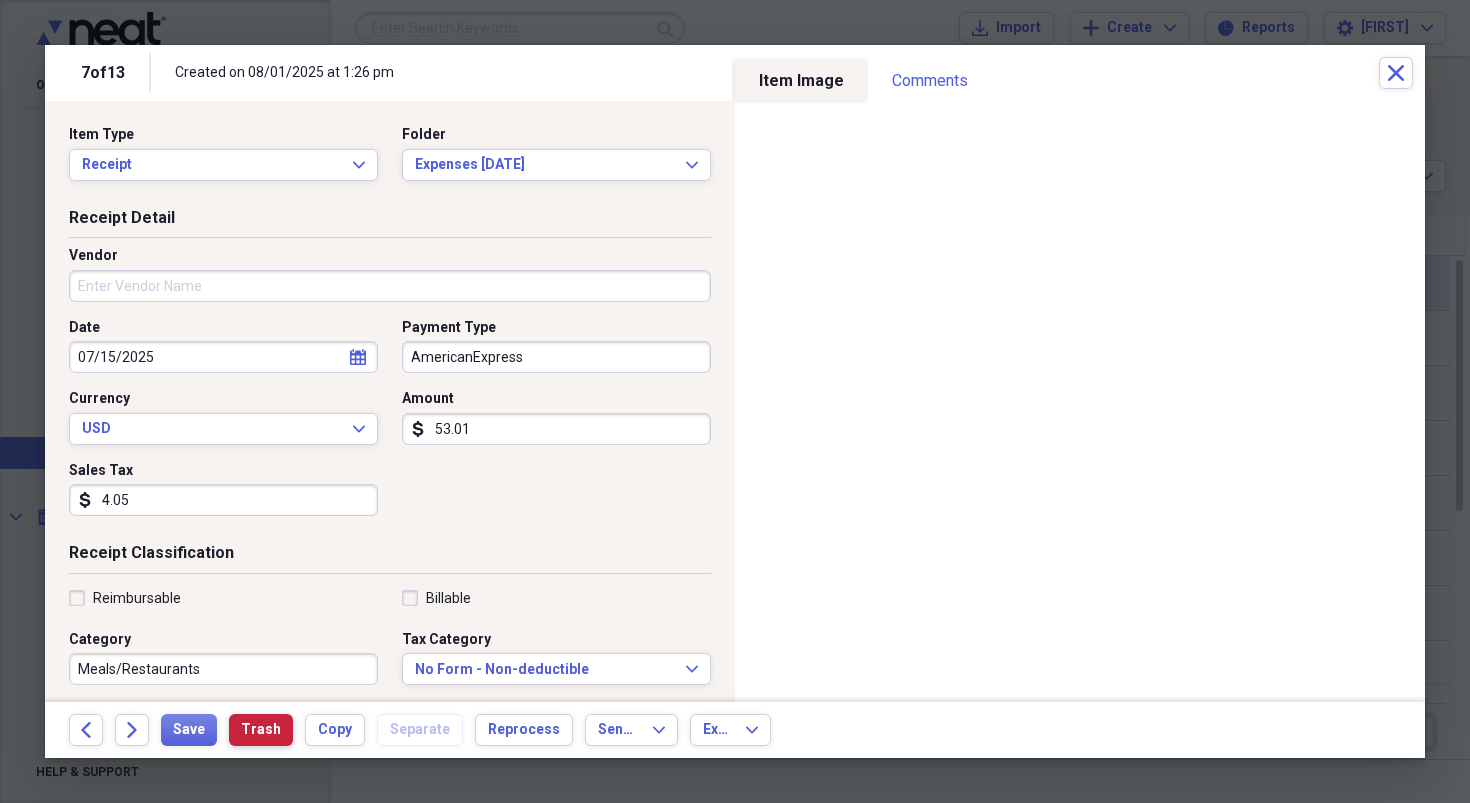 click on "Trash" at bounding box center (261, 730) 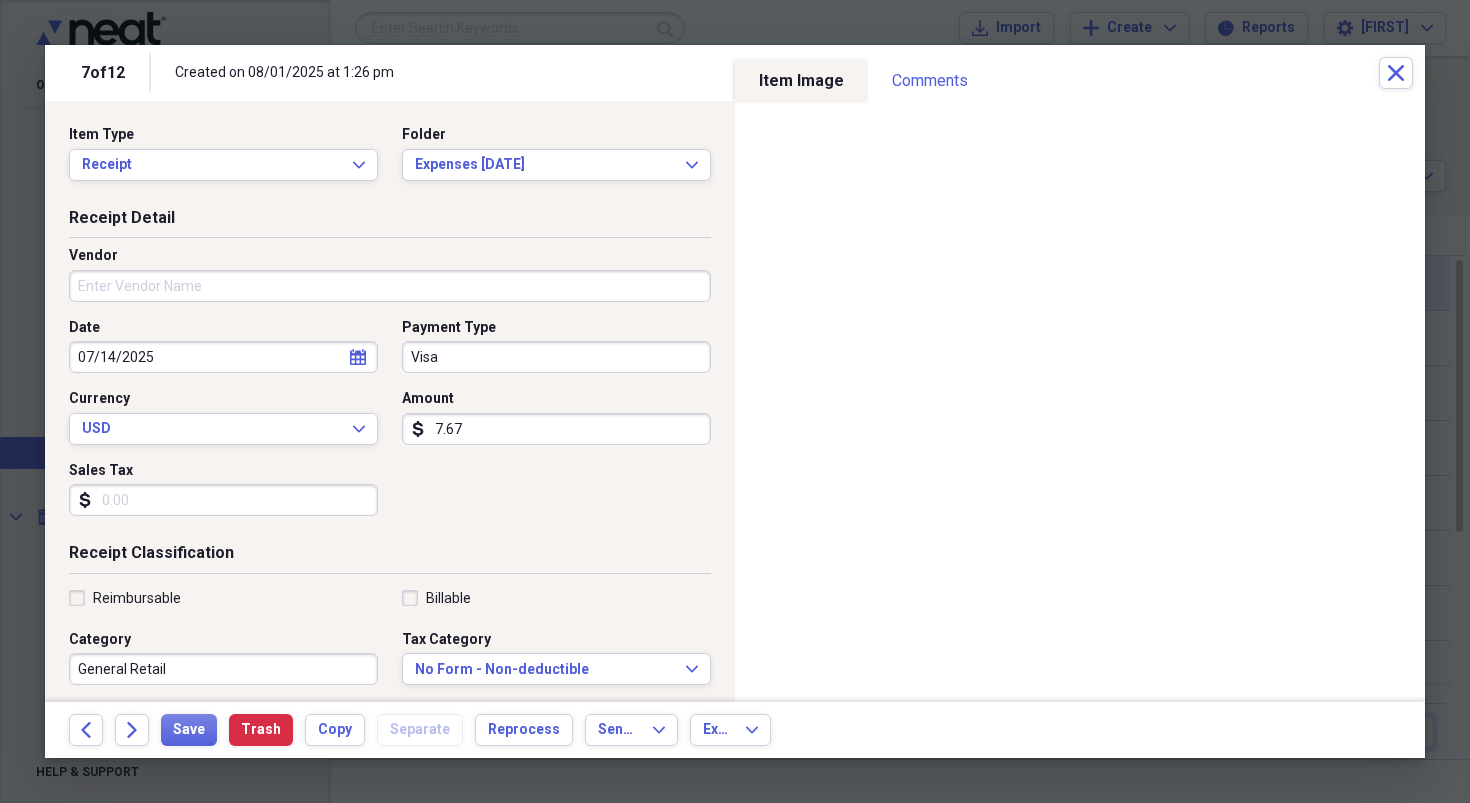 click on "Reimbursable" at bounding box center [125, 598] 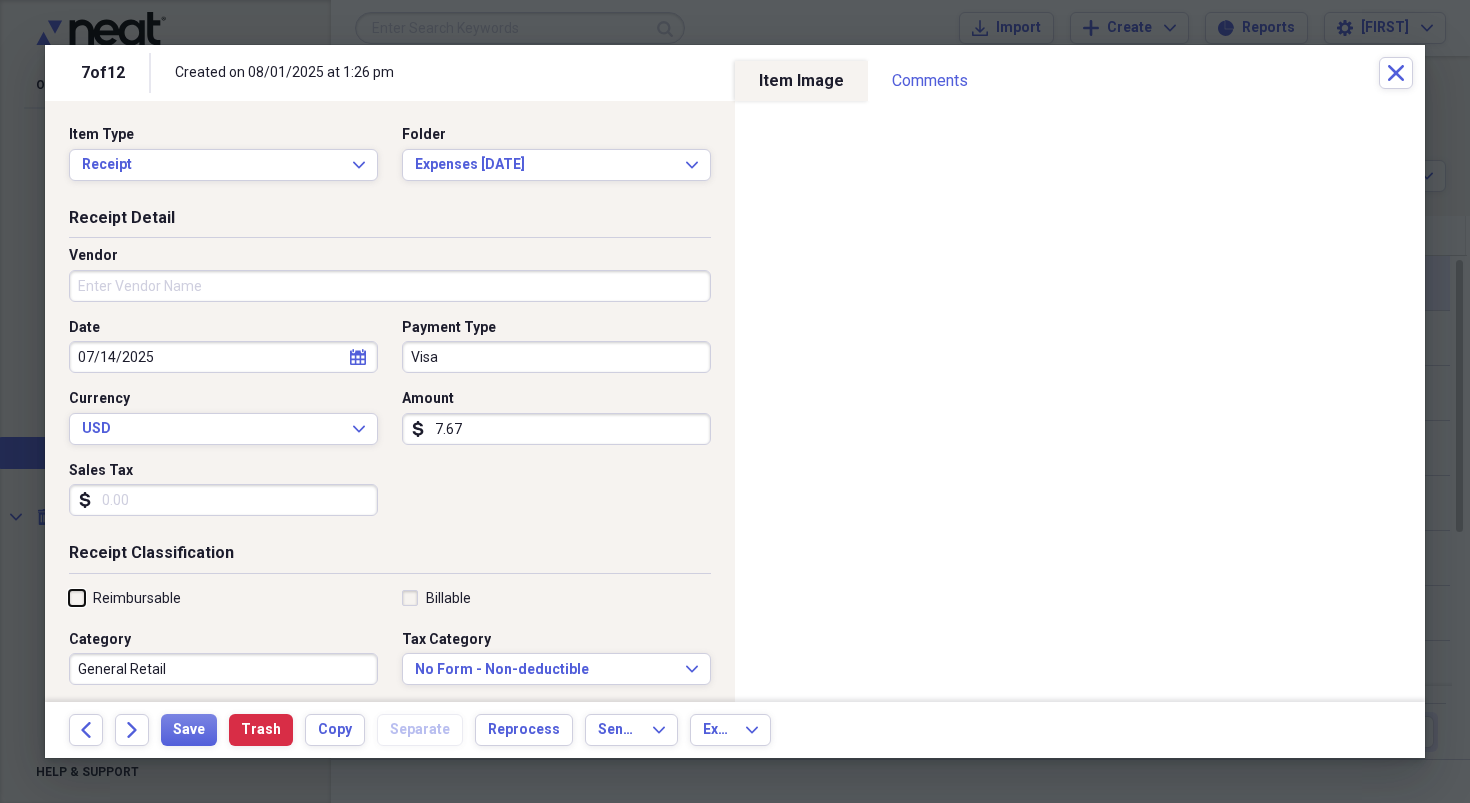 click on "Reimbursable" at bounding box center [69, 597] 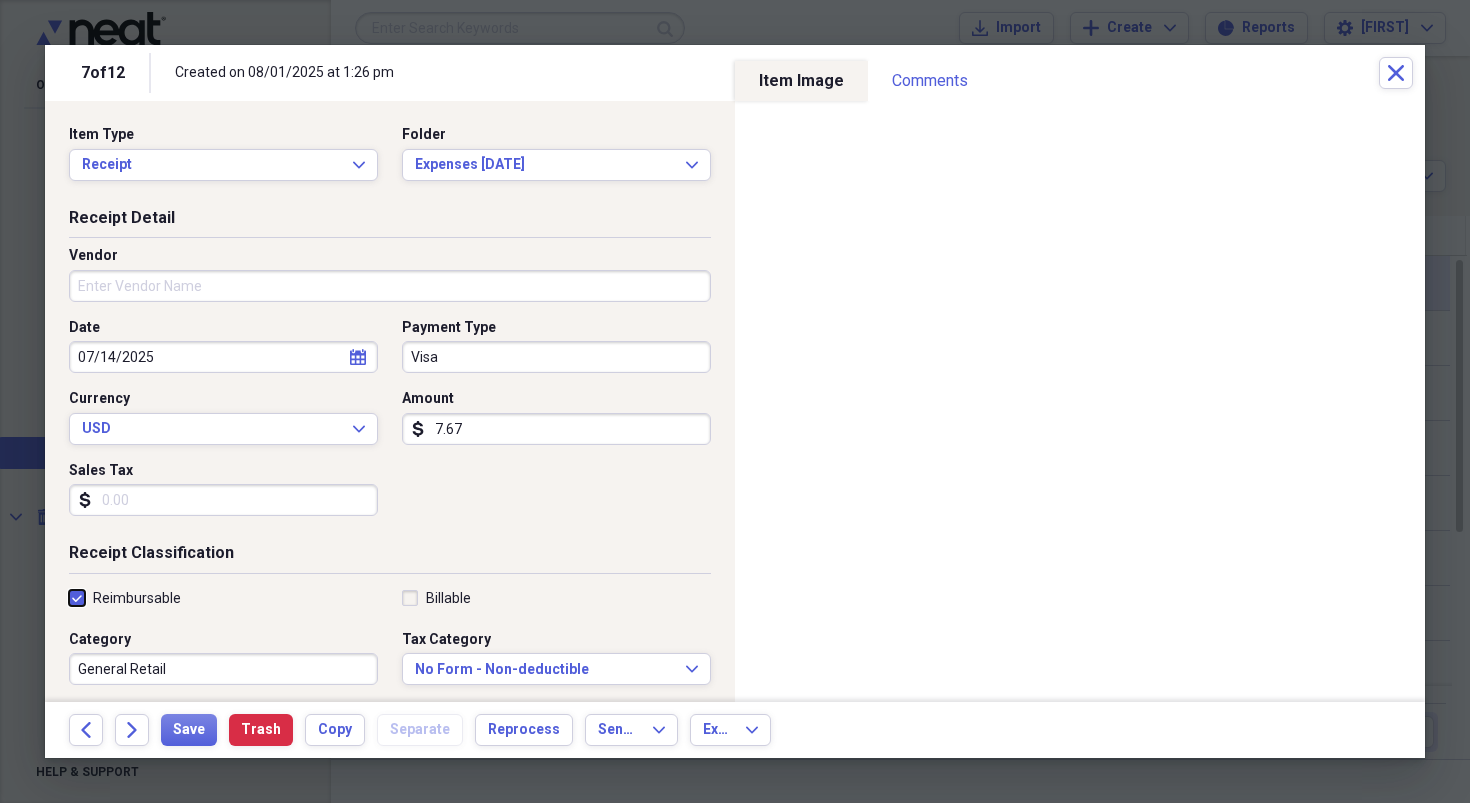 checkbox on "true" 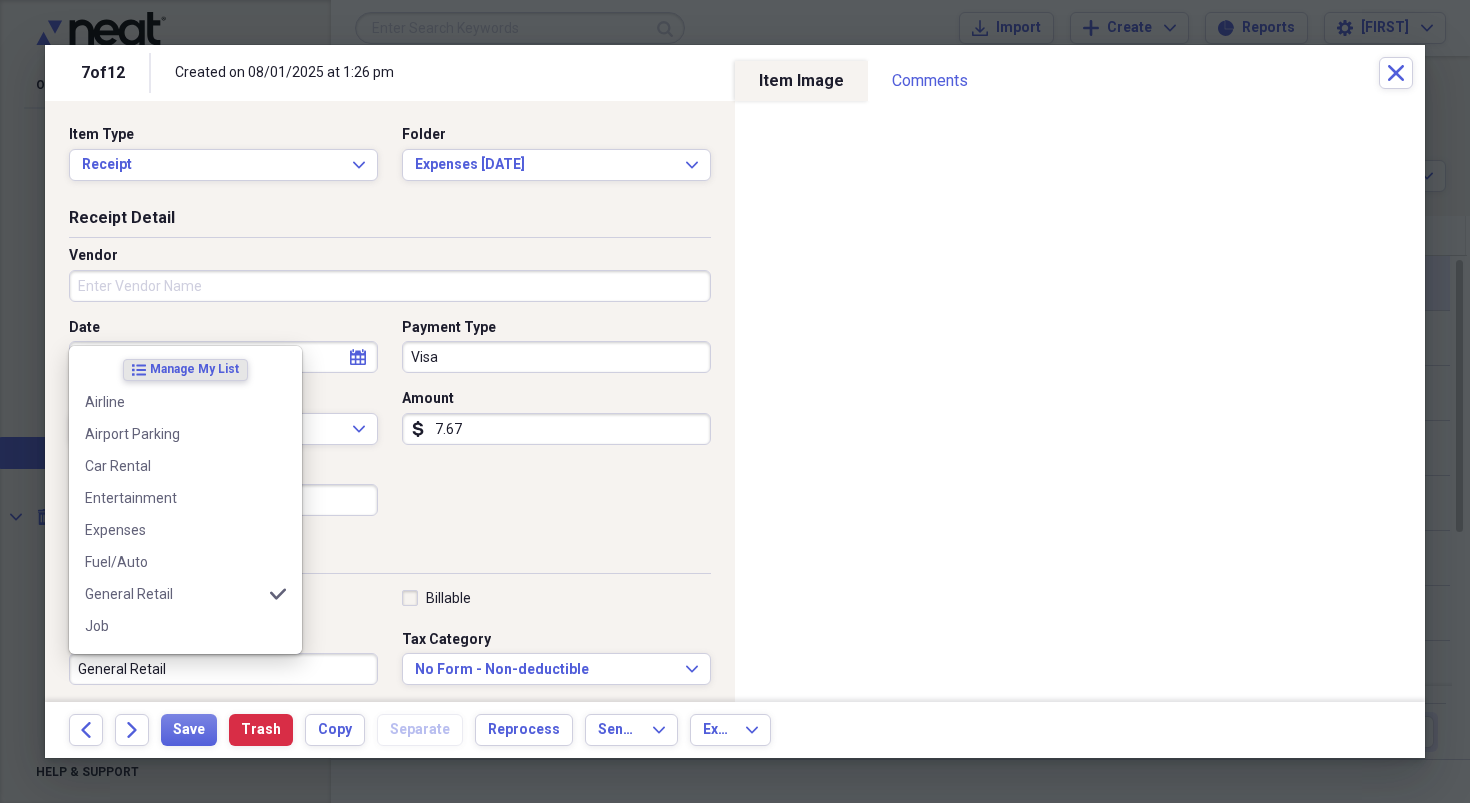 click on "General Retail" at bounding box center (223, 669) 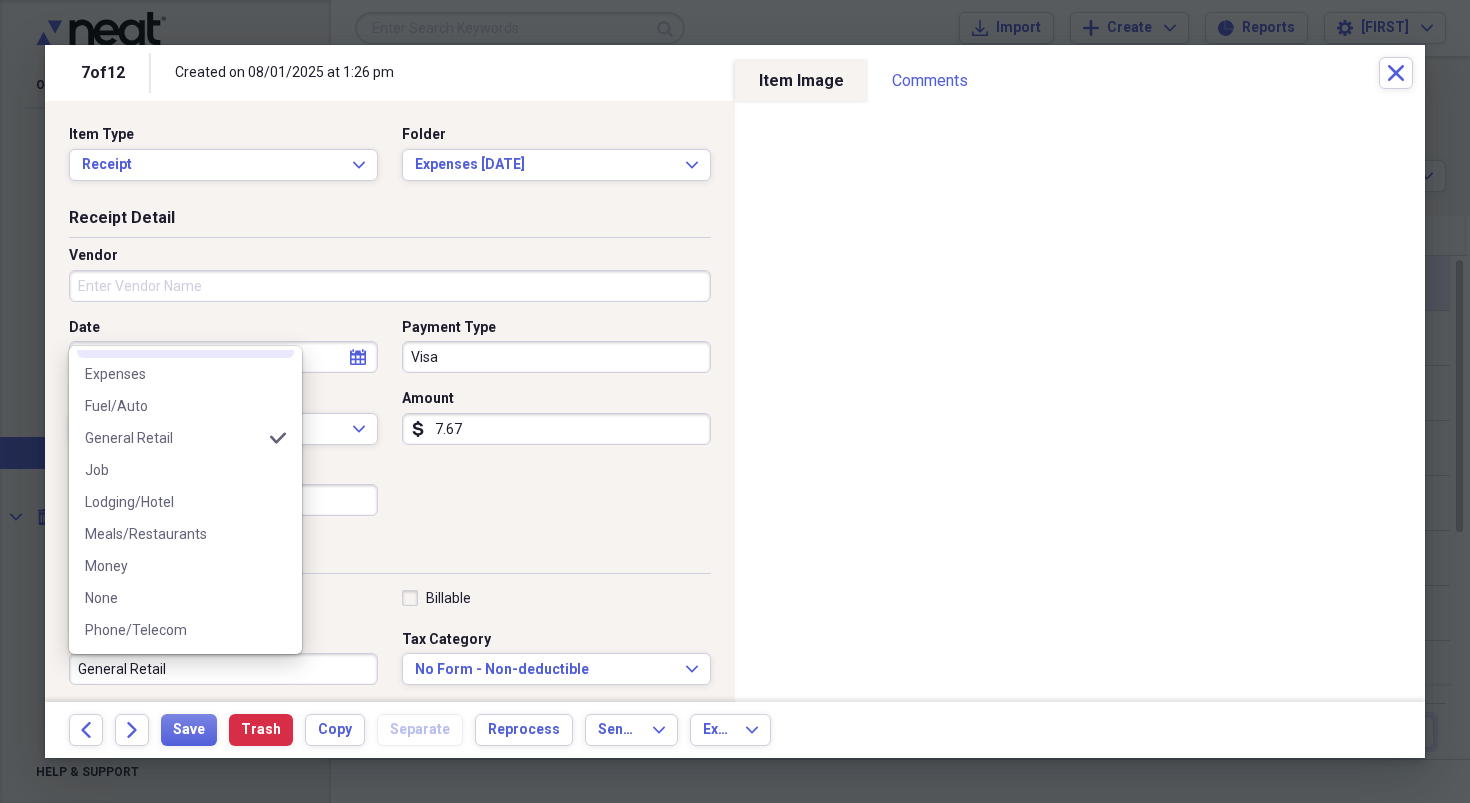 scroll, scrollTop: 178, scrollLeft: 0, axis: vertical 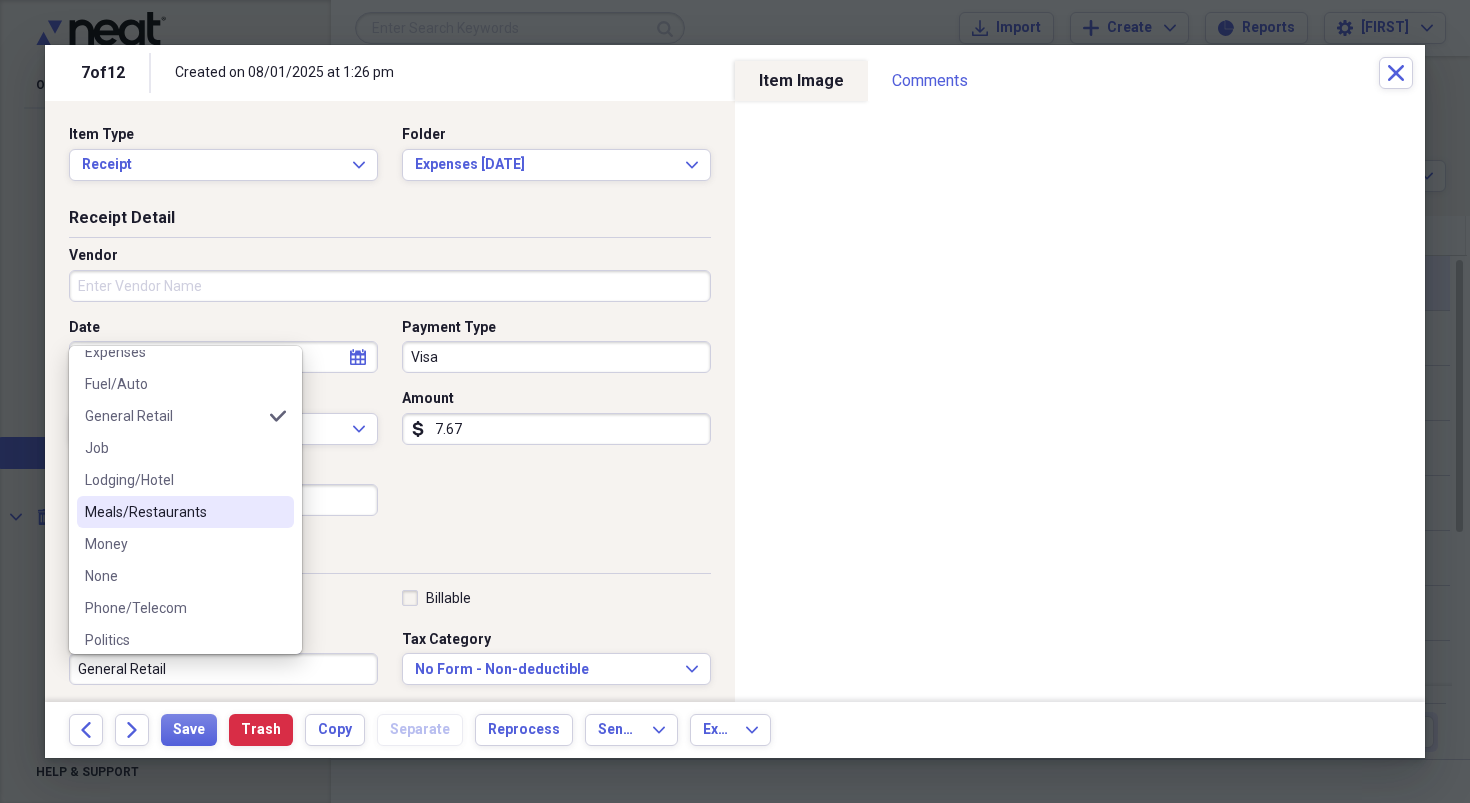 click on "Meals/Restaurants" at bounding box center [185, 512] 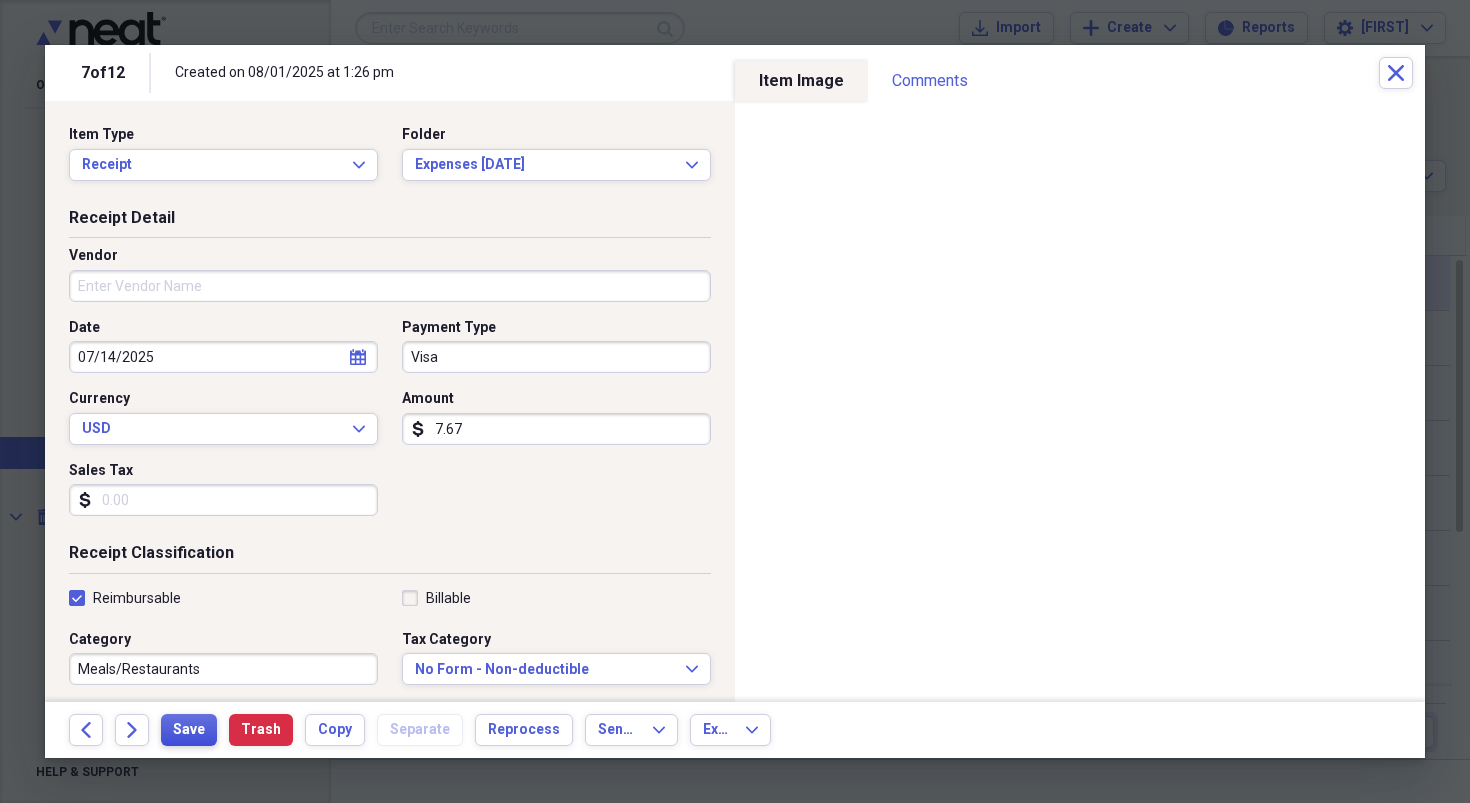 click on "Save" at bounding box center [189, 730] 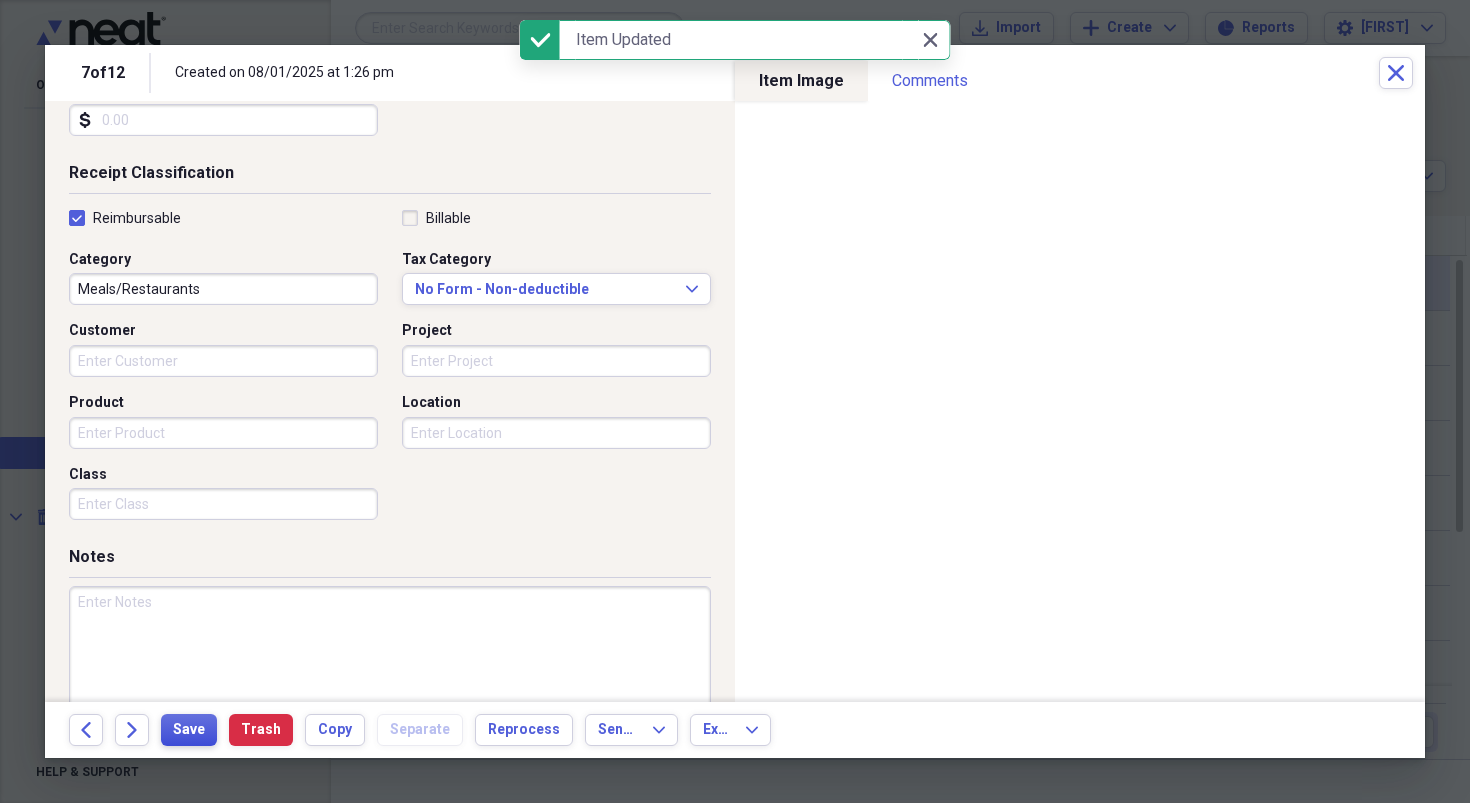 scroll, scrollTop: 419, scrollLeft: 0, axis: vertical 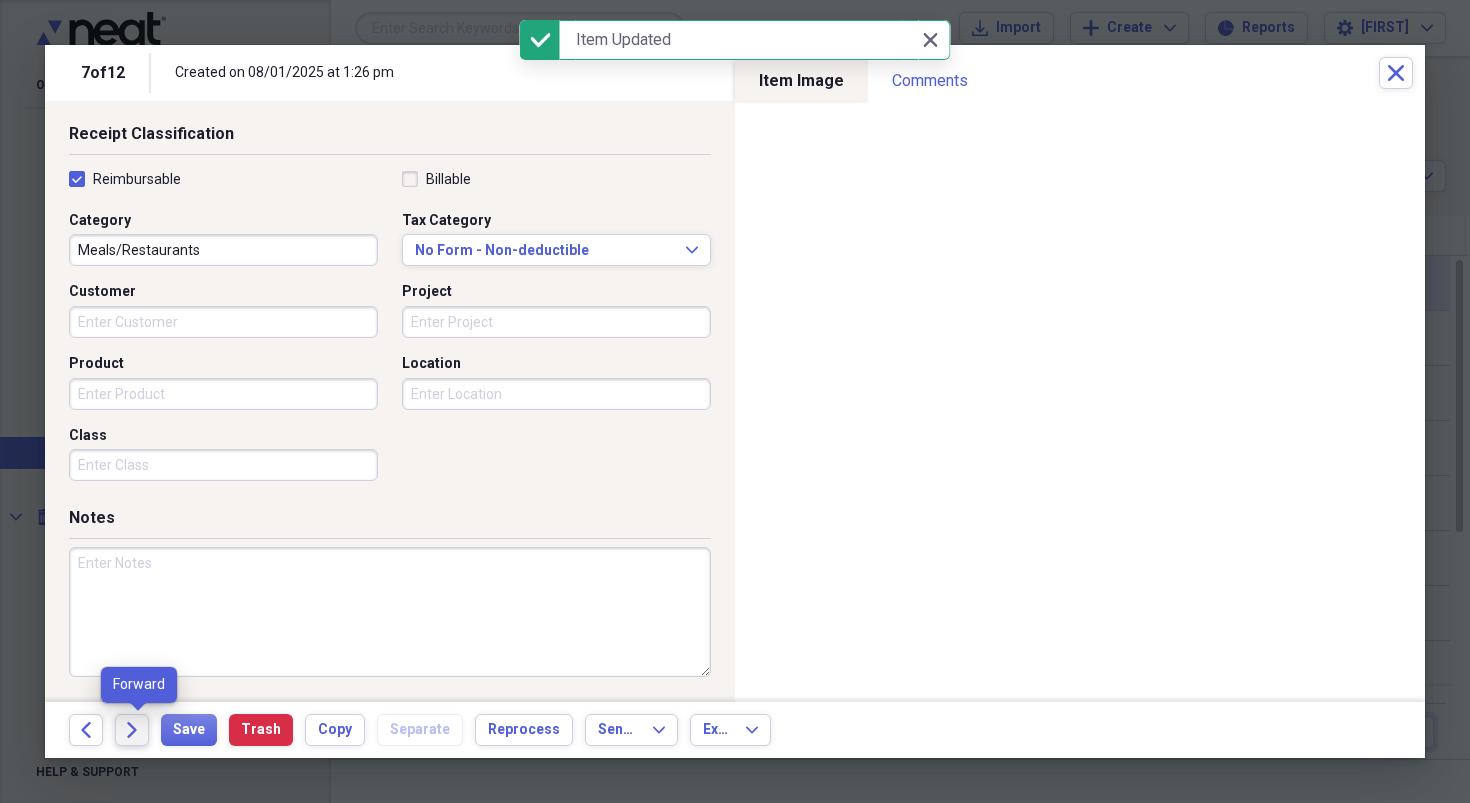 click 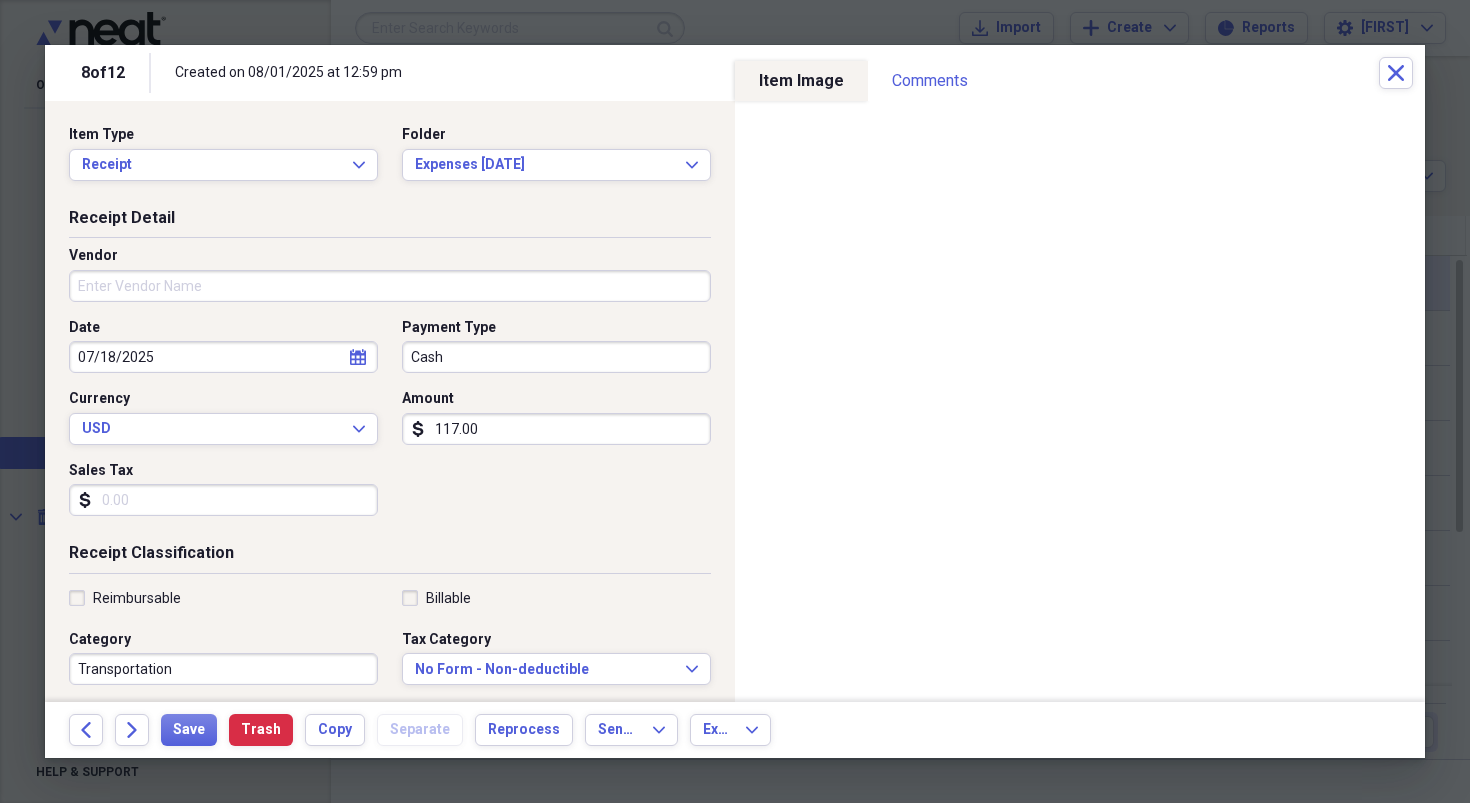 click on "Vendor" at bounding box center (390, 286) 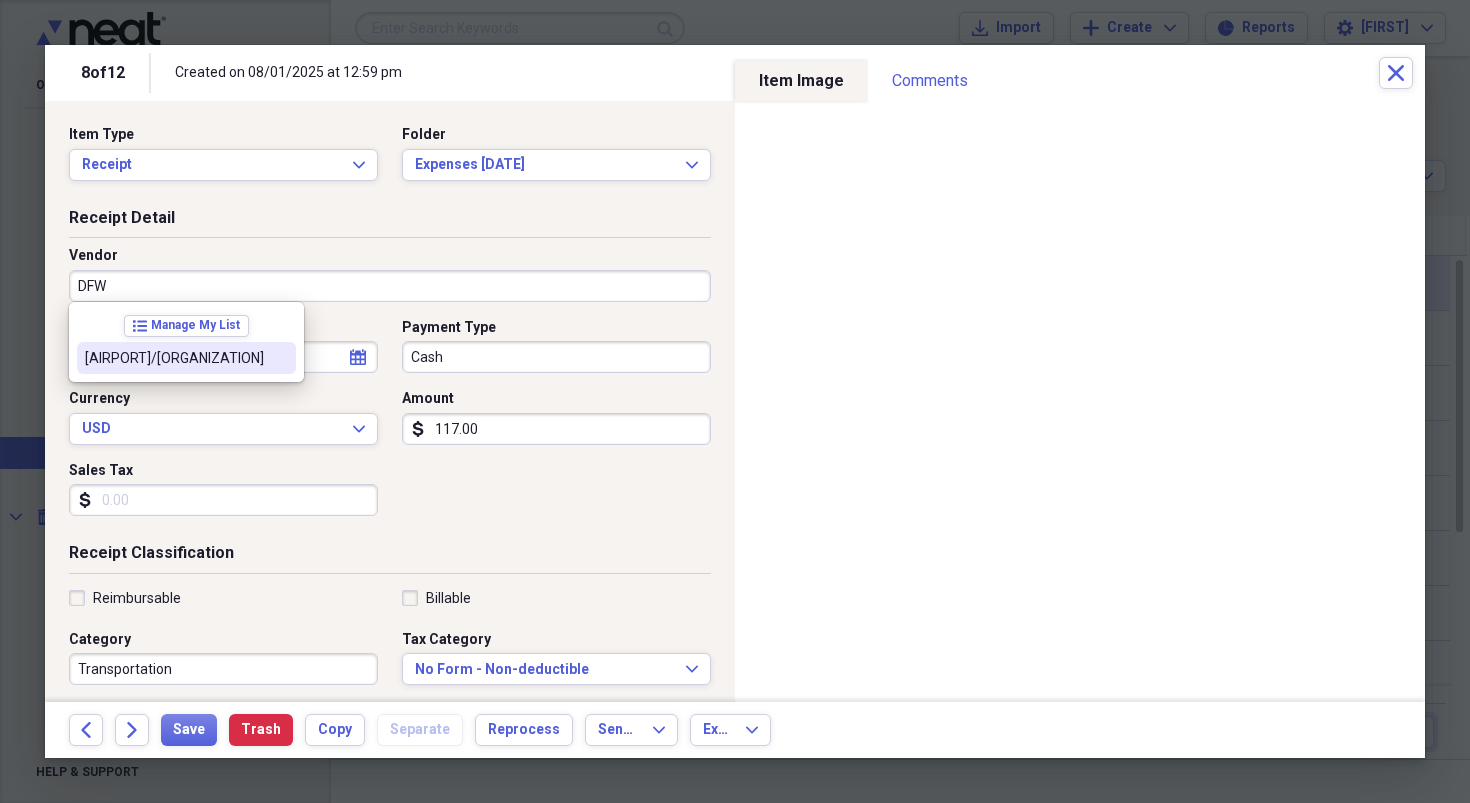 click on "[AIRPORT]/[ORGANIZATION]" at bounding box center (174, 358) 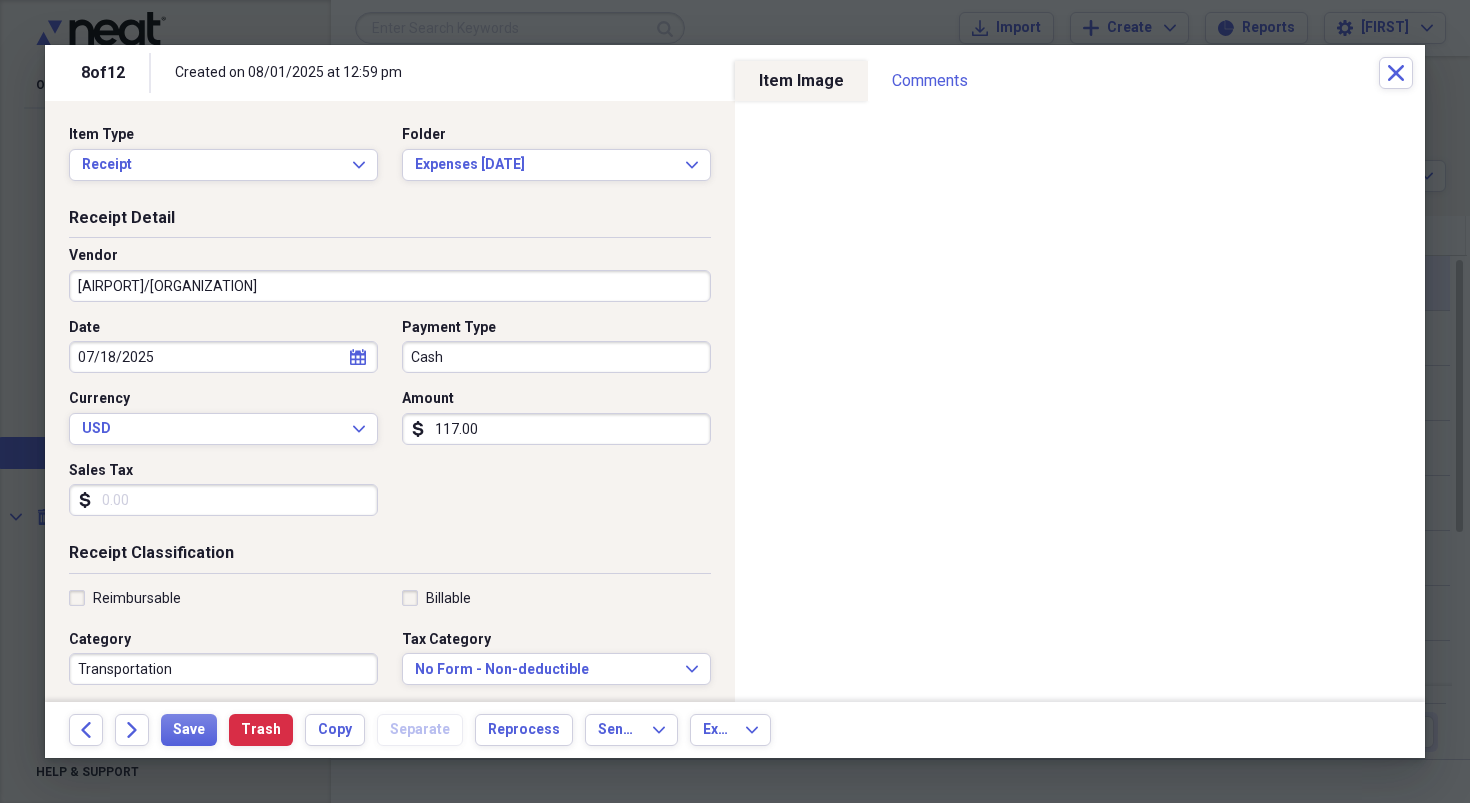 type on "Airport Parking" 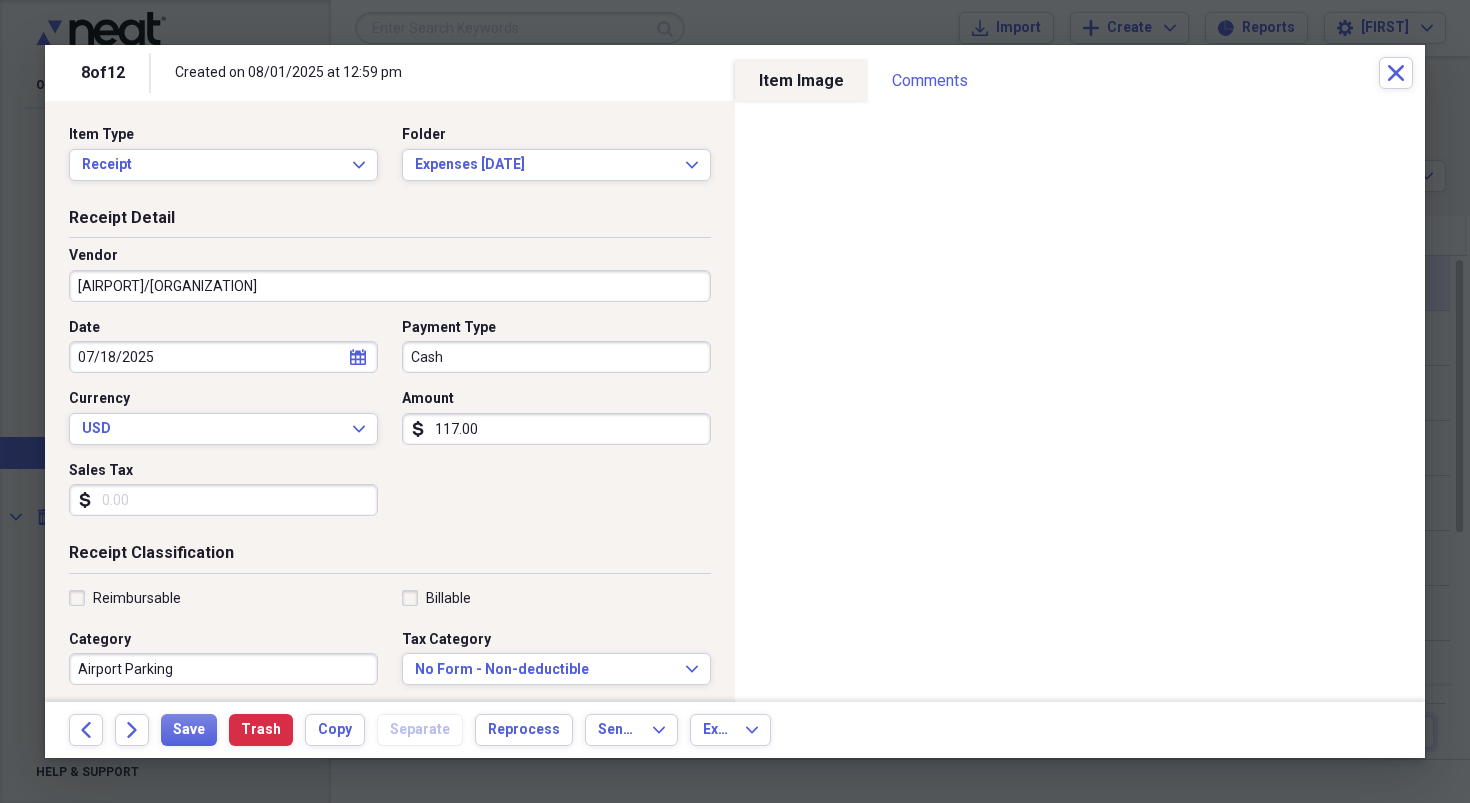 click on "Reimbursable" at bounding box center [125, 598] 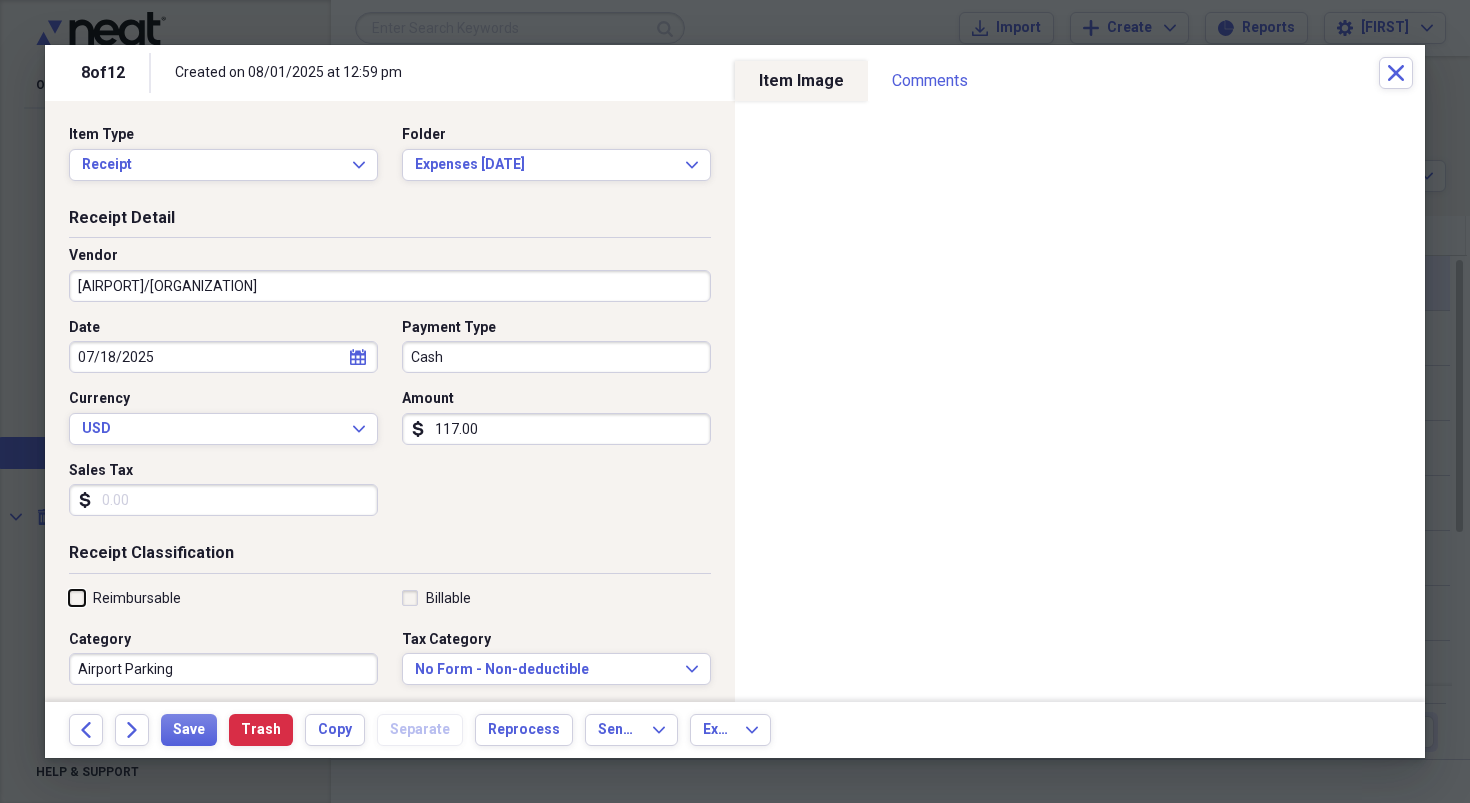 click on "Reimbursable" at bounding box center (69, 597) 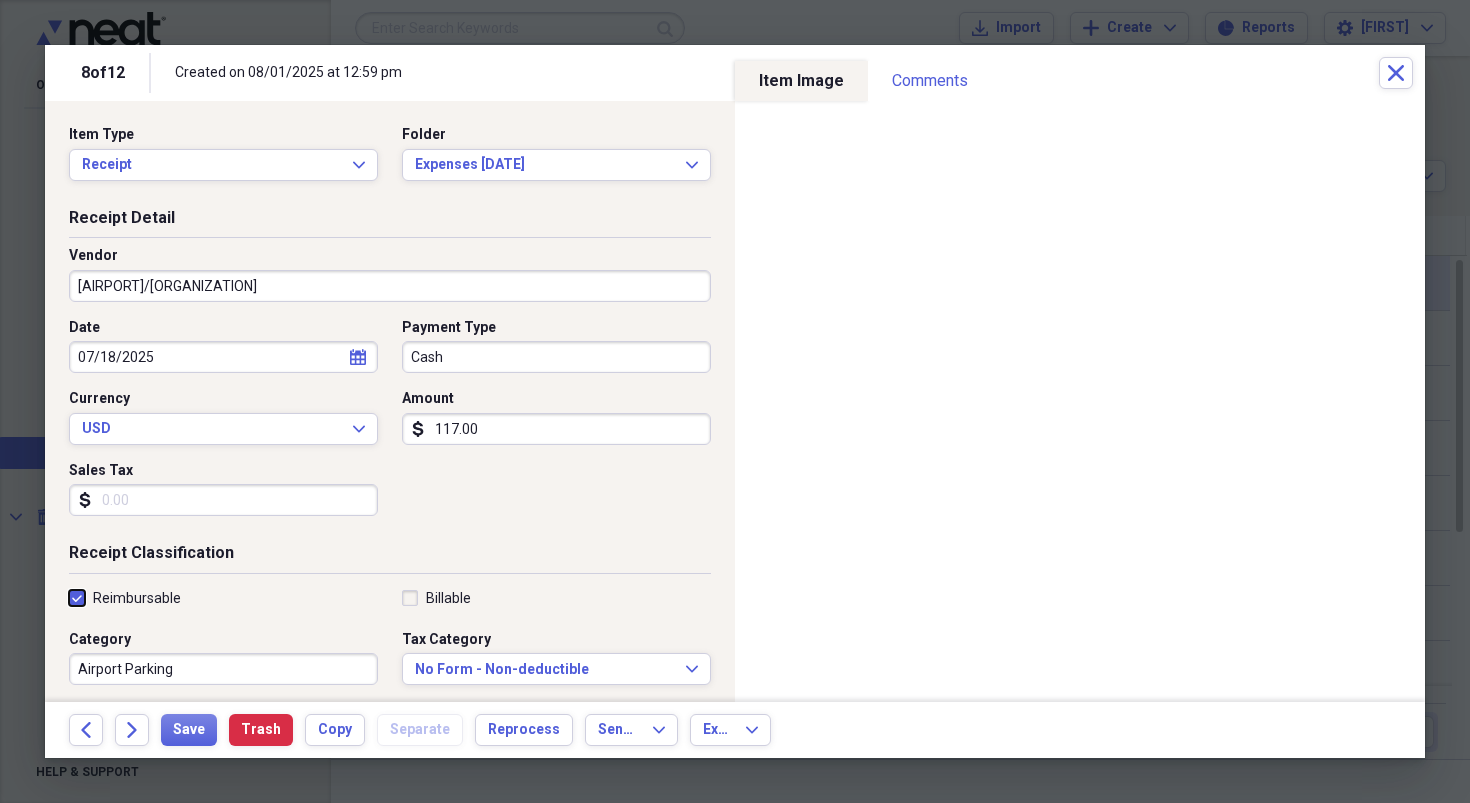 checkbox on "true" 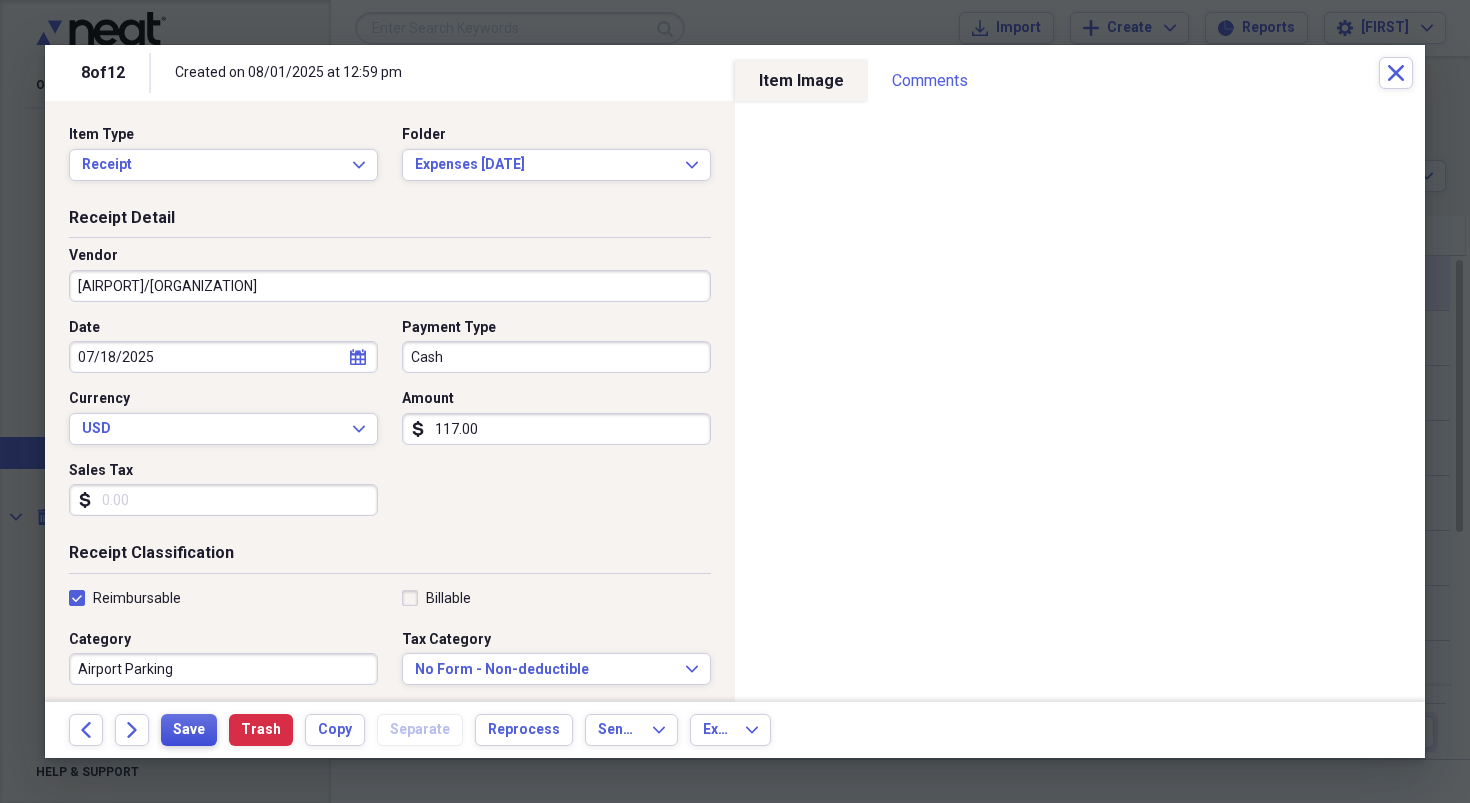 click on "Save" at bounding box center (189, 730) 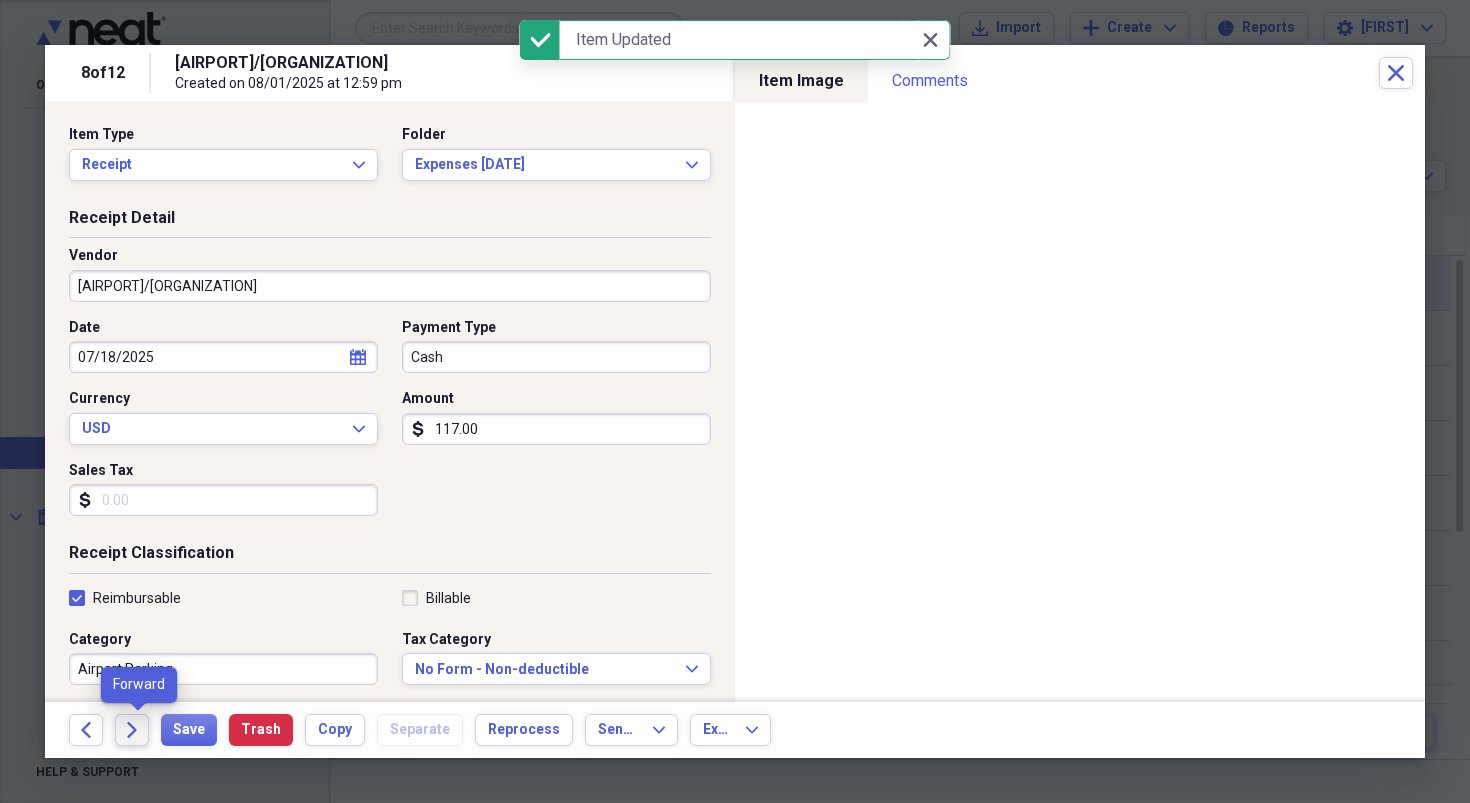 click on "Forward" 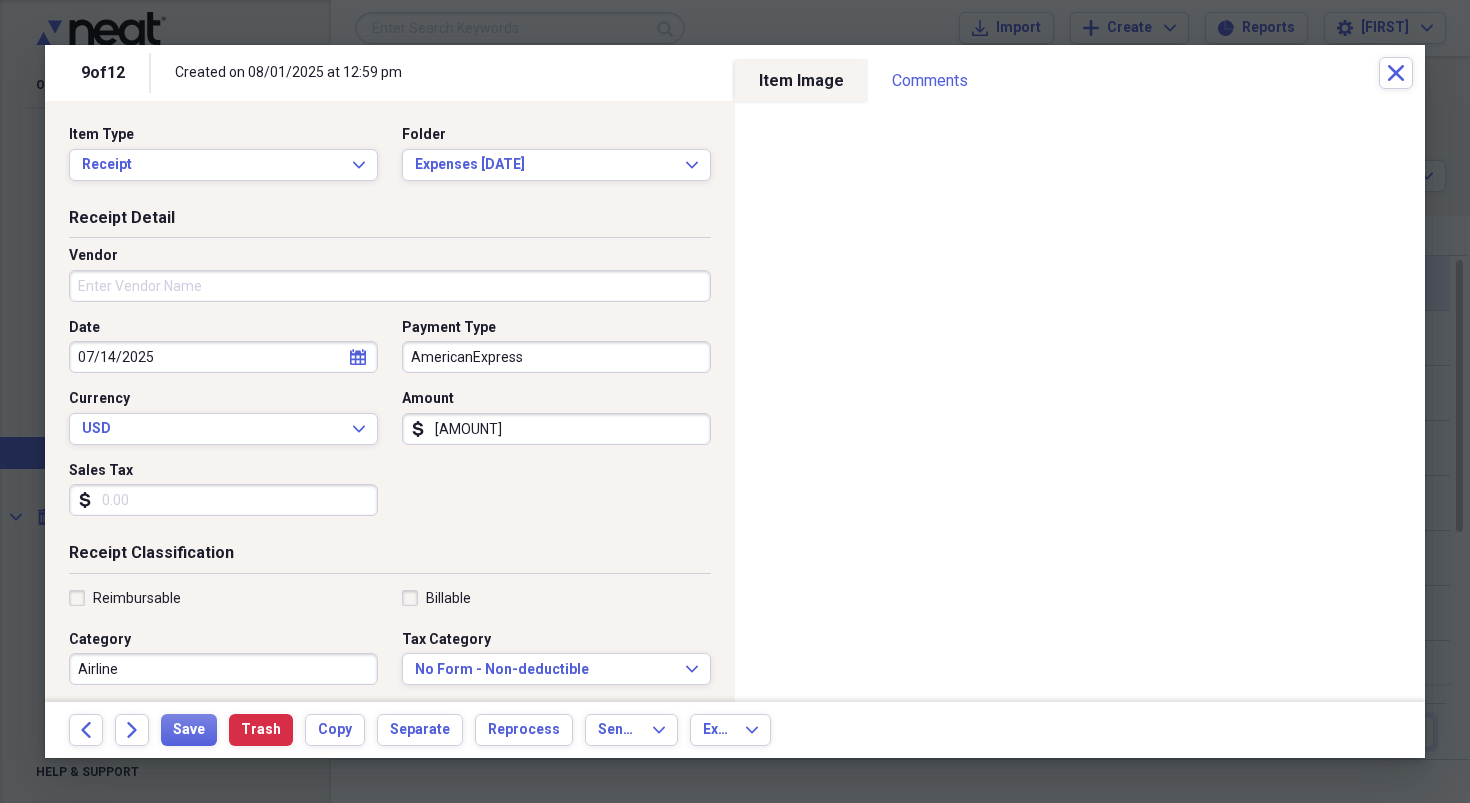 click on "[AMOUNT]" at bounding box center (556, 429) 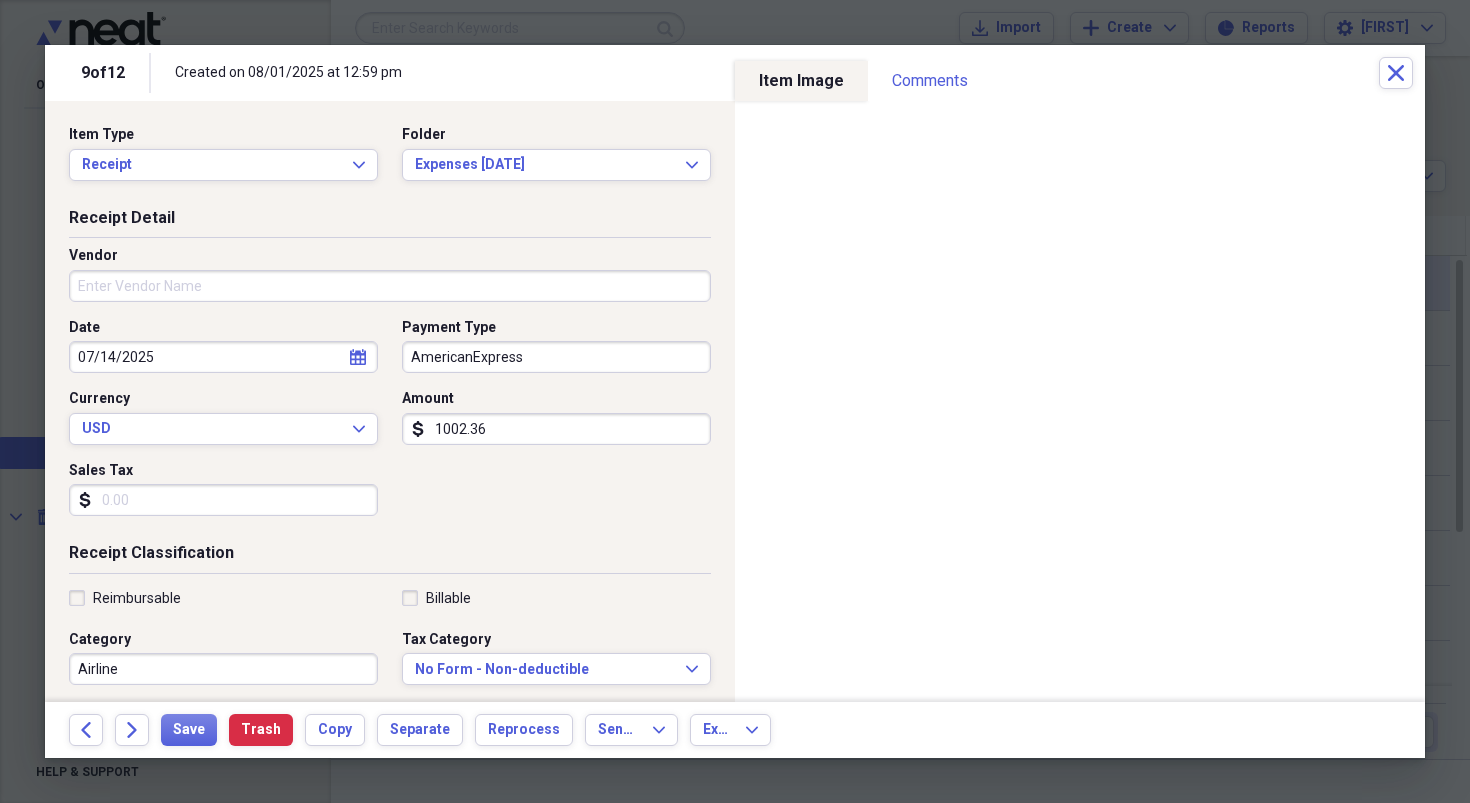 type on "1002.36" 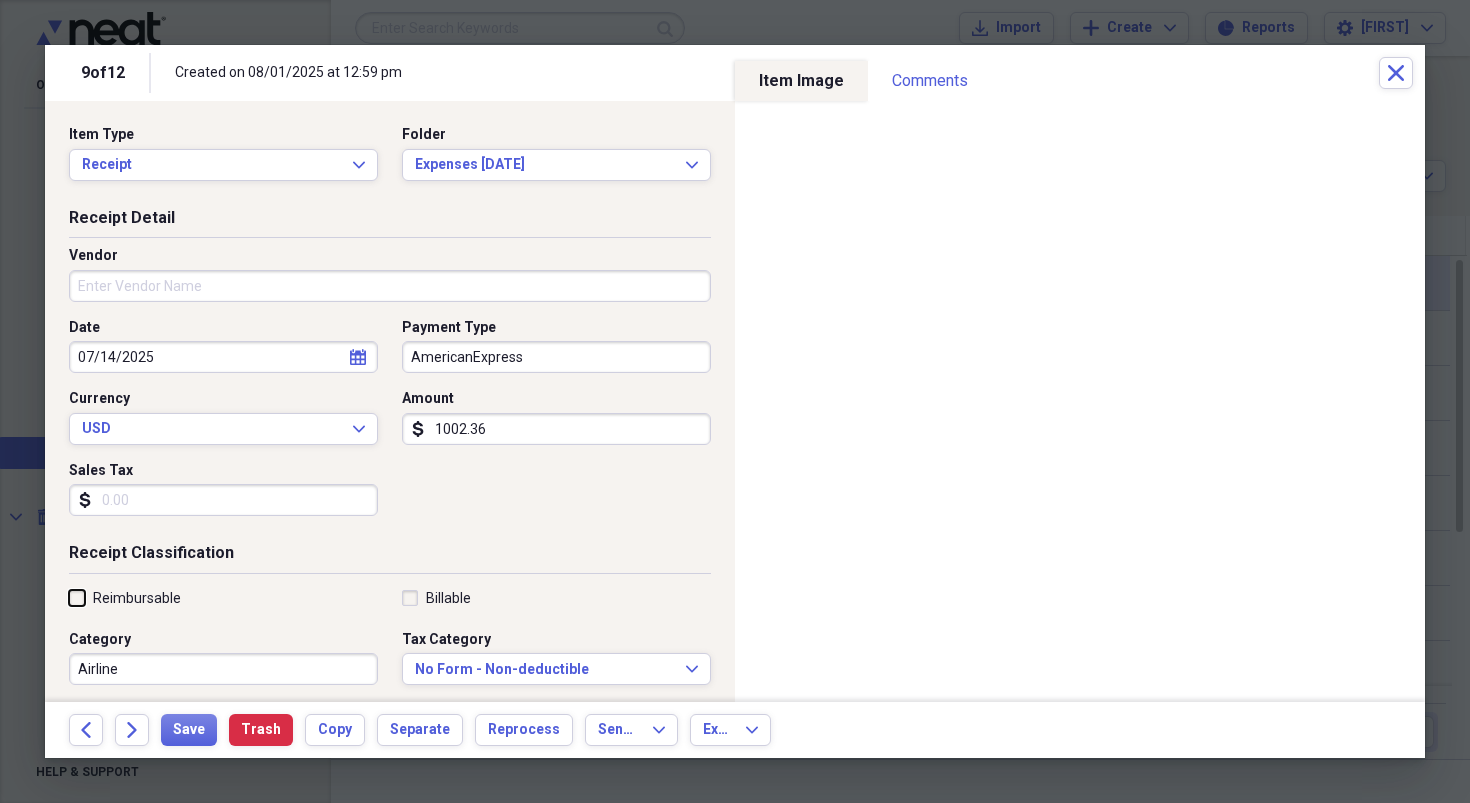 click on "Reimbursable" at bounding box center [69, 597] 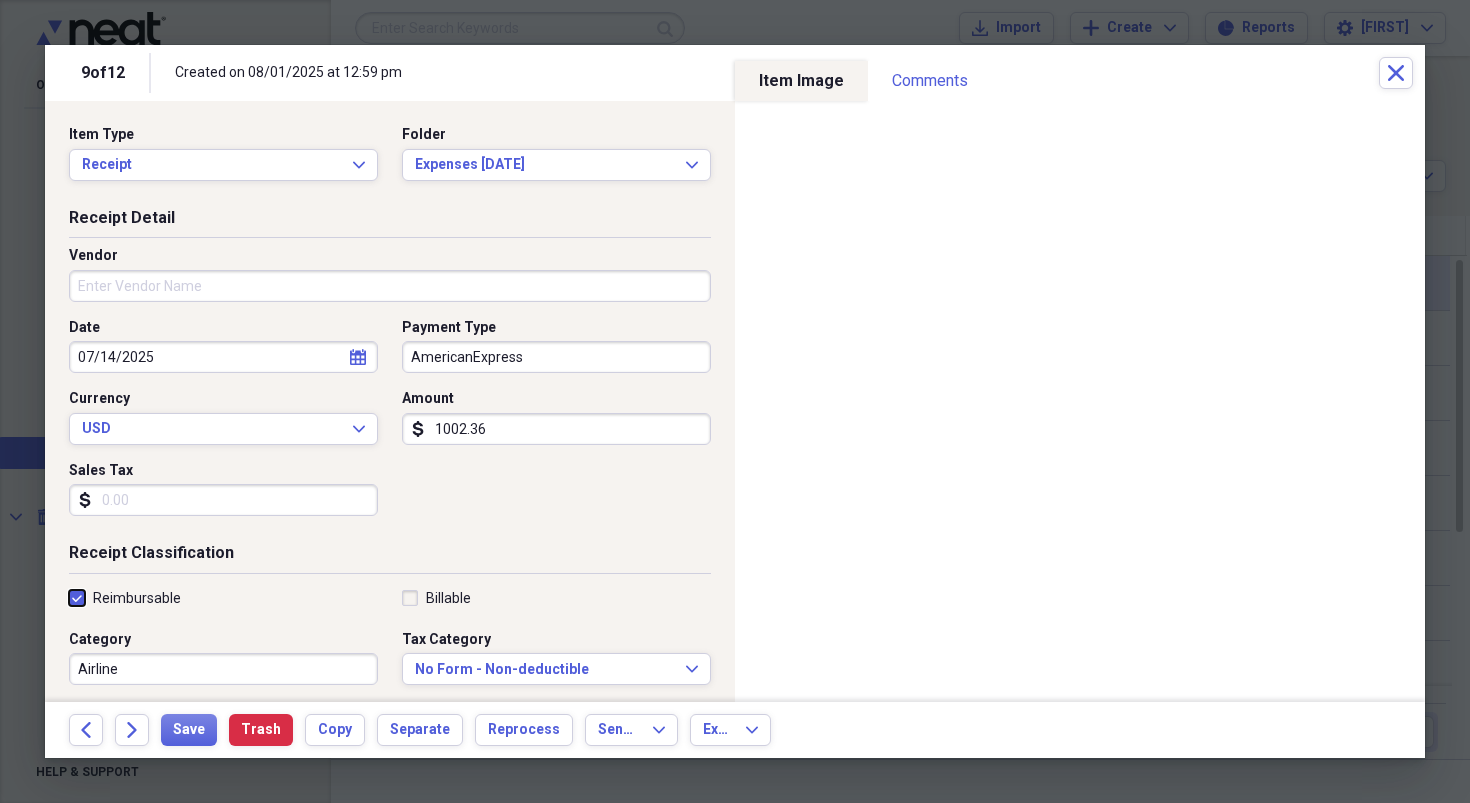 checkbox on "true" 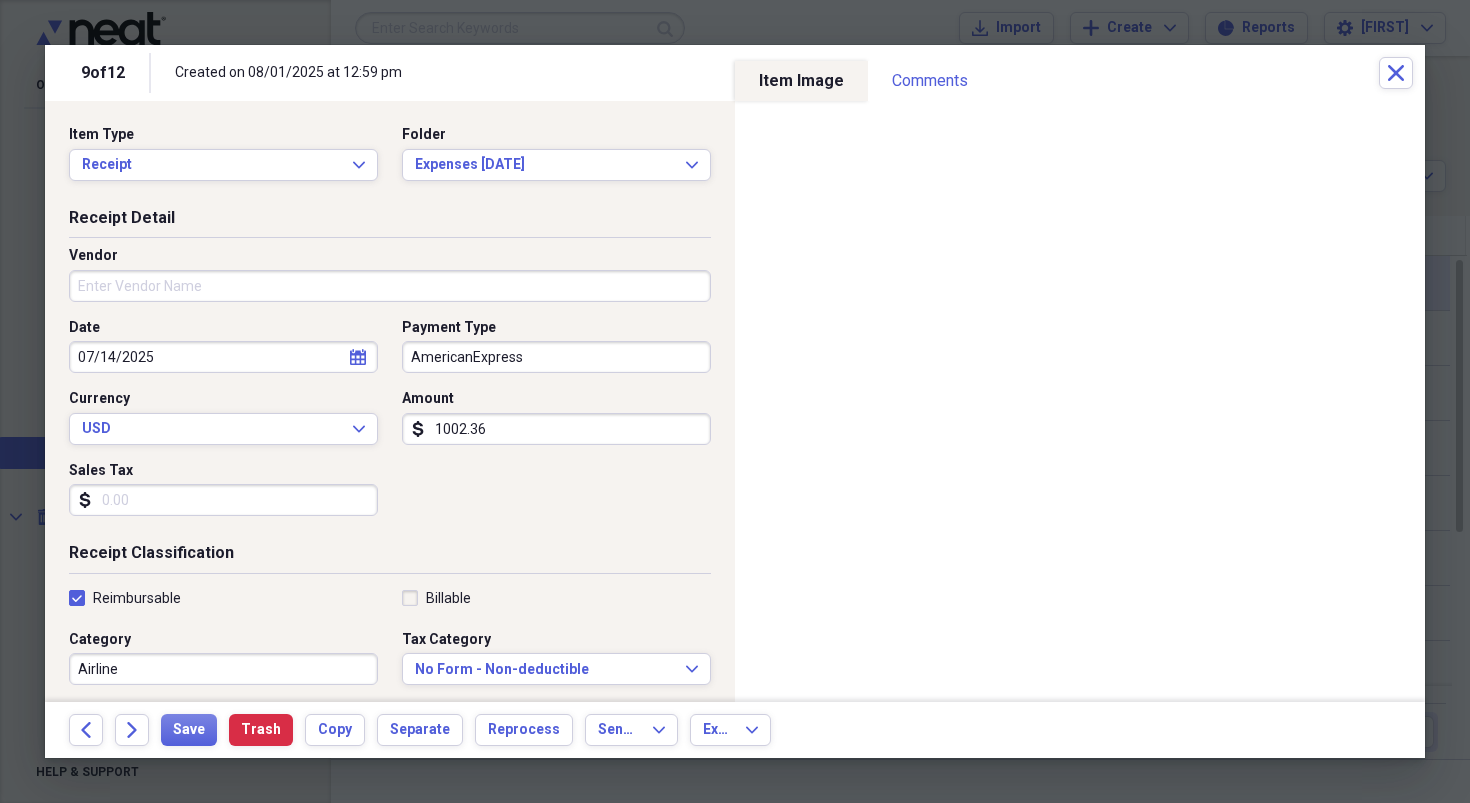 click on "Vendor" at bounding box center (390, 286) 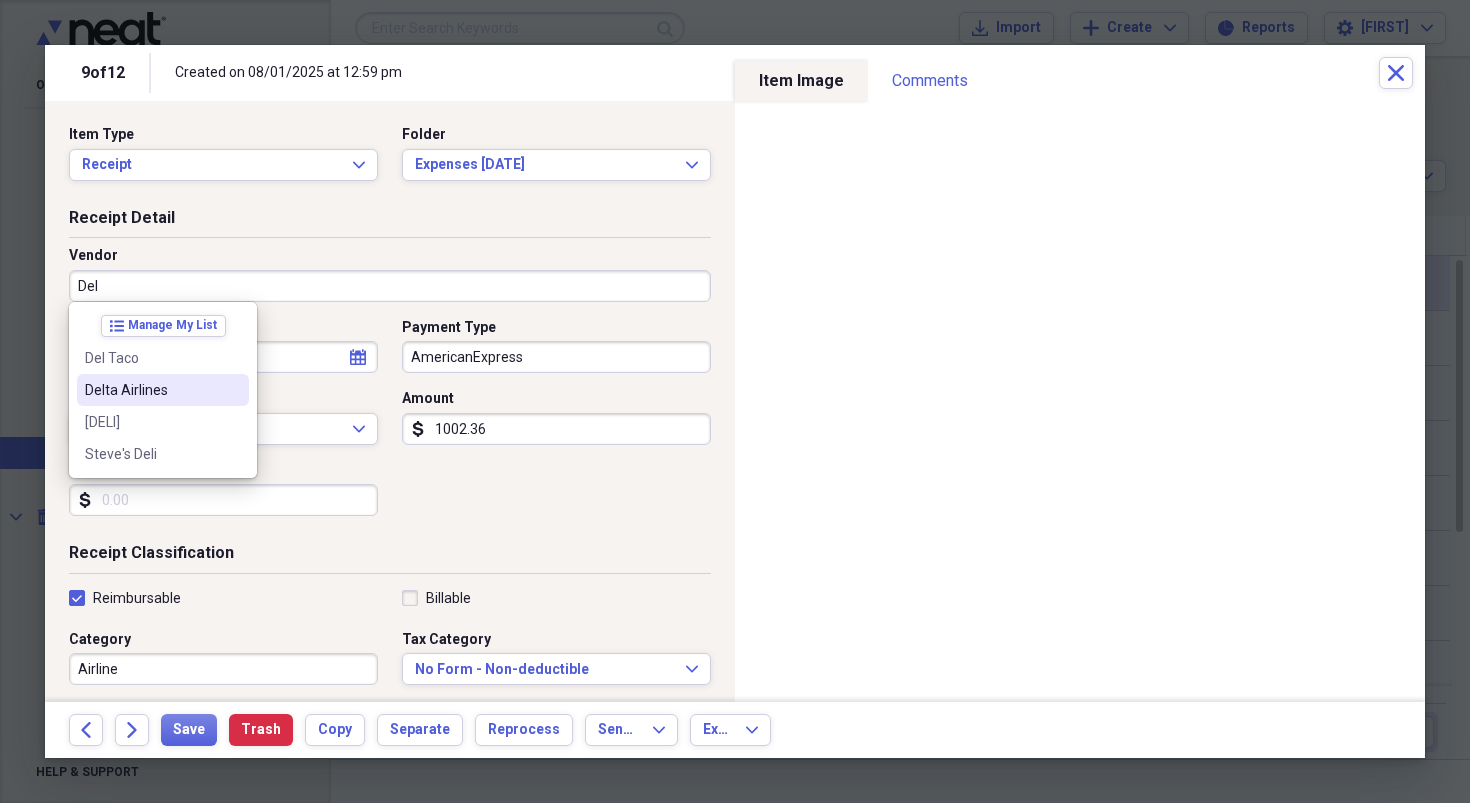 click on "Delta Airlines" at bounding box center (151, 390) 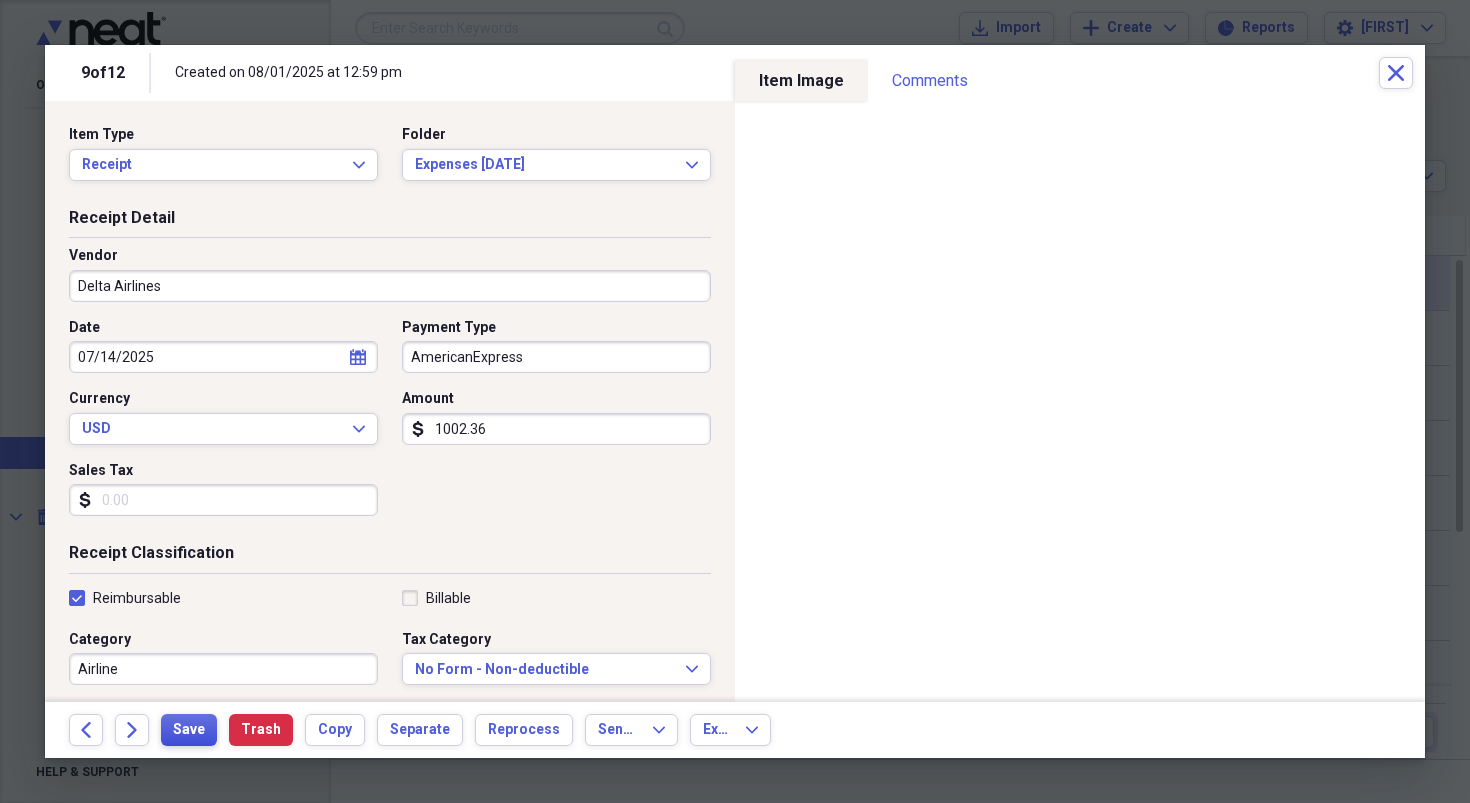 click on "Save" at bounding box center [189, 730] 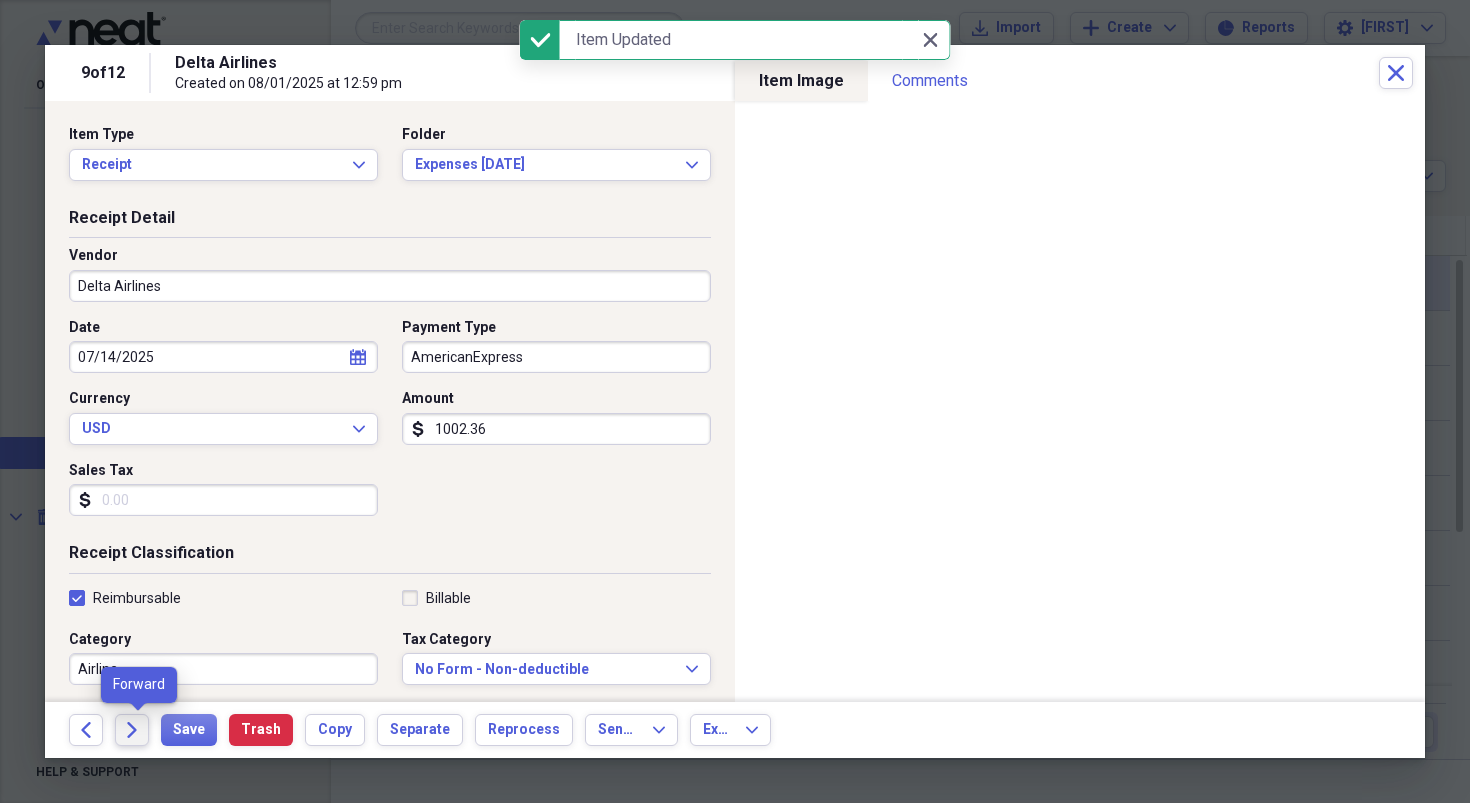 click on "Forward" 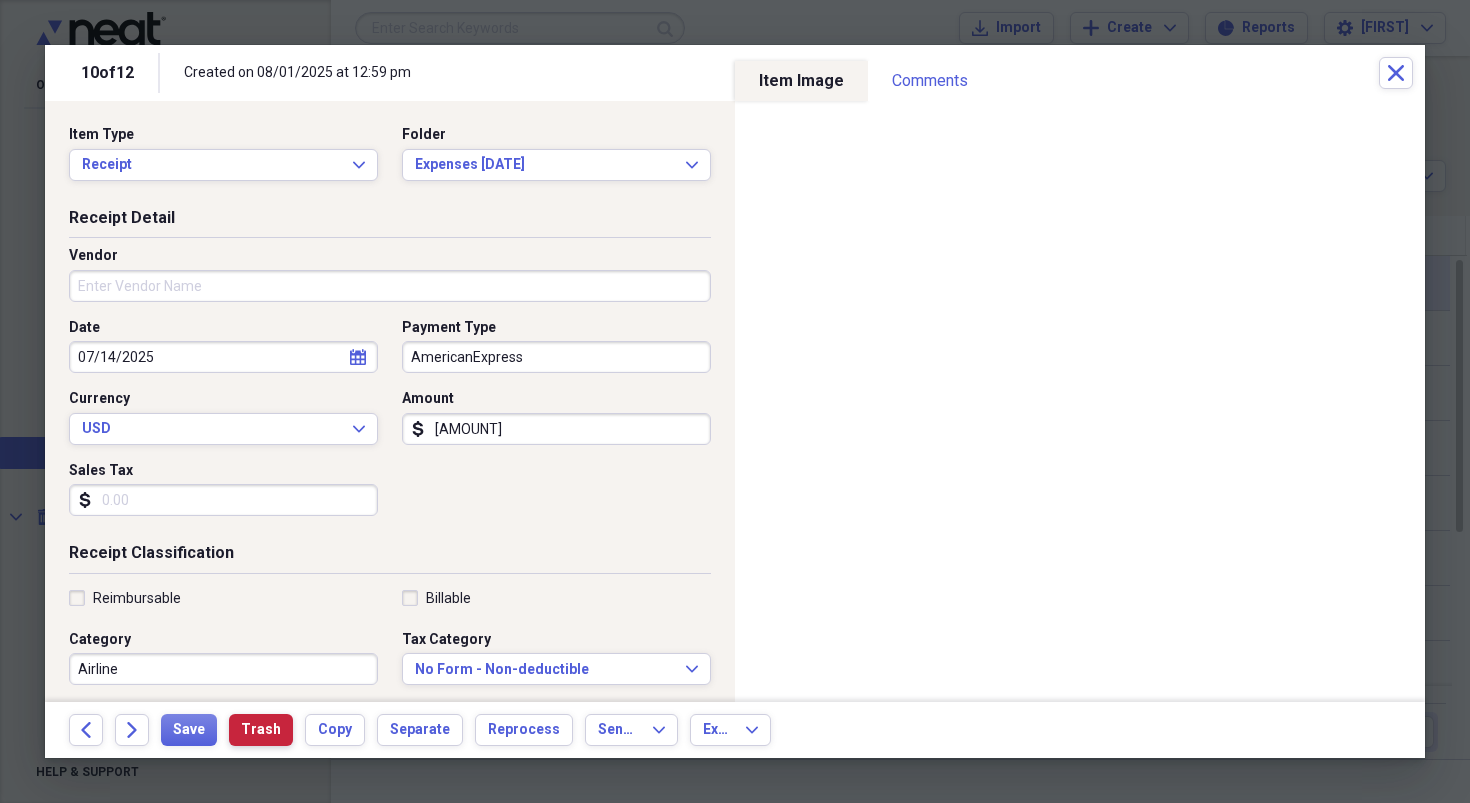 click on "Trash" at bounding box center (261, 730) 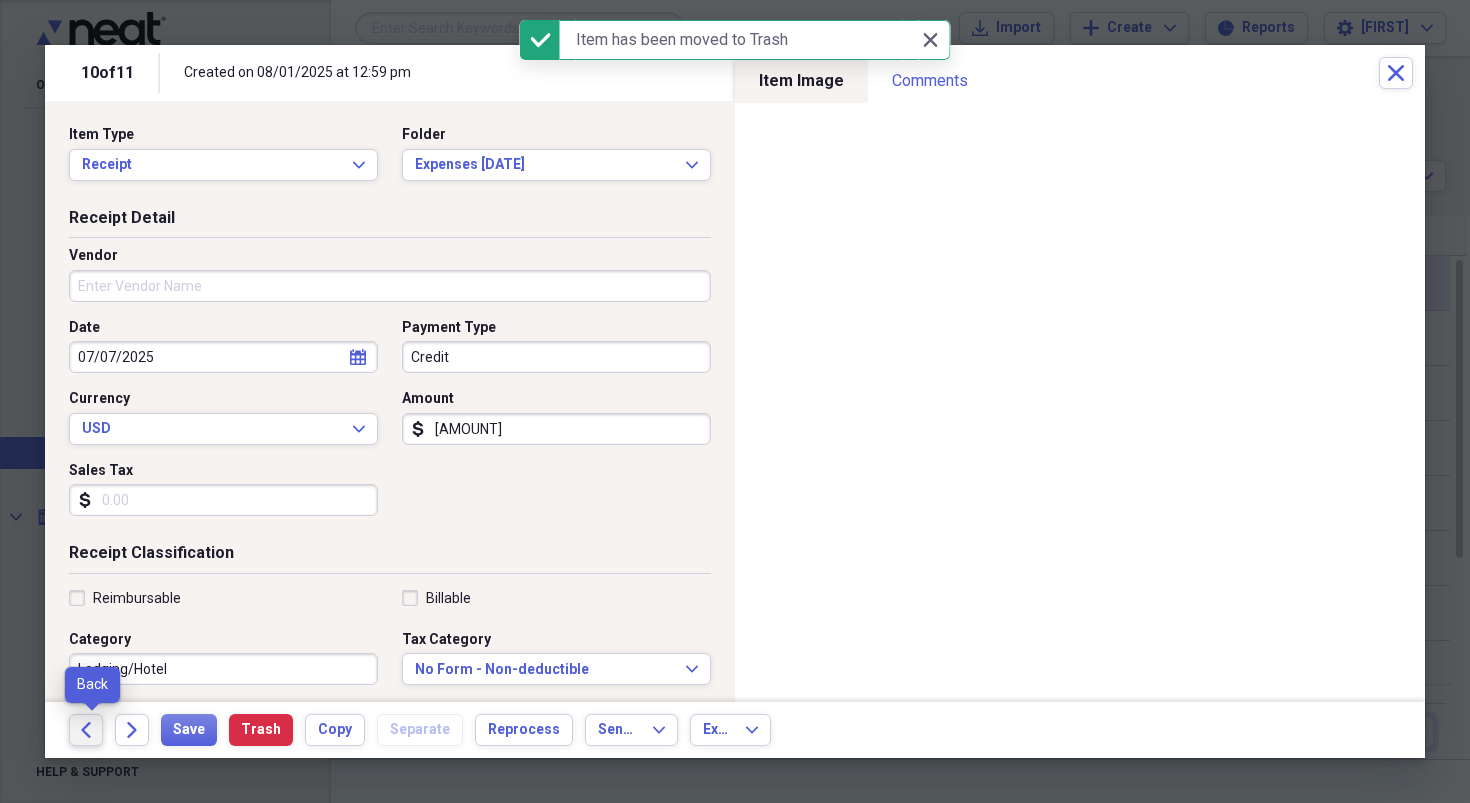 click 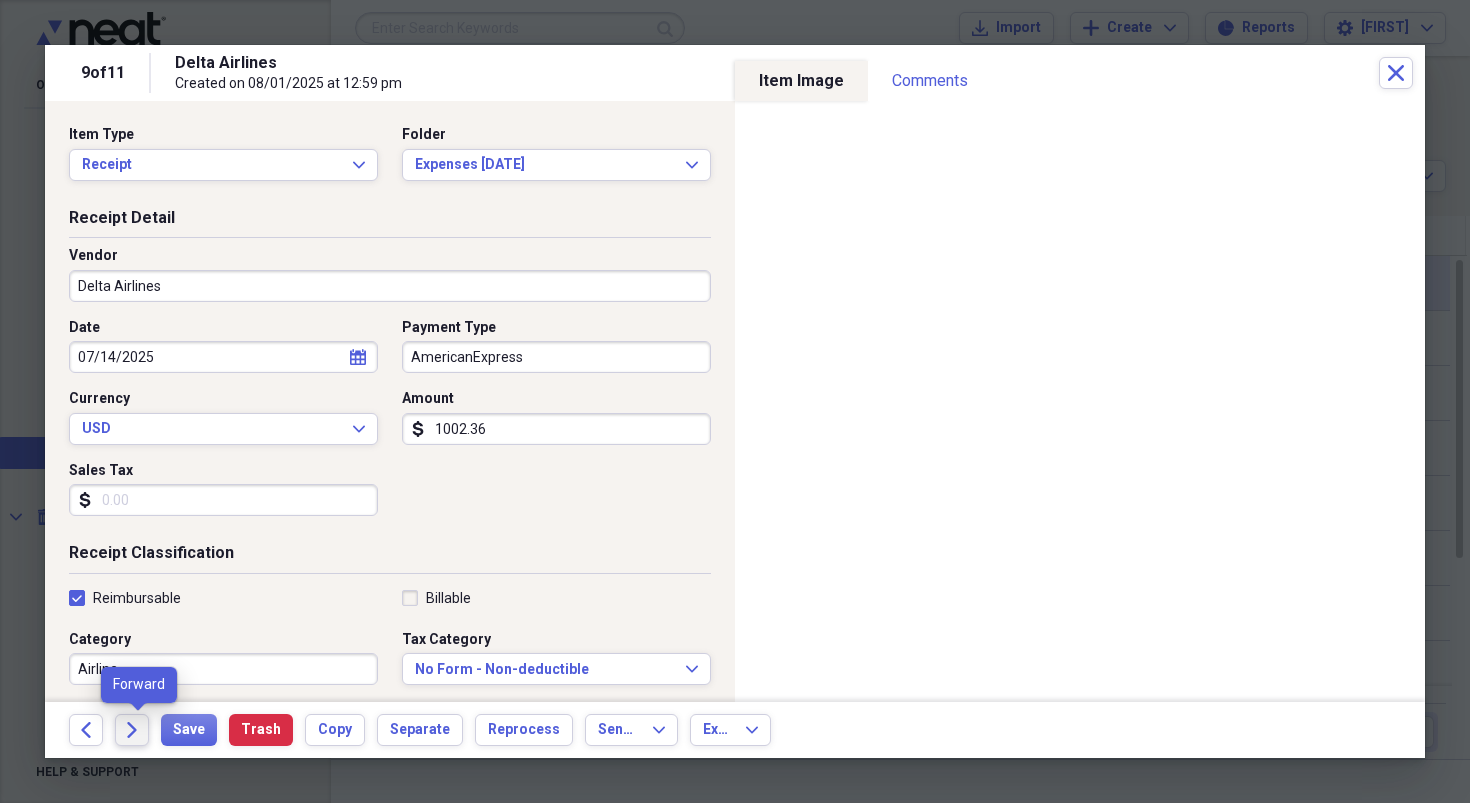 click on "Forward" 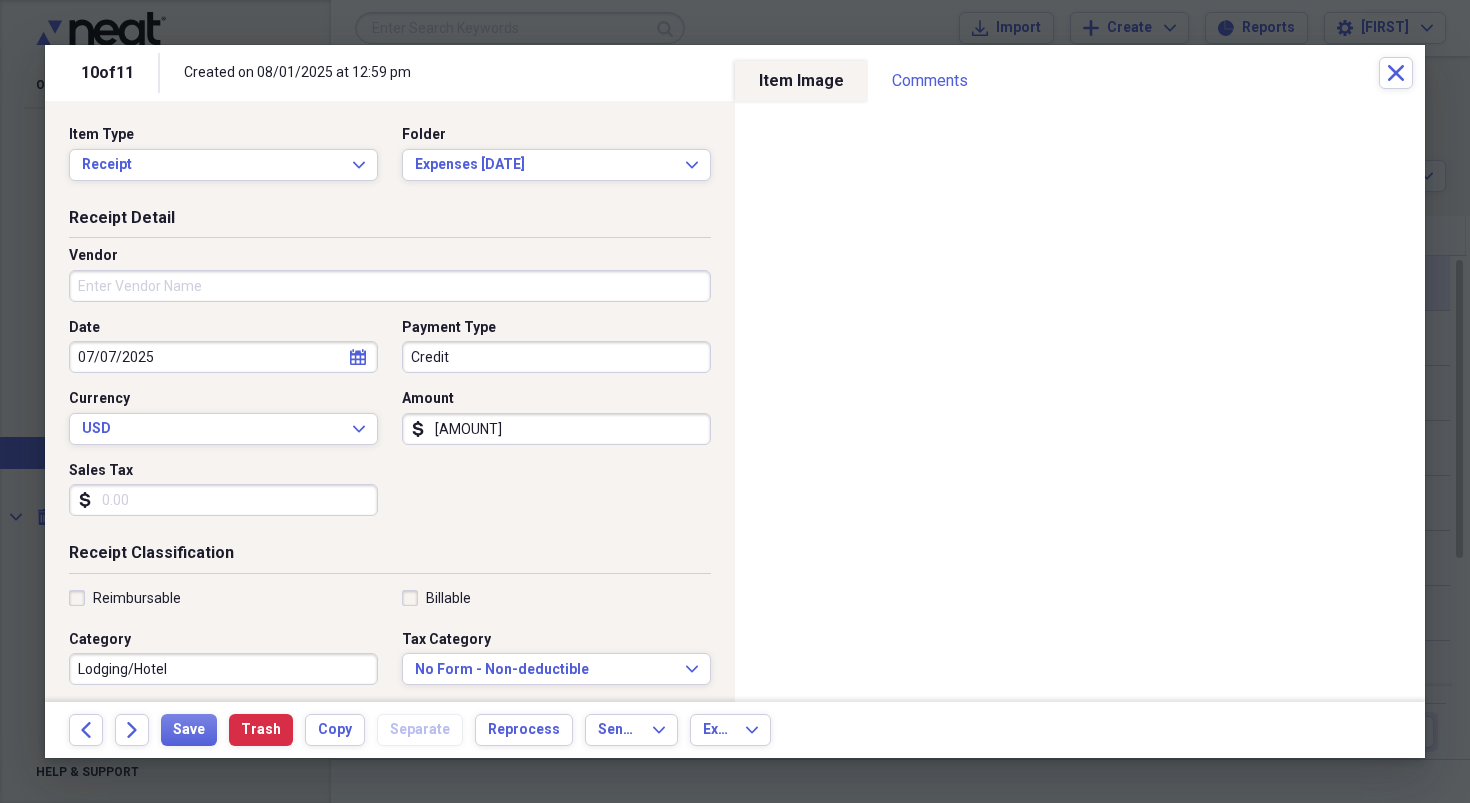 click on "Vendor" at bounding box center [390, 286] 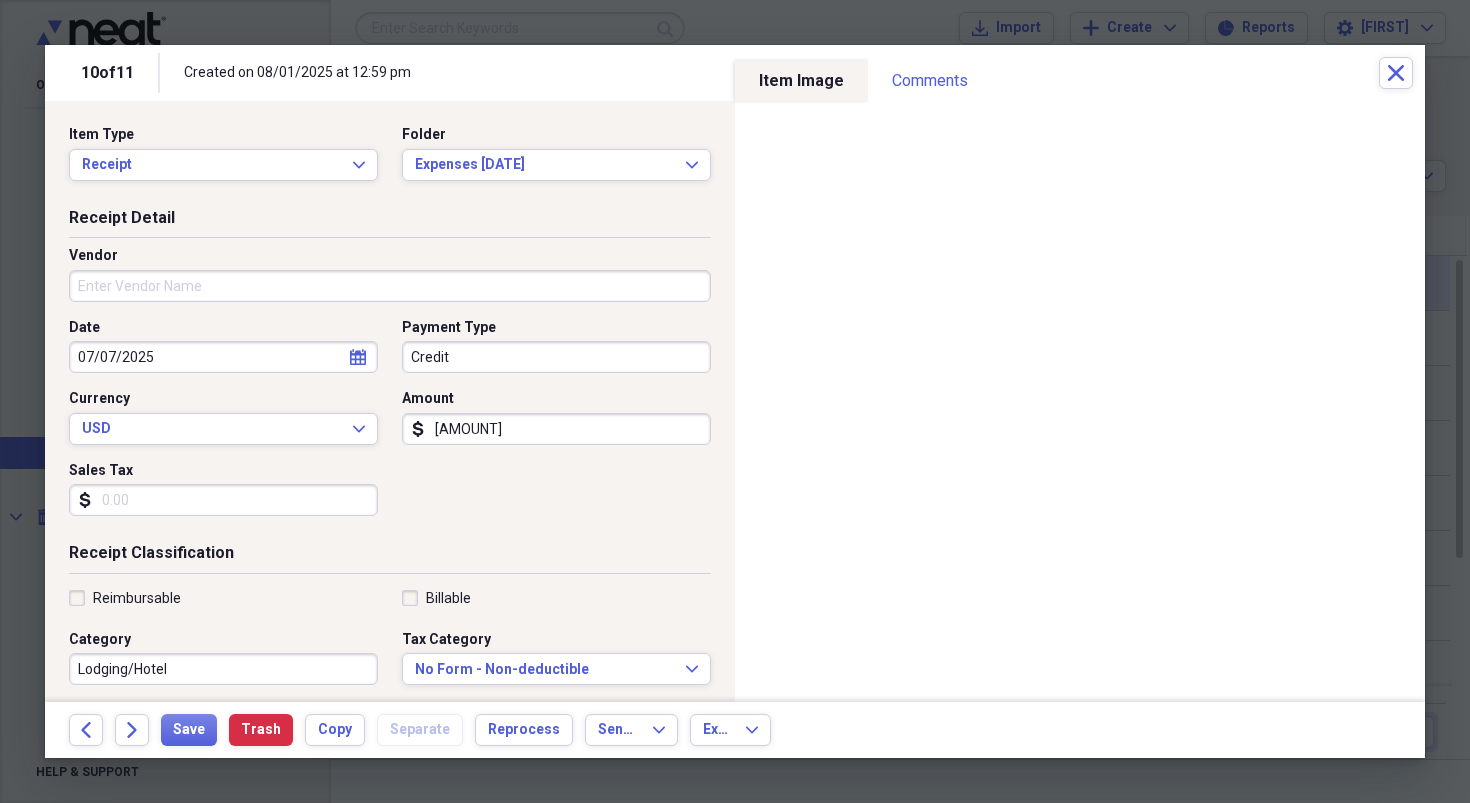 click on "Back Forward Save Trash Copy Separate Reprocess Send To Expand Export Expand" at bounding box center (735, 730) 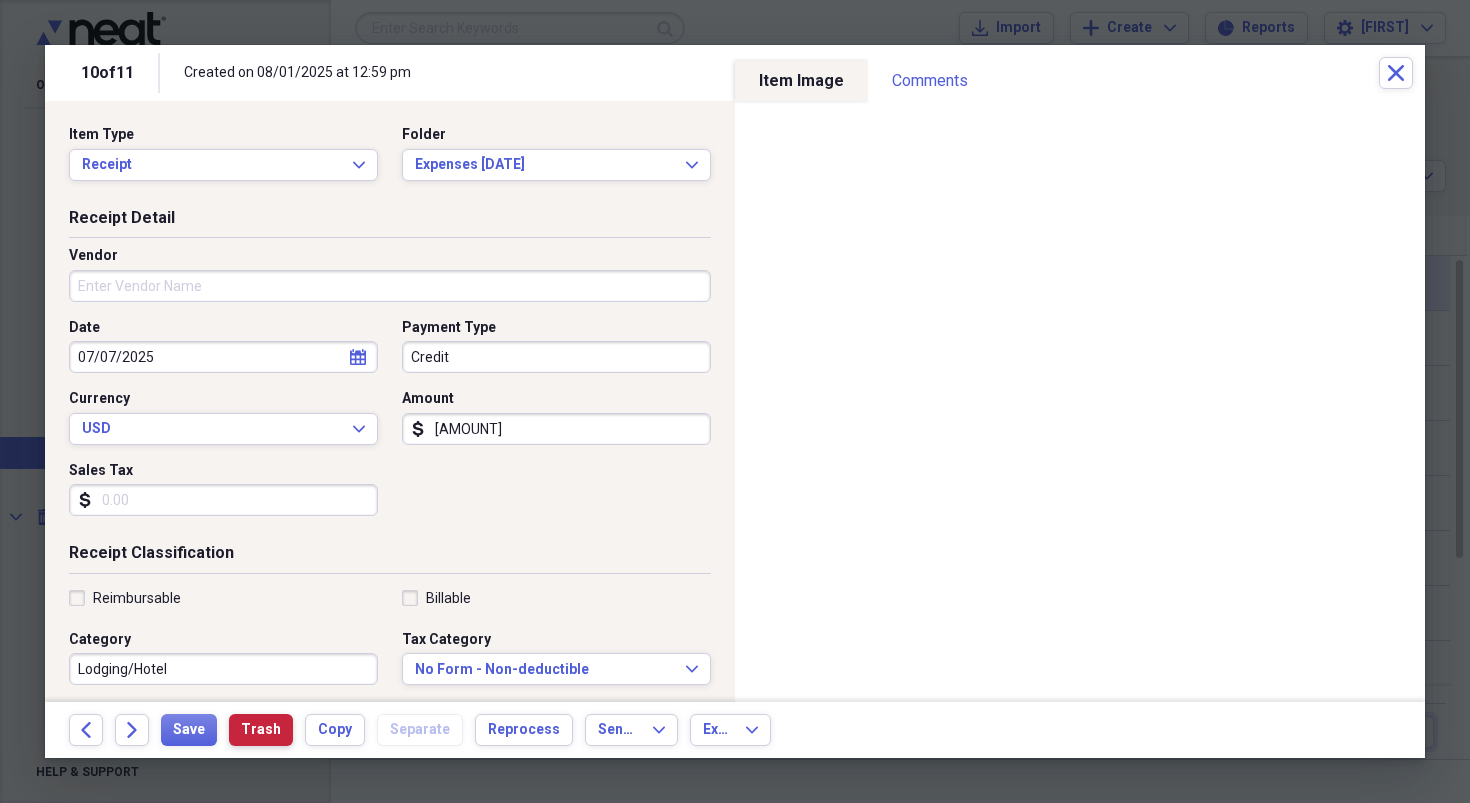 click on "Trash" at bounding box center [261, 730] 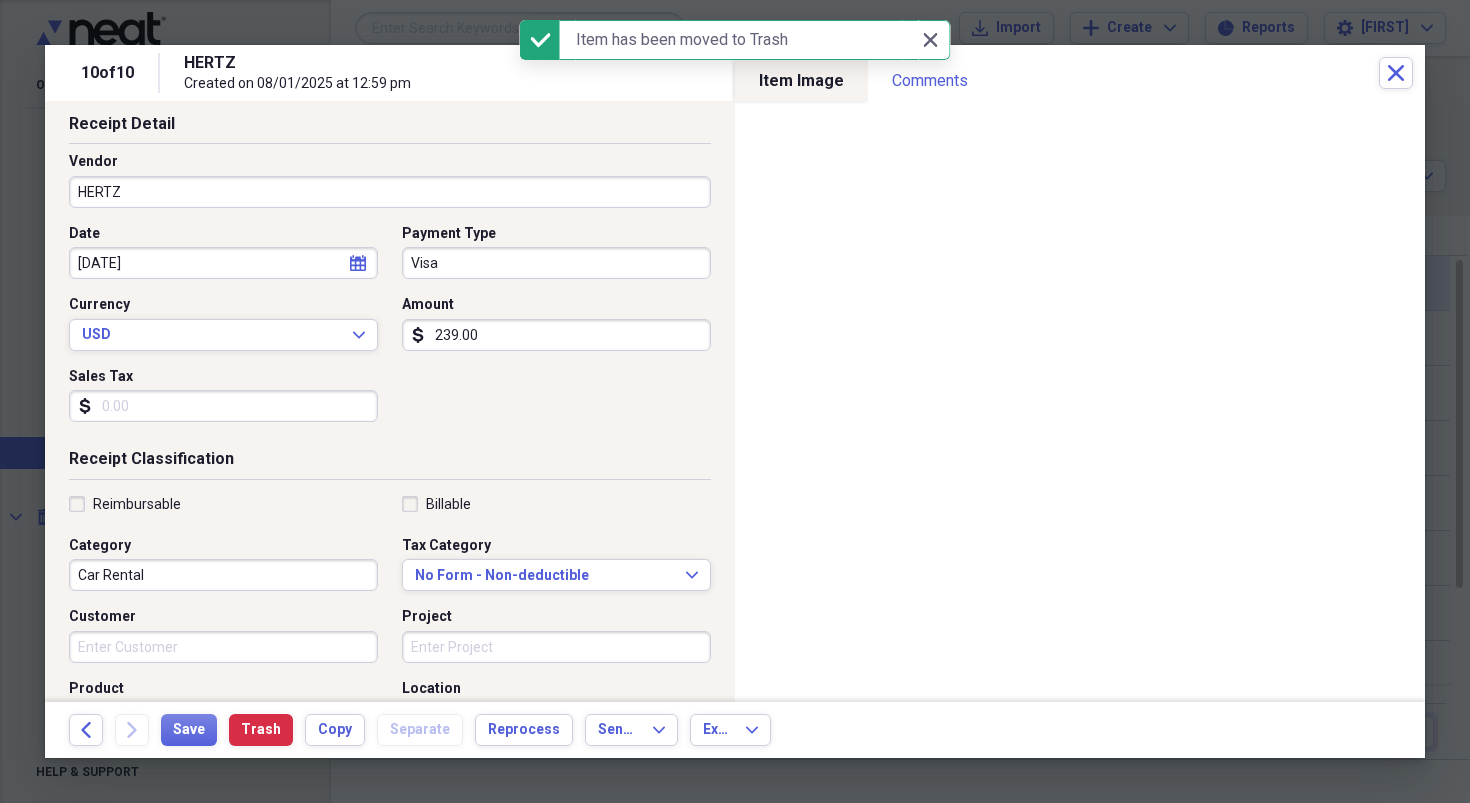 scroll, scrollTop: 95, scrollLeft: 0, axis: vertical 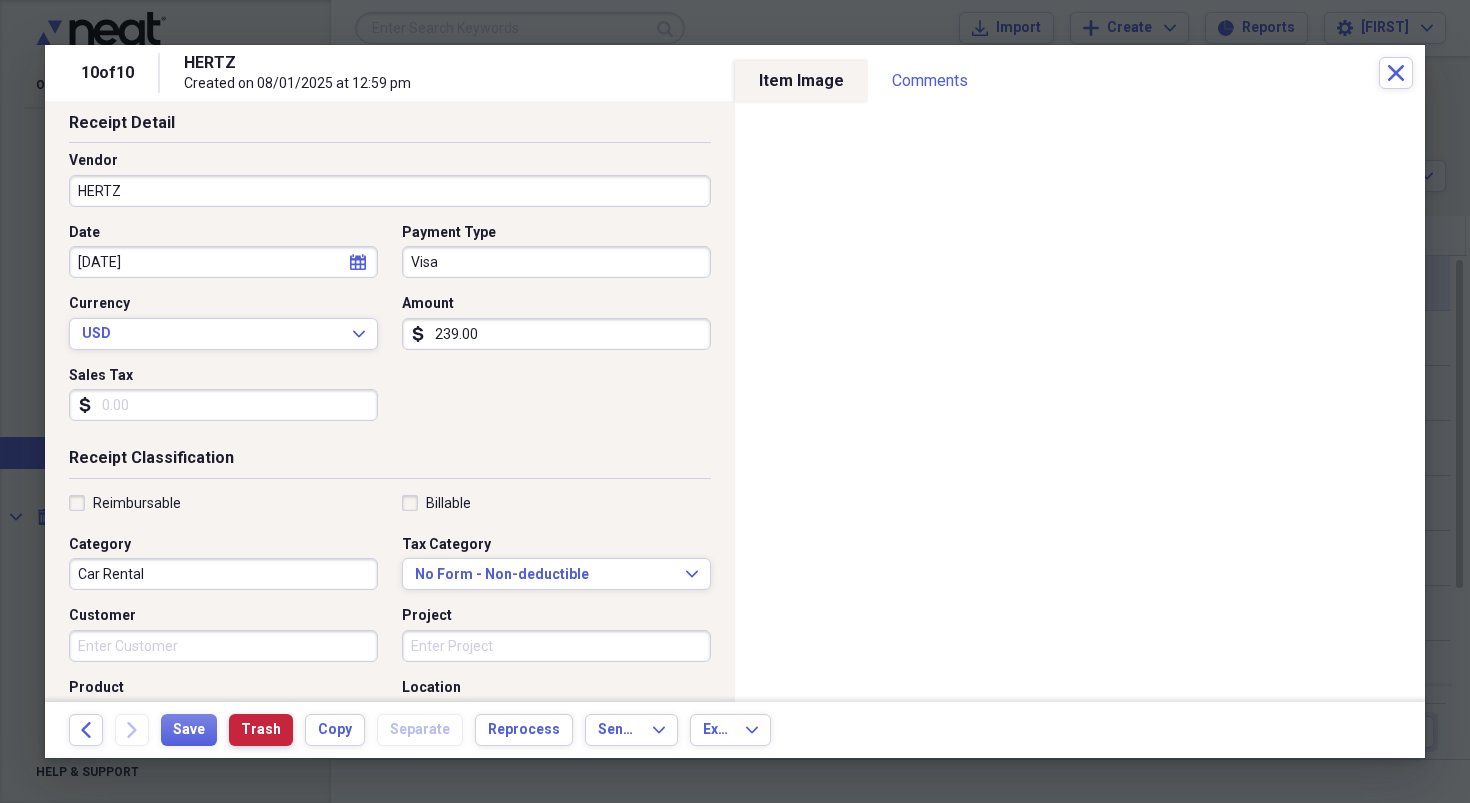 click on "Trash" at bounding box center [261, 730] 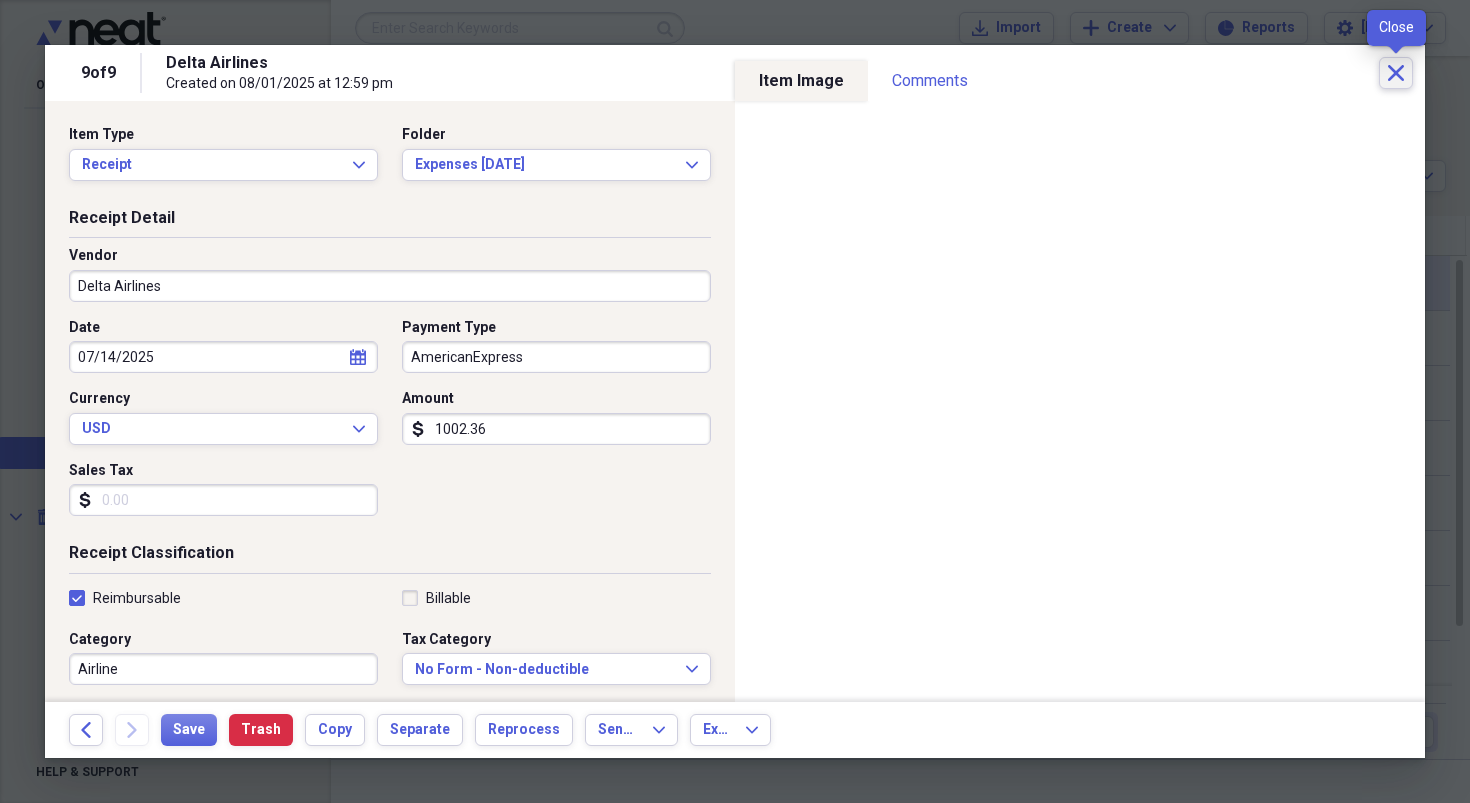 click on "Close" 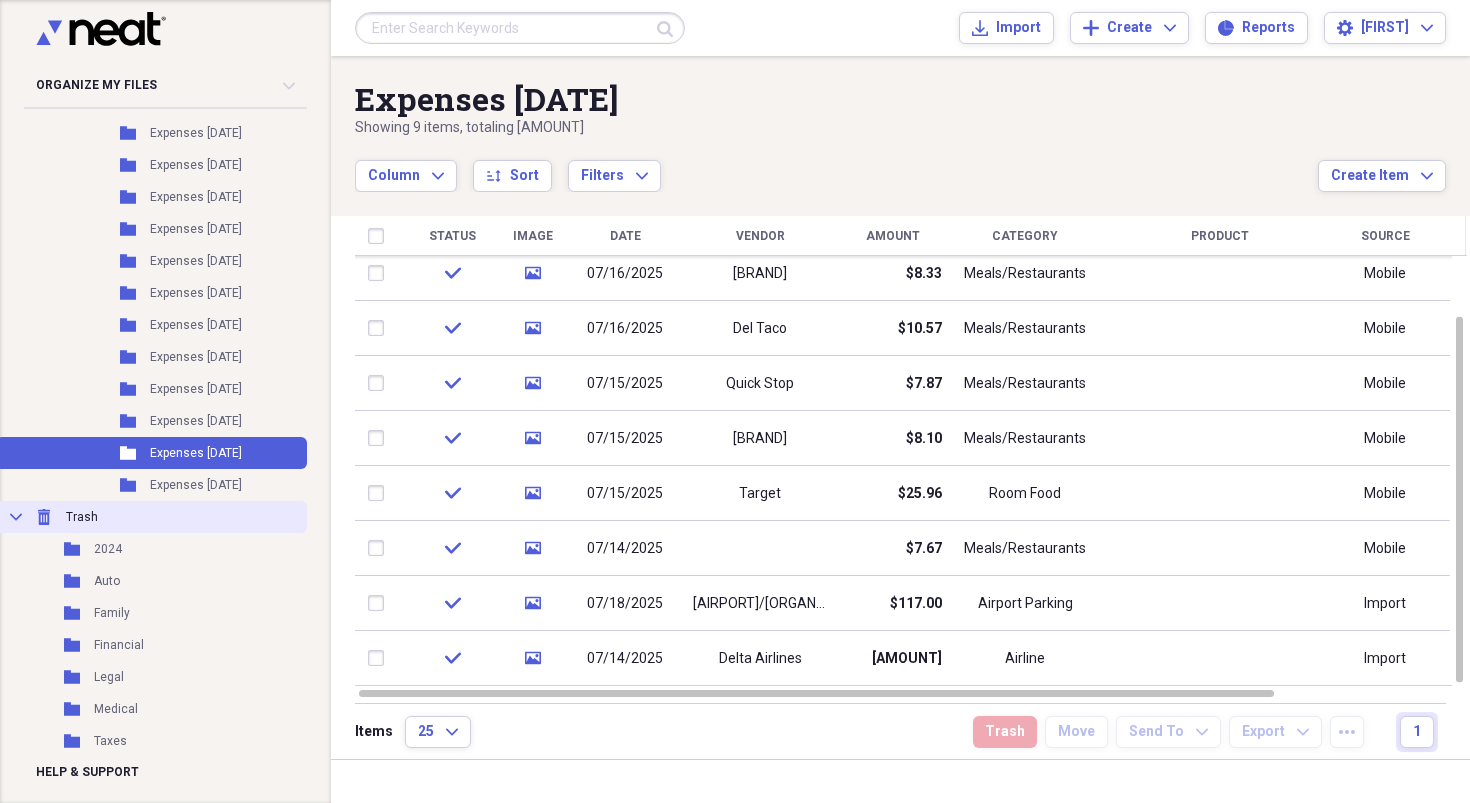 click on "Trash" at bounding box center [82, 517] 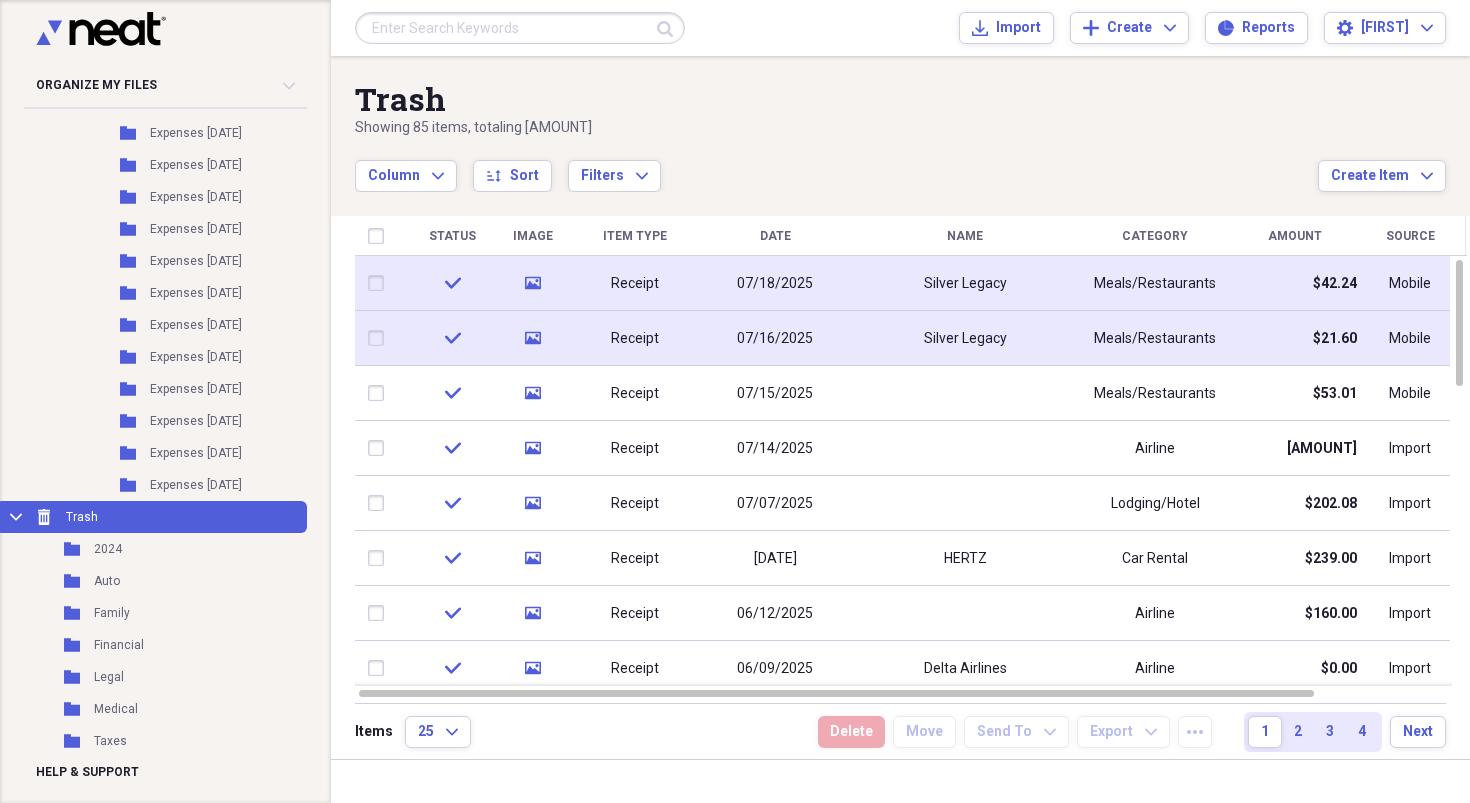 click on "Silver Legacy" at bounding box center [965, 339] 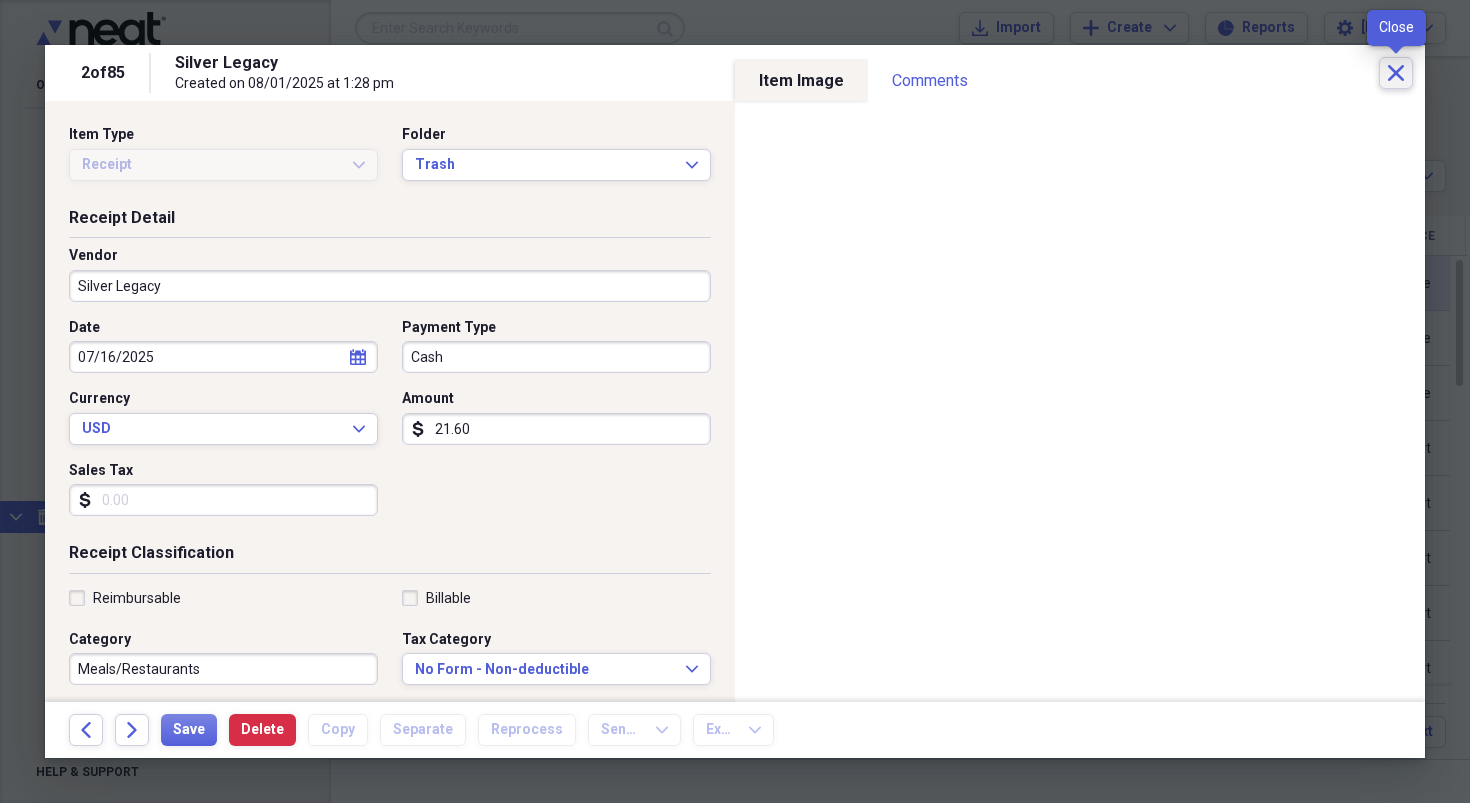 click 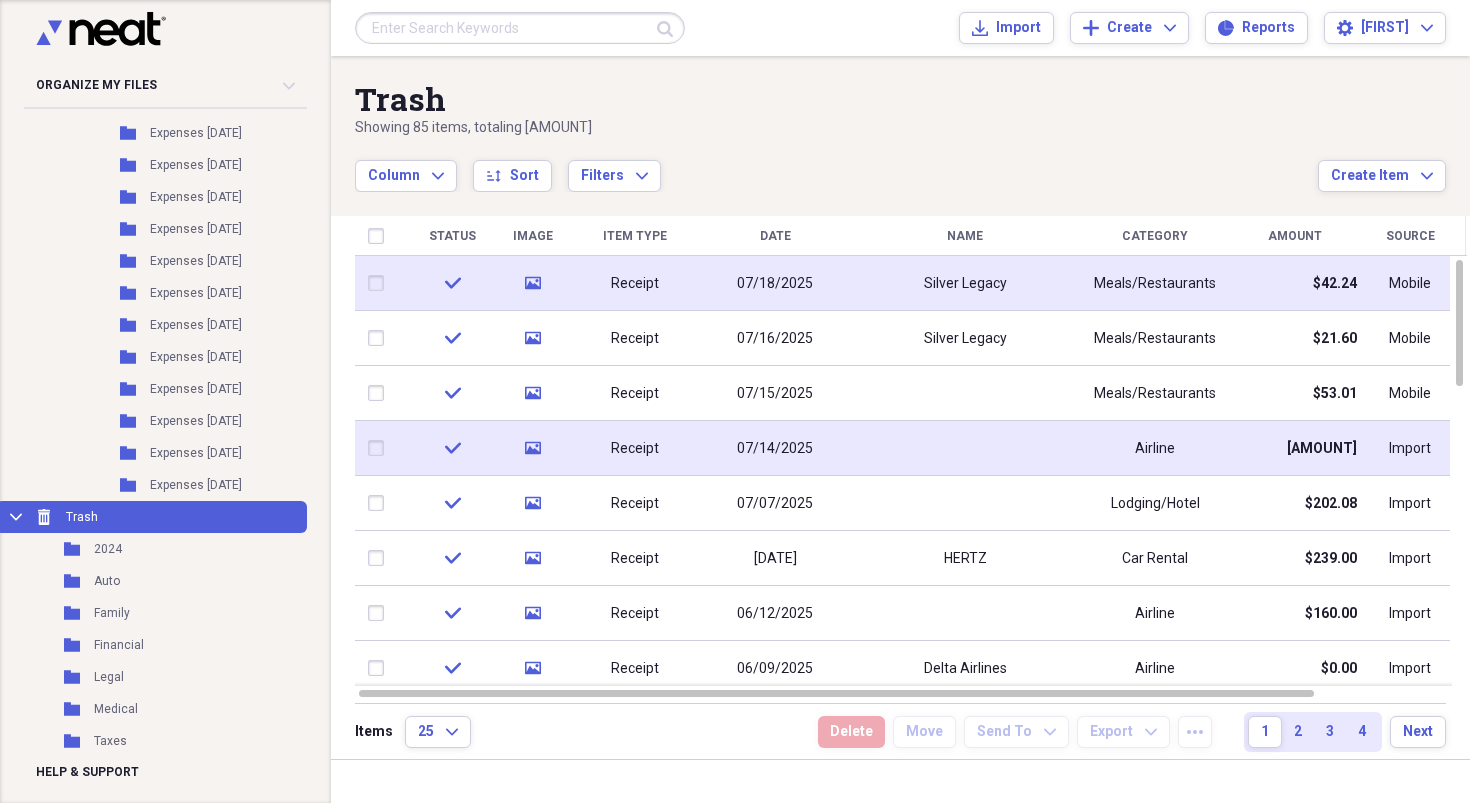 click on "07/14/2025" at bounding box center [775, 448] 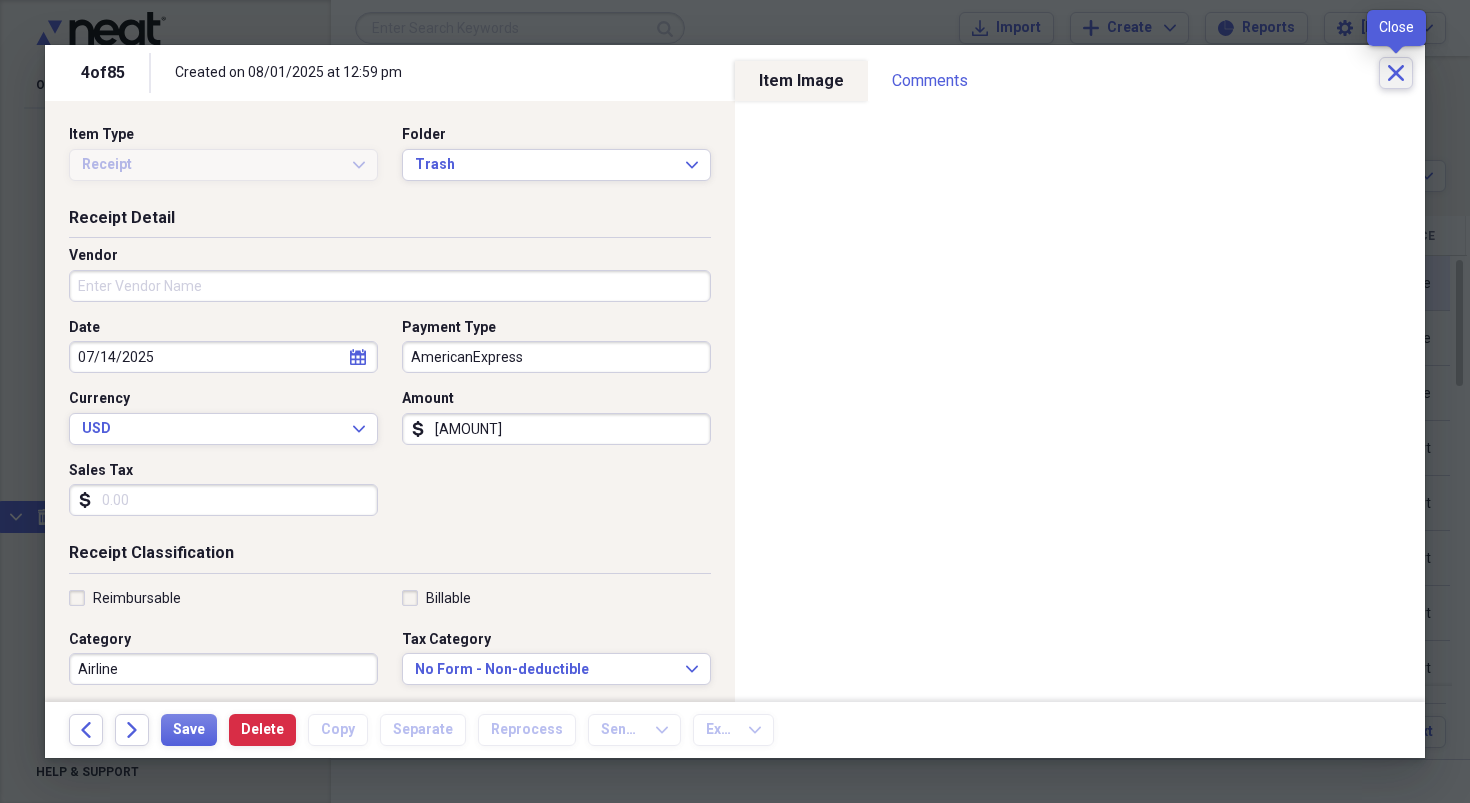 click 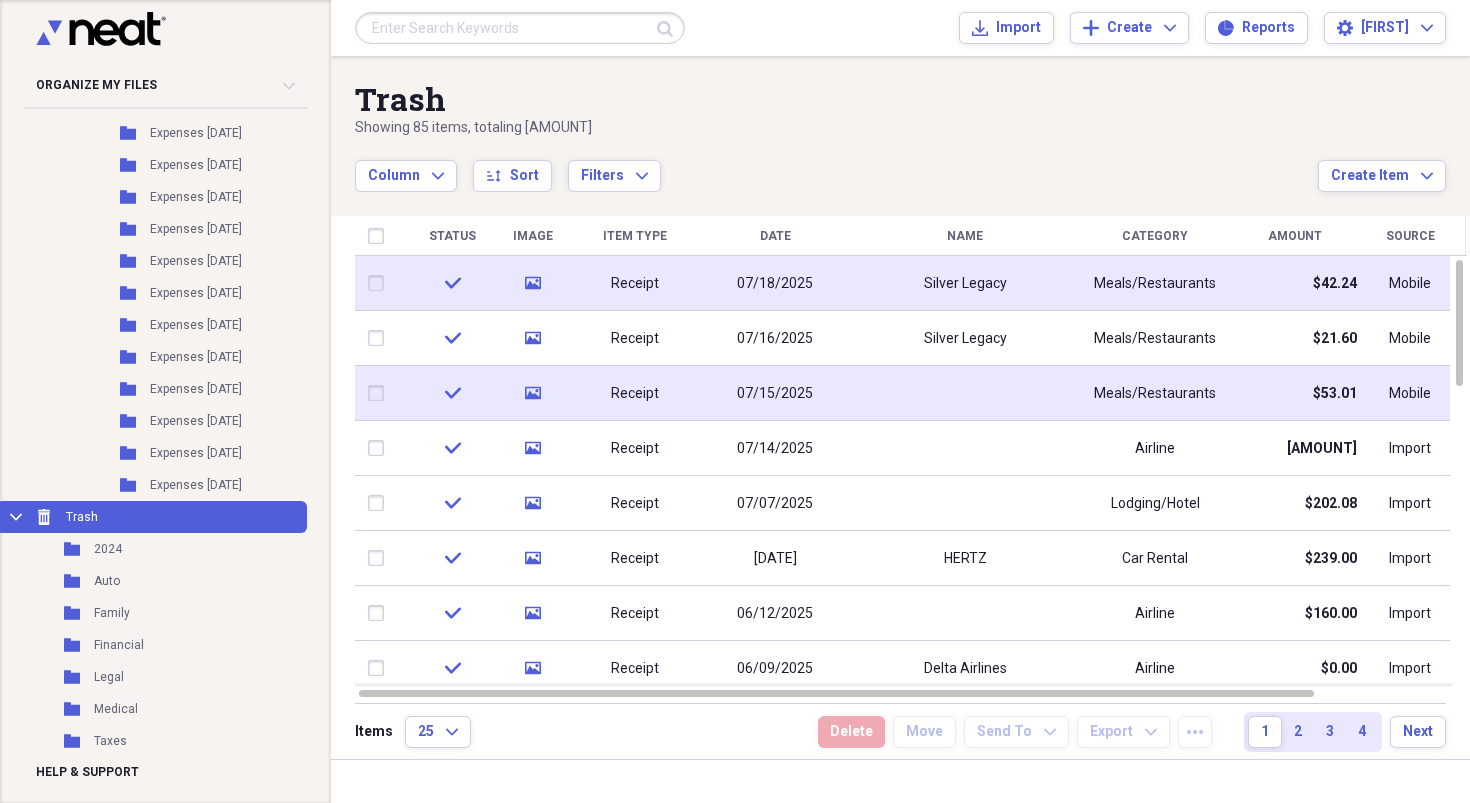 click at bounding box center [965, 393] 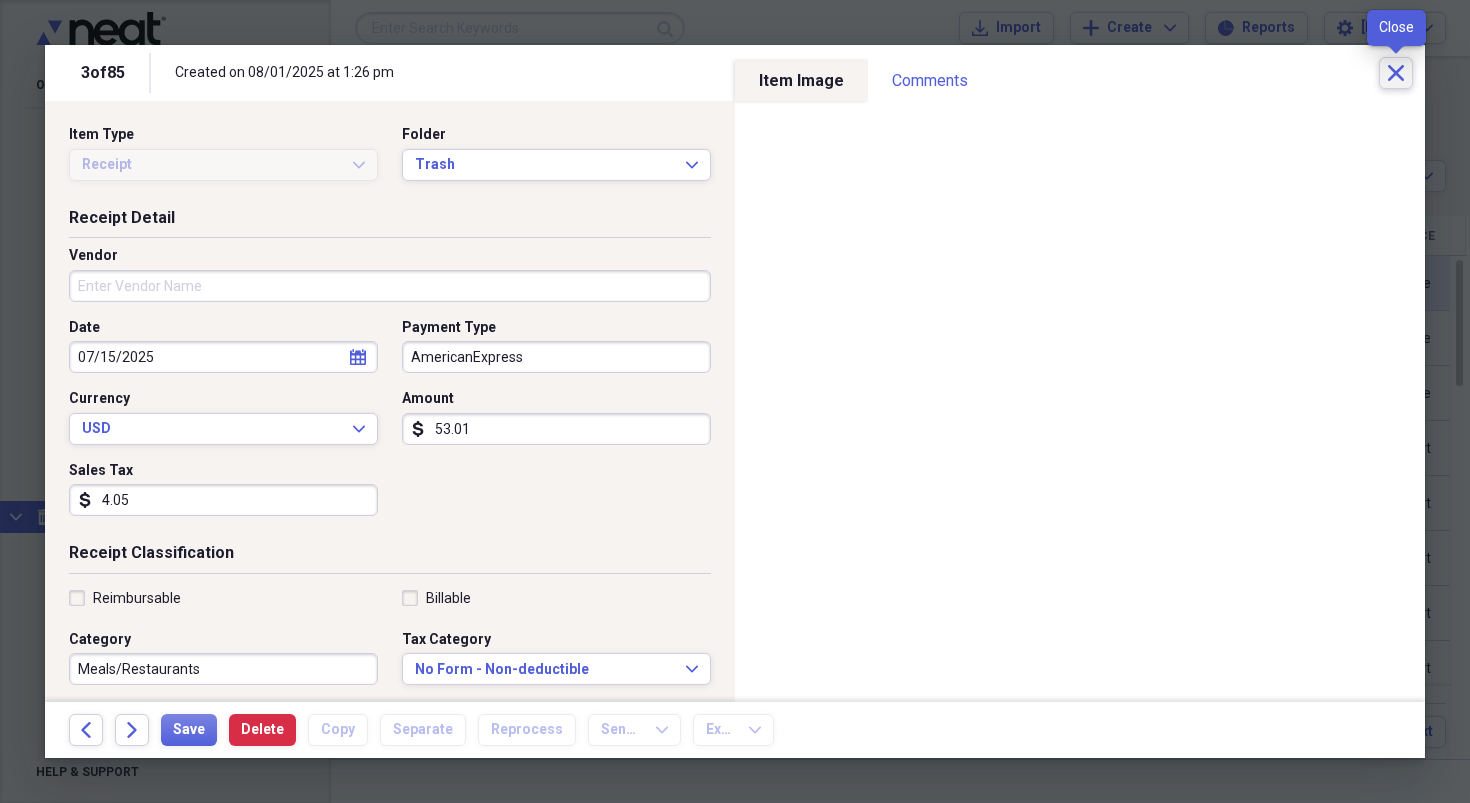 click on "Close" 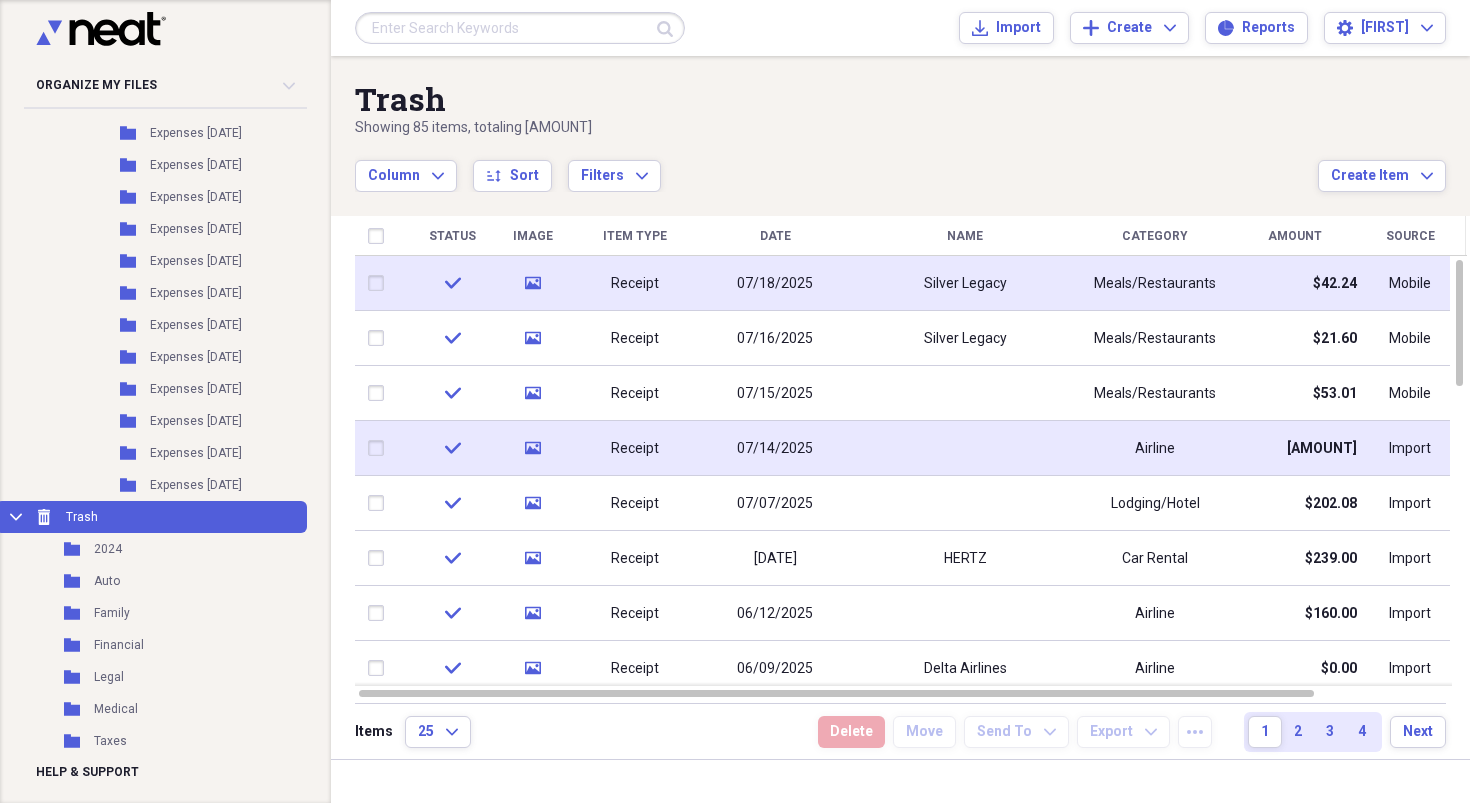 click on "07/14/2025" at bounding box center (775, 449) 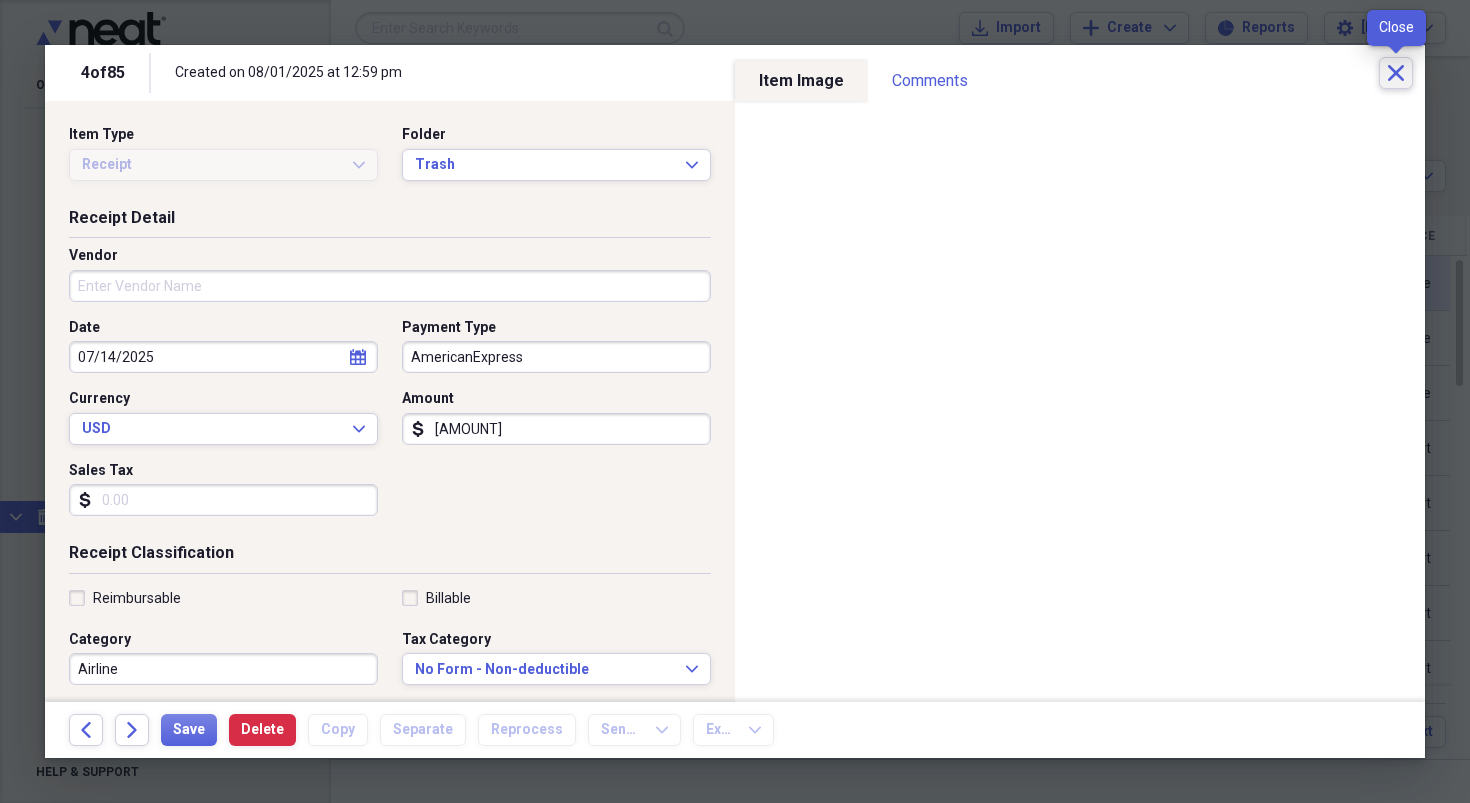 click on "Close" 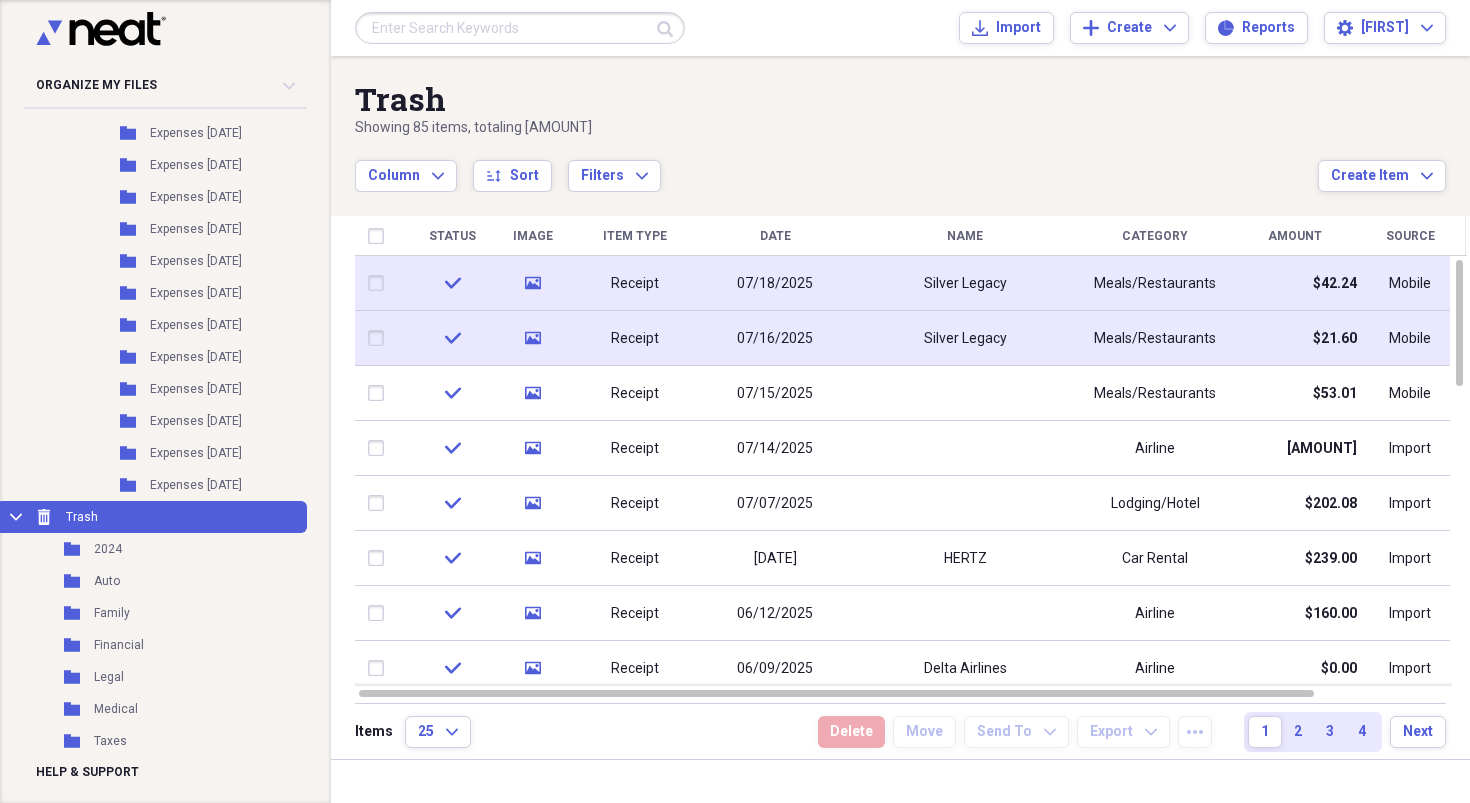 click on "Silver Legacy" at bounding box center [965, 339] 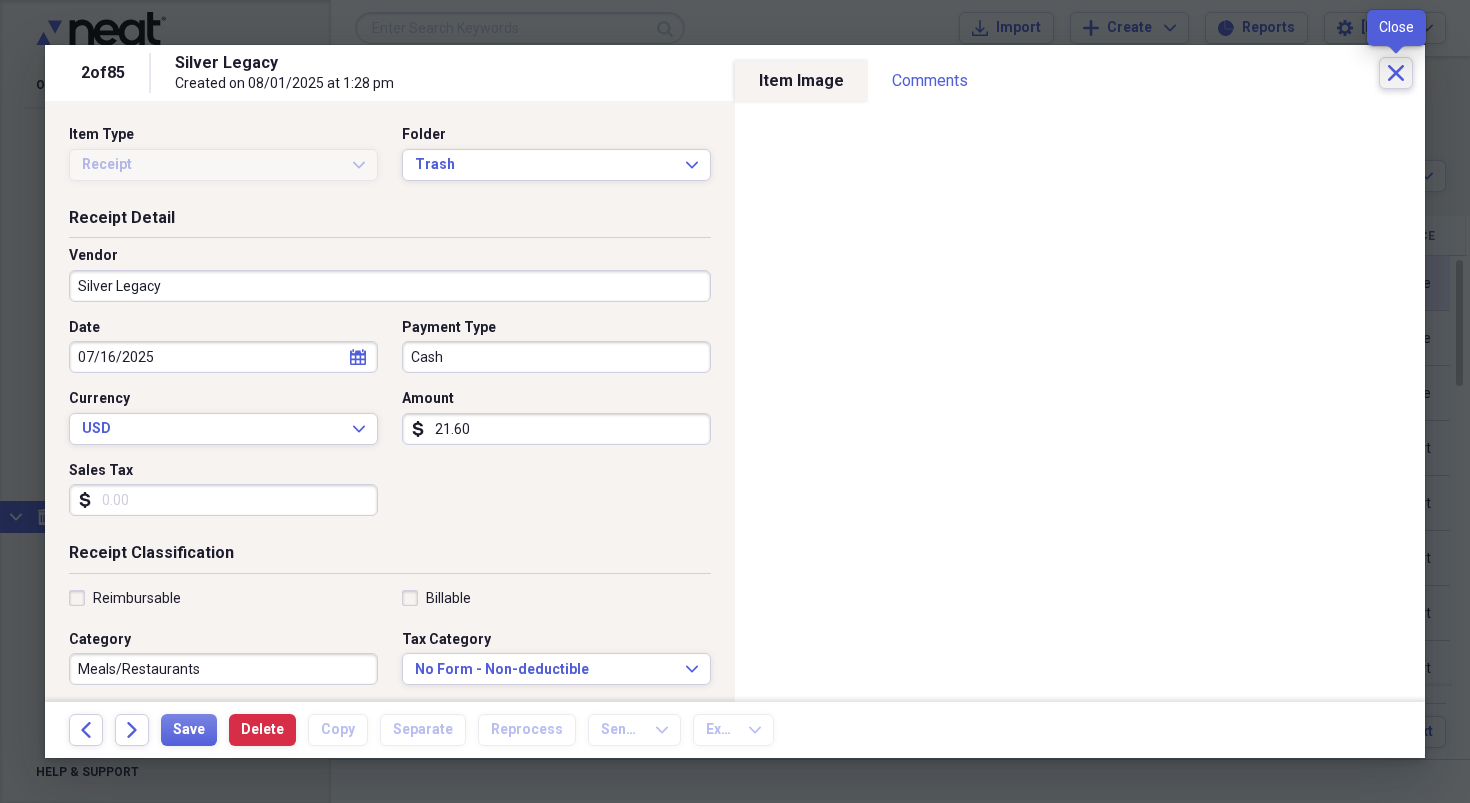 click on "Close" 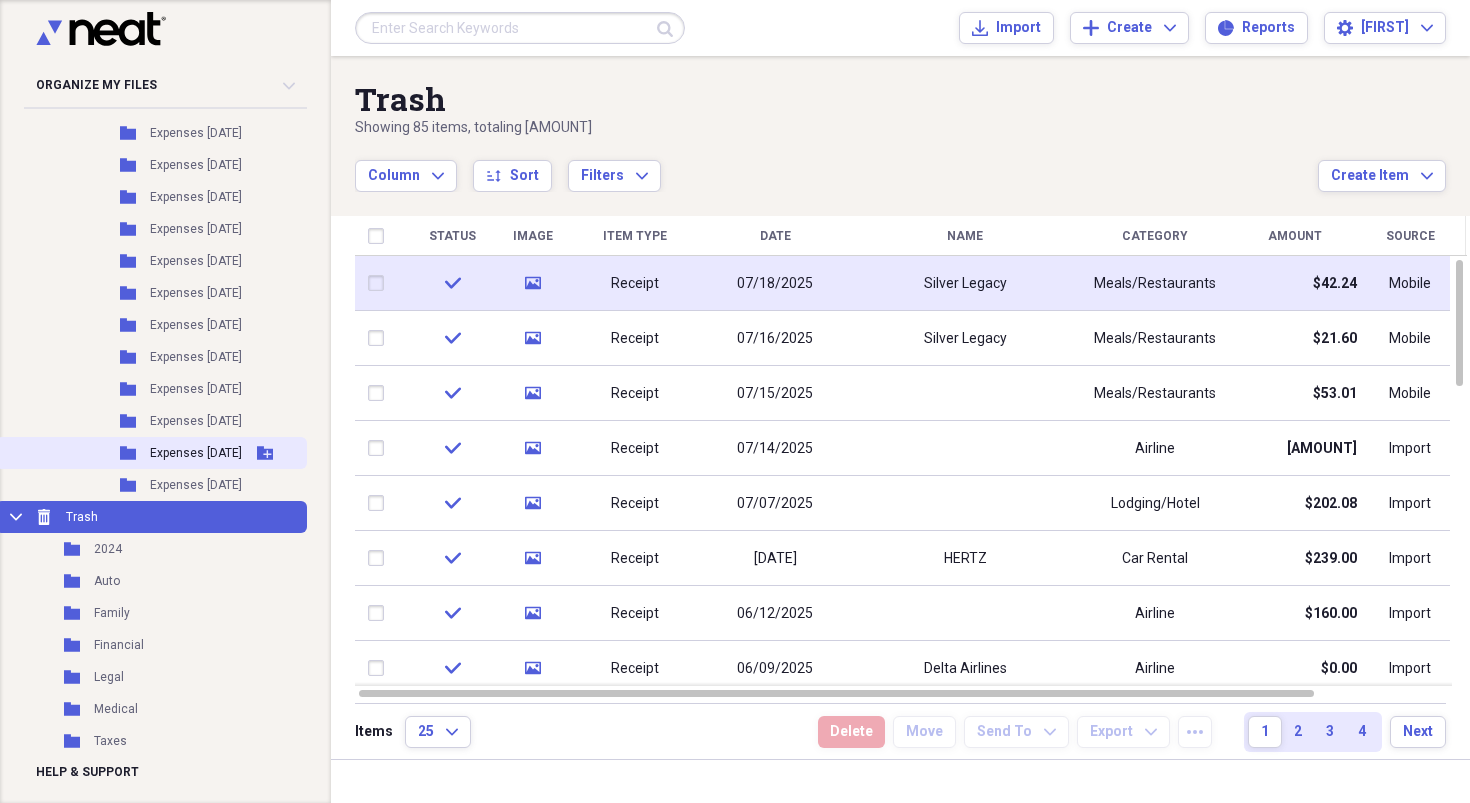 click on "Expenses [DATE]" at bounding box center [196, 453] 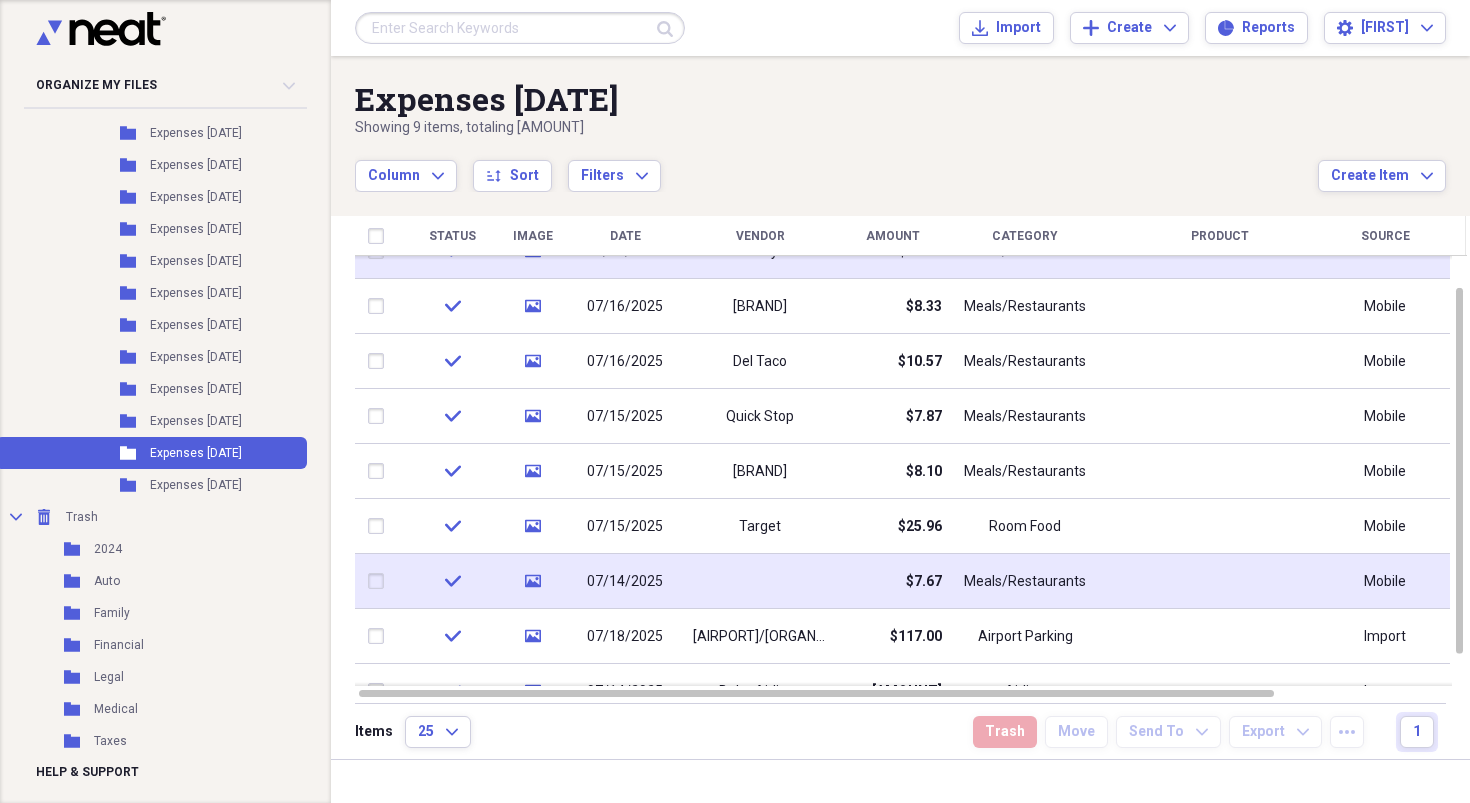 click at bounding box center [760, 581] 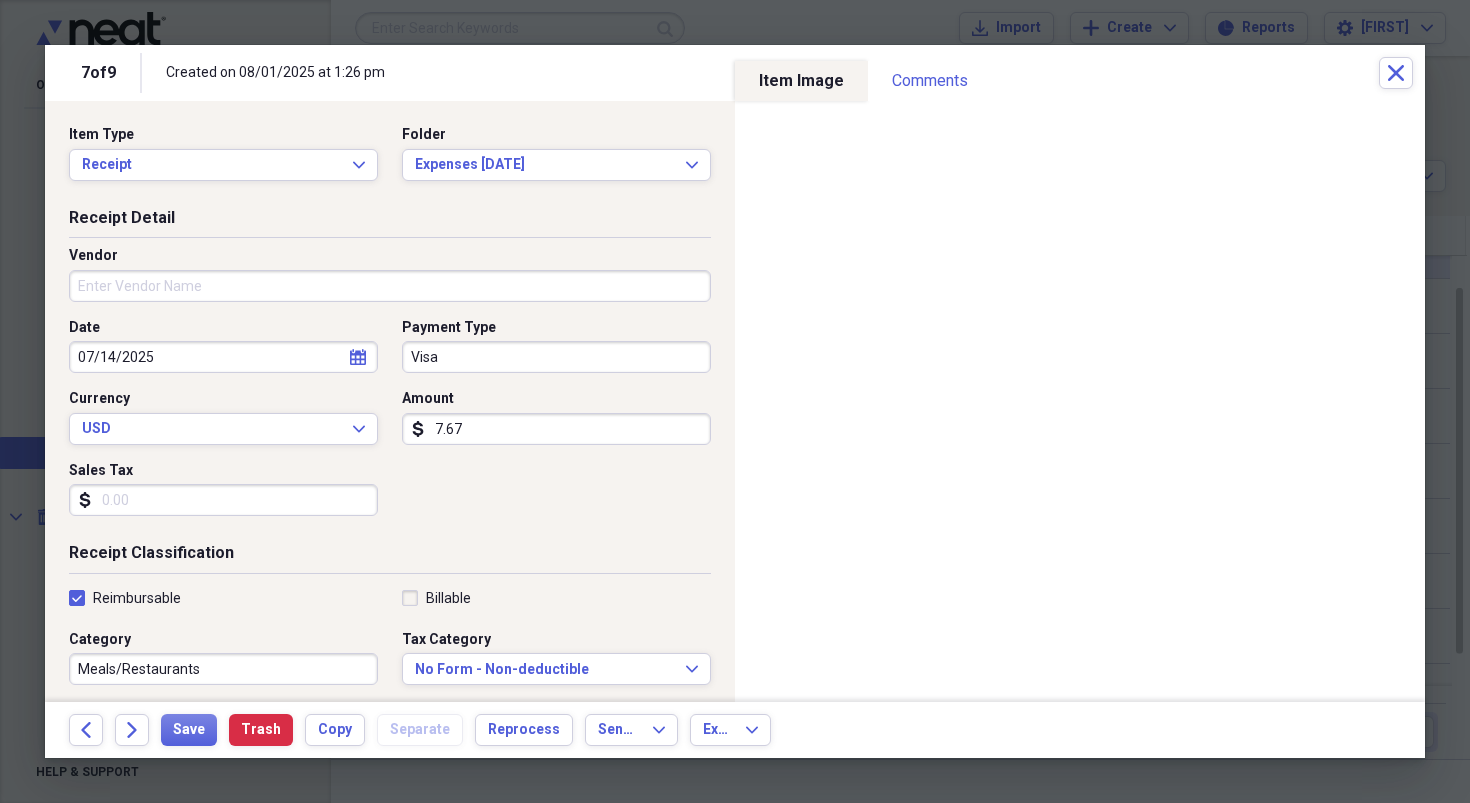 click on "Vendor" at bounding box center (390, 286) 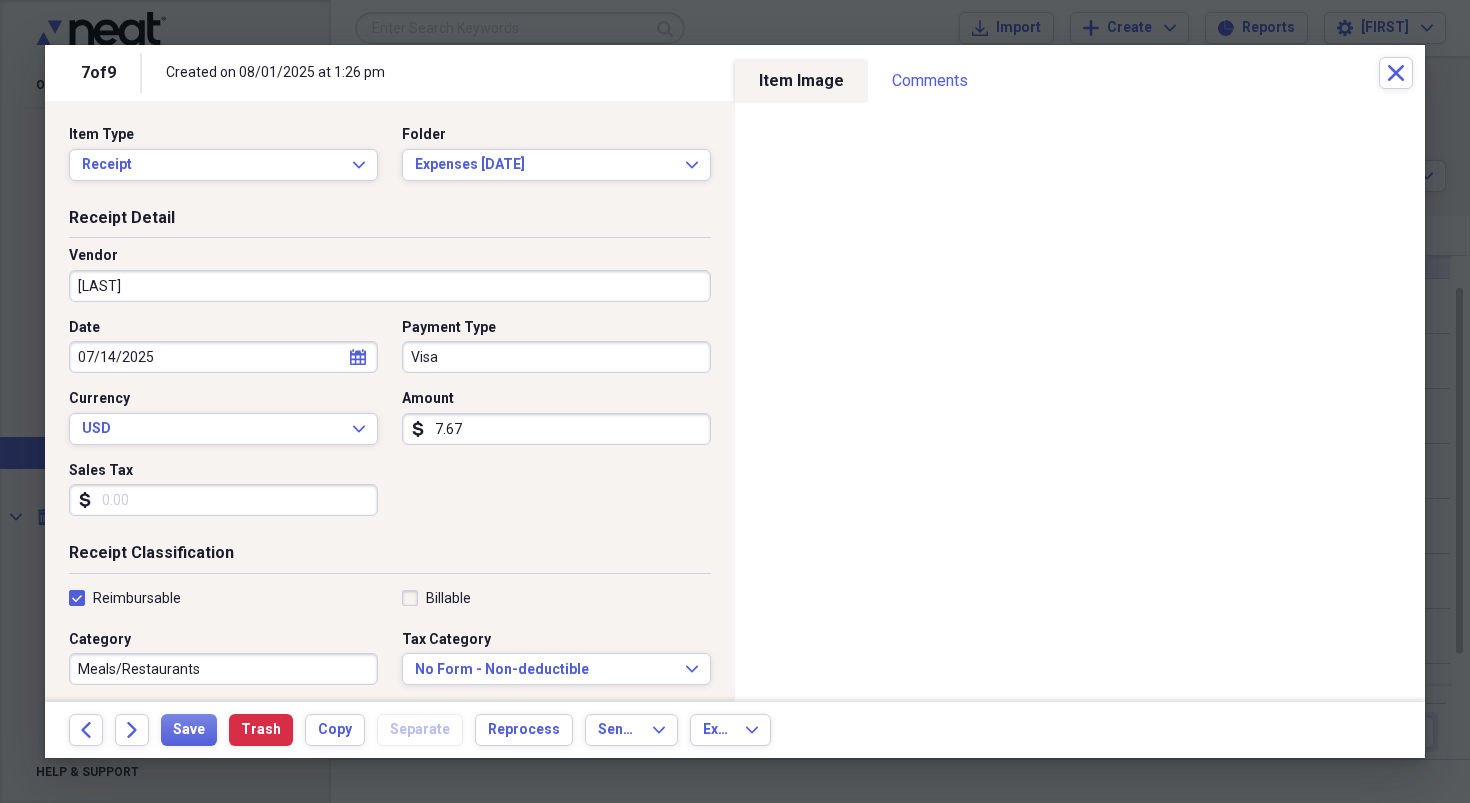 click on "[LAST]" at bounding box center [390, 286] 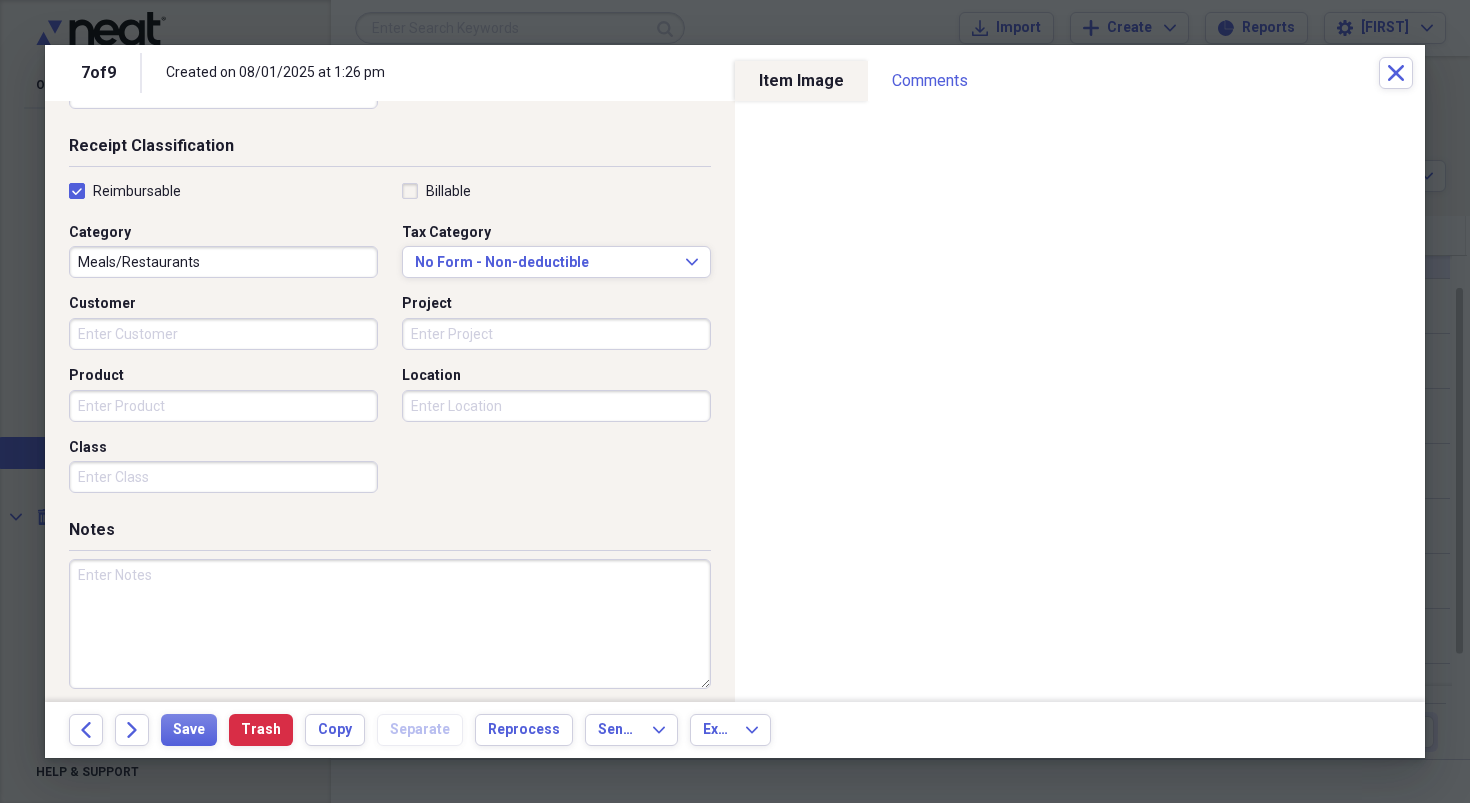 scroll, scrollTop: 417, scrollLeft: 0, axis: vertical 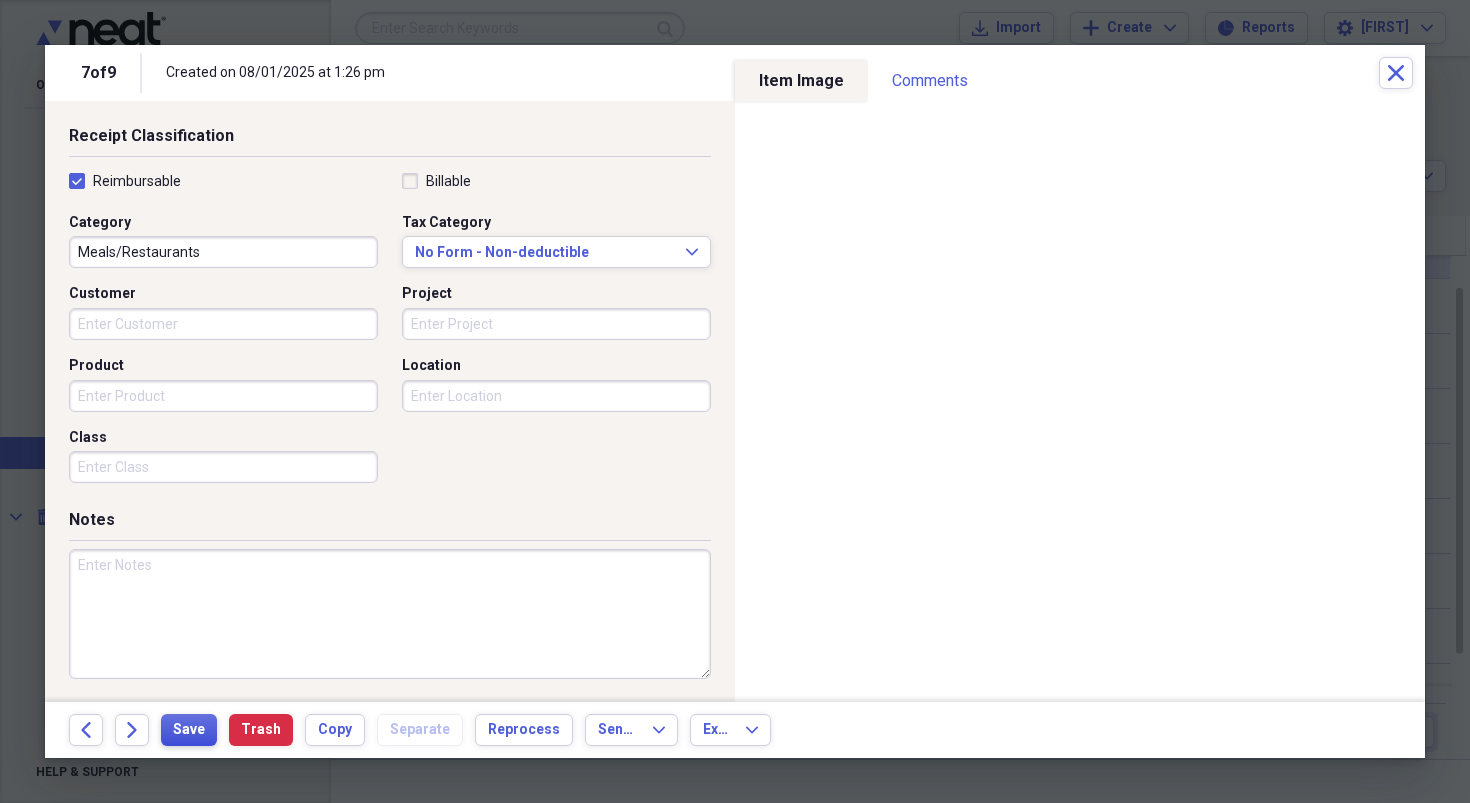 type on "Larchmont" 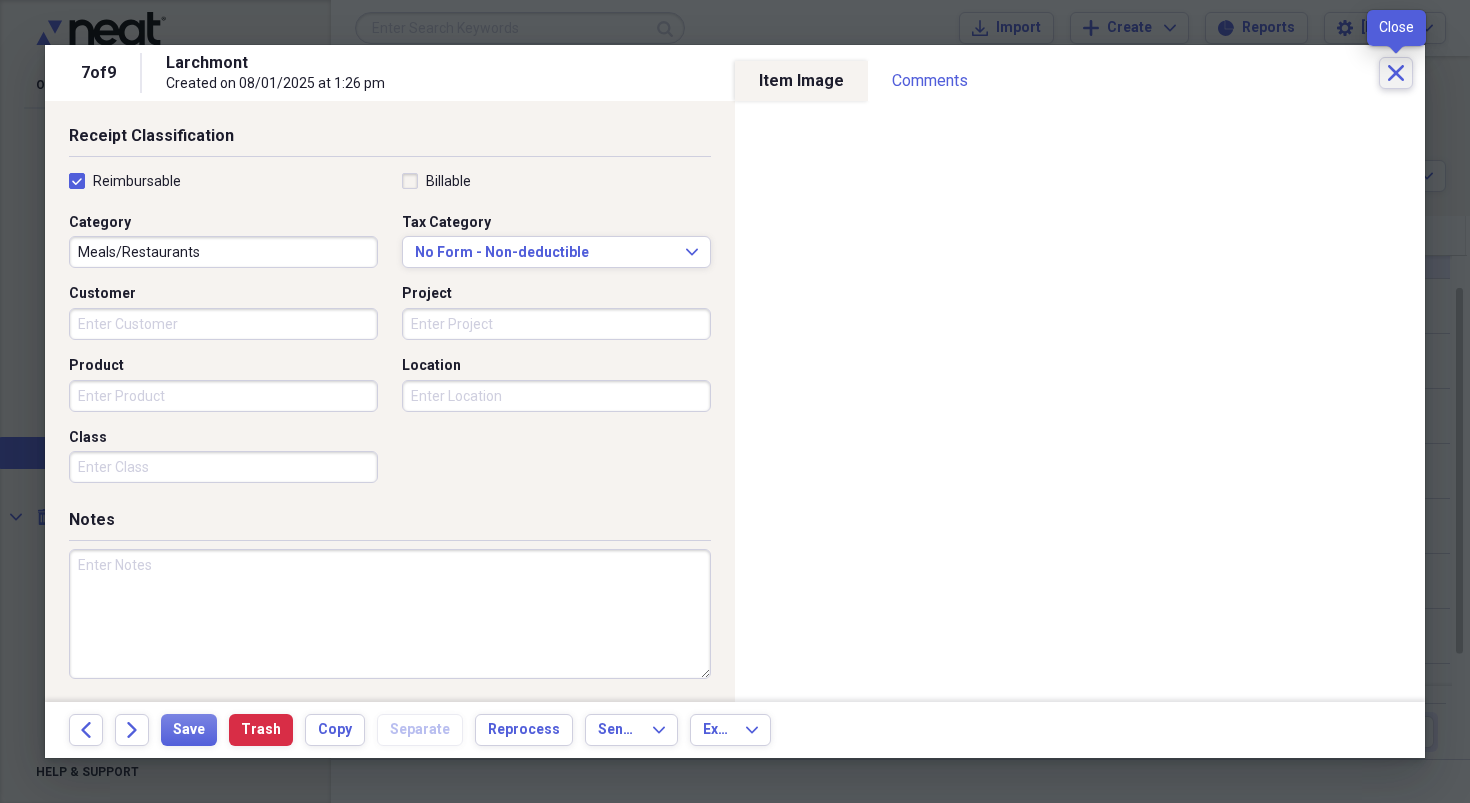 click 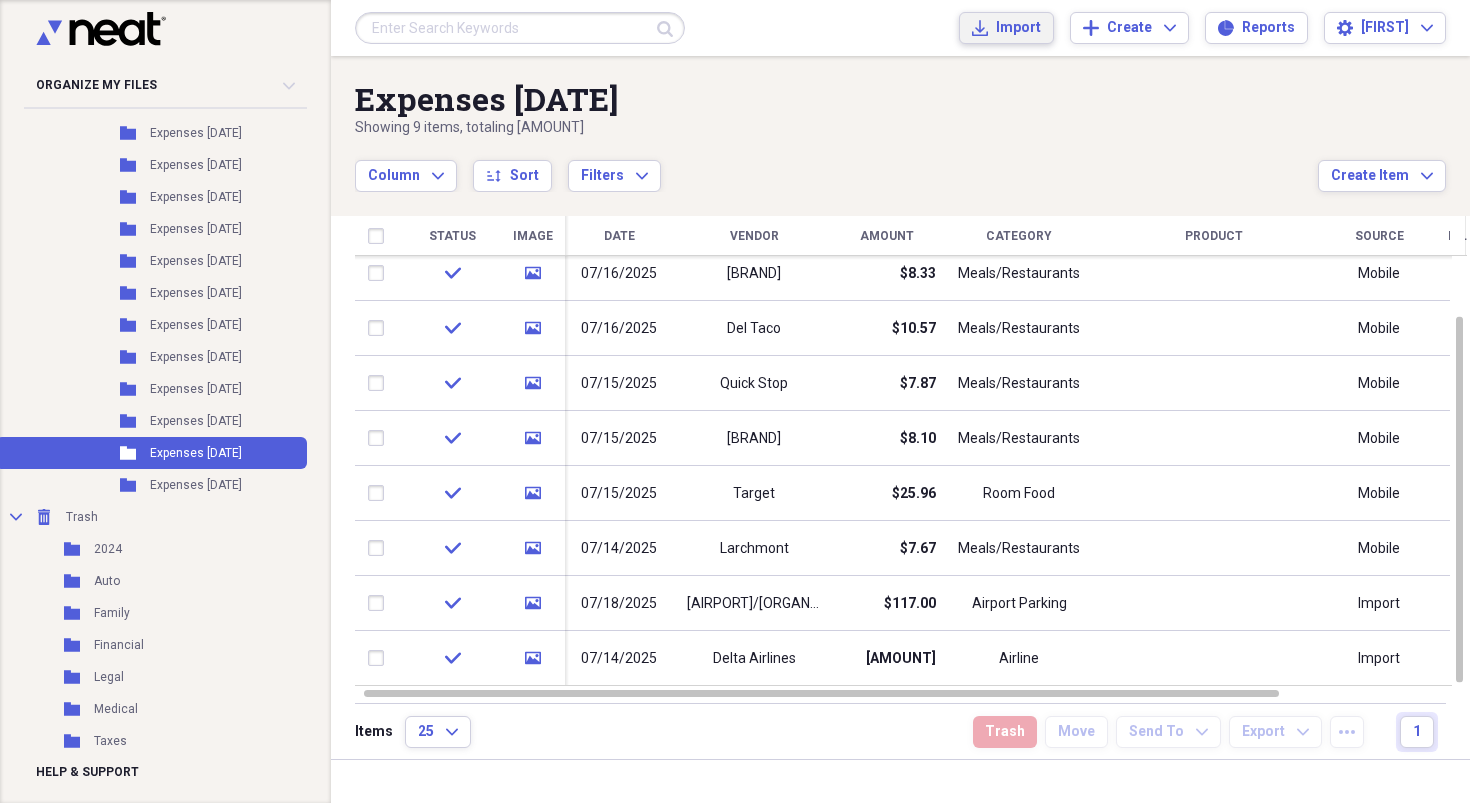 click on "Import" at bounding box center (1018, 28) 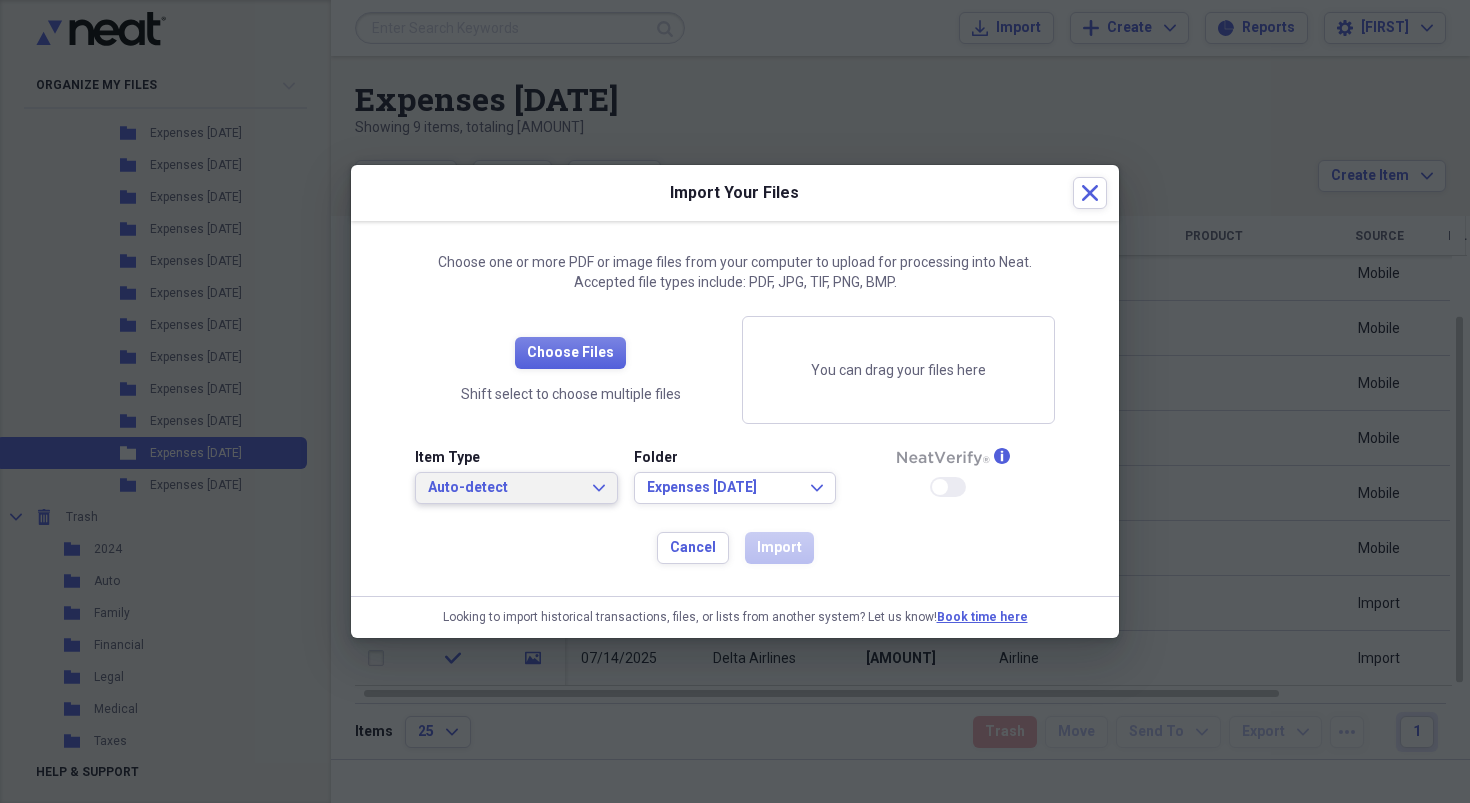 click on "Auto-detect" at bounding box center (504, 488) 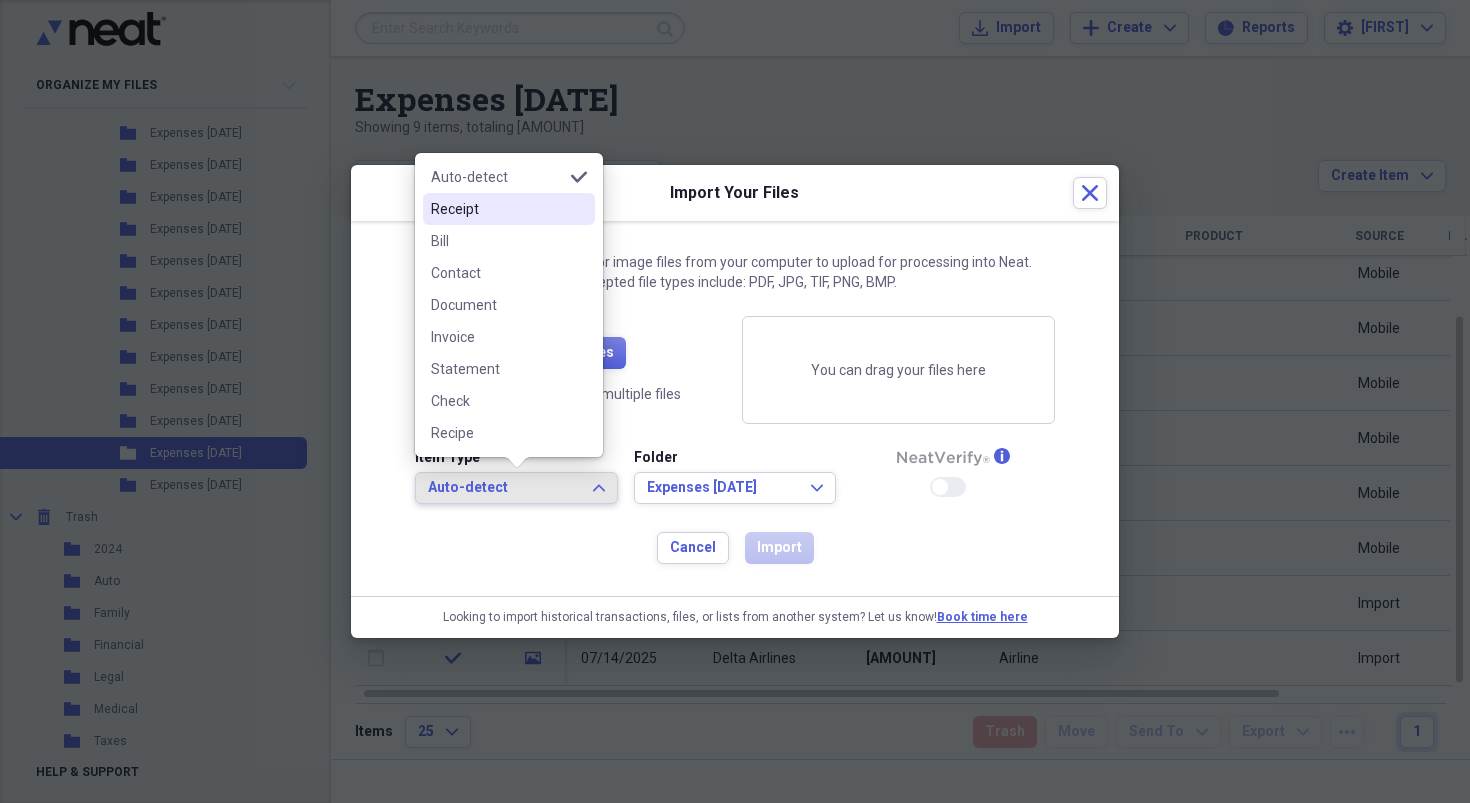 click on "Receipt" at bounding box center (497, 209) 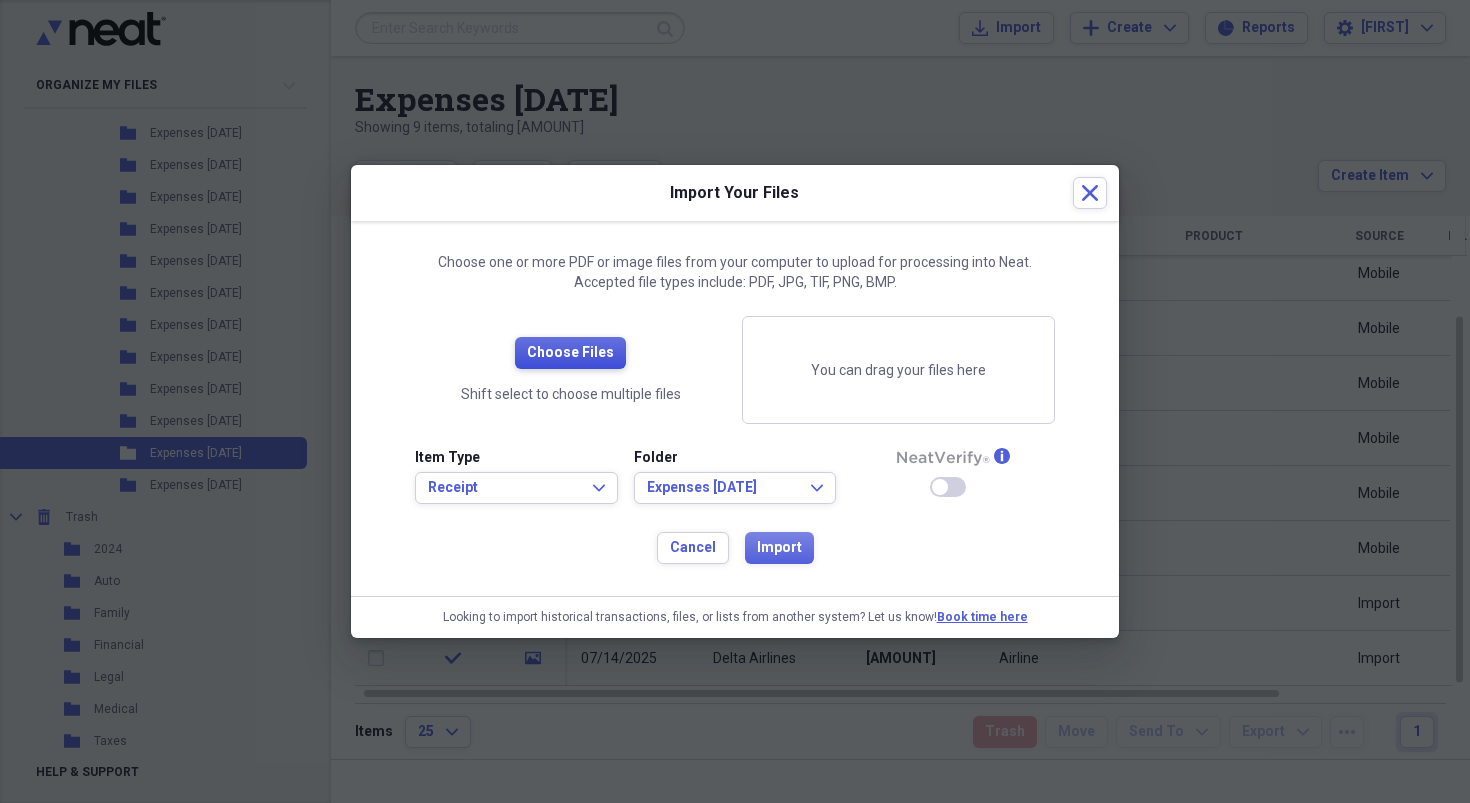 click on "Choose Files" at bounding box center (570, 353) 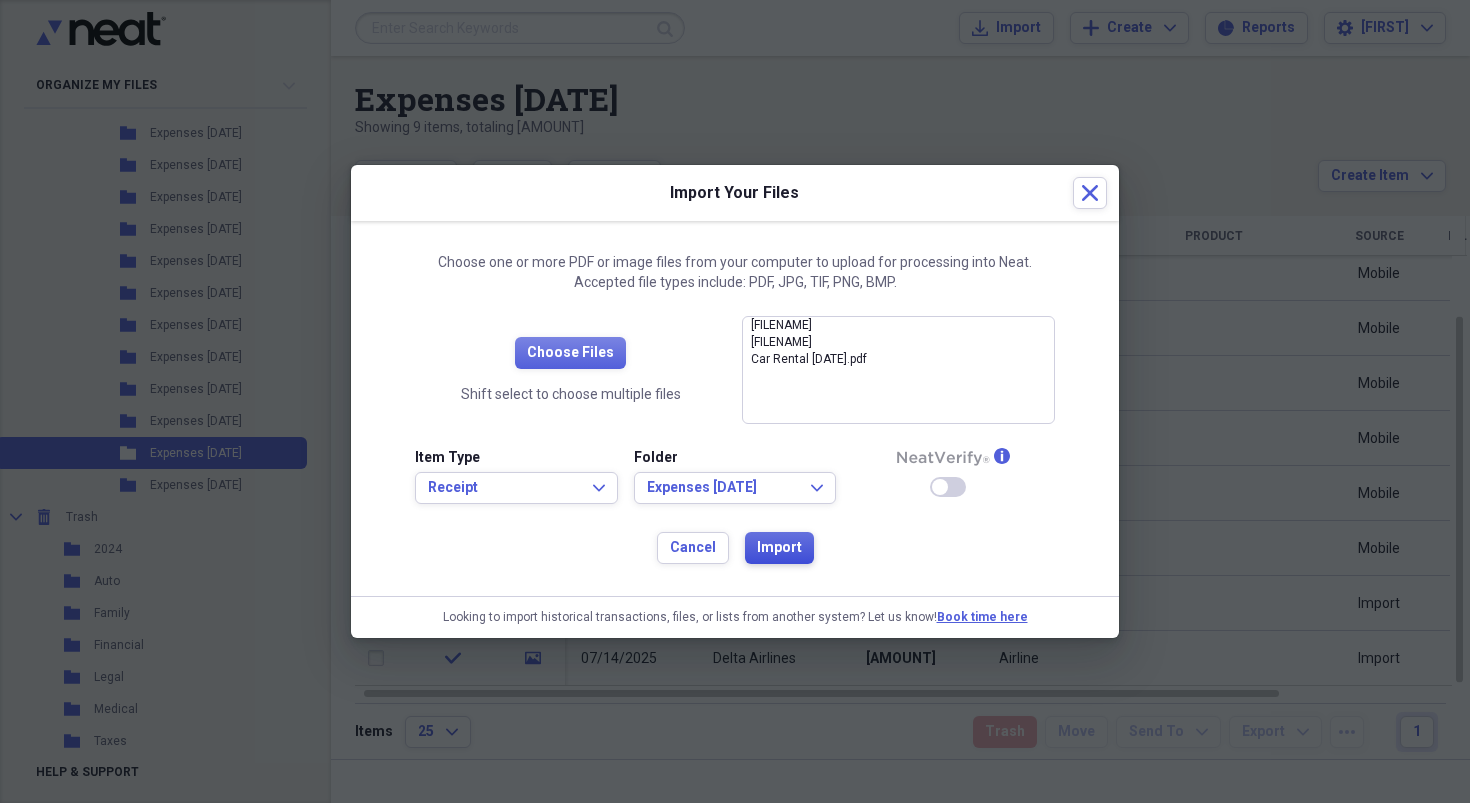 click on "Import" at bounding box center [779, 548] 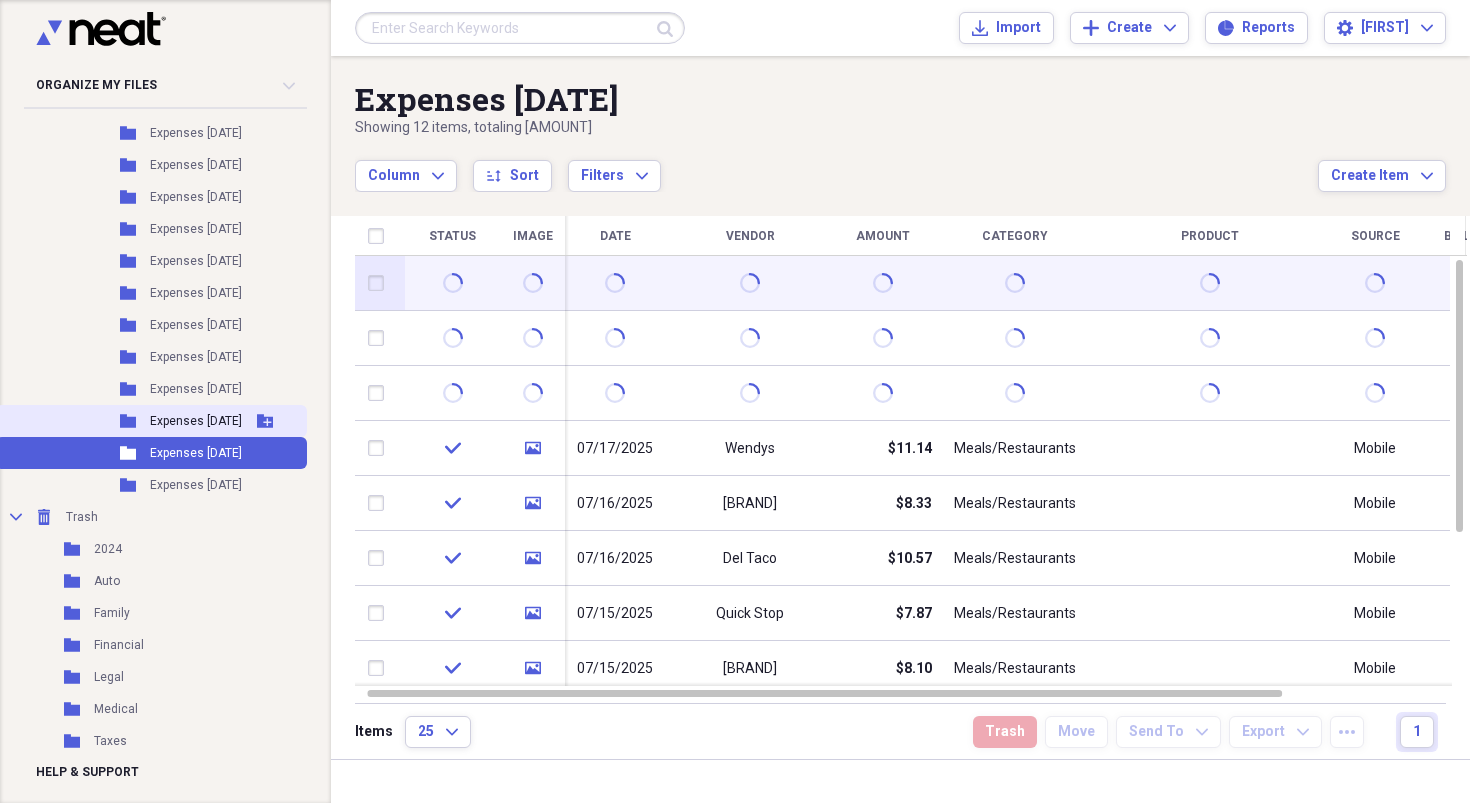 click on "Expenses [DATE]" at bounding box center (196, 421) 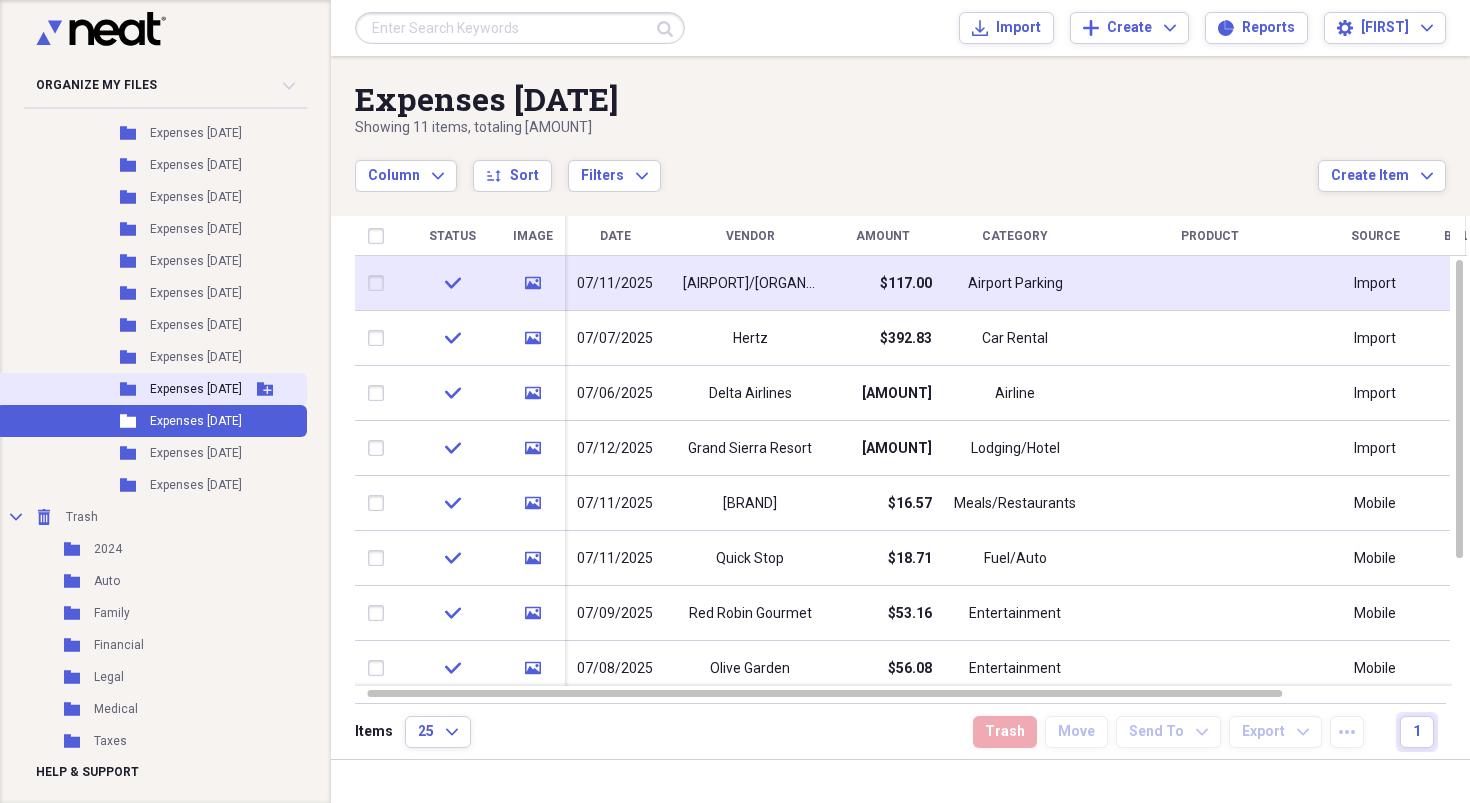 click on "Expenses [DATE]" at bounding box center [196, 389] 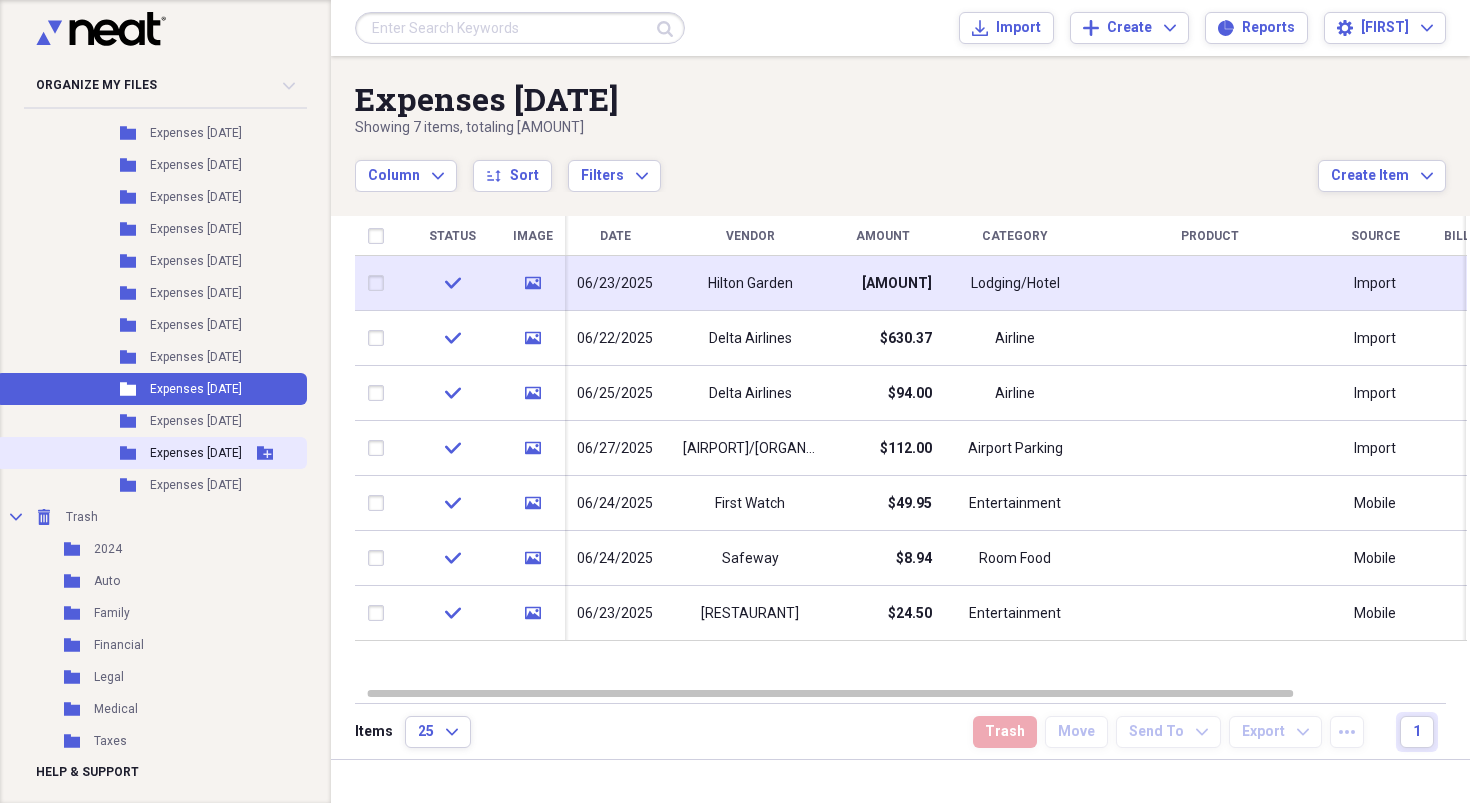 click on "Expenses [DATE]" at bounding box center (196, 453) 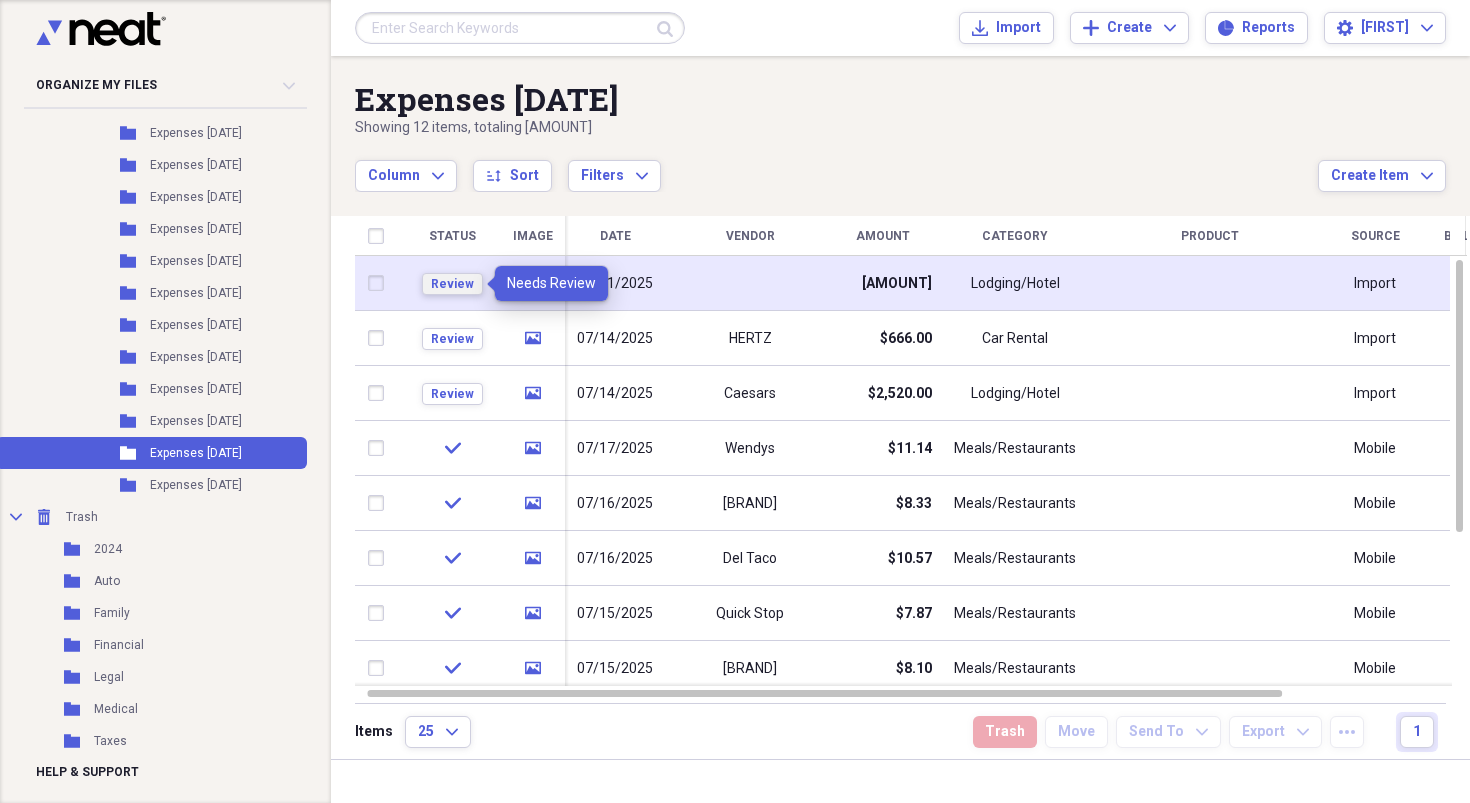click on "Review" at bounding box center (452, 284) 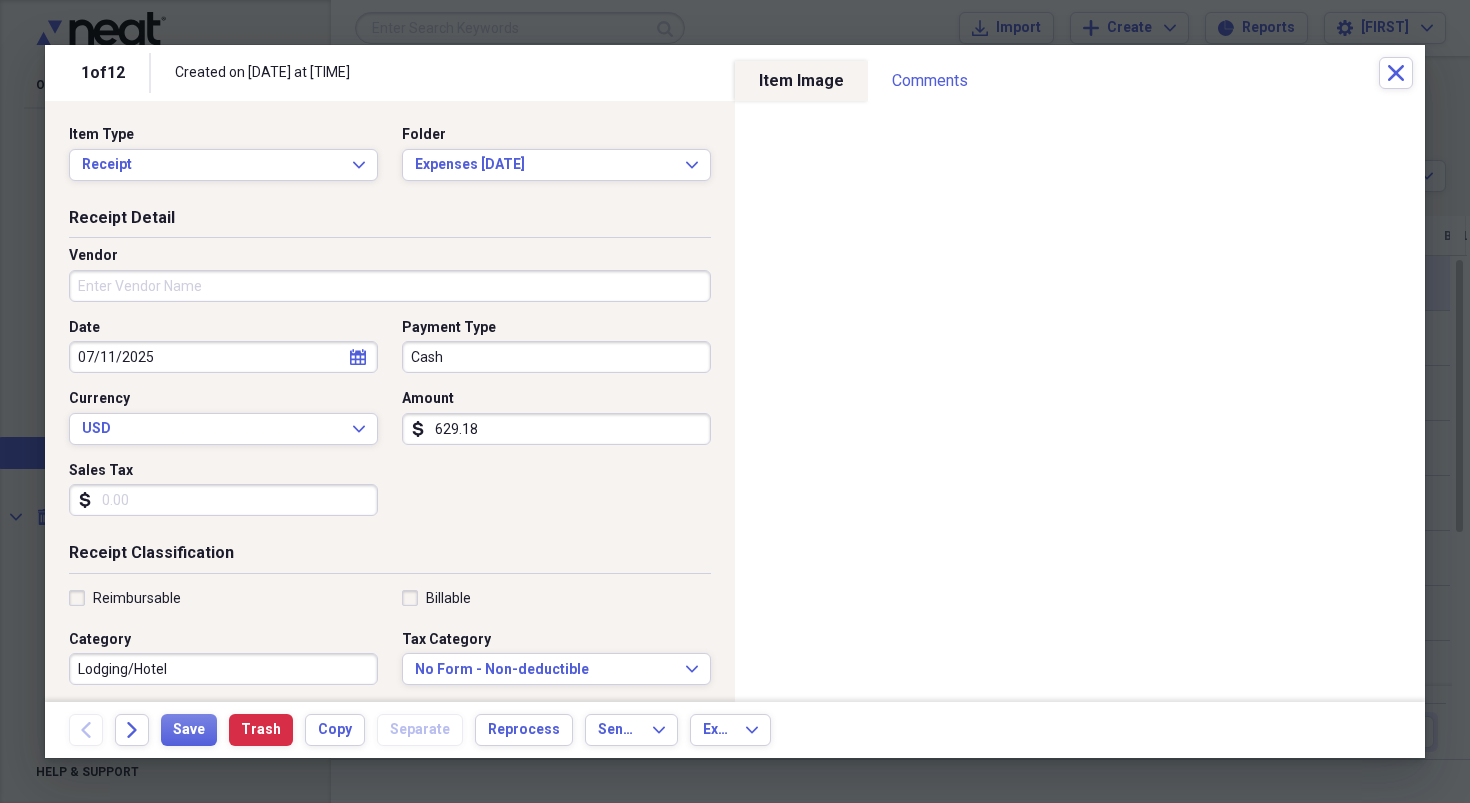 click on "Reimbursable" at bounding box center (125, 598) 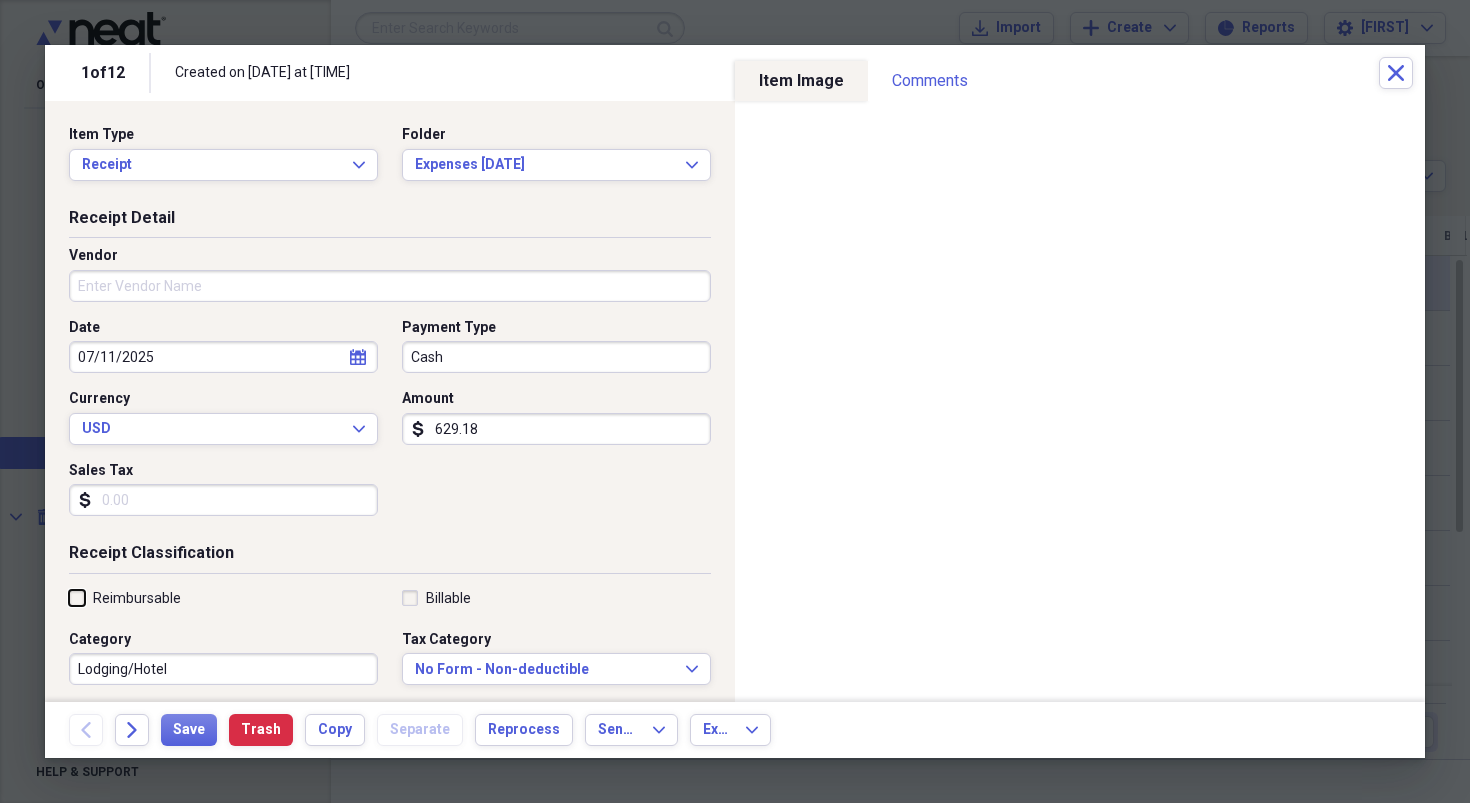 click on "Reimbursable" at bounding box center [69, 597] 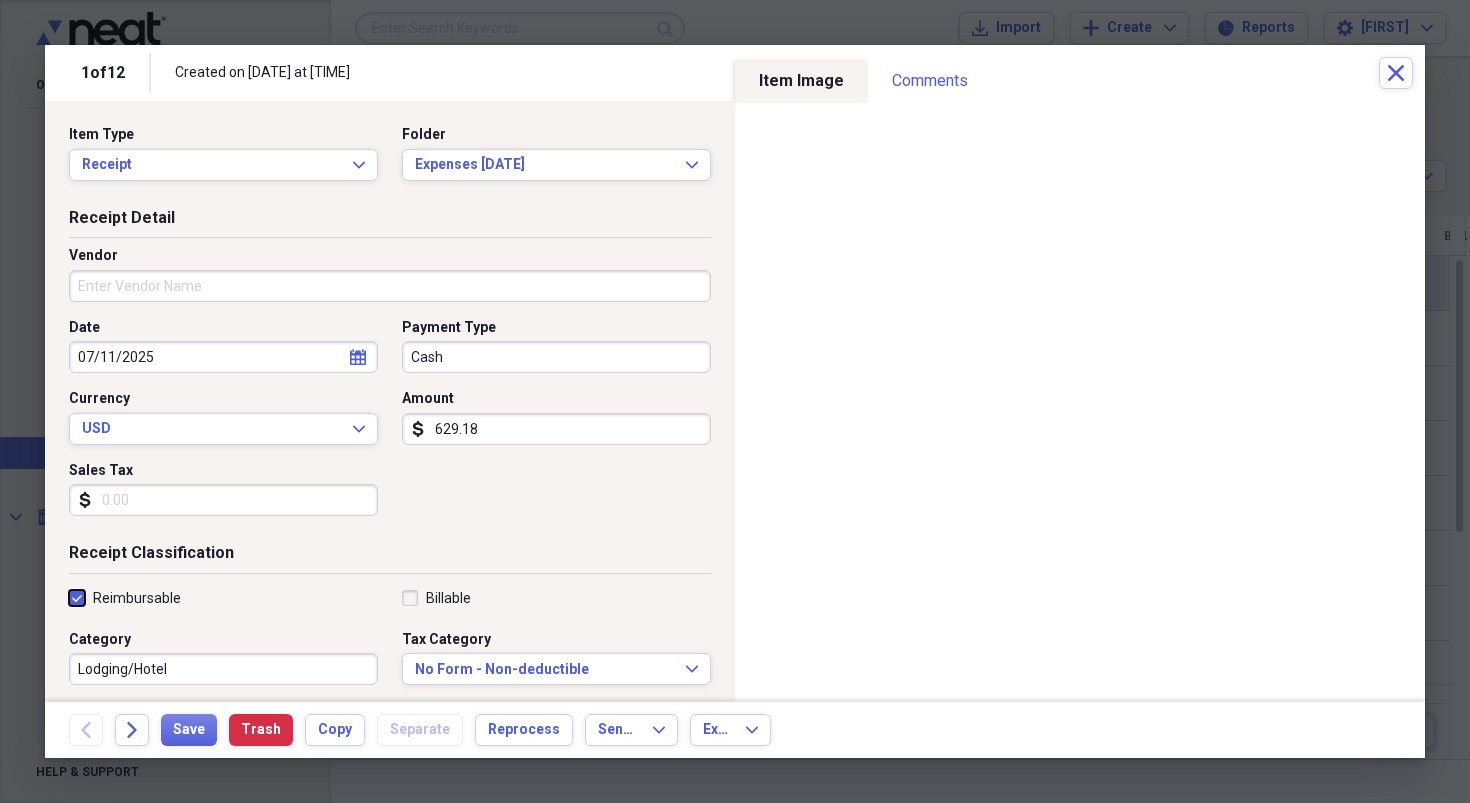 checkbox on "true" 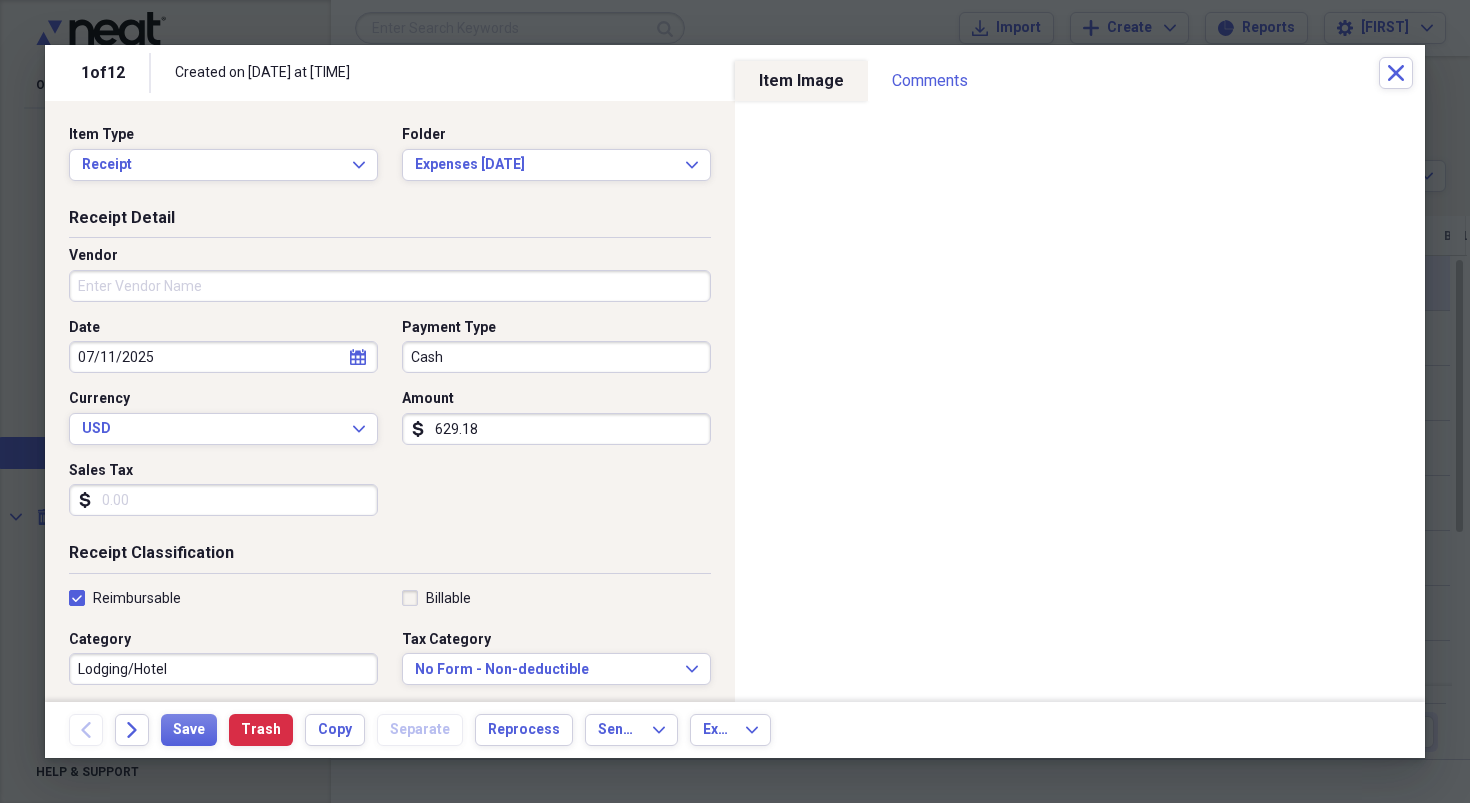 click on "Vendor" at bounding box center (390, 286) 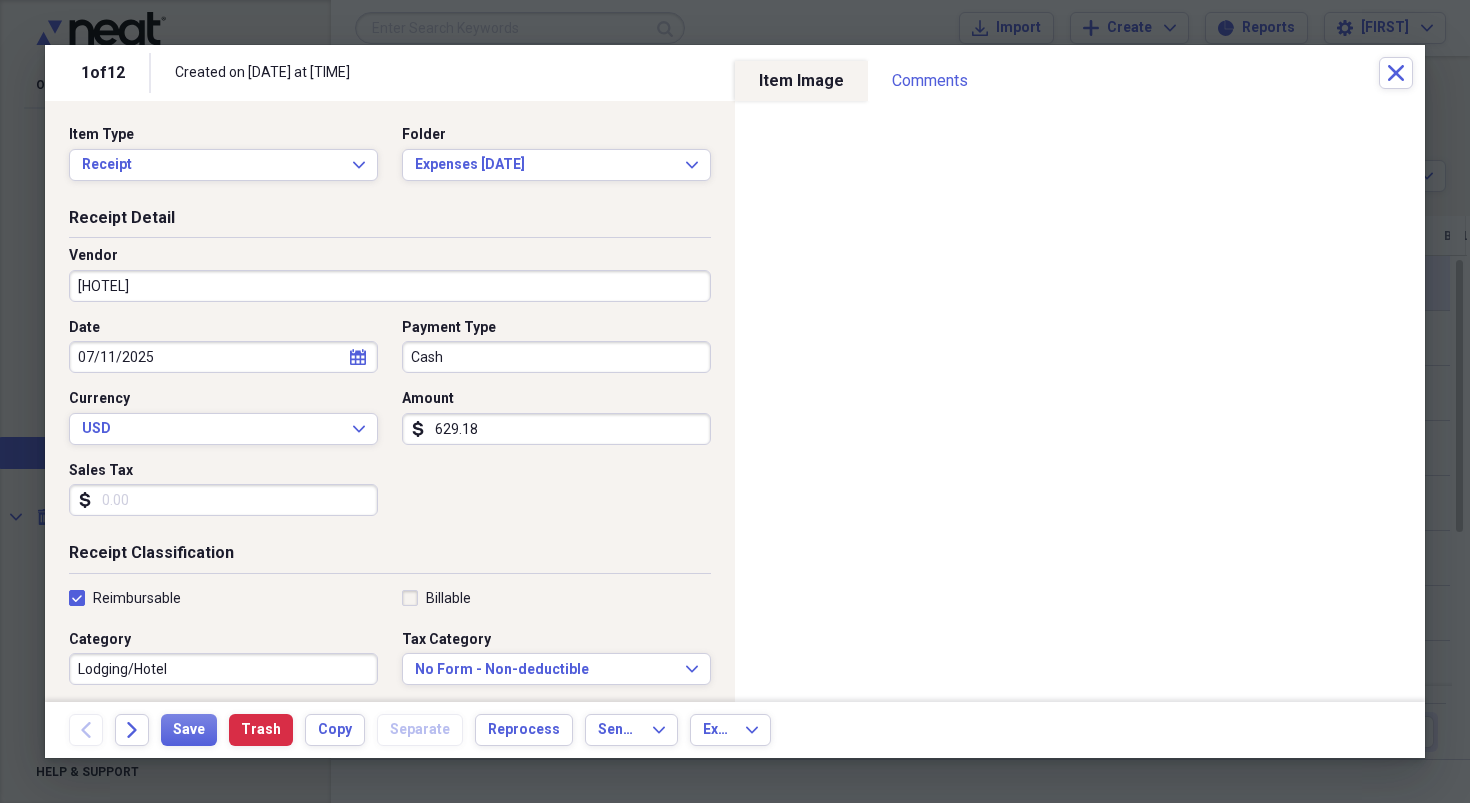 click on "[HOTEL]" at bounding box center [390, 286] 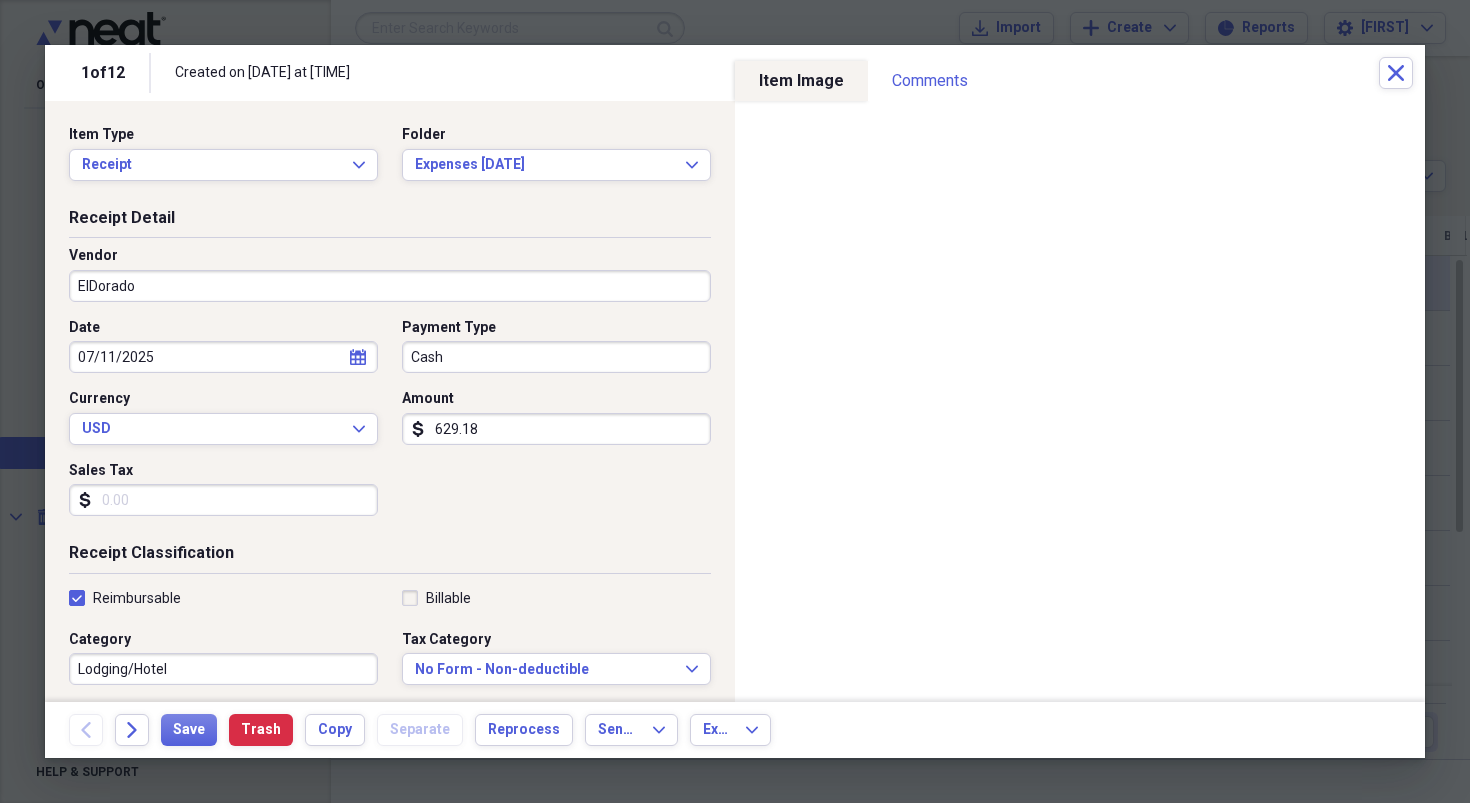 click on "ElDorado" at bounding box center [390, 286] 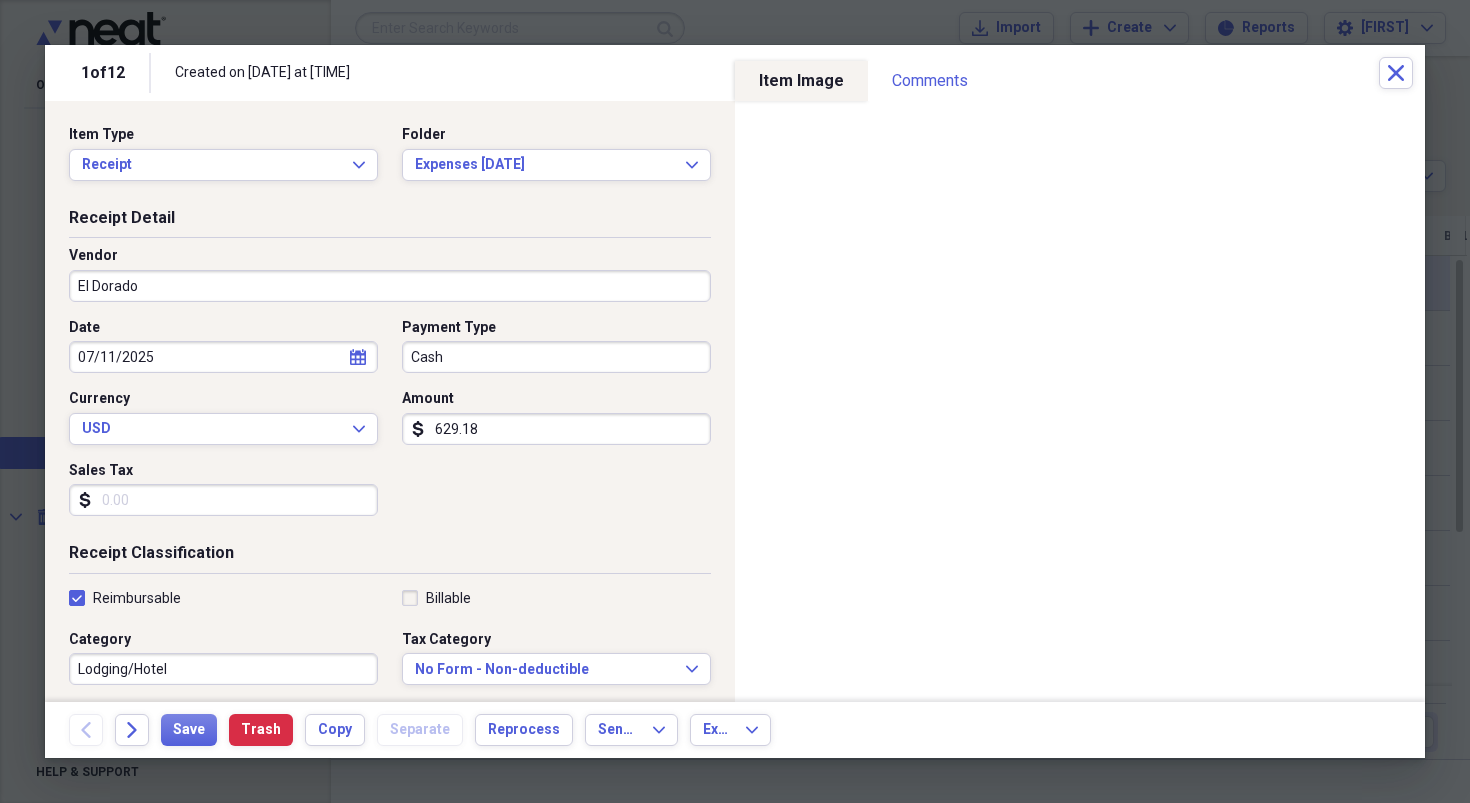 click on "El Dorado" at bounding box center (390, 286) 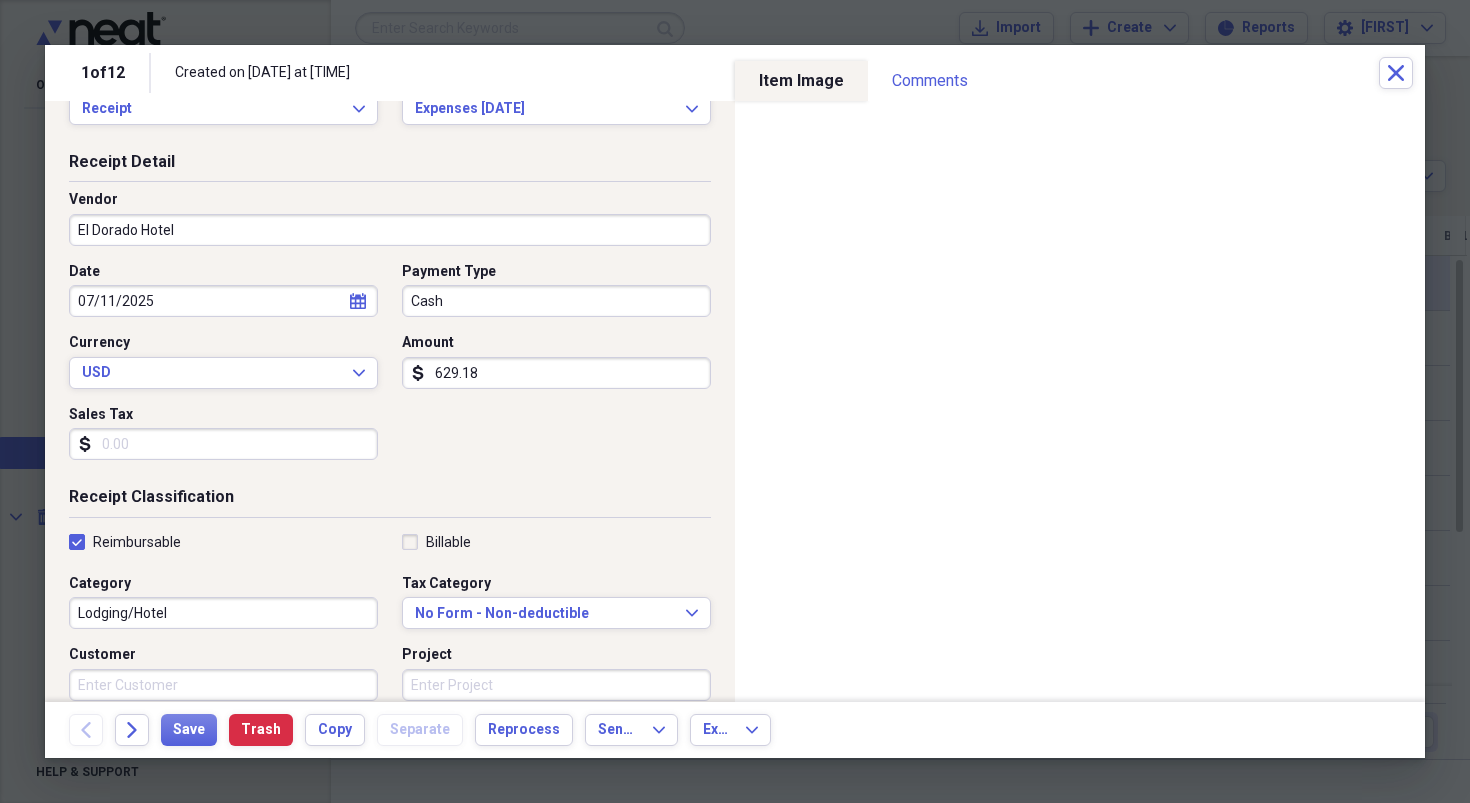 scroll, scrollTop: 0, scrollLeft: 0, axis: both 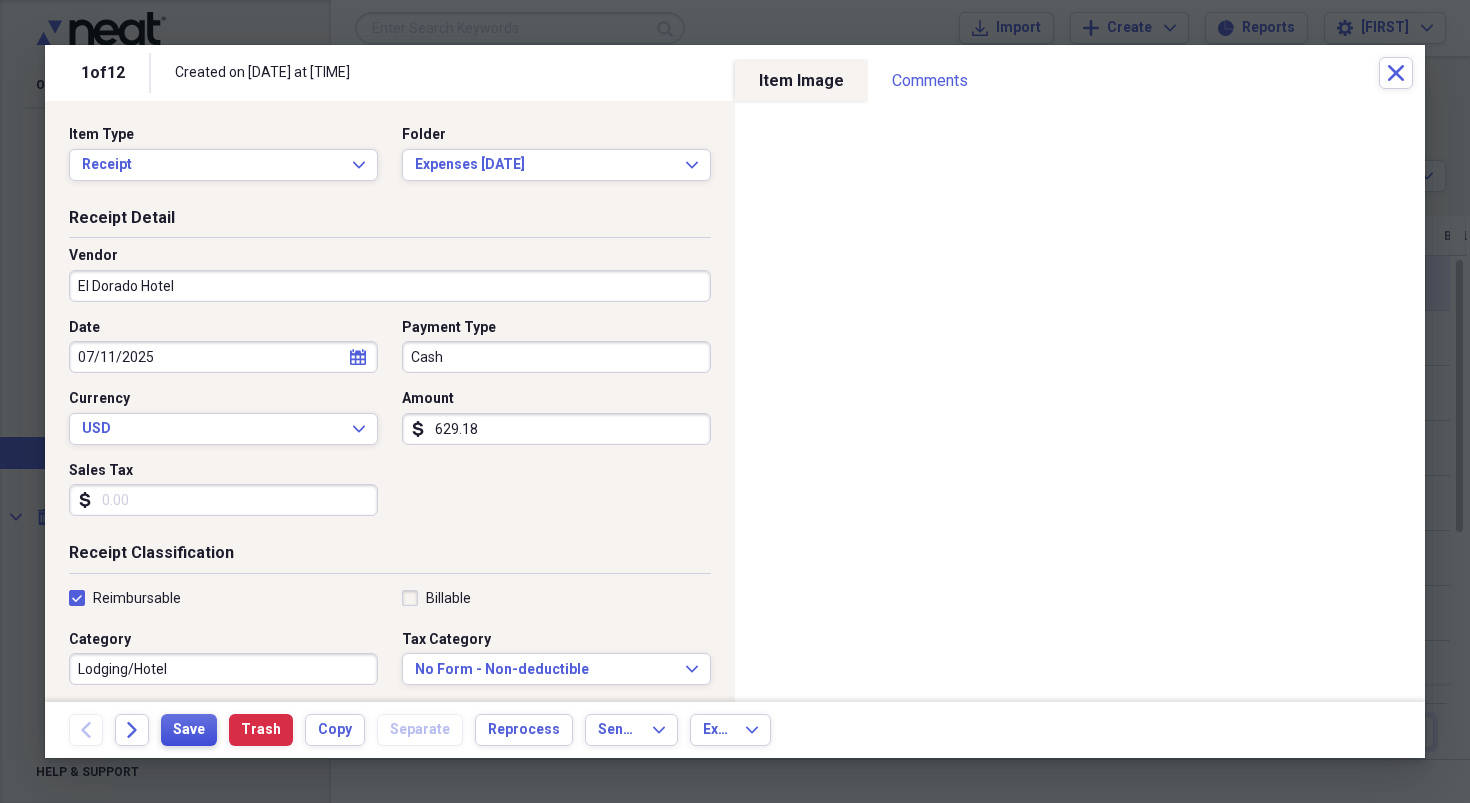 type on "El Dorado Hotel" 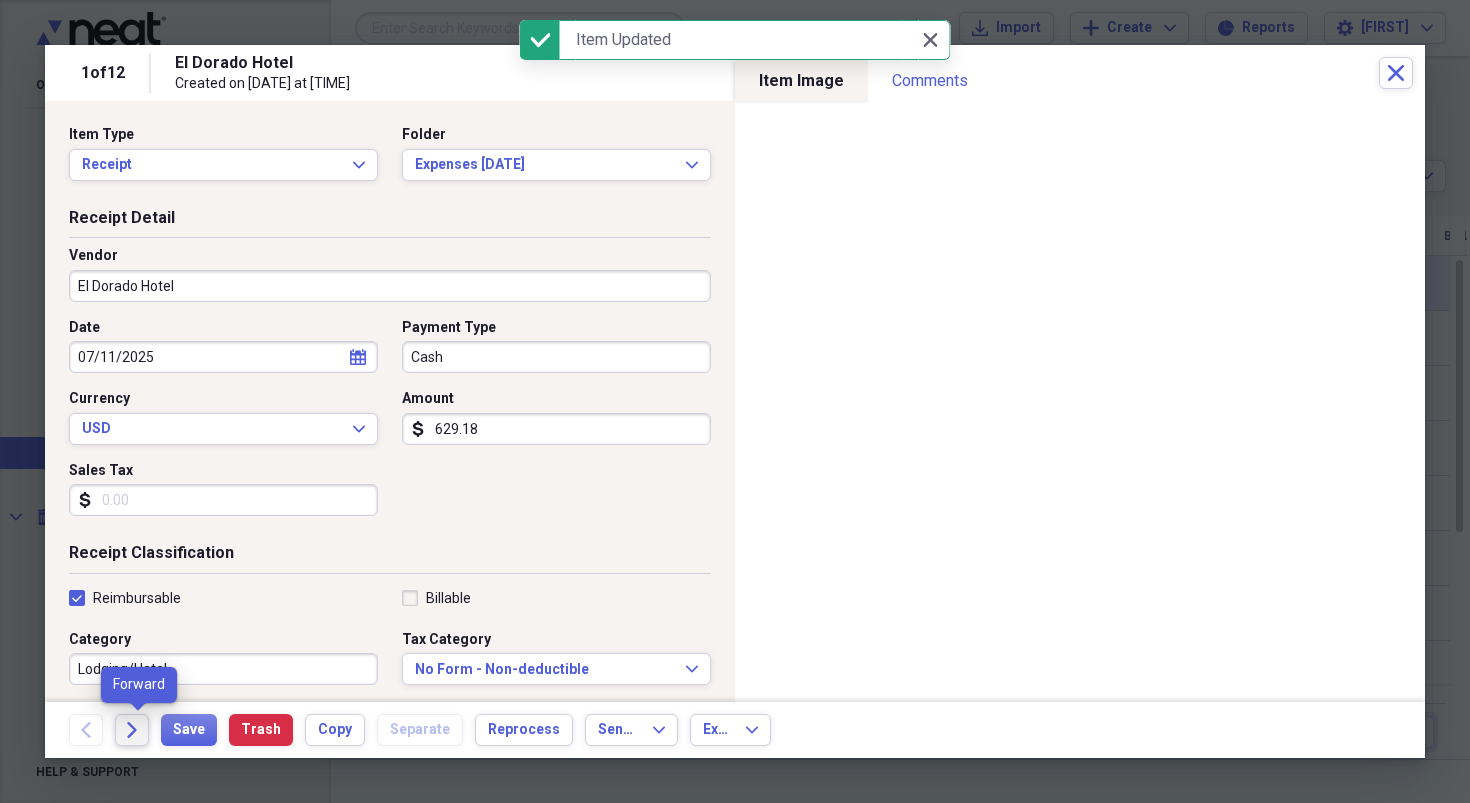 click on "Forward" 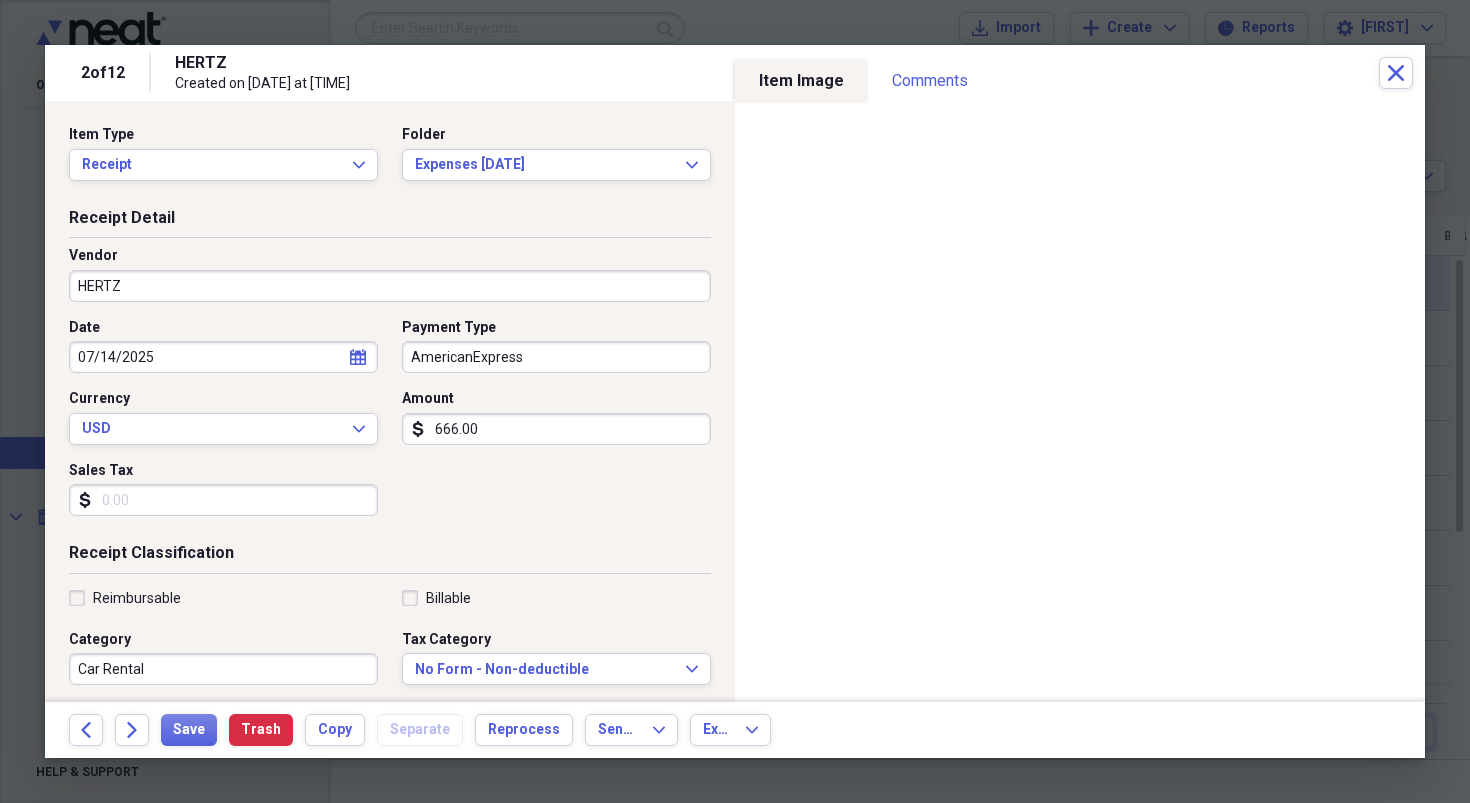 click on "666.00" at bounding box center (556, 429) 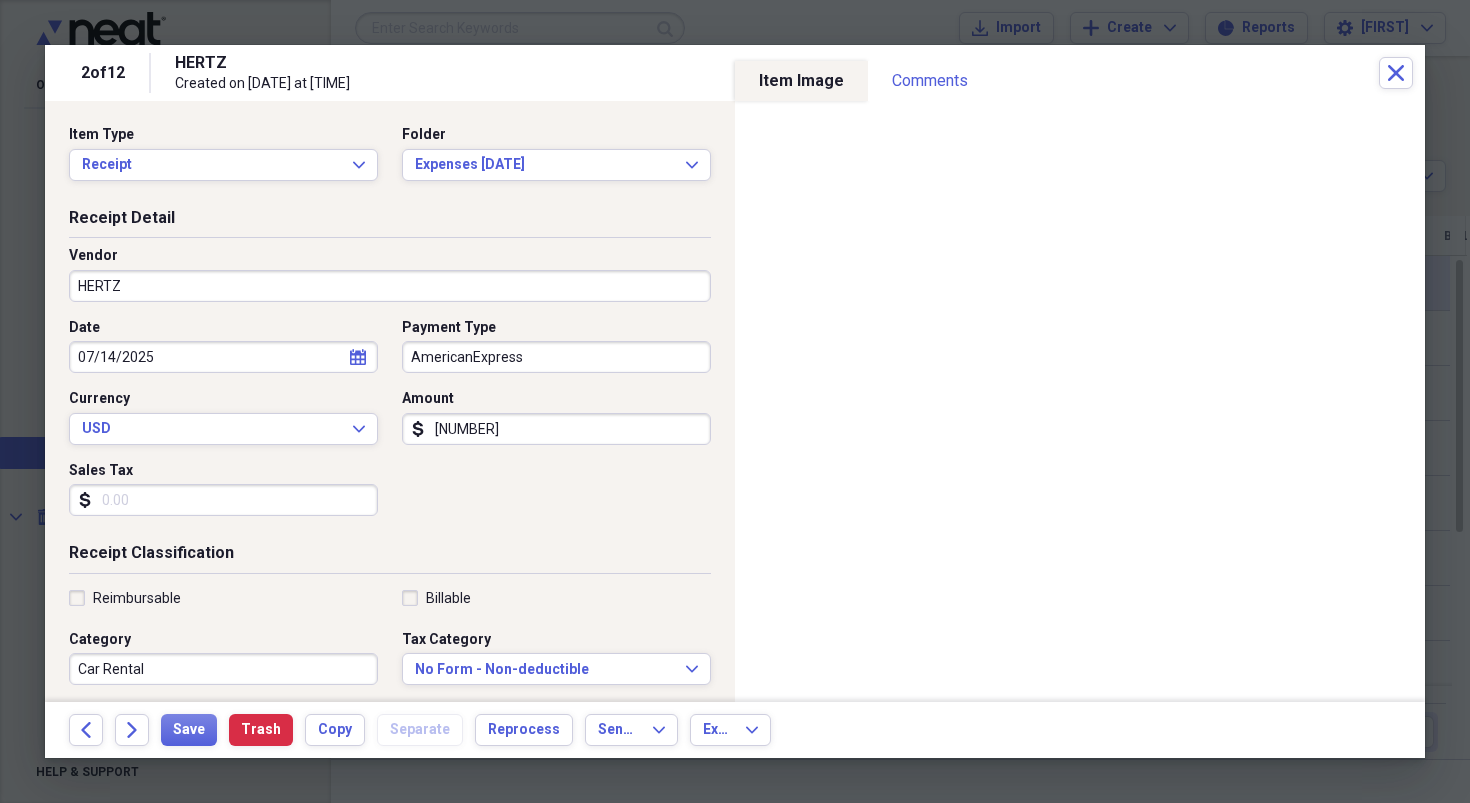 type on "[NUMBER]" 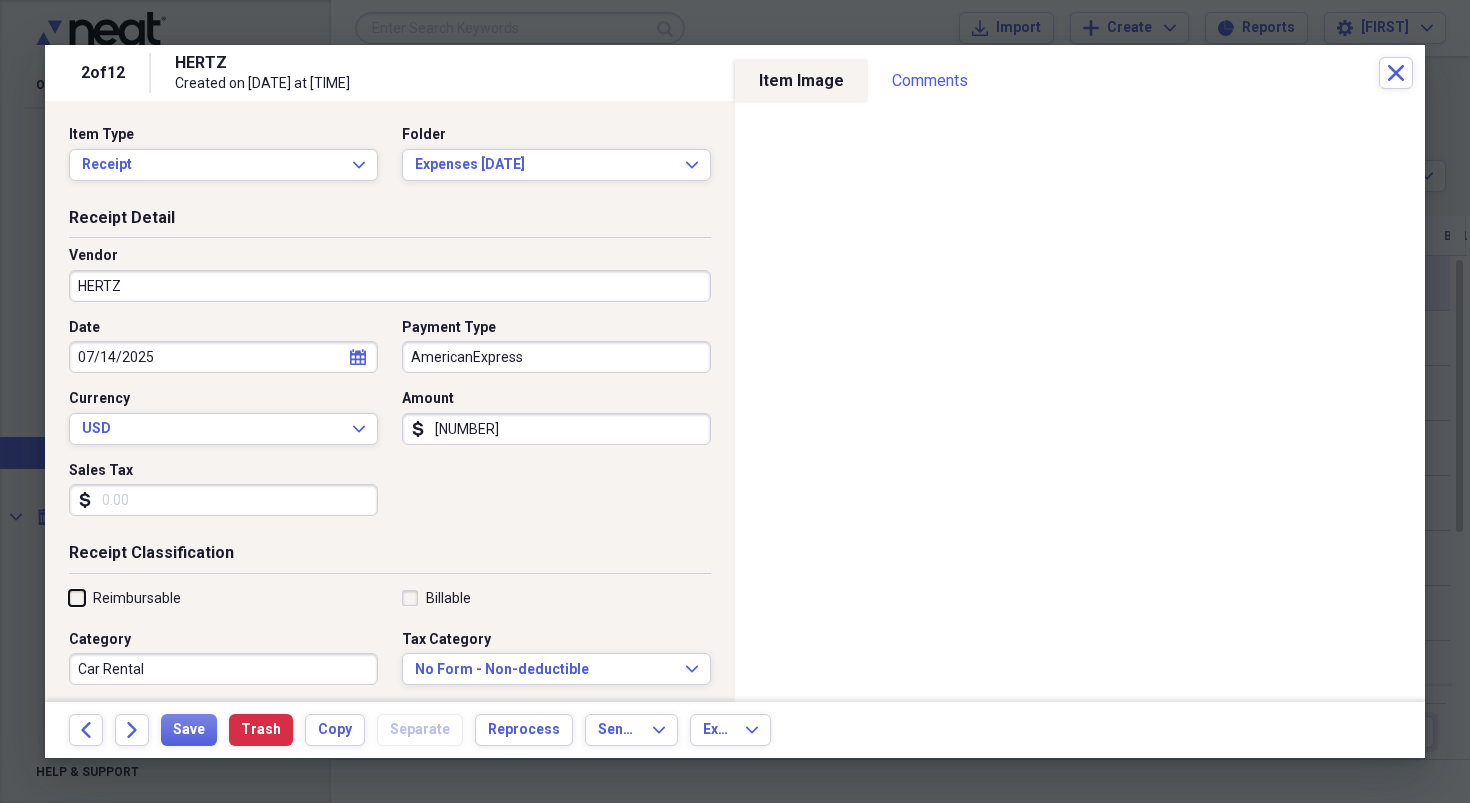 click on "Reimbursable" at bounding box center (69, 597) 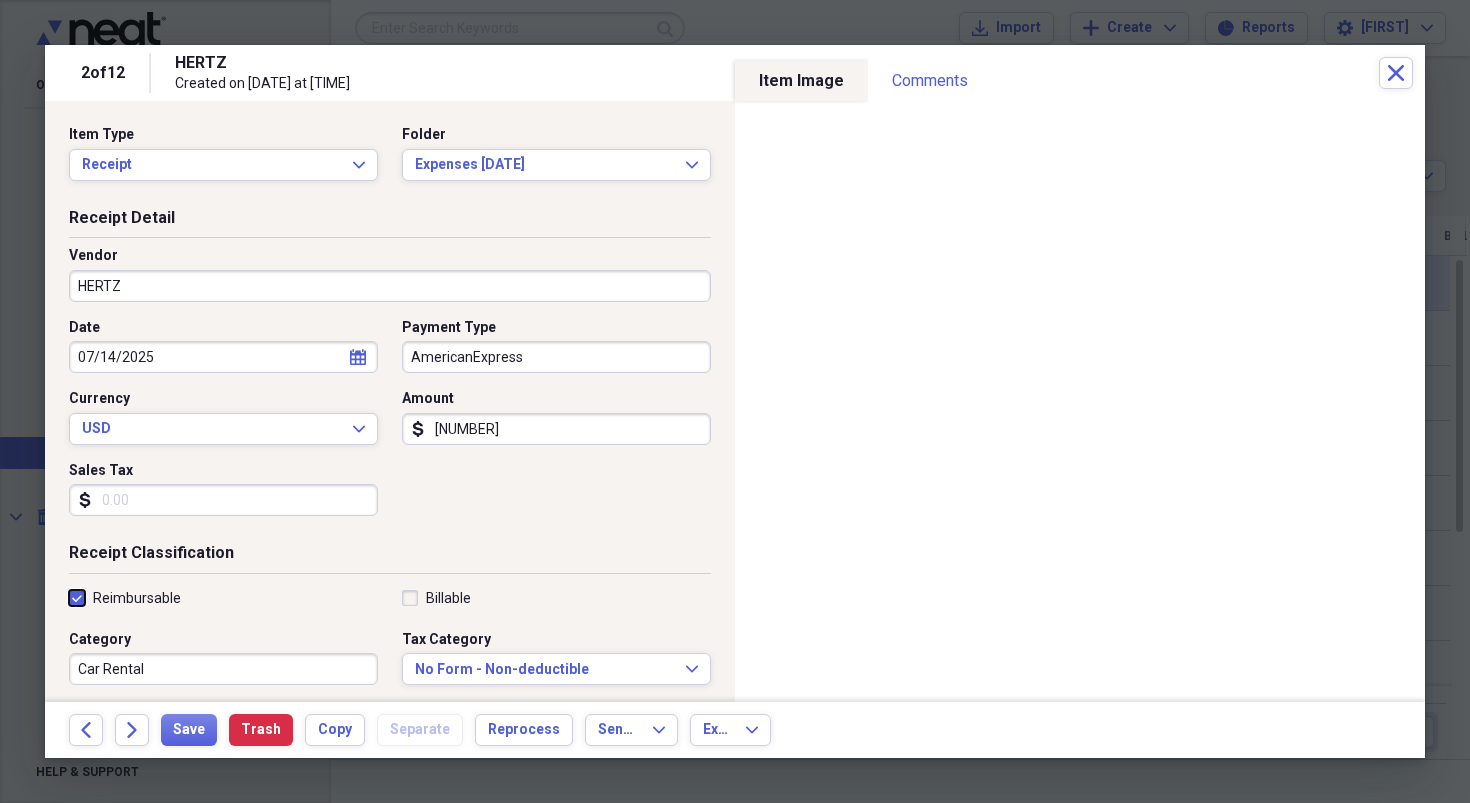 checkbox on "true" 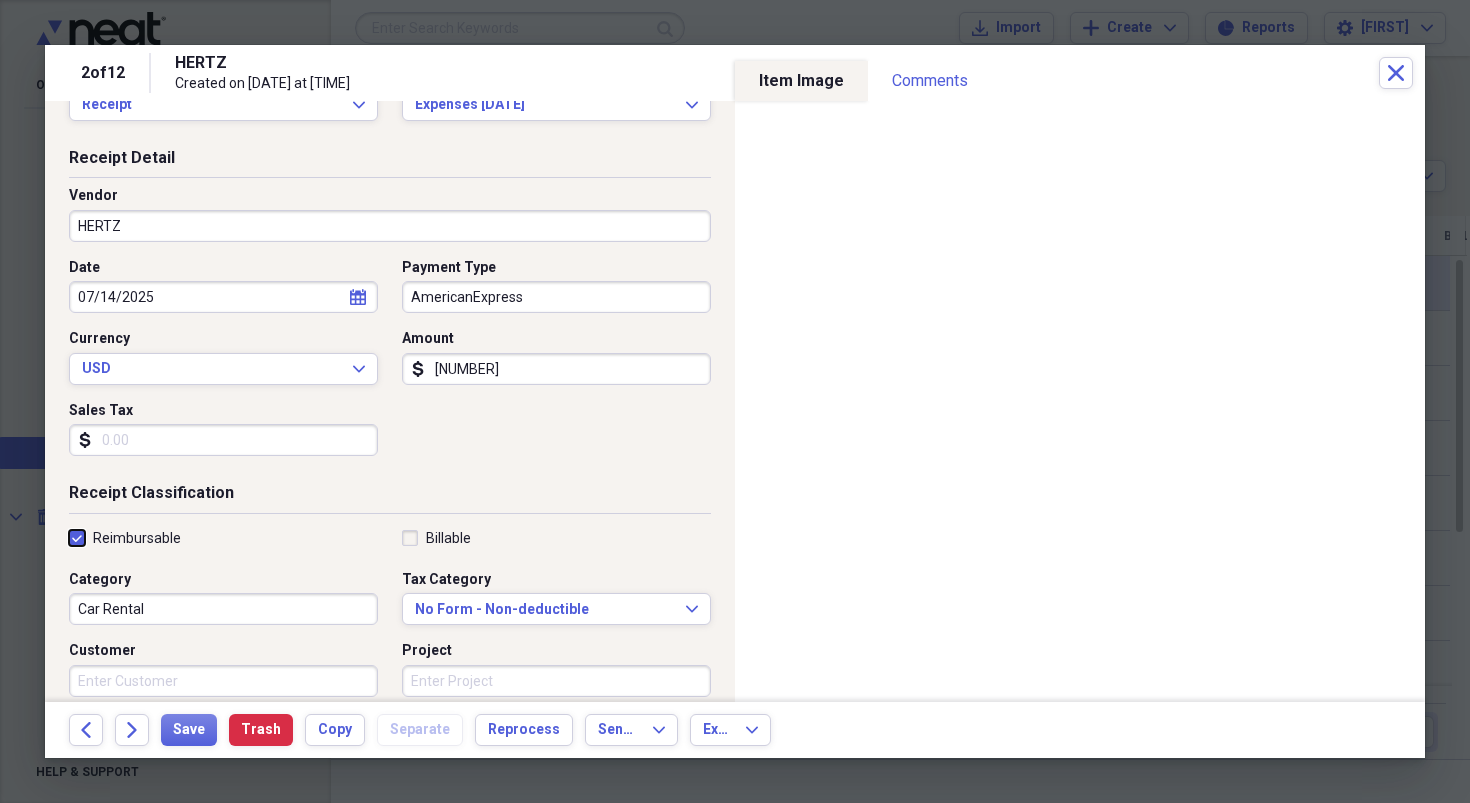 scroll, scrollTop: 58, scrollLeft: 0, axis: vertical 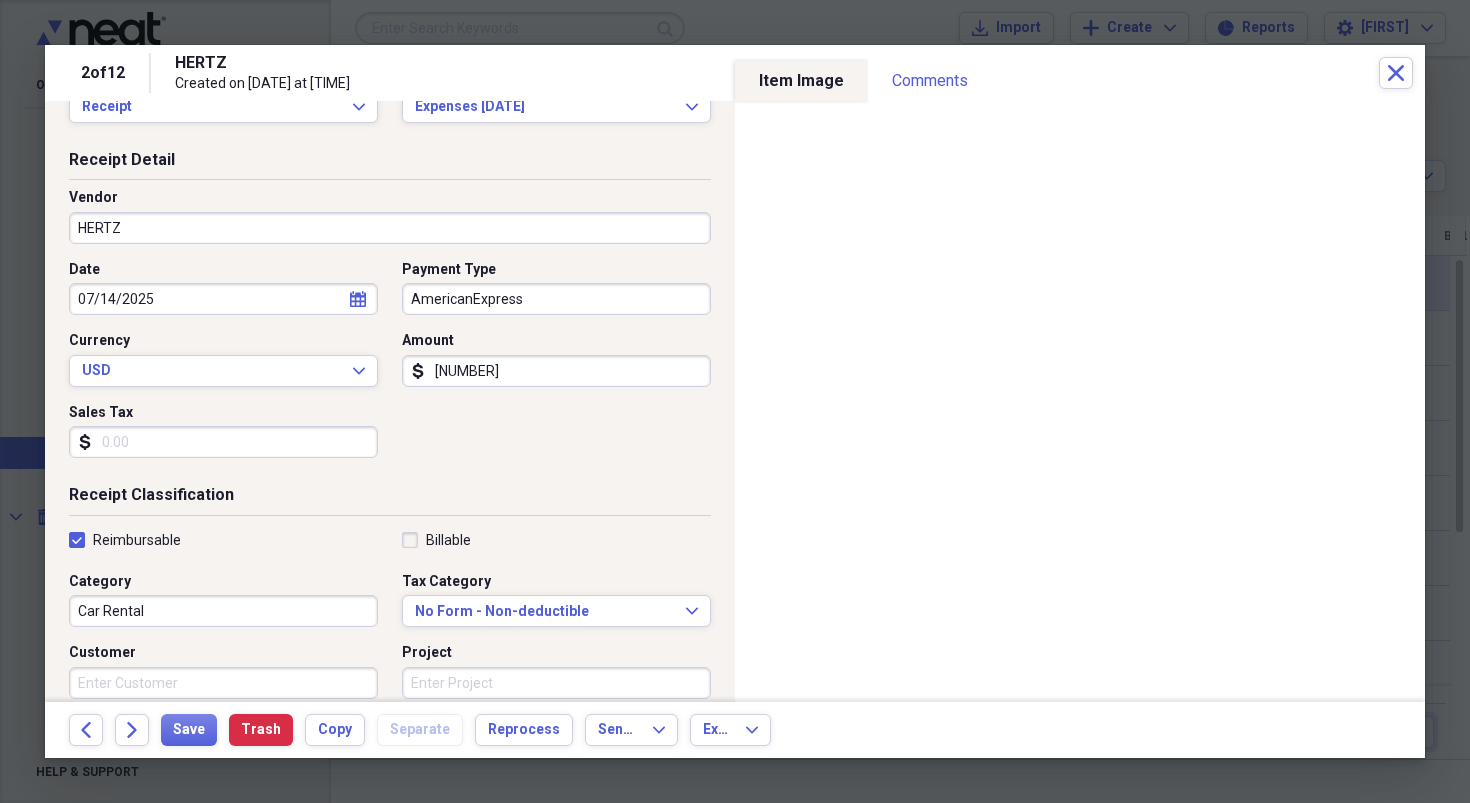 click on "calendar" 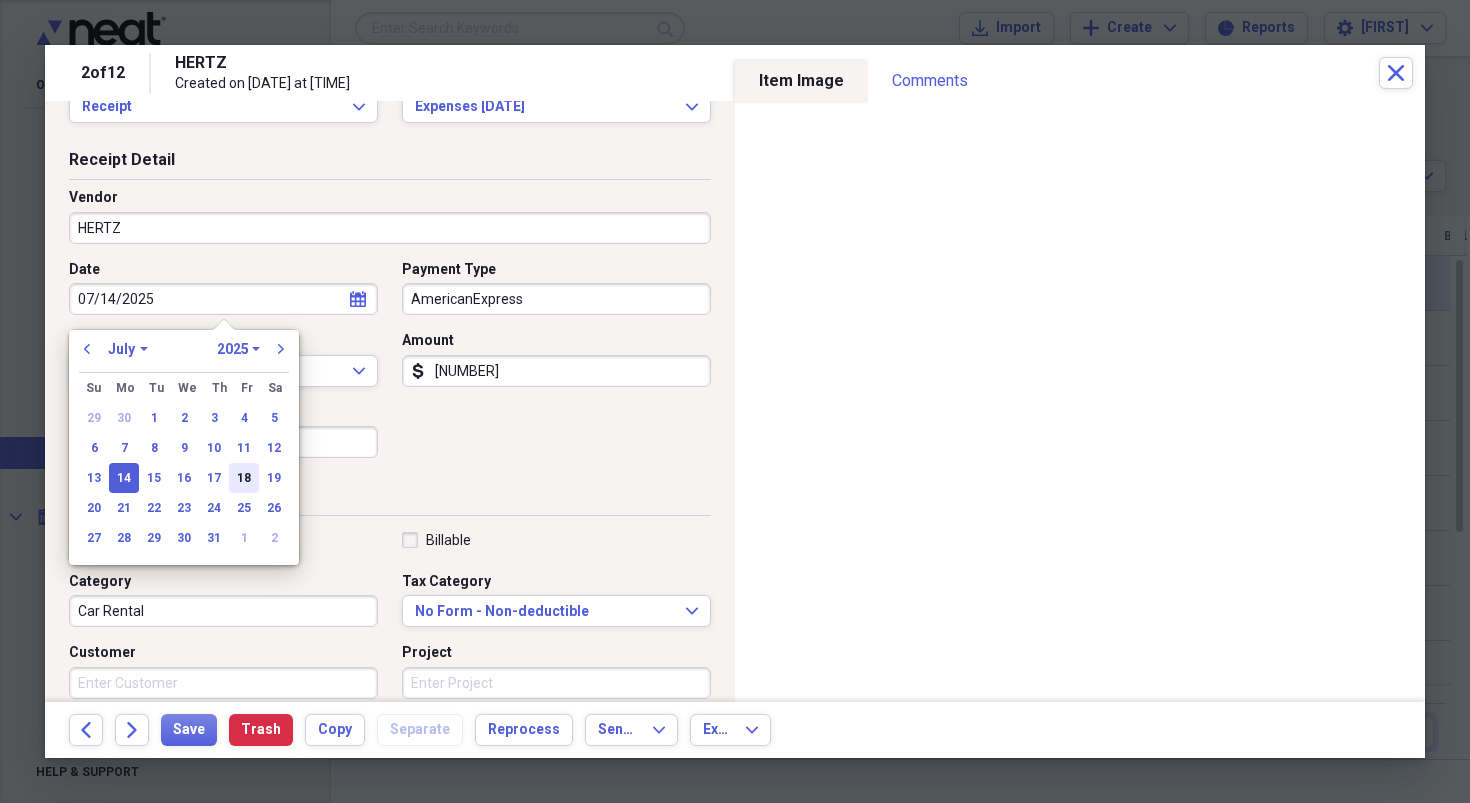 click on "18" at bounding box center [244, 478] 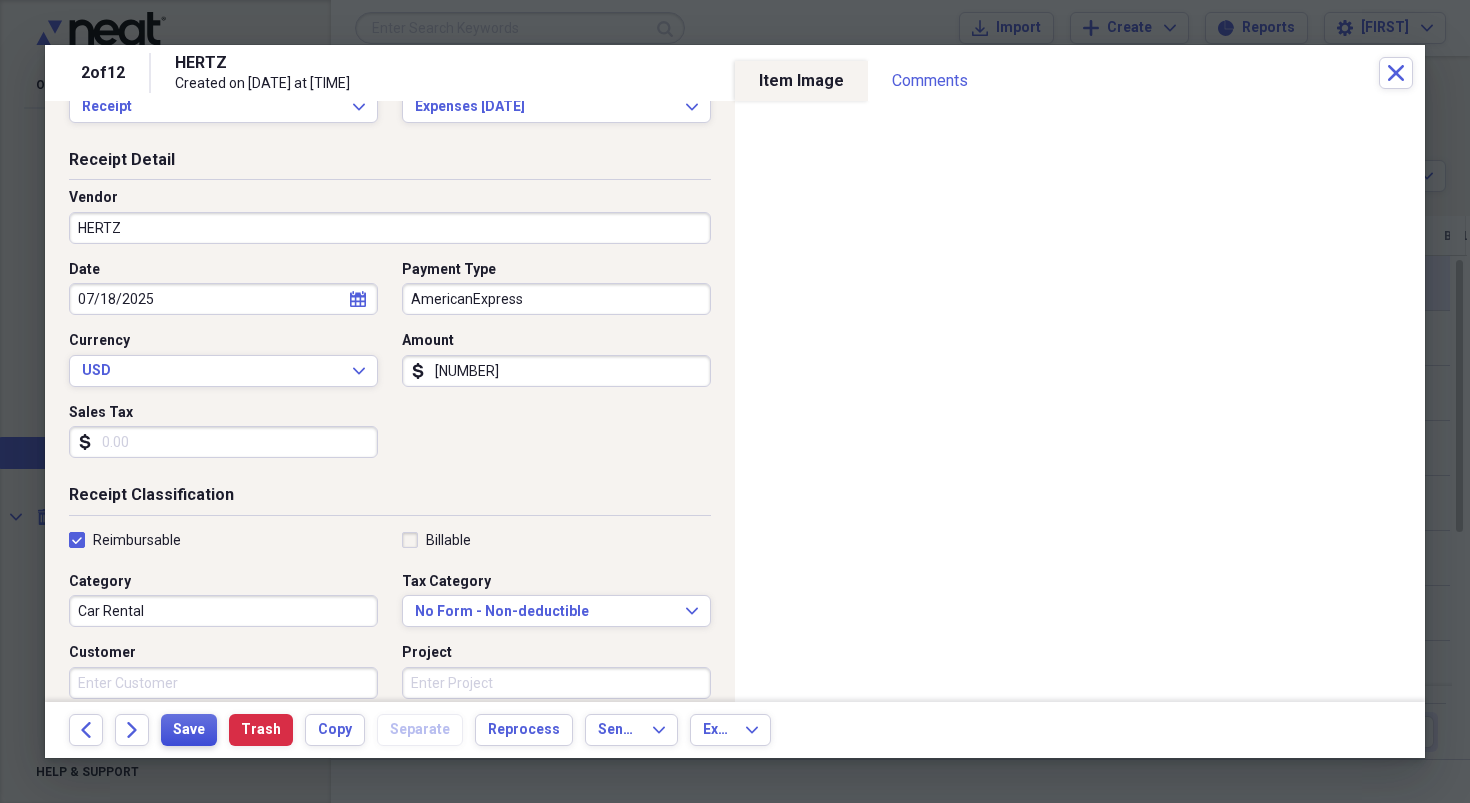 click on "Save" at bounding box center [189, 730] 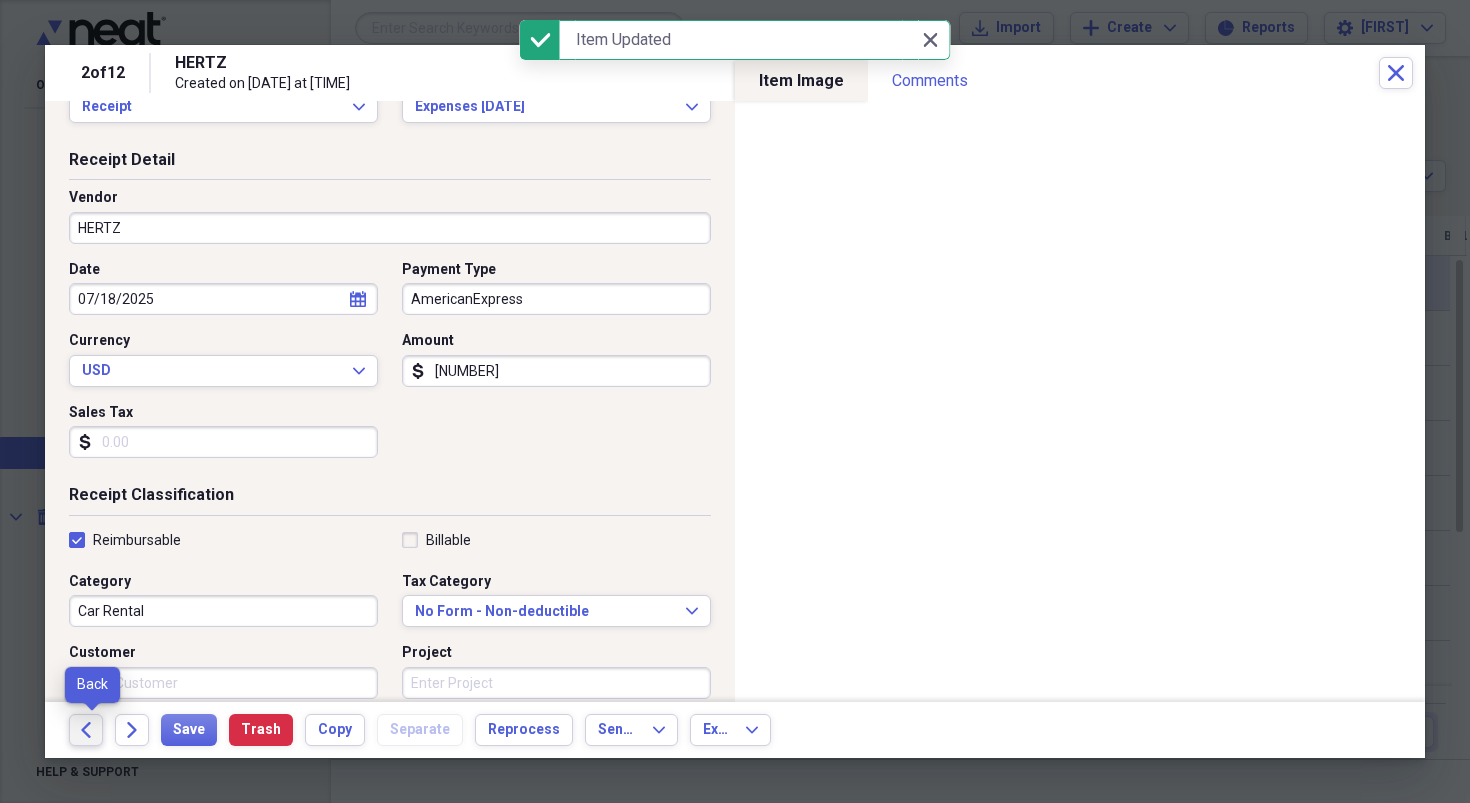 click on "Back" 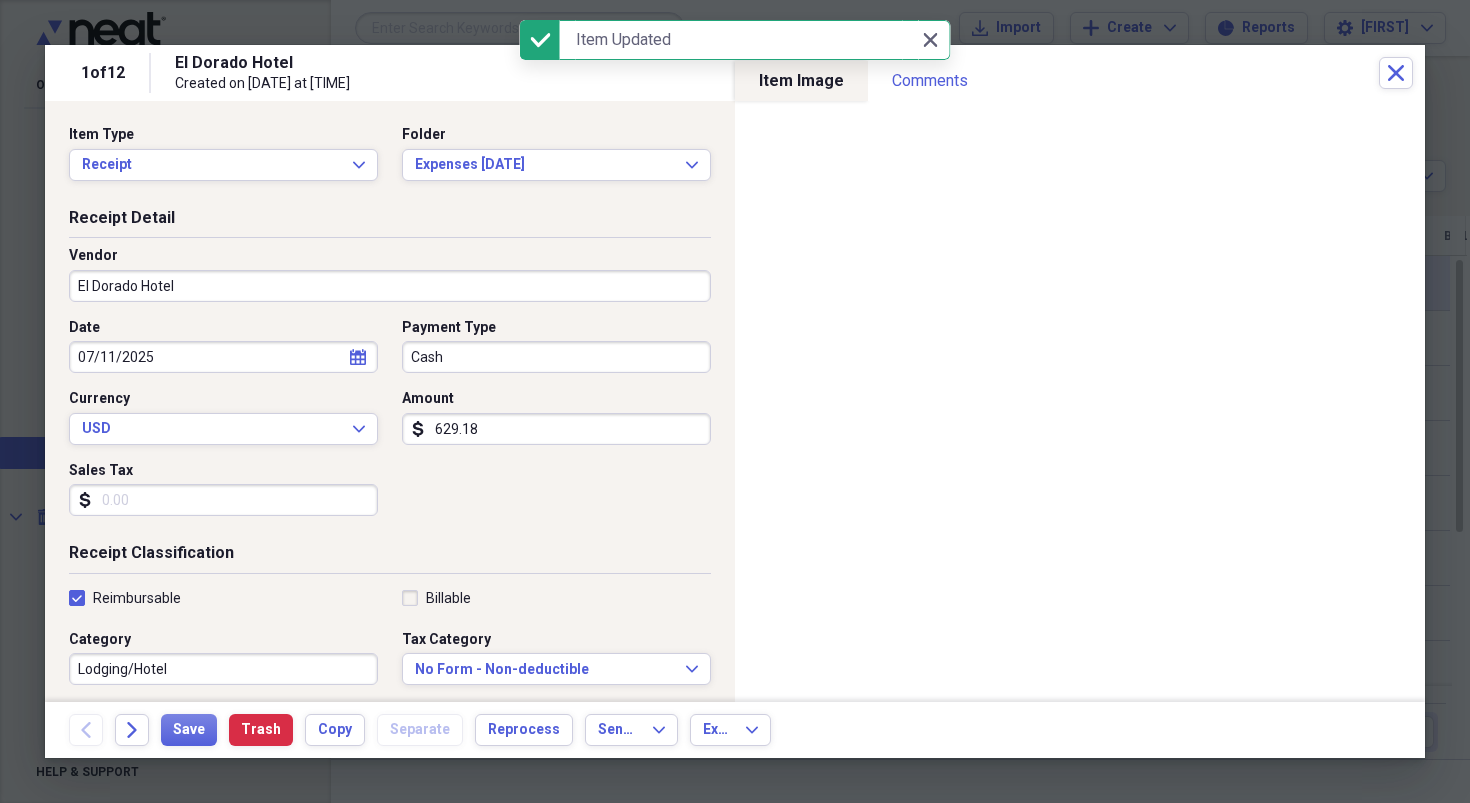 click 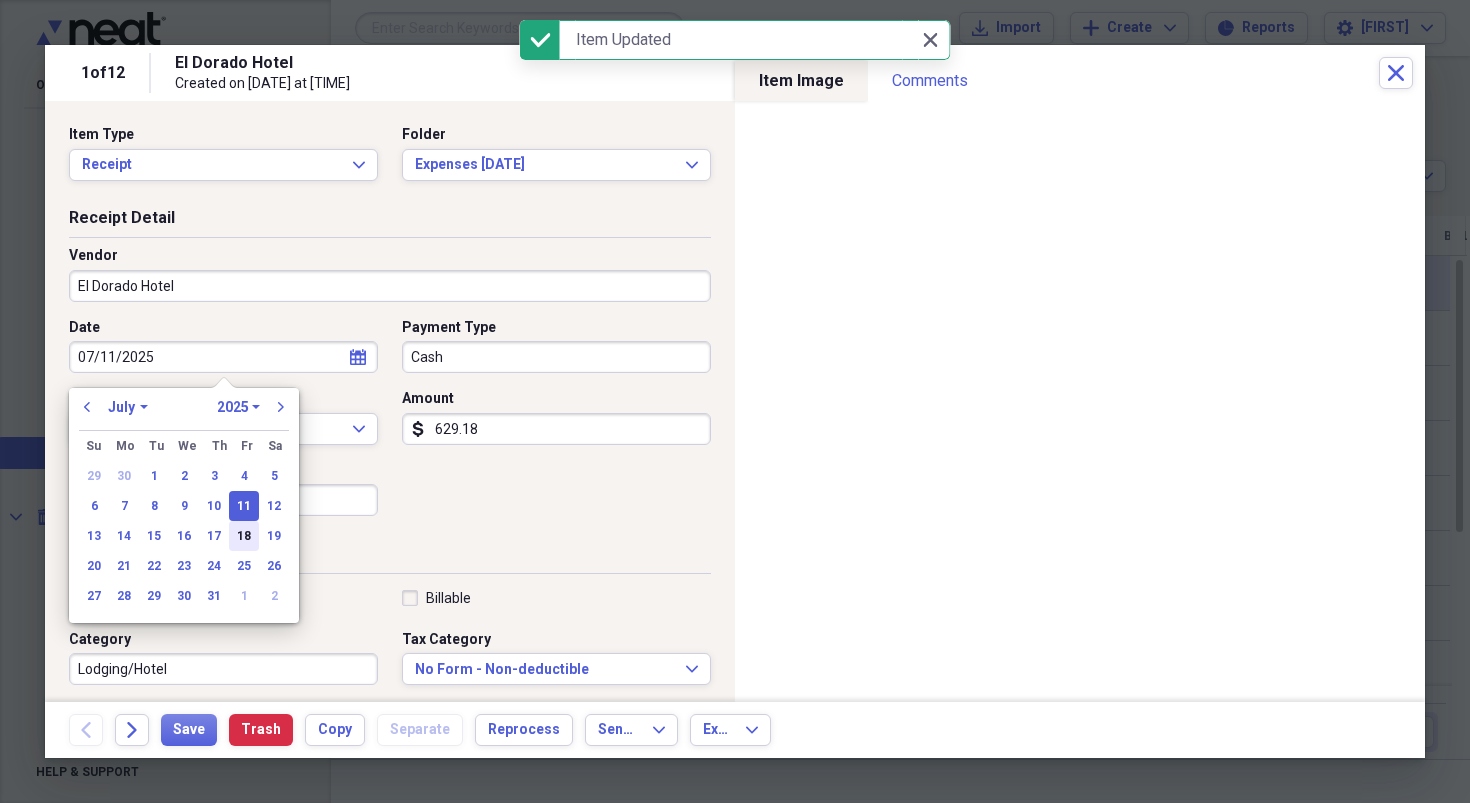 click on "18" at bounding box center (244, 536) 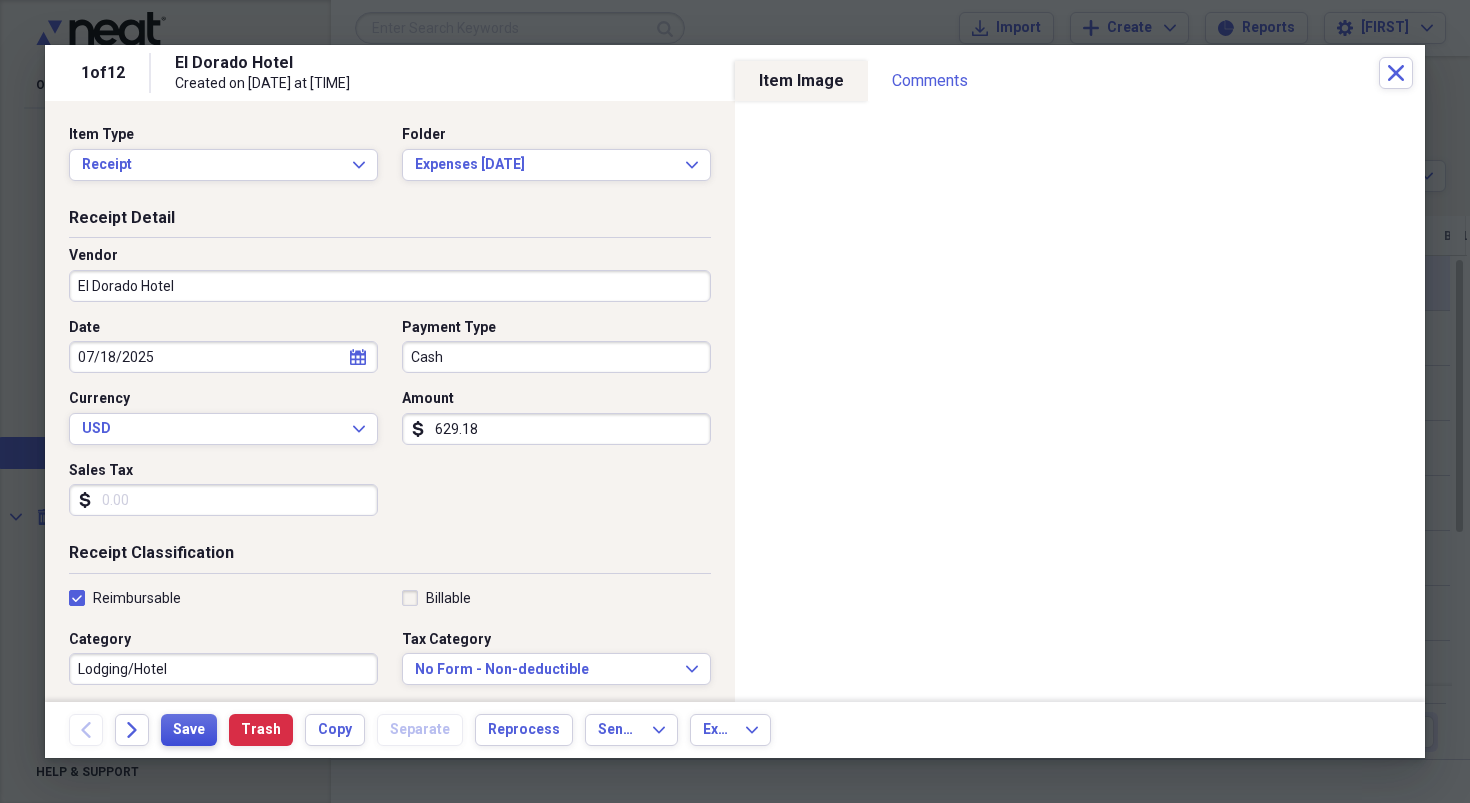 click on "Save" at bounding box center (189, 730) 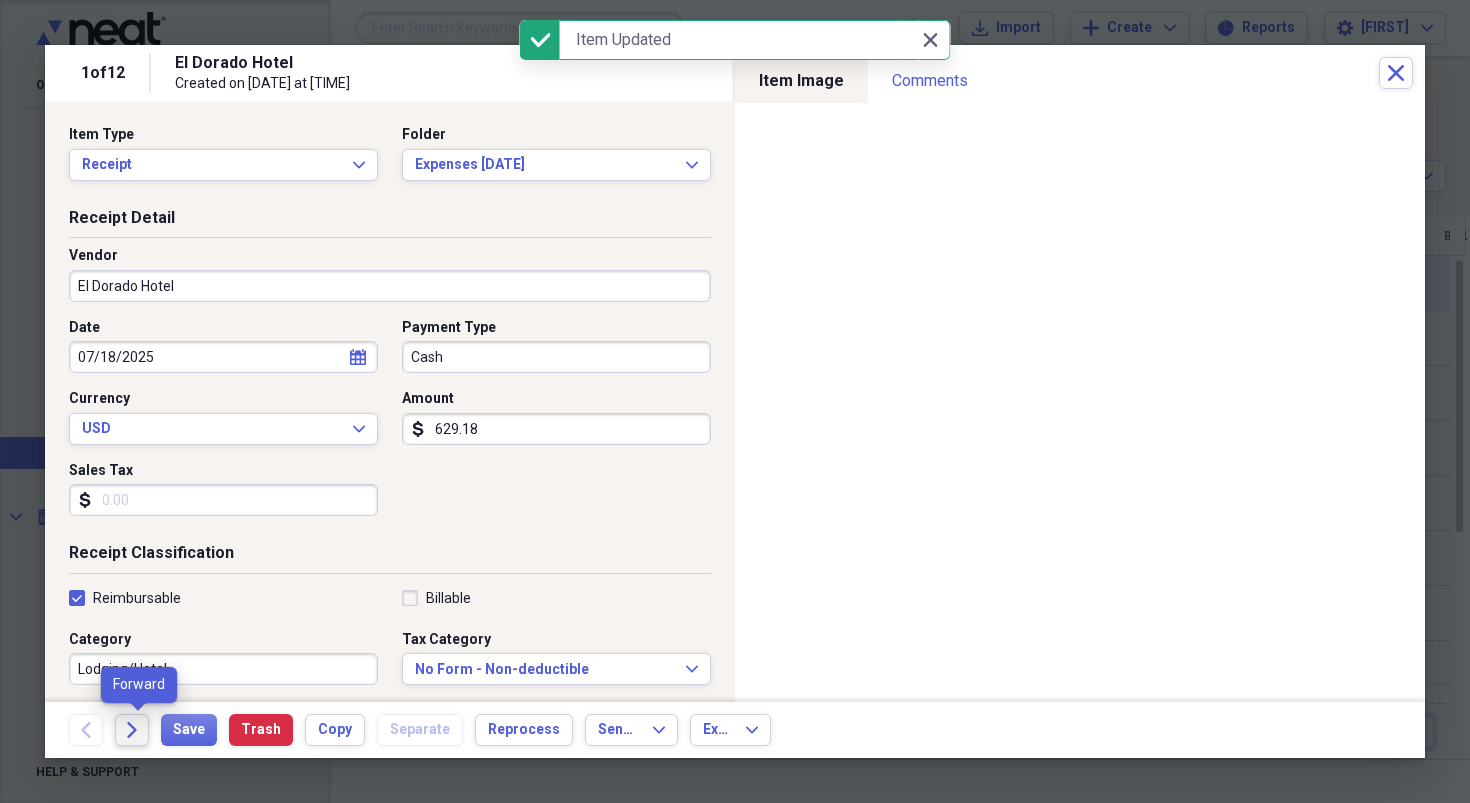 click on "Forward" 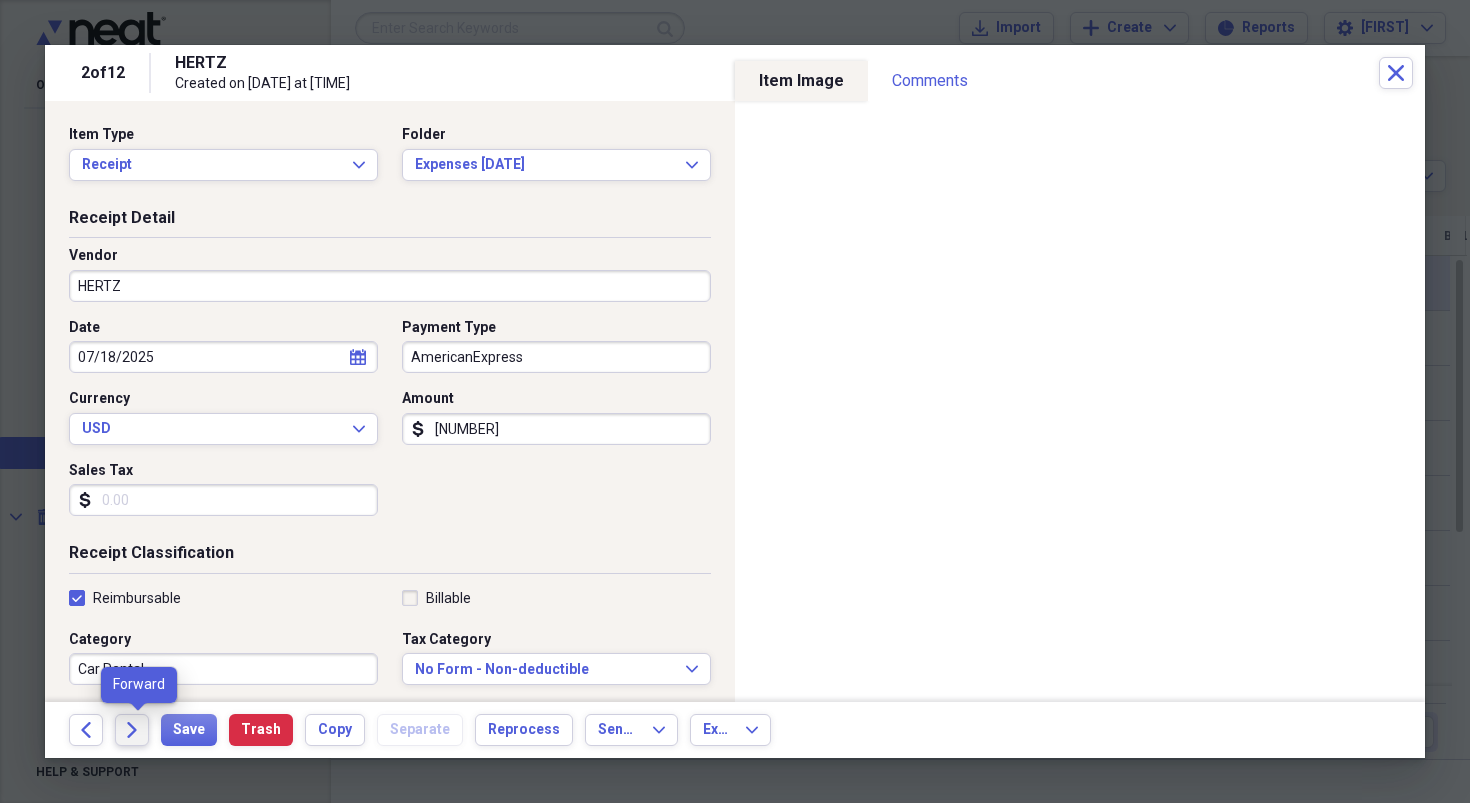 click on "Forward" 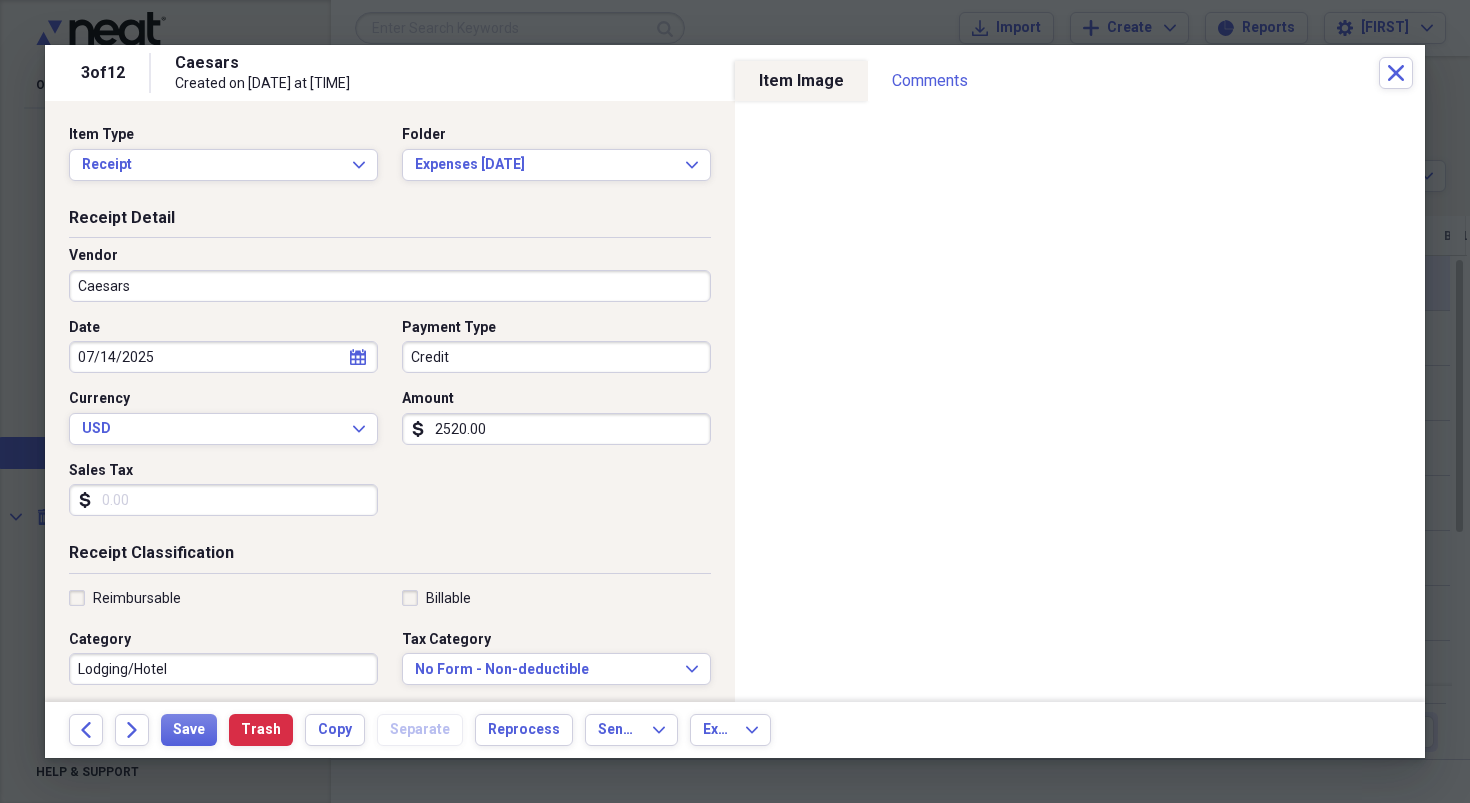 drag, startPoint x: 519, startPoint y: 426, endPoint x: 468, endPoint y: 412, distance: 52.886673 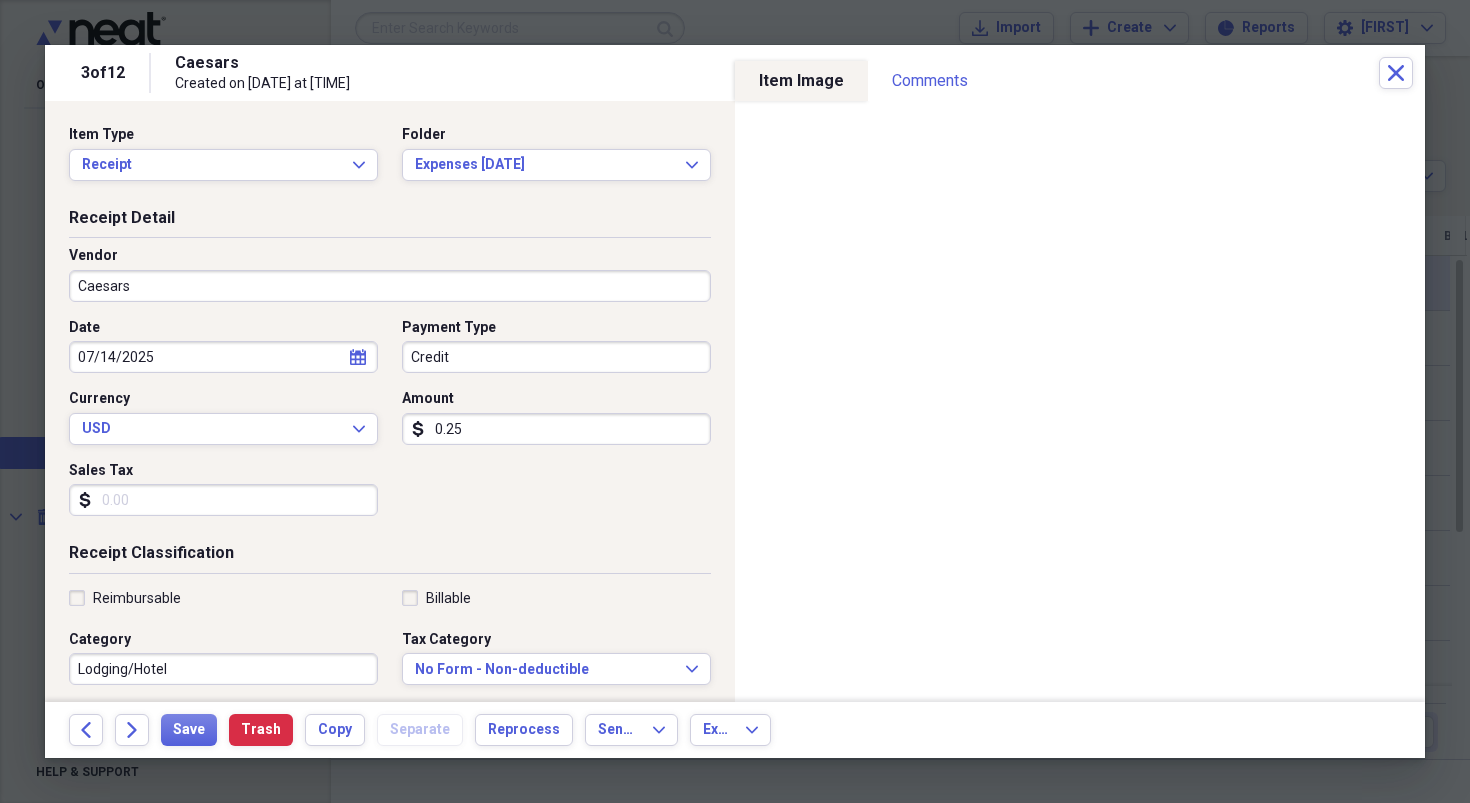 type on "0.02" 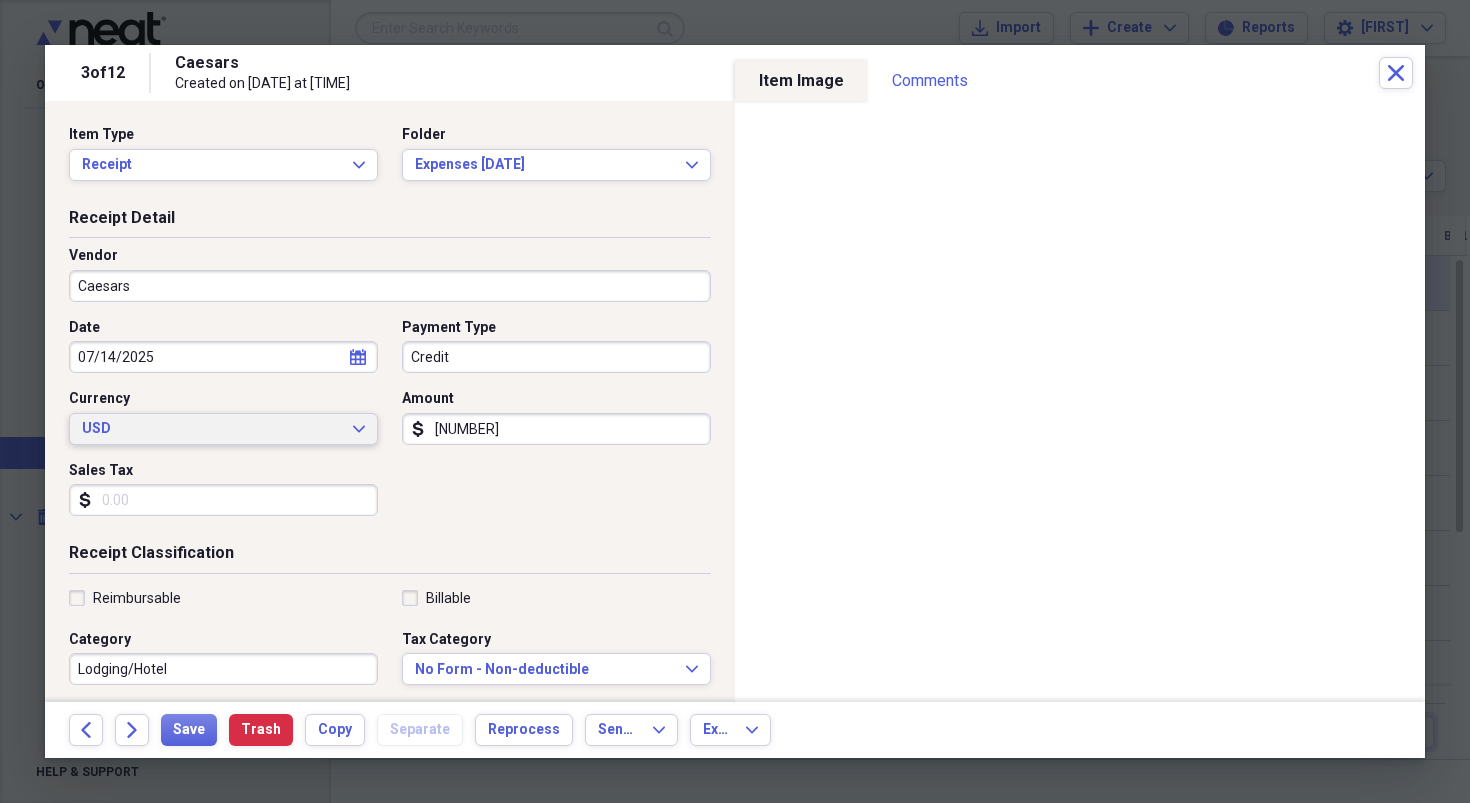 scroll, scrollTop: 9, scrollLeft: 0, axis: vertical 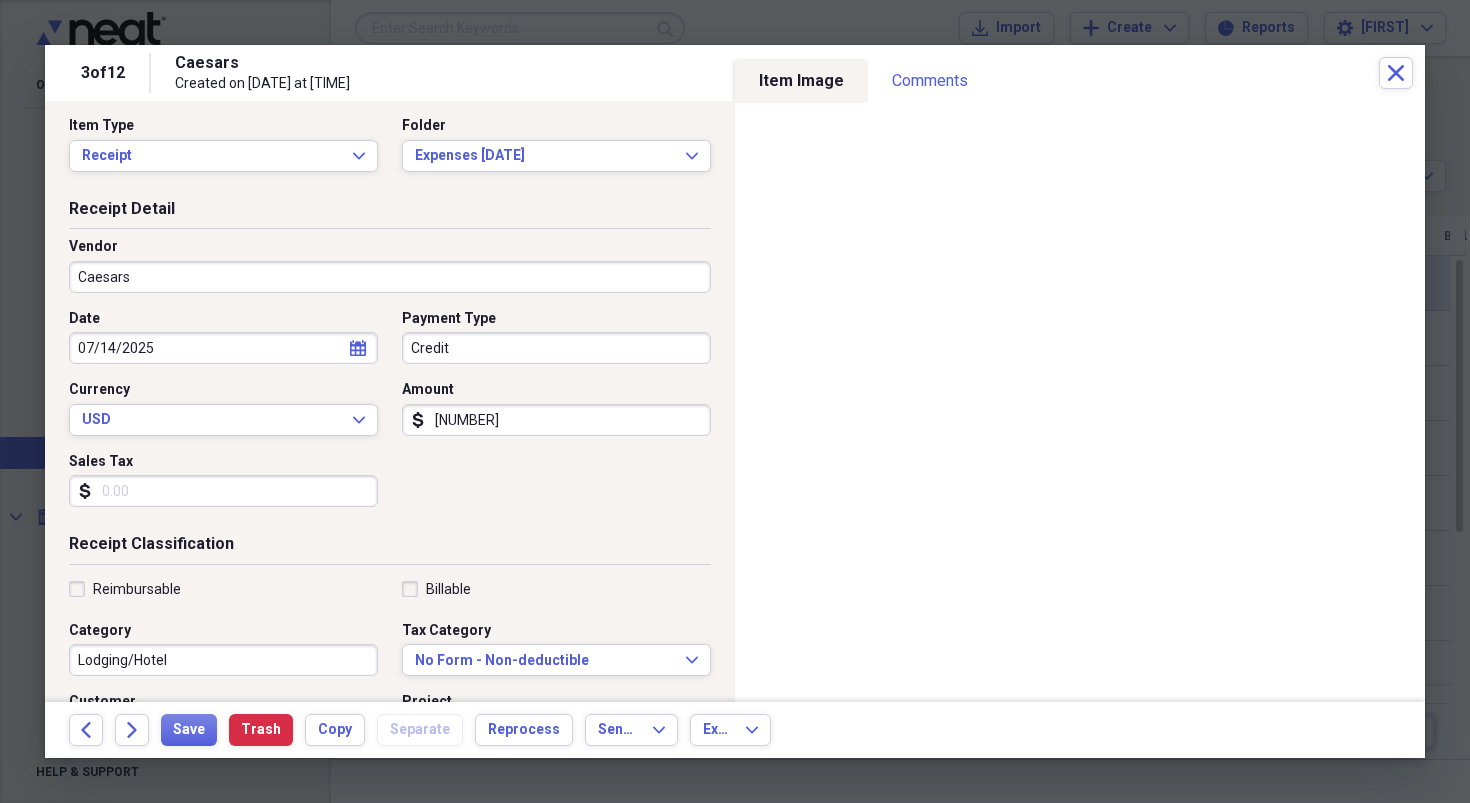 type on "[NUMBER]" 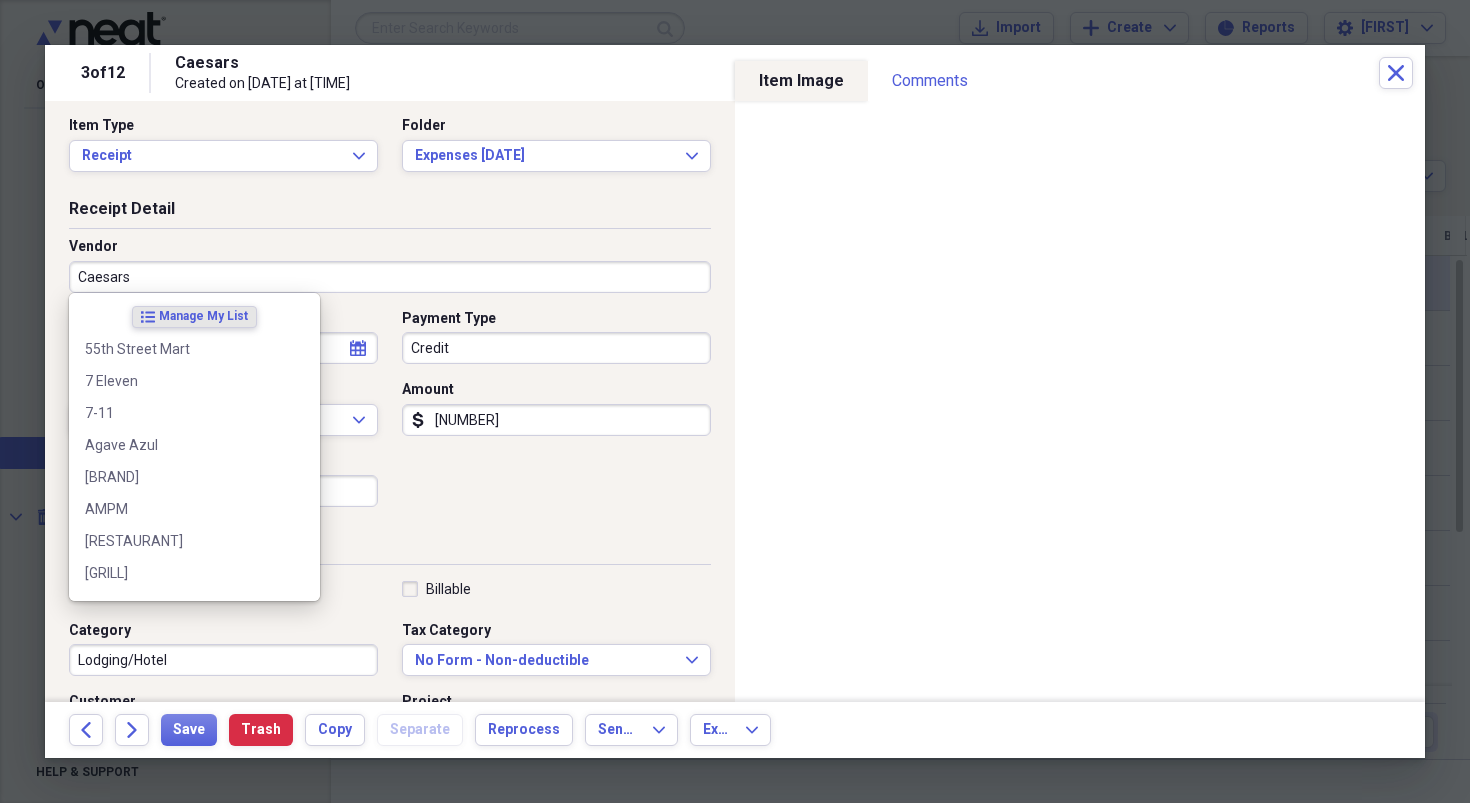 click on "Caesars" at bounding box center (390, 277) 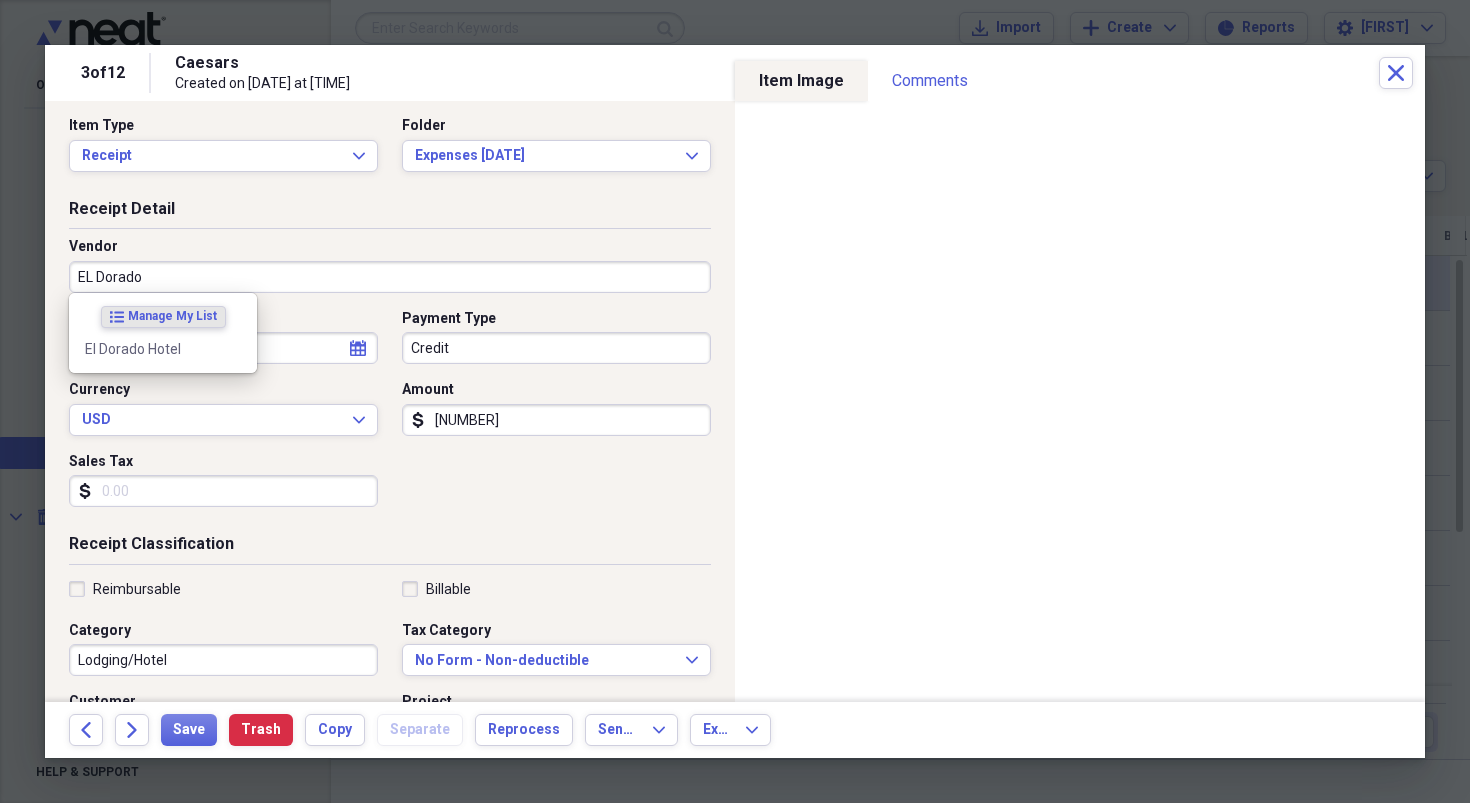 click on "EL Dorado" at bounding box center [390, 277] 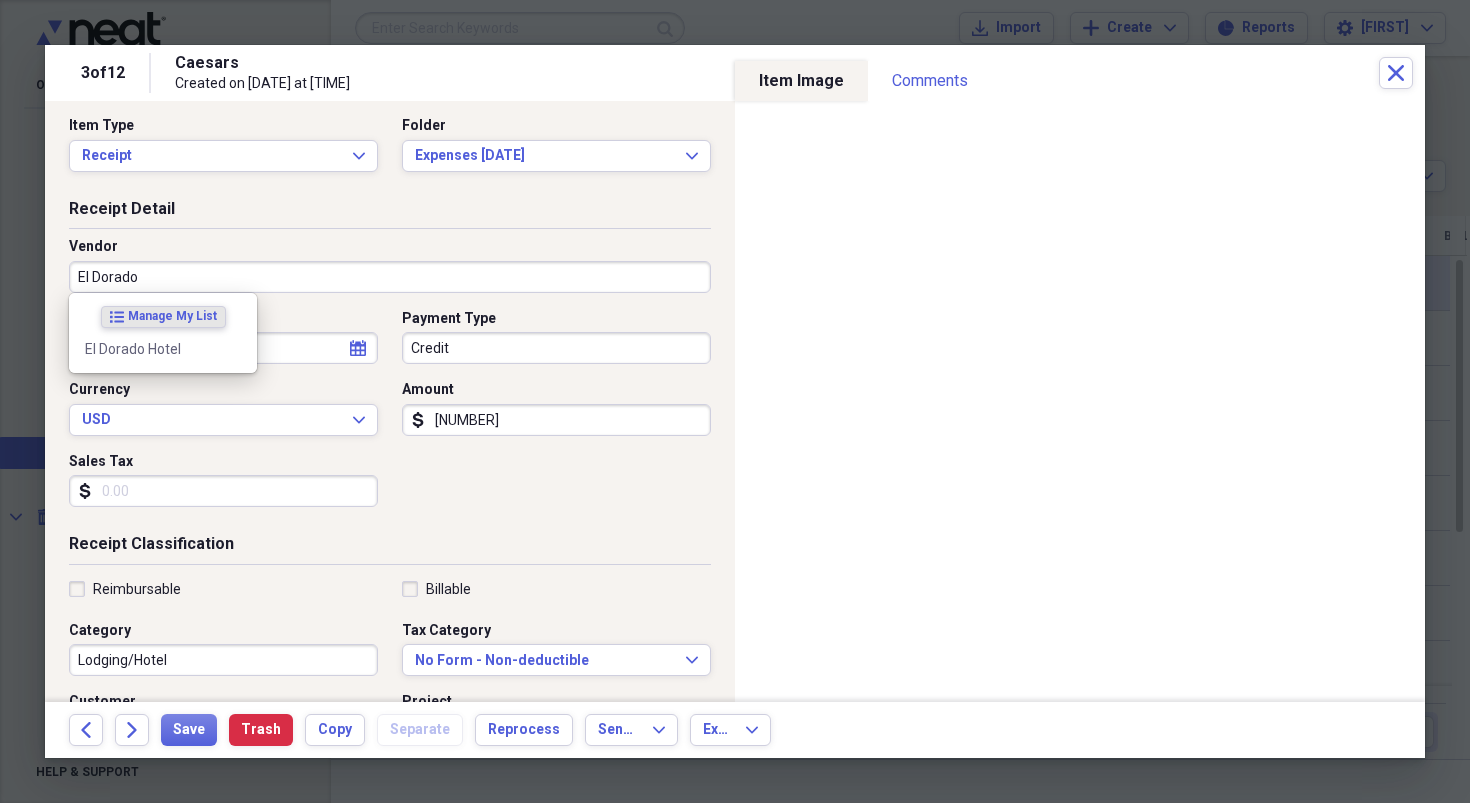 click on "El Dorado" at bounding box center (390, 277) 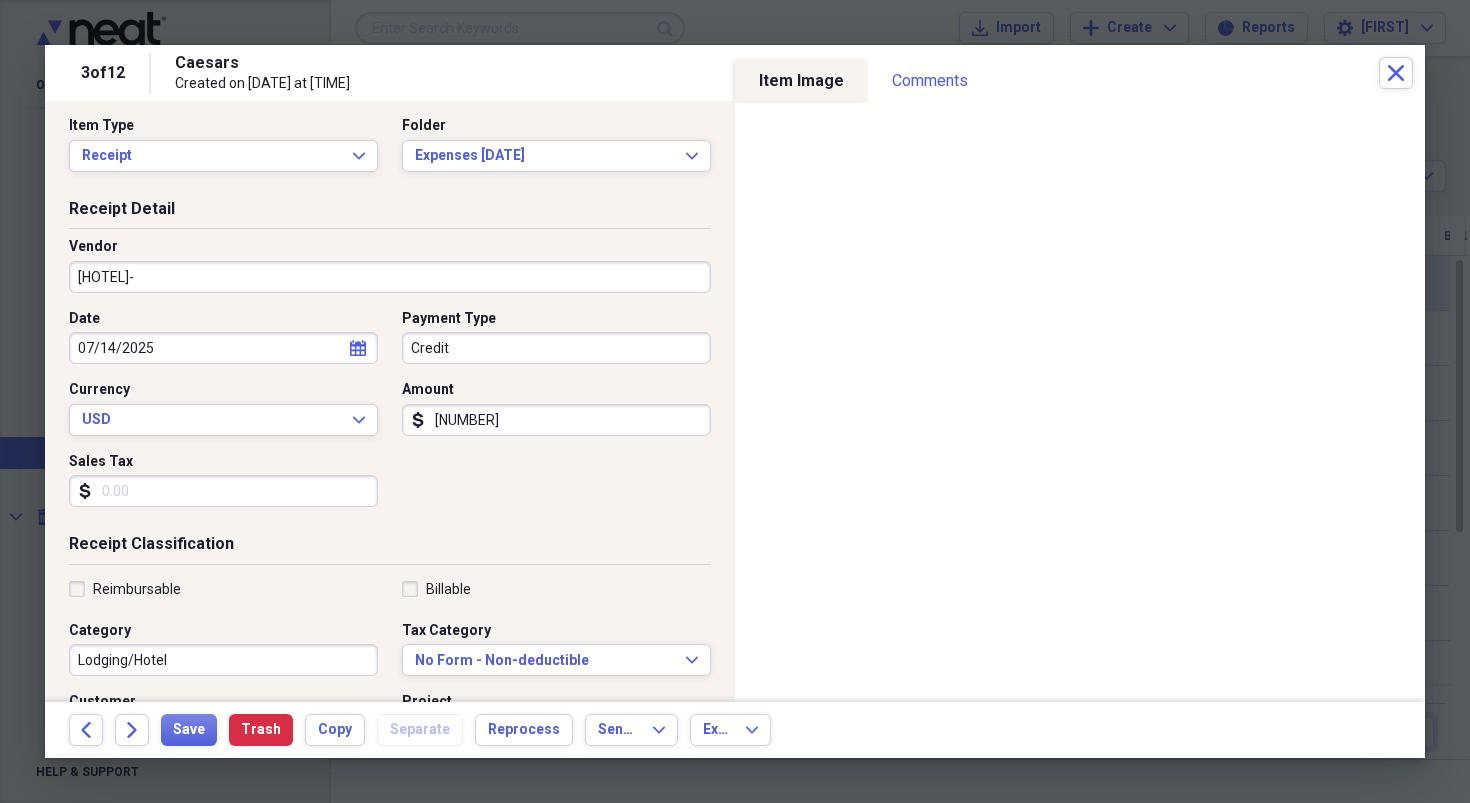 paste on "https://trk.notify.carsandstays.delta.com/c/7/eyJhaSI6NjQxMjYyODEsImUiOiJwYnRyQHNiY2dsb2JhbC5uZXQiLCJyaSI6IlBULUVUTS1FTlNQQy10ZWlkNTA5MC4xMDAxMS1pc3N1Mi10ZXN0WC1sYW5nMTAzMy12ZXJYLW1jaWRYLXNlZ2FYLXNlZ2JYLXNlZ21YLWtleTk2NTExMjc4OTAzLXBhaWQiLCJycSI6IjAyLWMyNTE5MS1hNjQ4ZGZiY2E2ZmI0ZTU5YTAyZDUwYWNhOWRiMTI3OSIsIm0iOmZhbHNlLCJ1aSI6IiIsInVuIjoiIiwidSI6Imh0dHBzOi8vY2Fyc2FuZHN0YXlzLmRlbHRhLmNvbS90cmlwcy83MzE3MDEzMjc5MDI0OD9yZnJyPUhPVC5JVElOLlJELlNFRUlUSU4mdXNlclRva2VuPU54Q1BQcHNtb0hqYWJHOVdBWmE0WDI0dTkwZUwwTTcybGx2Z0c1ckMtQy1NamFnMEsxZGFwU09LLTVQR3MzOVhMem9KaFRRd19VNFQ0ajFkT29SaldTUU5KSm5sRGsyeFlDMUtmNzZQMThPSTc0NFBJVkUmZW1sY2lkPVBULUVUTS1FTlNQQy10ZWlkNTA5MC4xMDAxMS1pc3N1Mi10ZXN0WC1sYW5nMTAzMy12ZXJYLW1jaWRYLXNlZ2FYLXNlZ2JYLXNlZ21YLWtleTk2NTExMjc4OTAzLXBhaWQtZGF0ZTIwMjUwNzEwMDAwMDAwLWxpbmstd2F2ZTAifQ/DOpfr71Drr81j2YzonnncA" 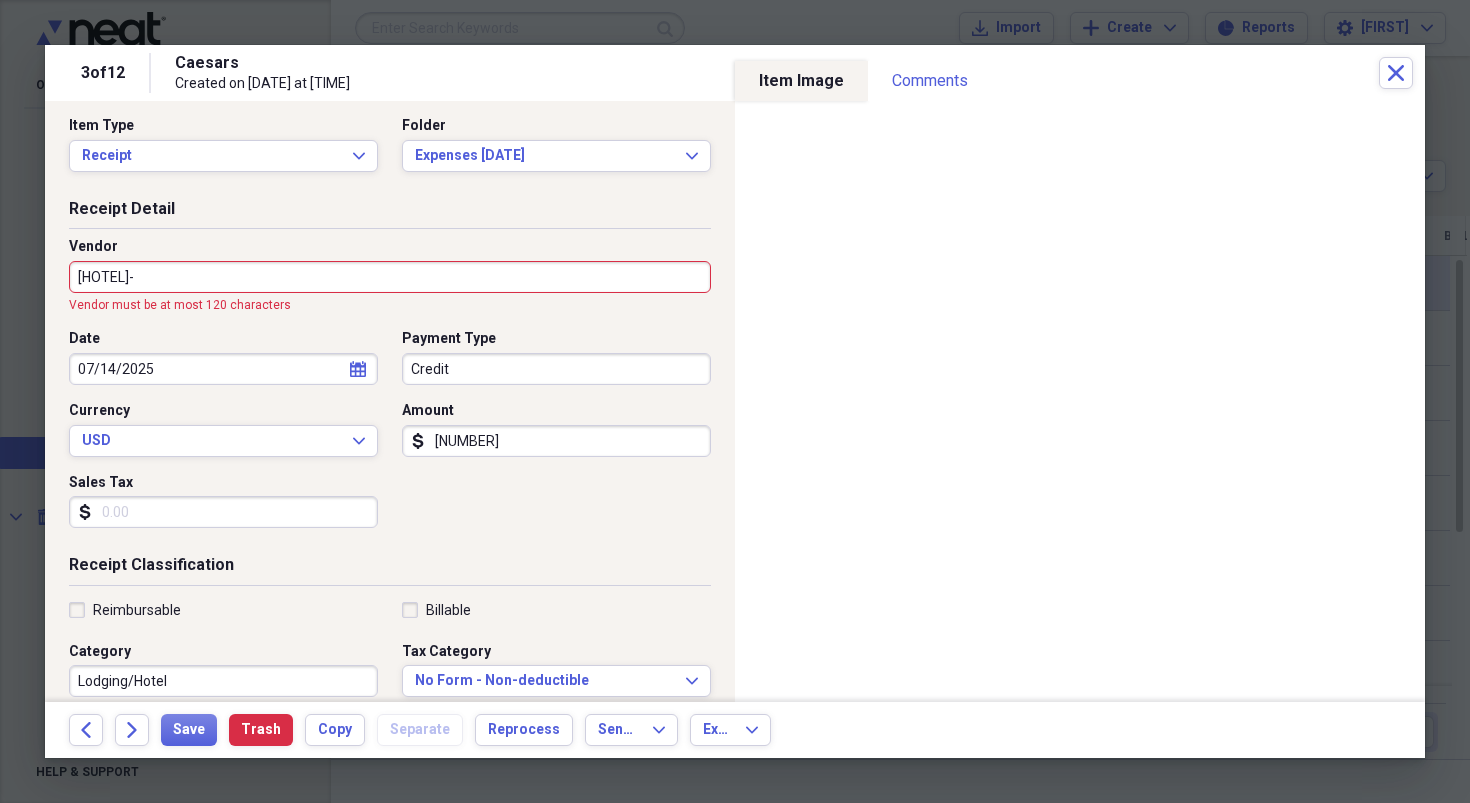 scroll, scrollTop: 0, scrollLeft: 0, axis: both 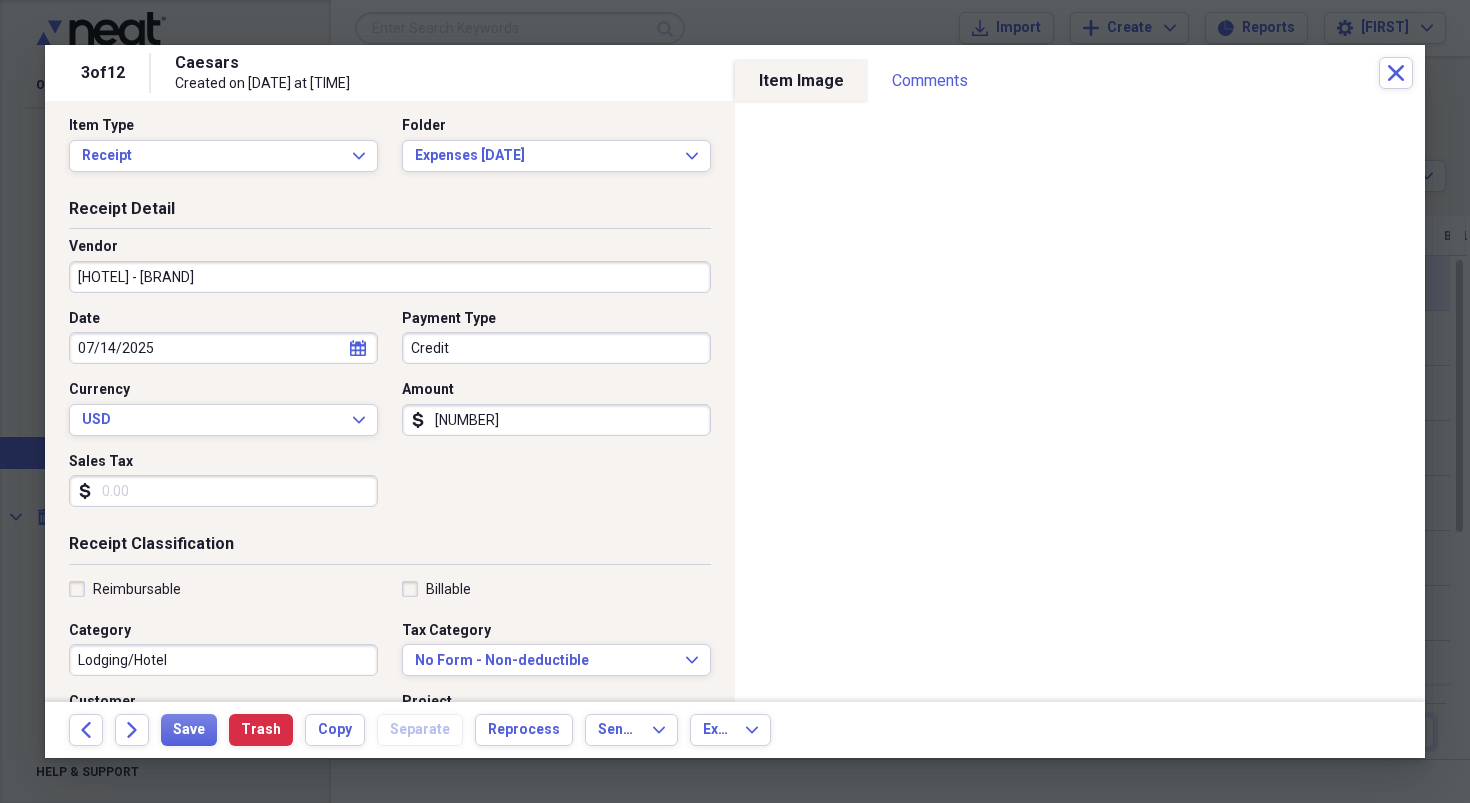 click on "[HOTEL] - [BRAND]" at bounding box center [390, 277] 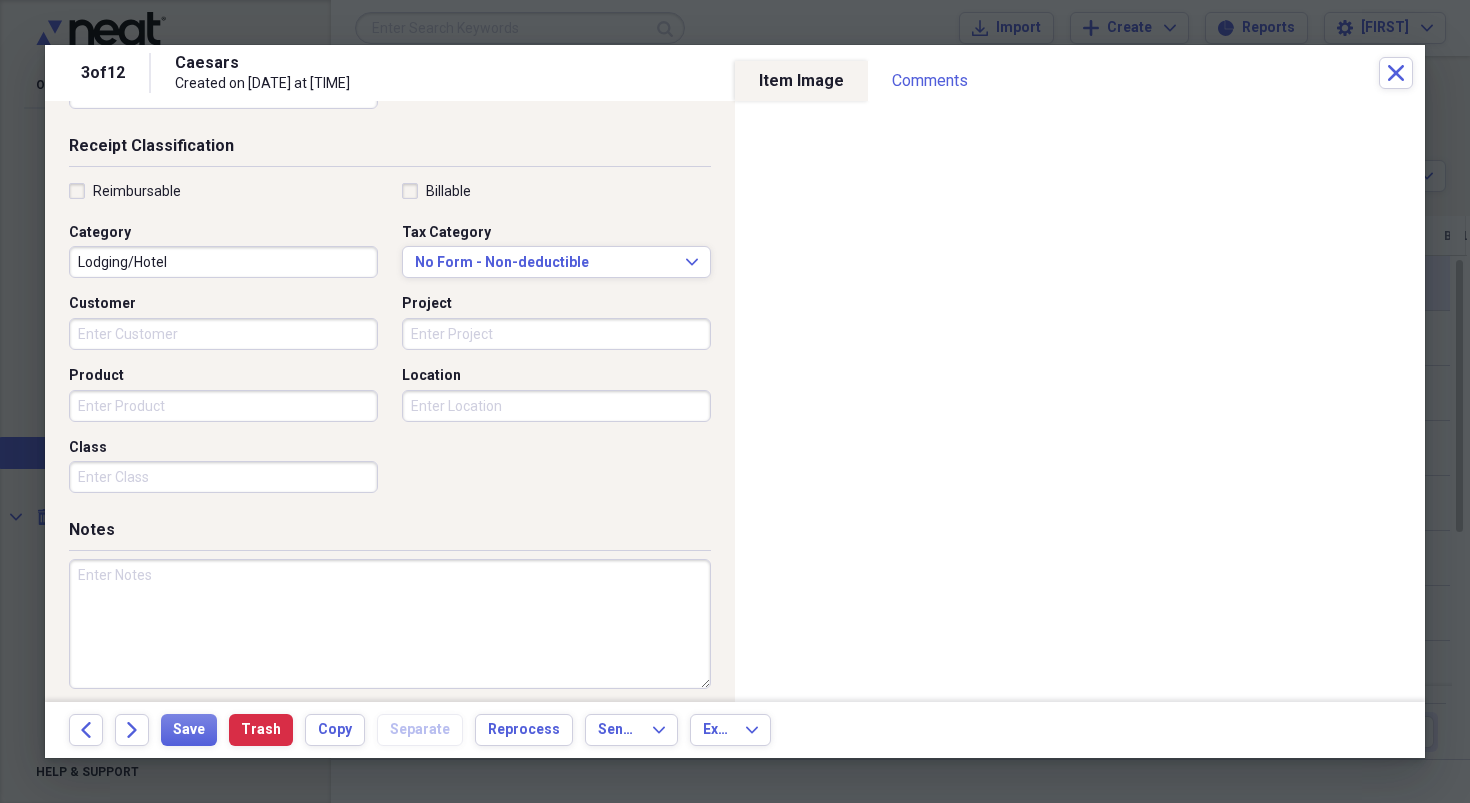scroll, scrollTop: 419, scrollLeft: 0, axis: vertical 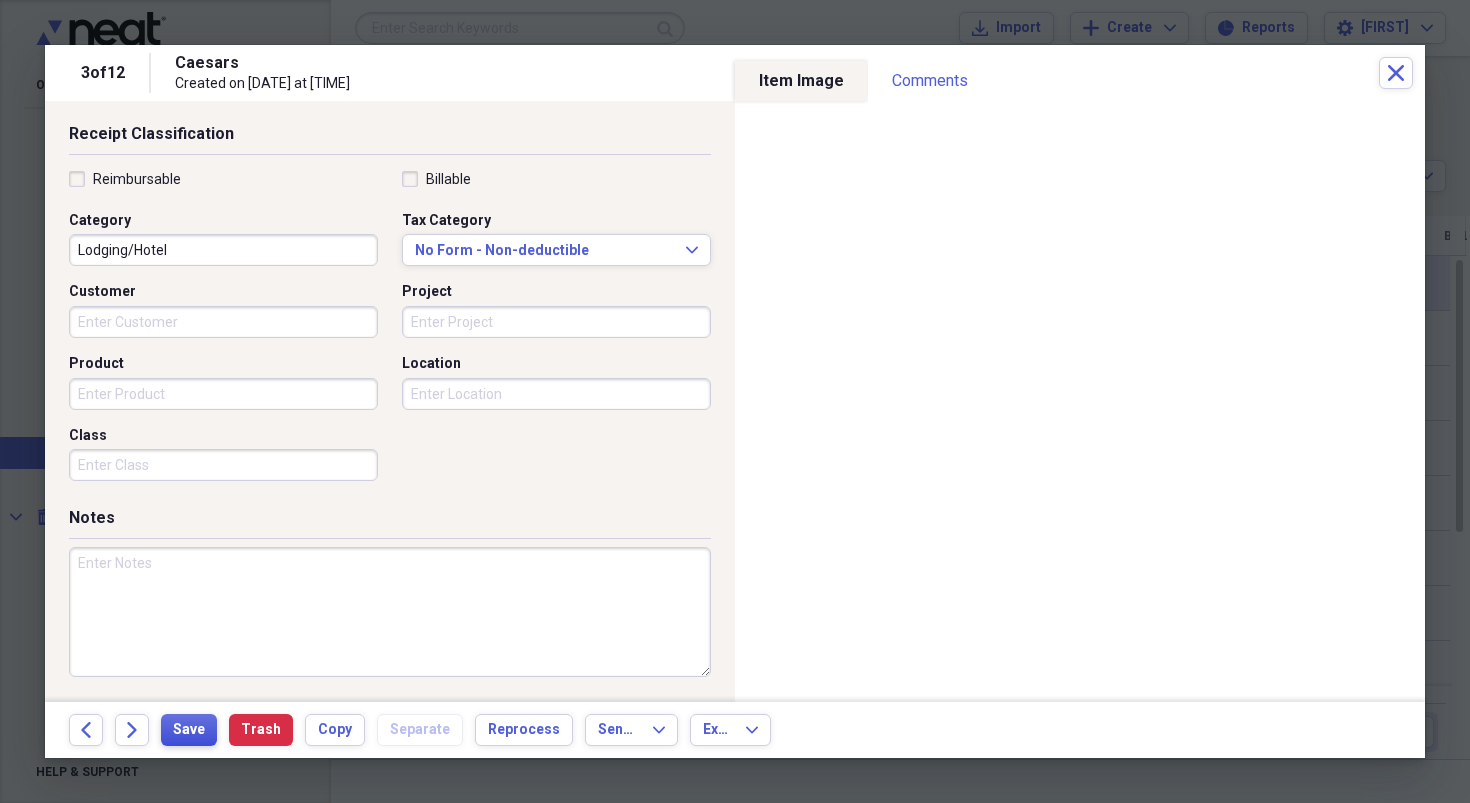 type on "[HOTEL] - [BRAND]" 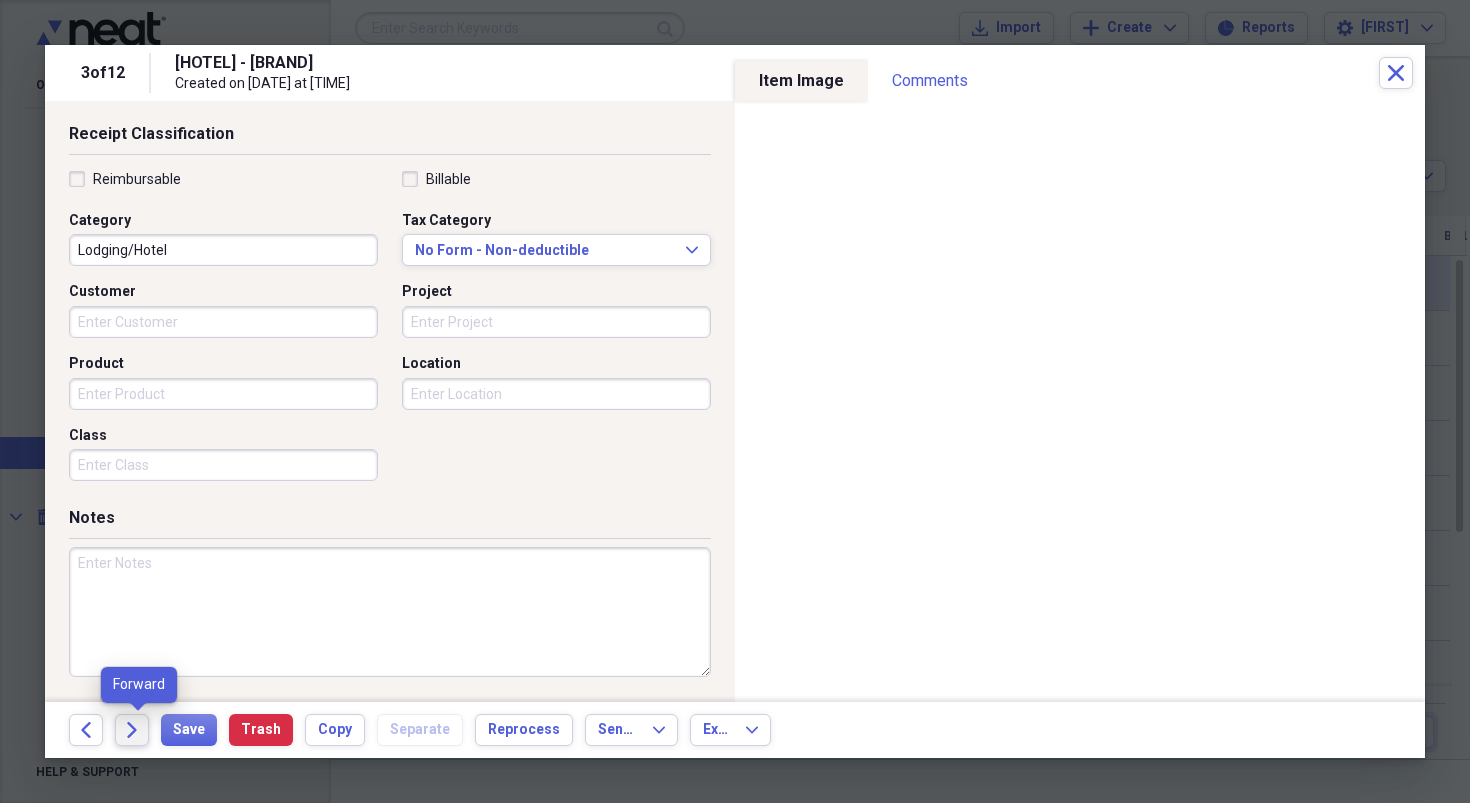 click 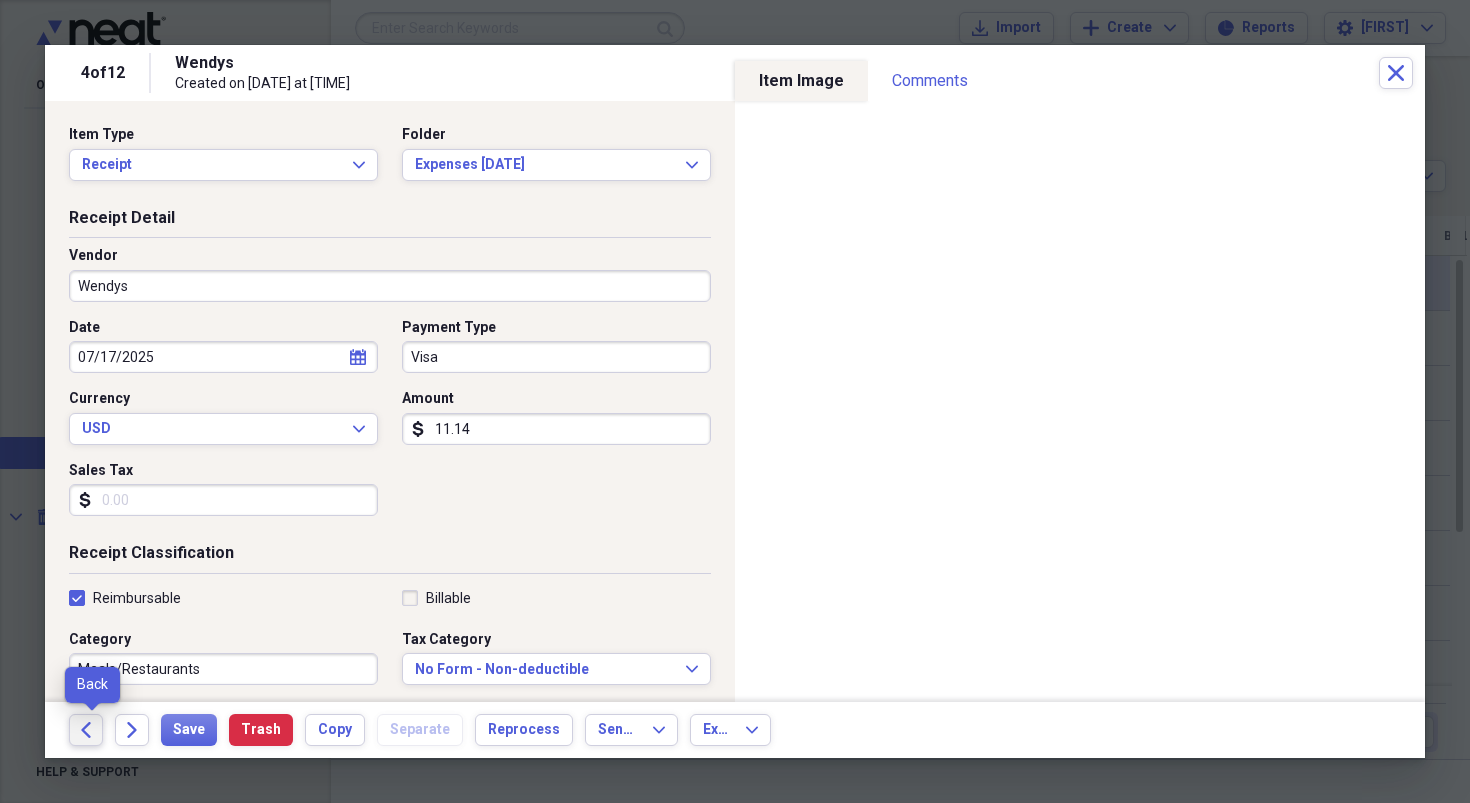 click on "Back" 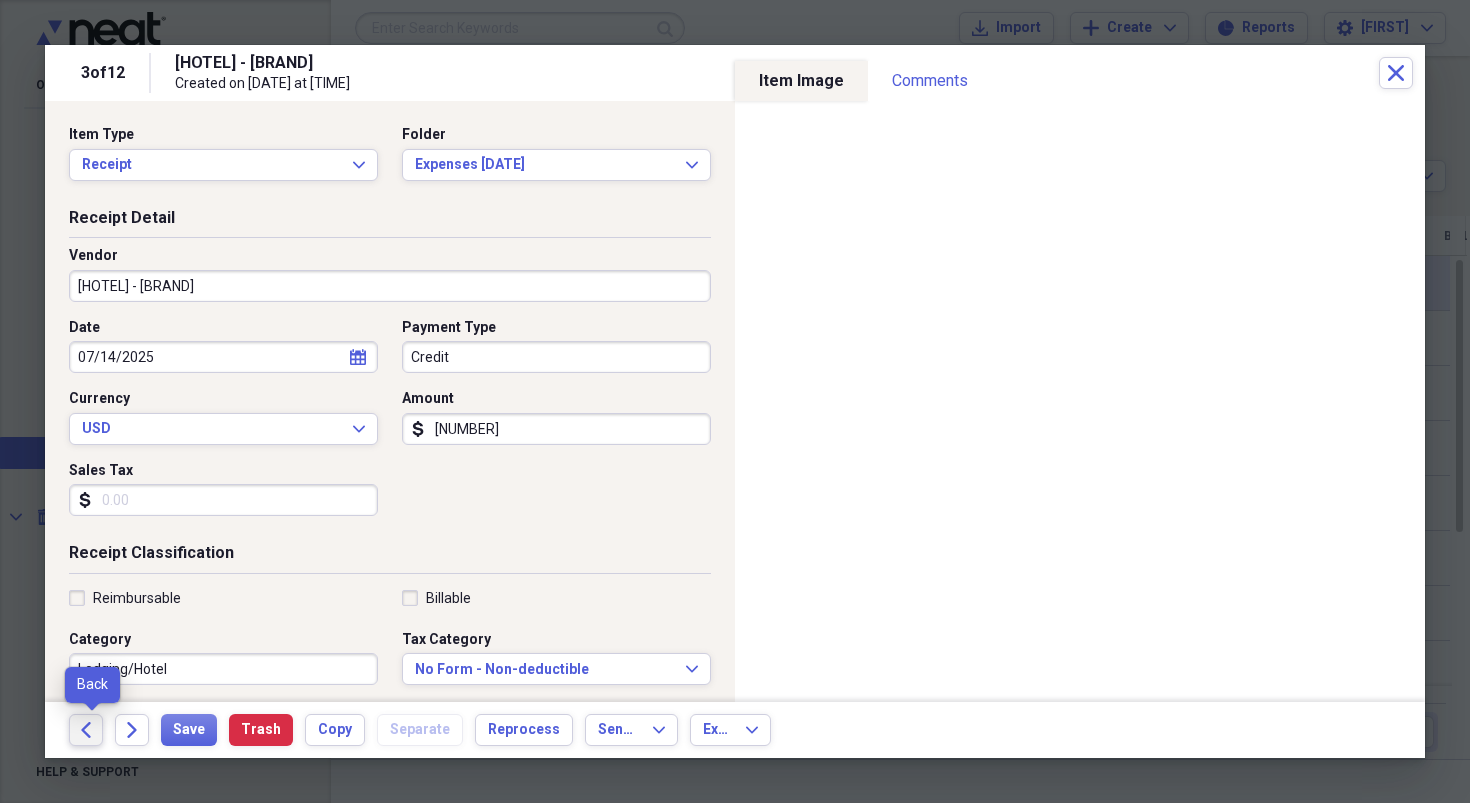 click on "Back" 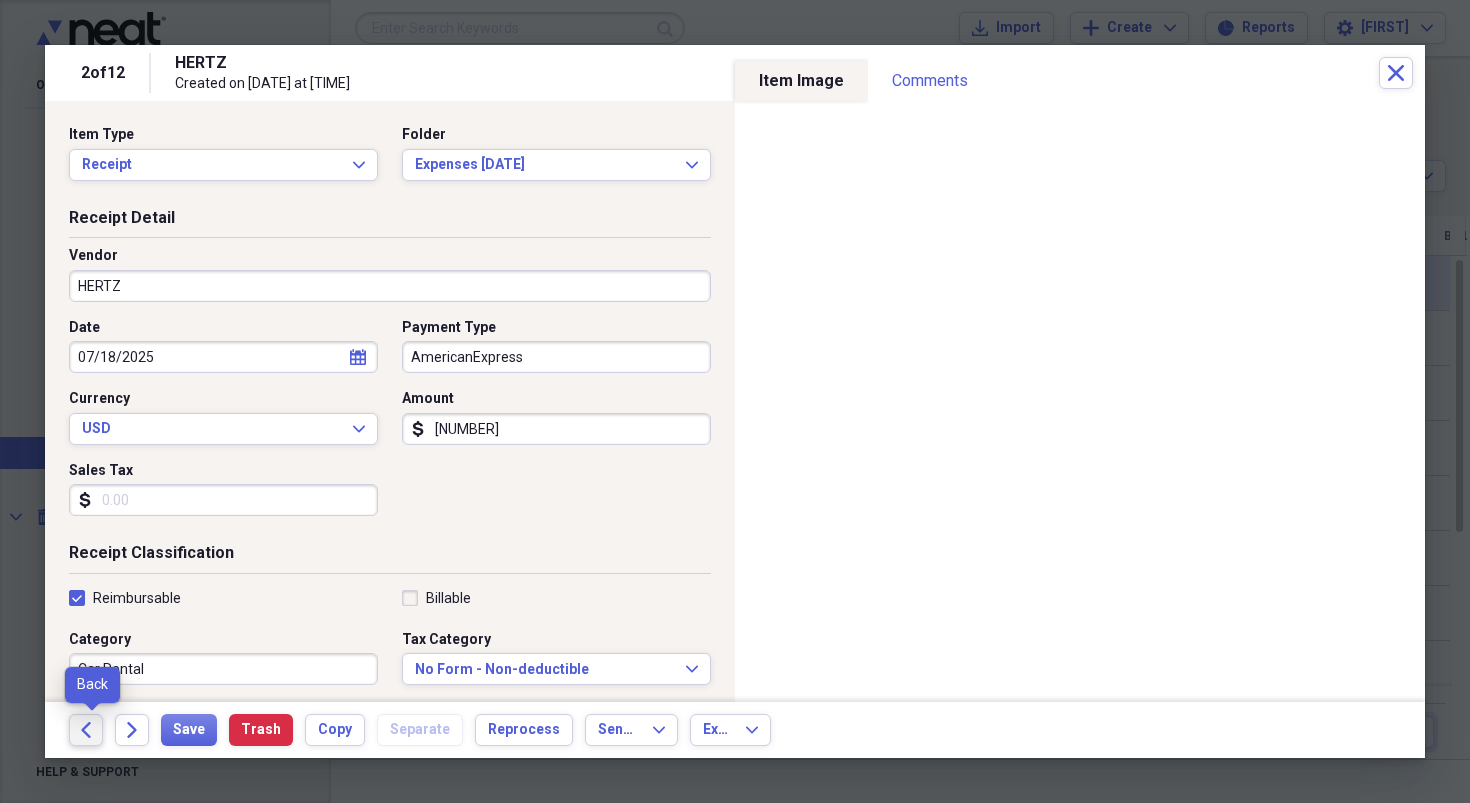 click on "Back" 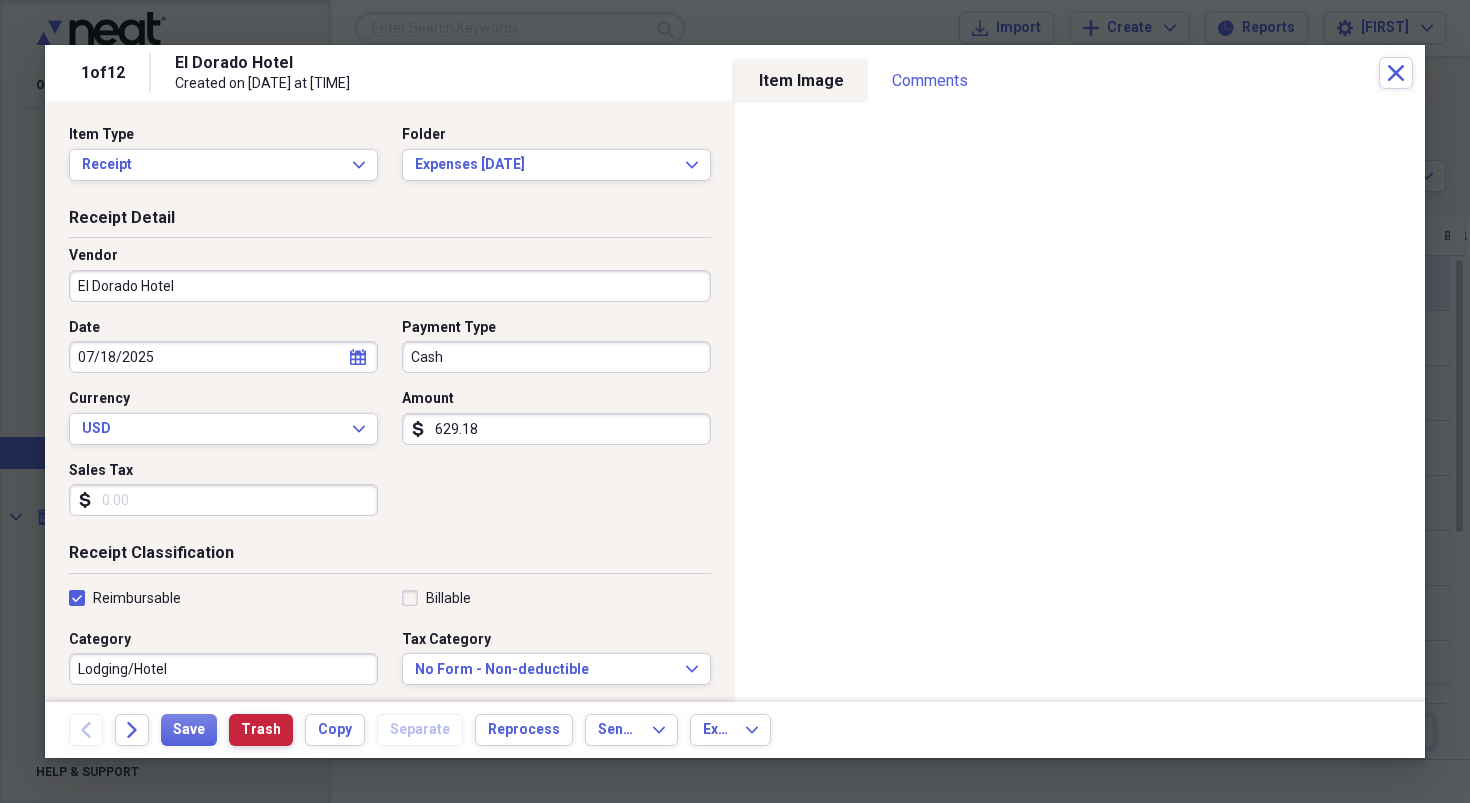 click on "Trash" at bounding box center [261, 730] 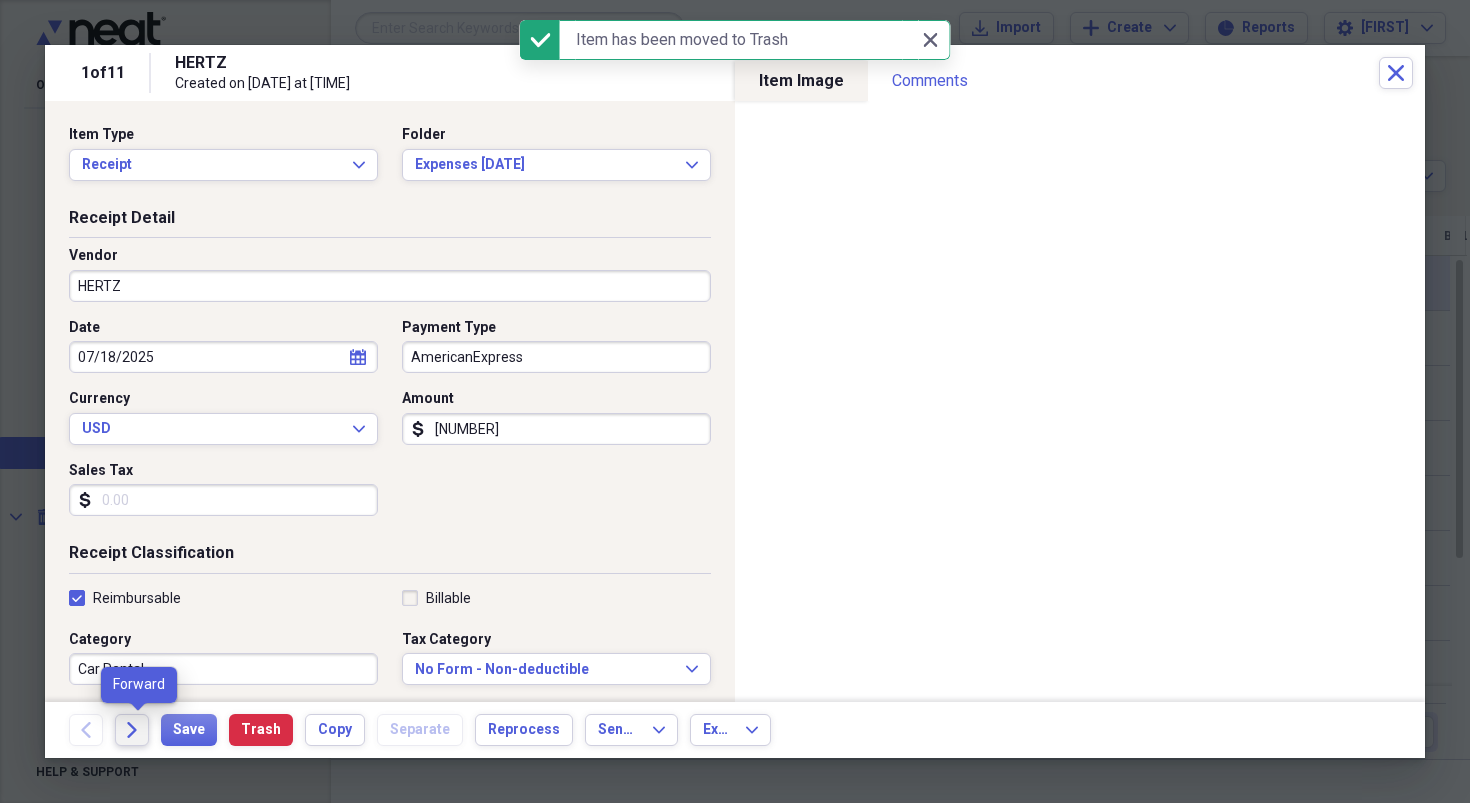 click 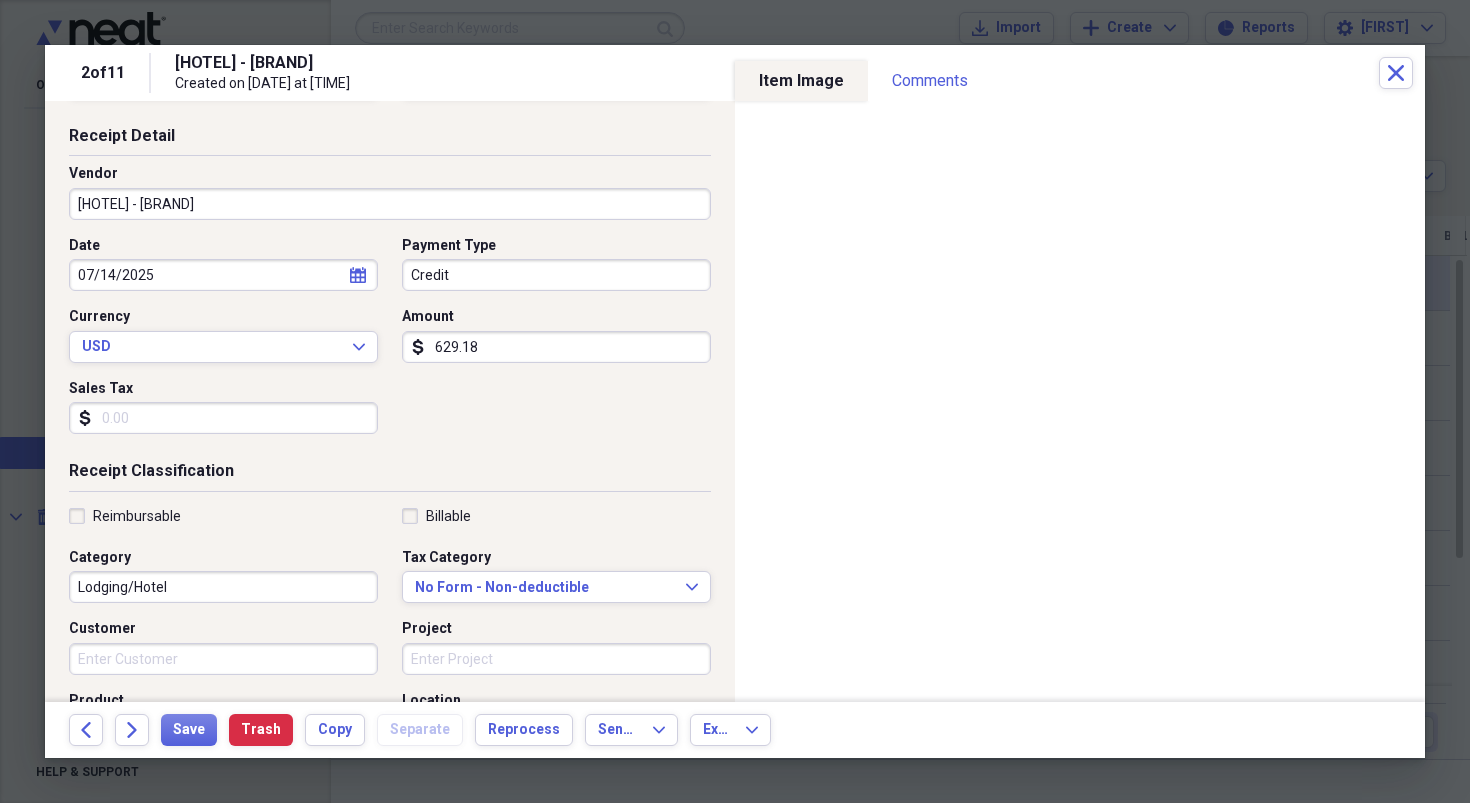 scroll, scrollTop: 83, scrollLeft: 0, axis: vertical 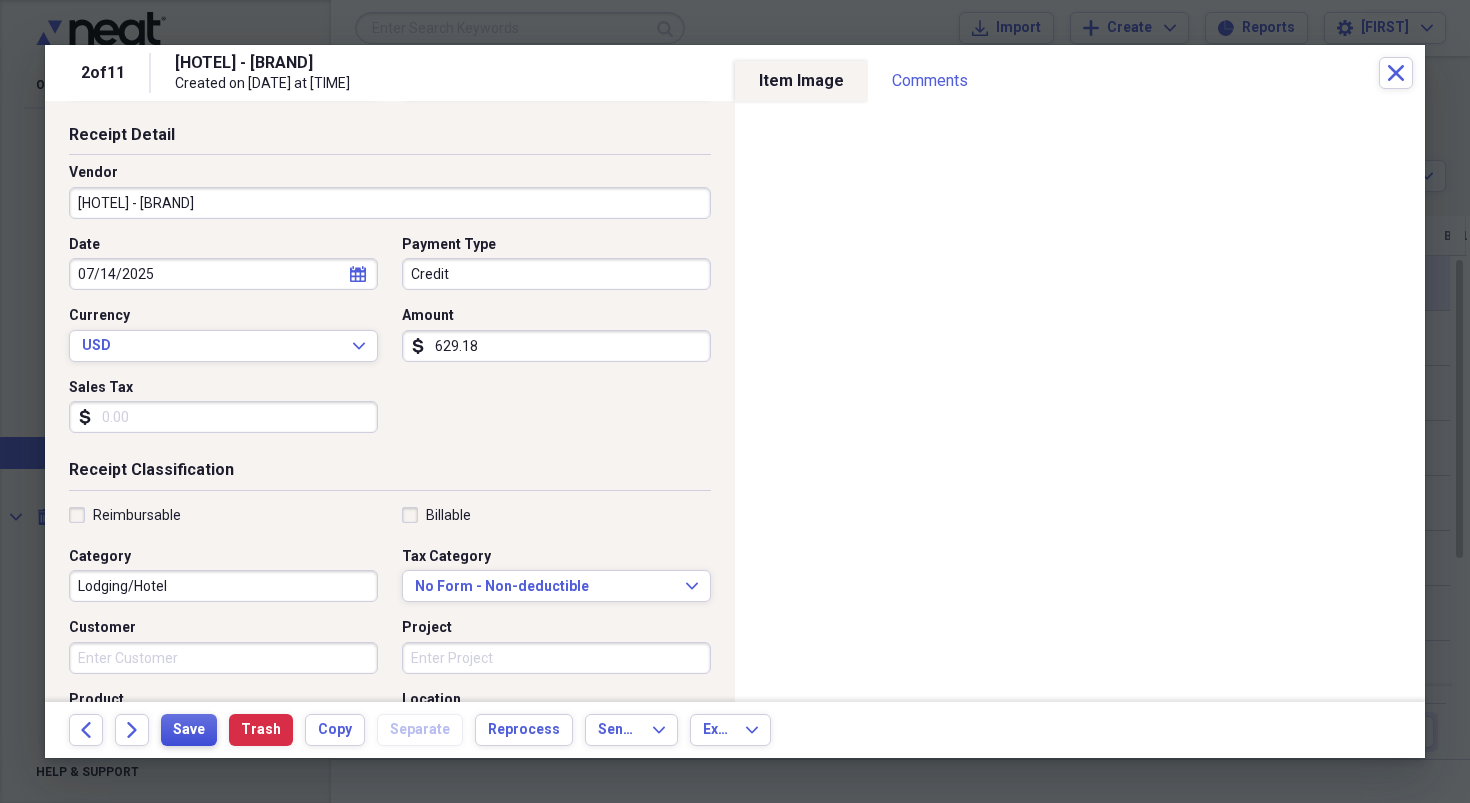 type on "629.18" 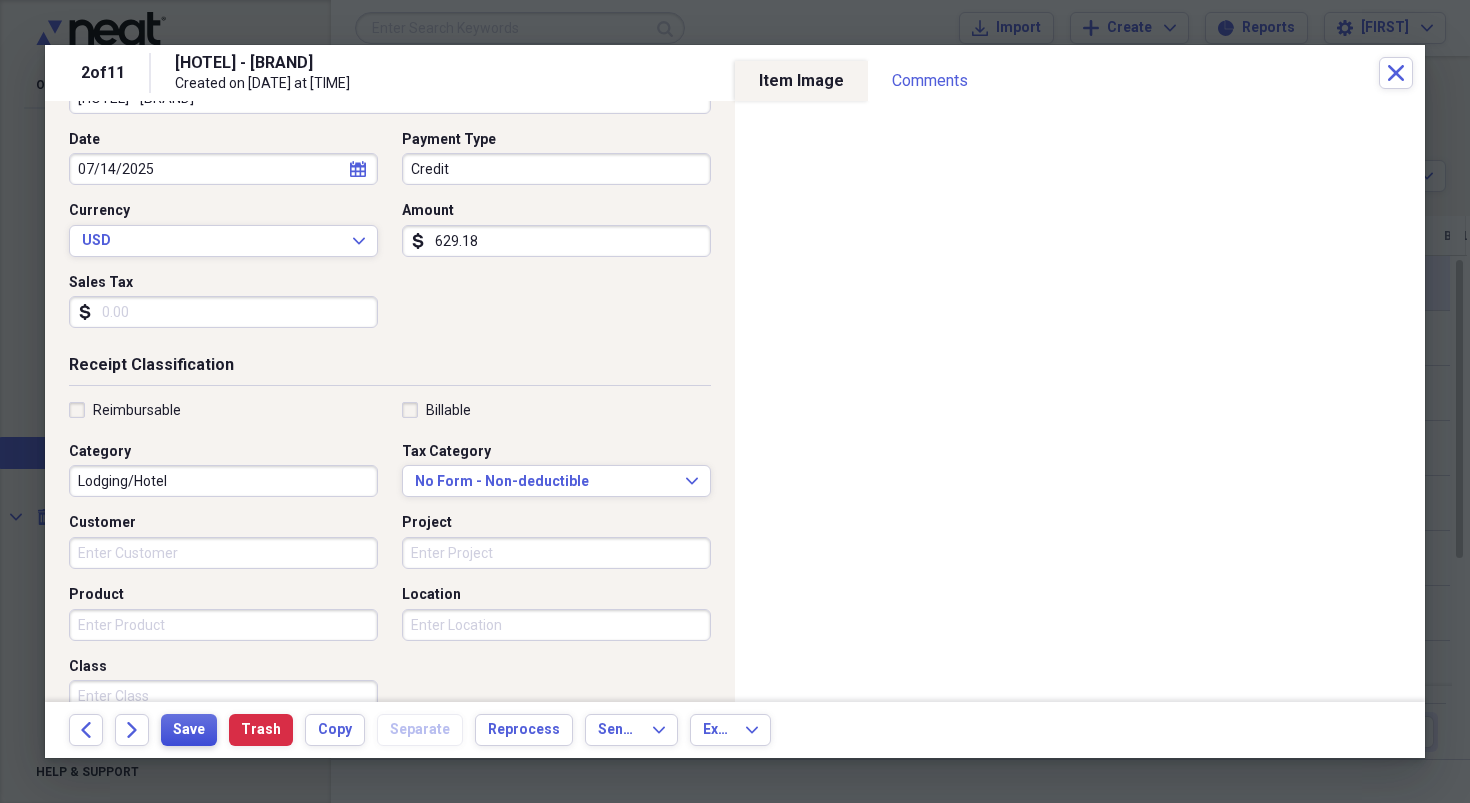 scroll, scrollTop: 187, scrollLeft: 0, axis: vertical 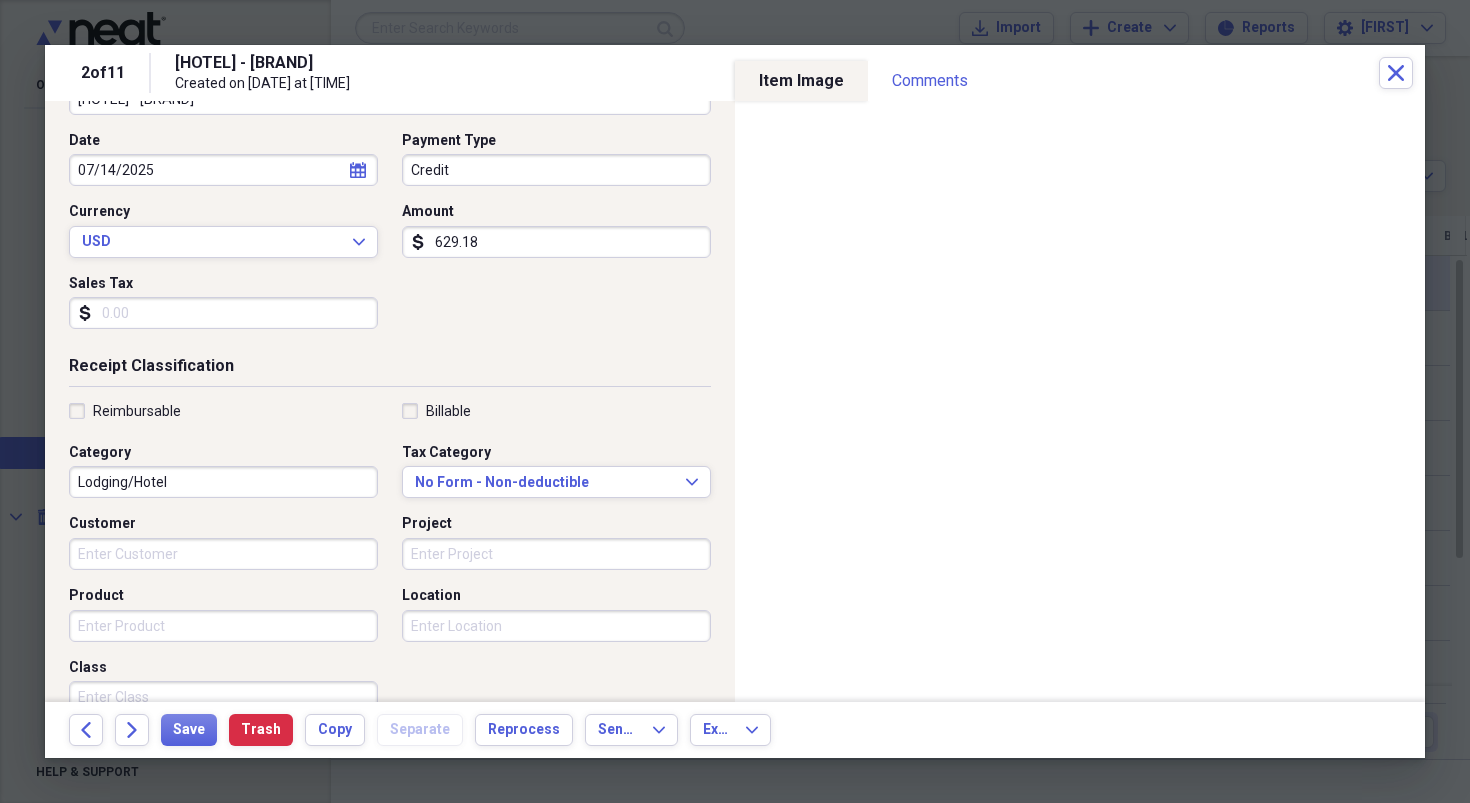 click on "calendar" 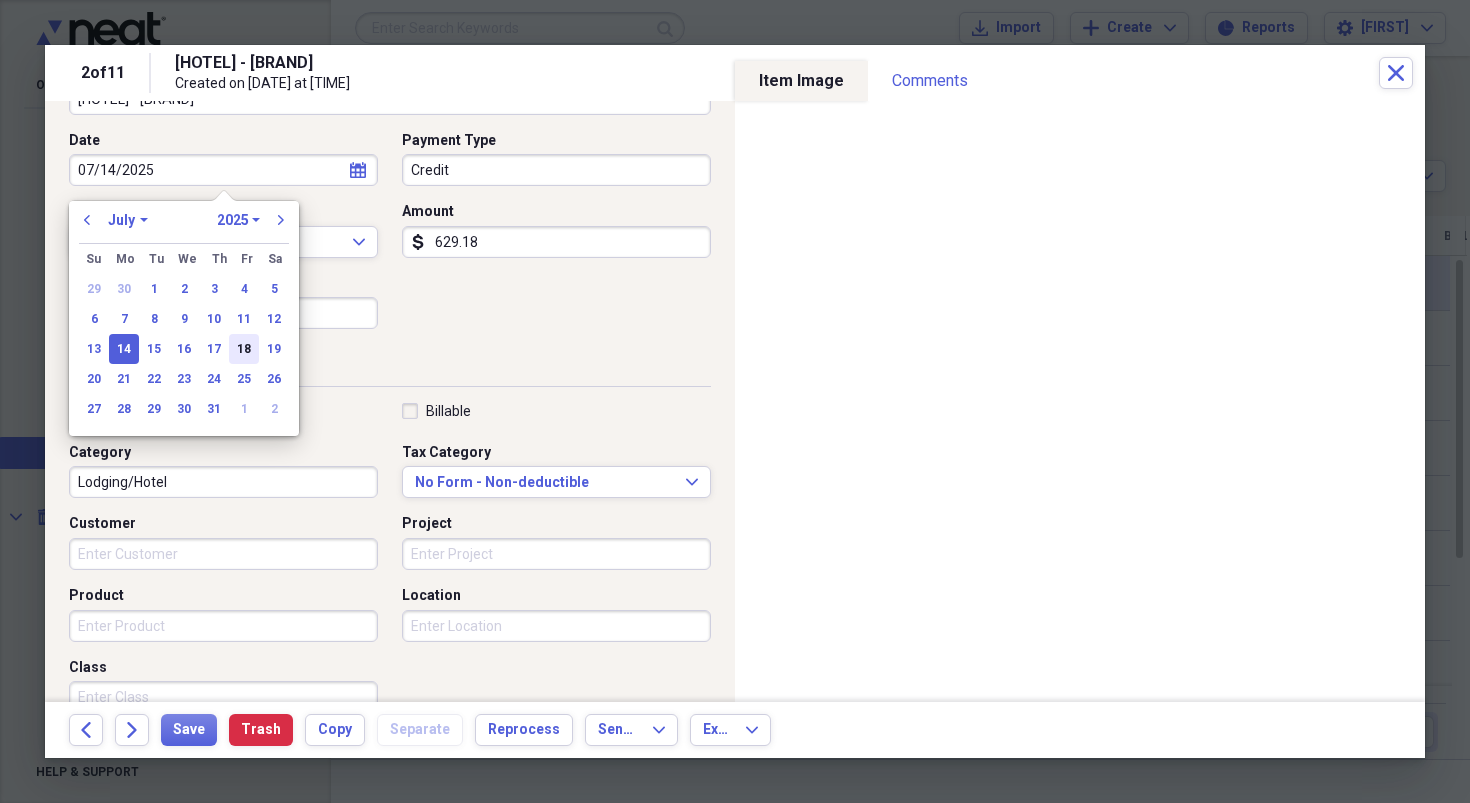 click on "18" at bounding box center (244, 349) 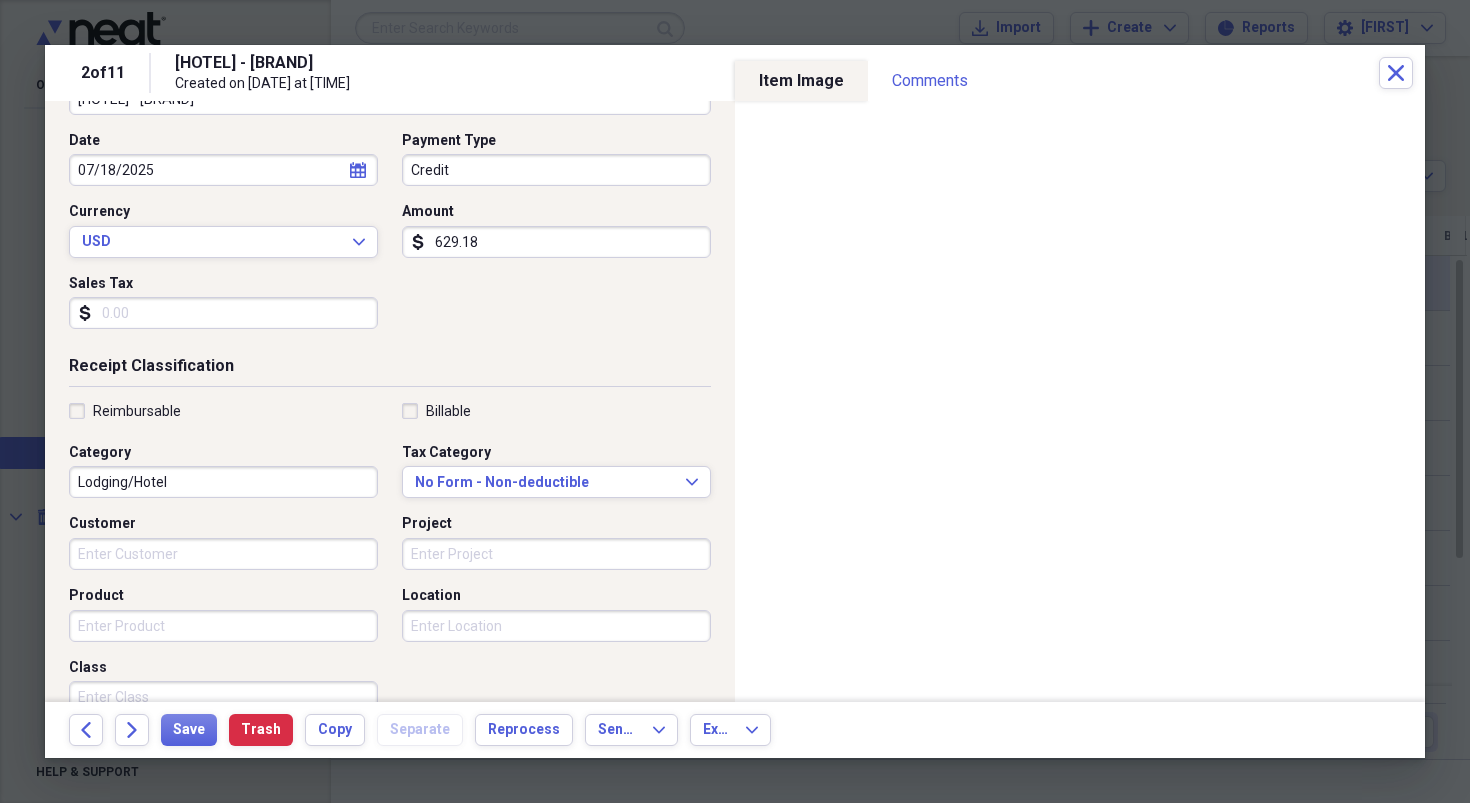 click on "Reimbursable" at bounding box center (125, 411) 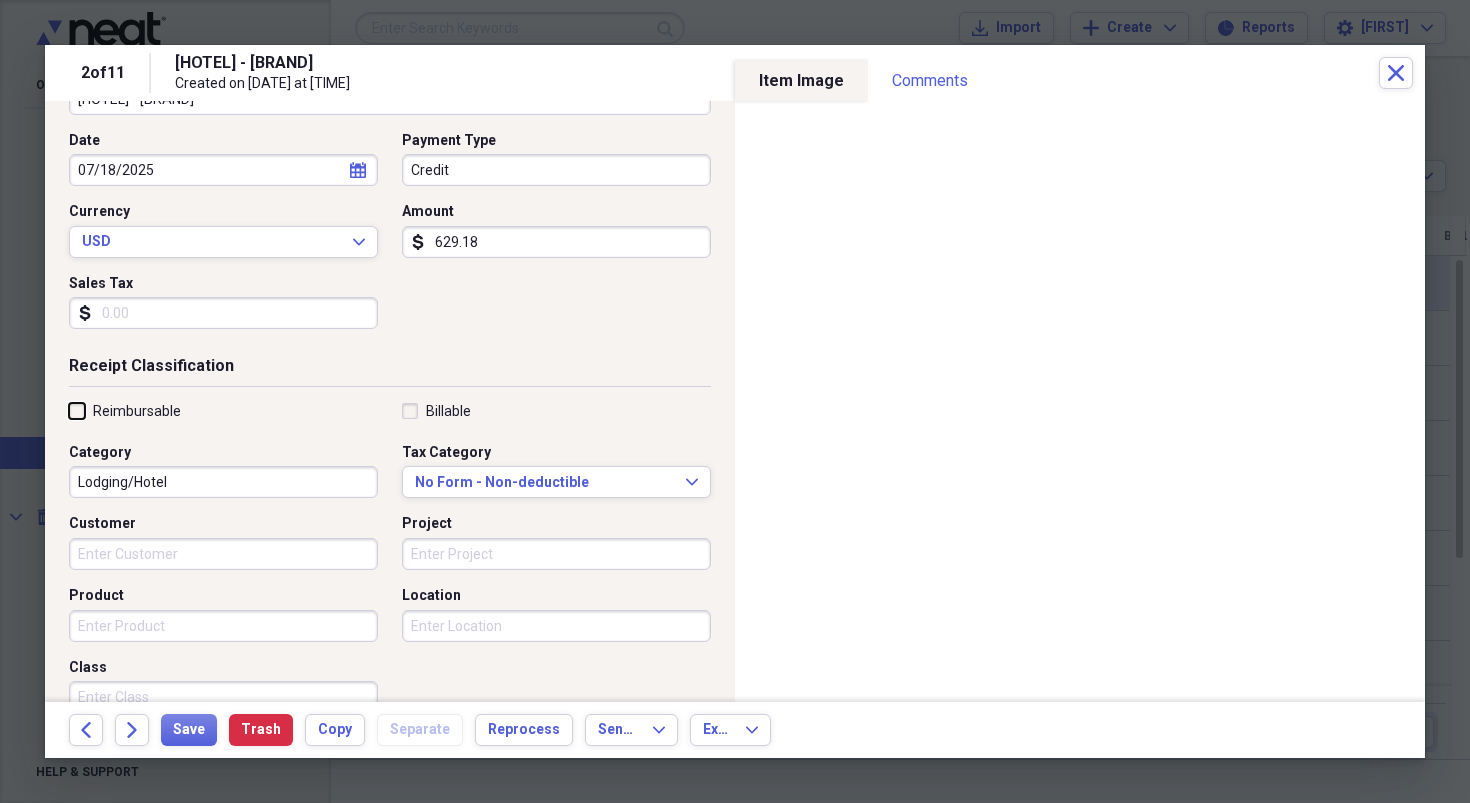 click on "Reimbursable" at bounding box center [69, 410] 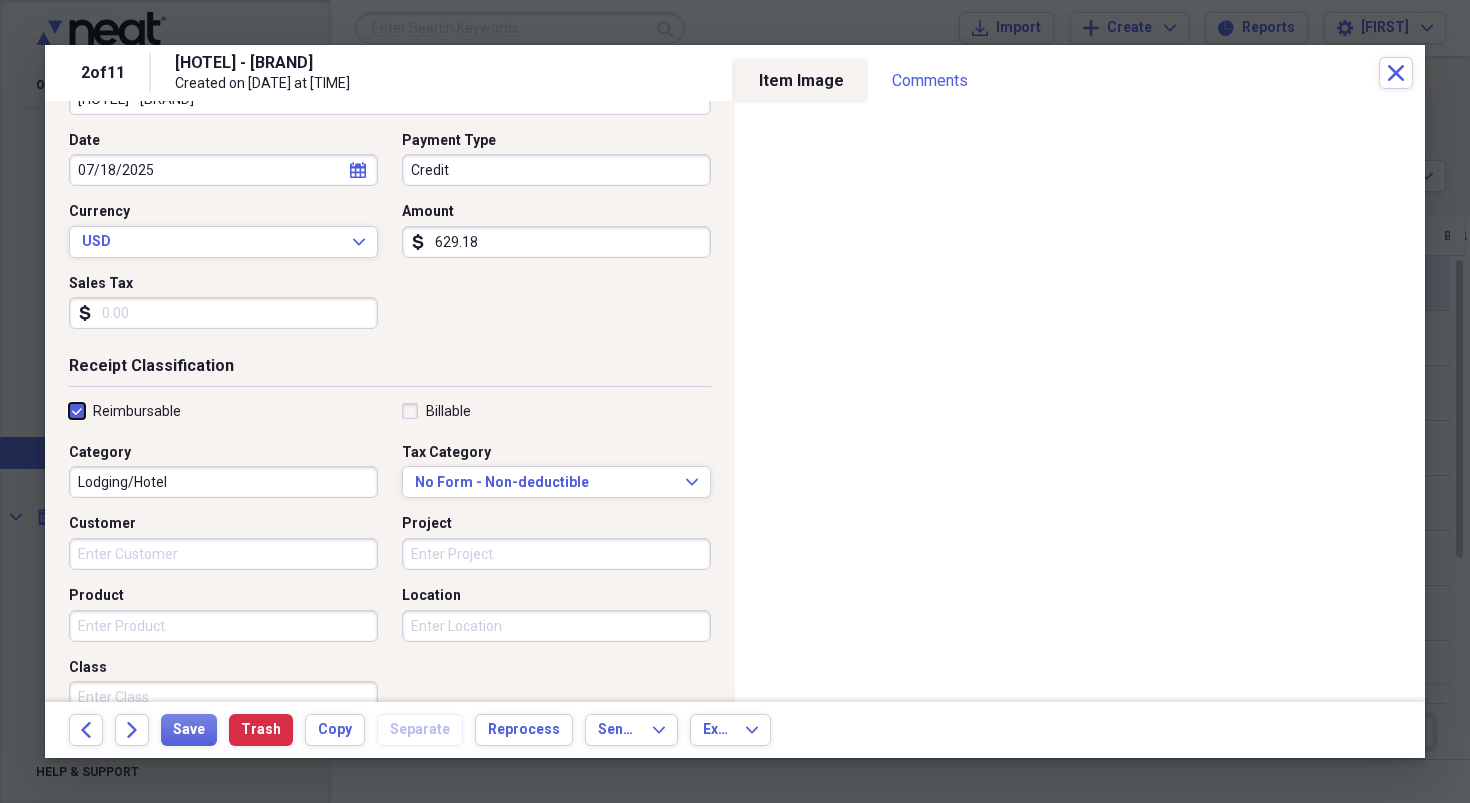 checkbox on "true" 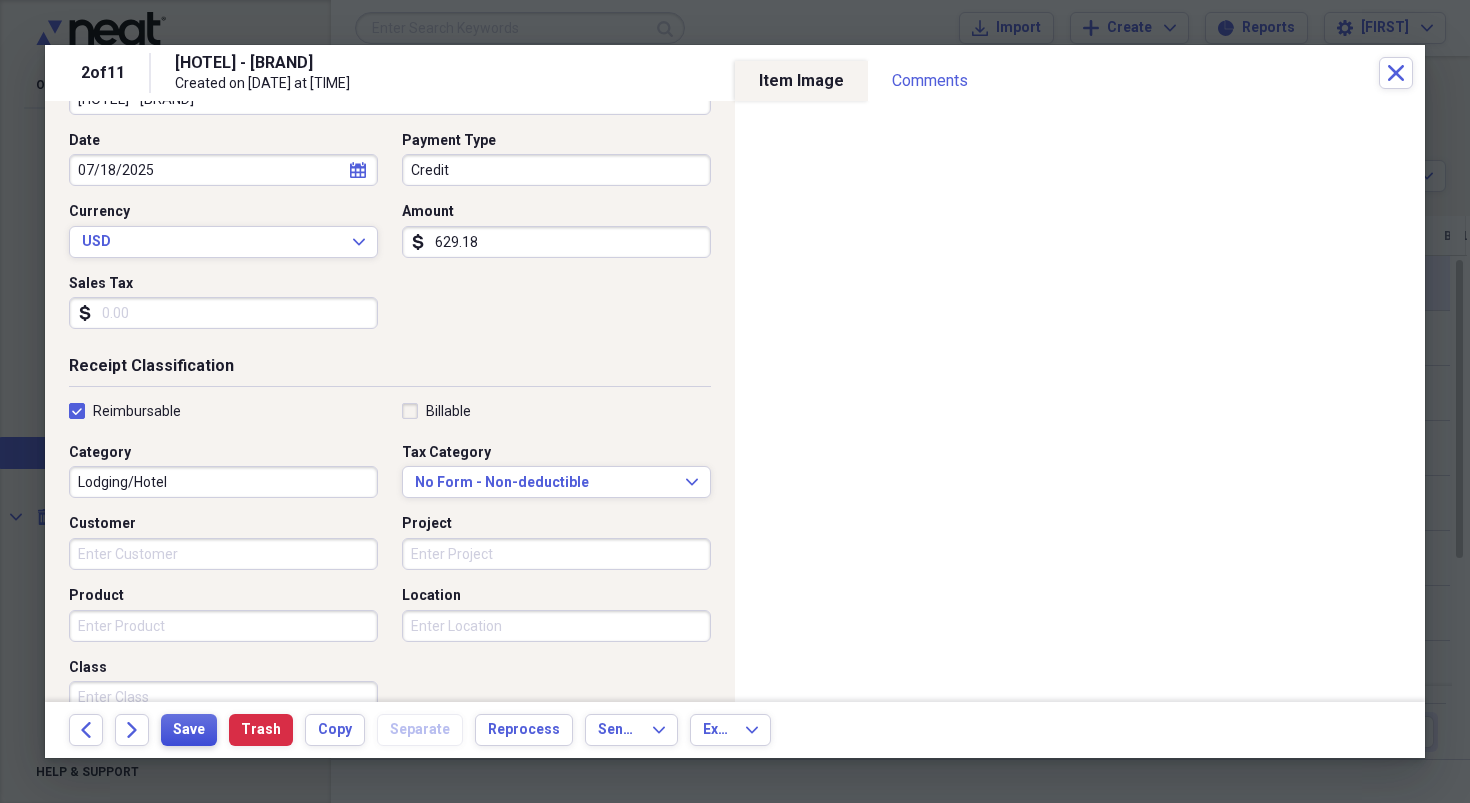 click on "Save" at bounding box center [189, 730] 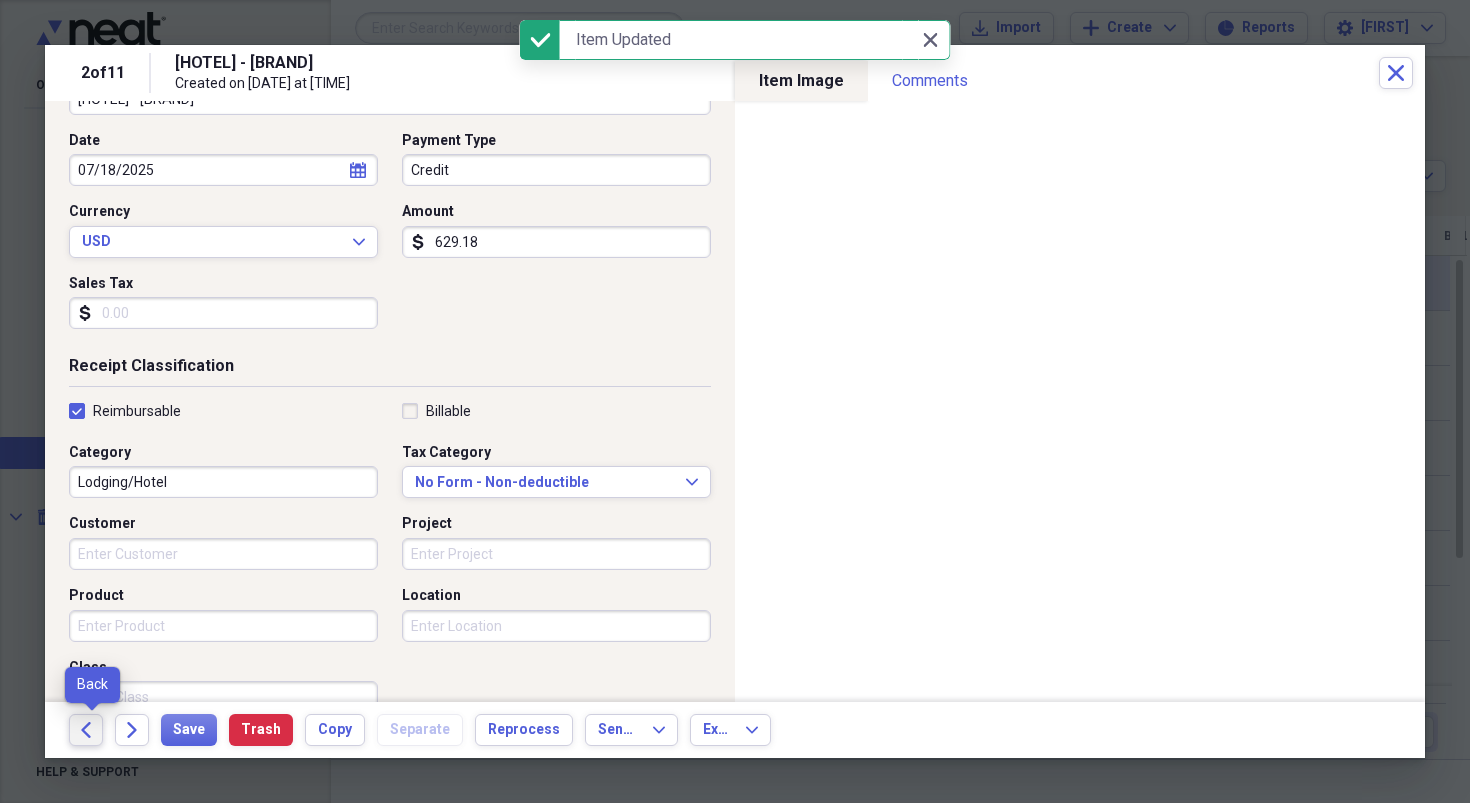 click on "Back" 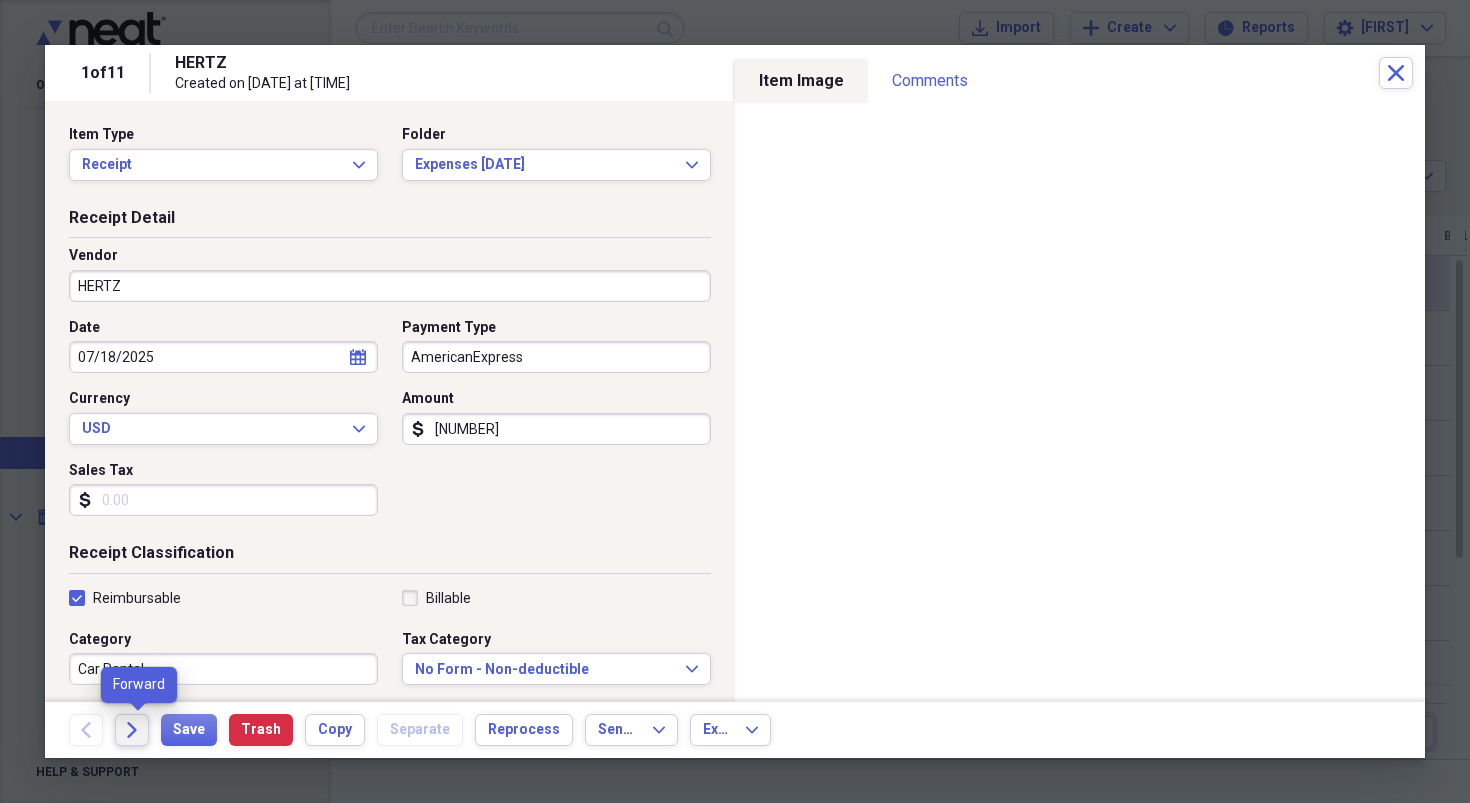 click on "Forward" 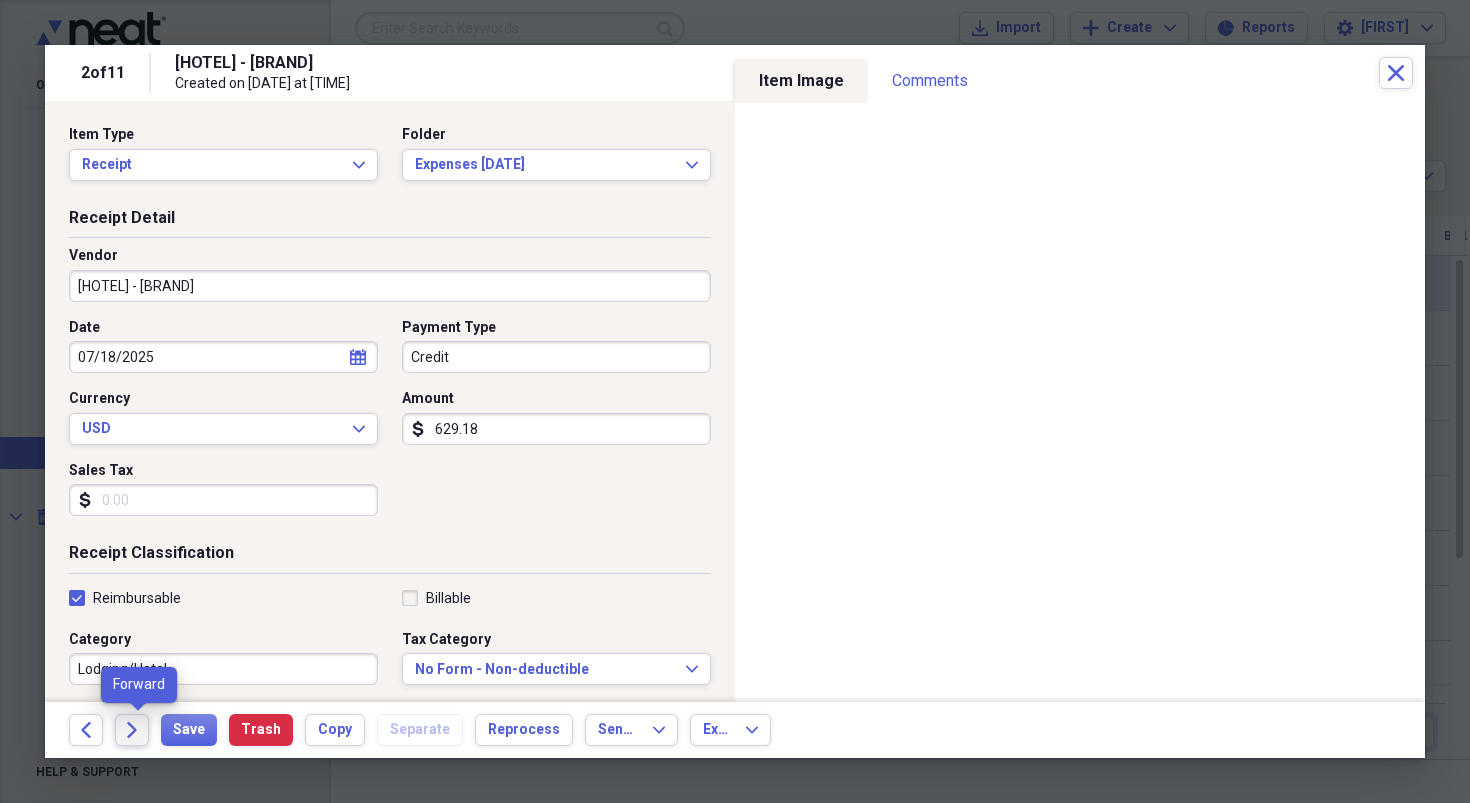 click on "Forward" 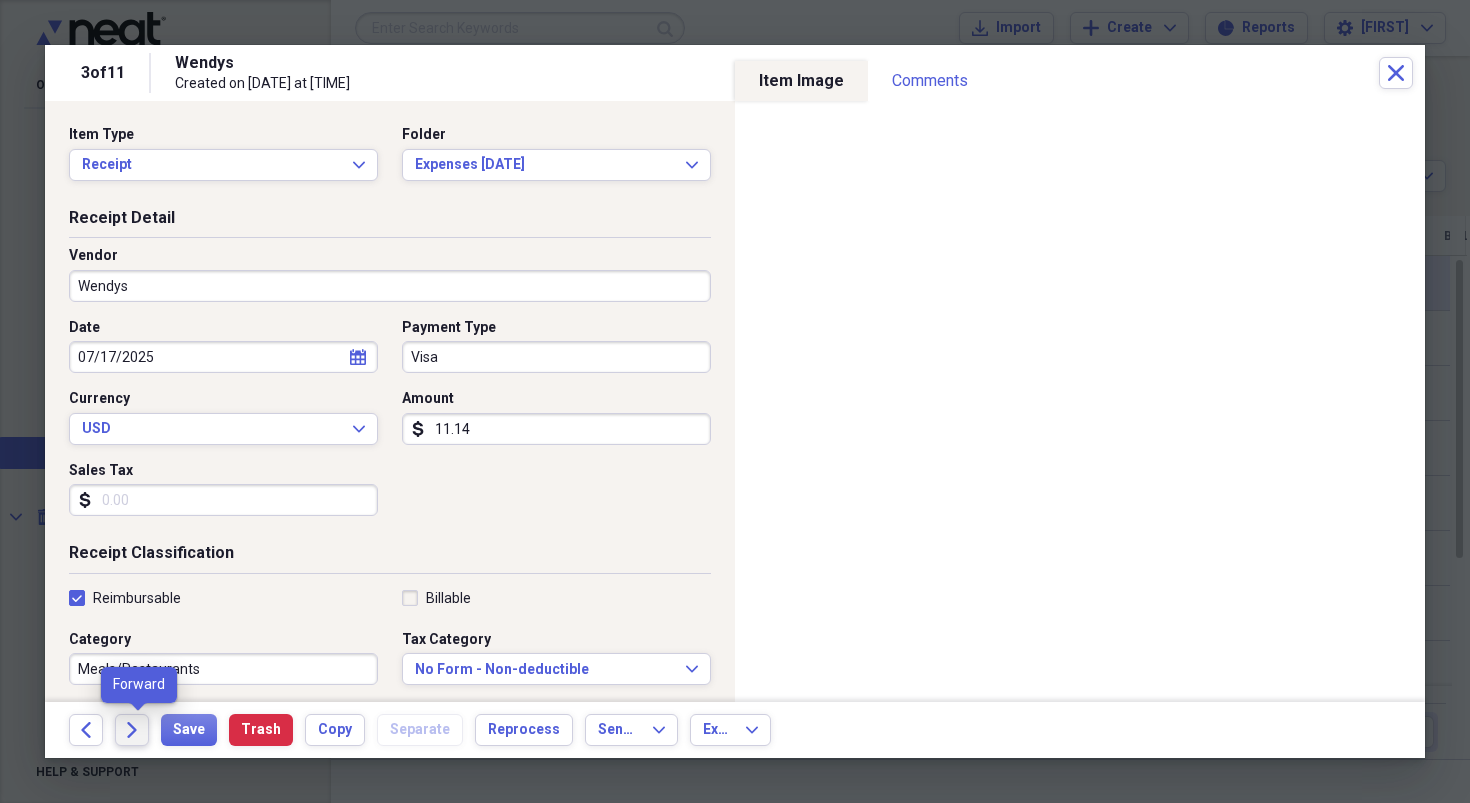 click on "Forward" 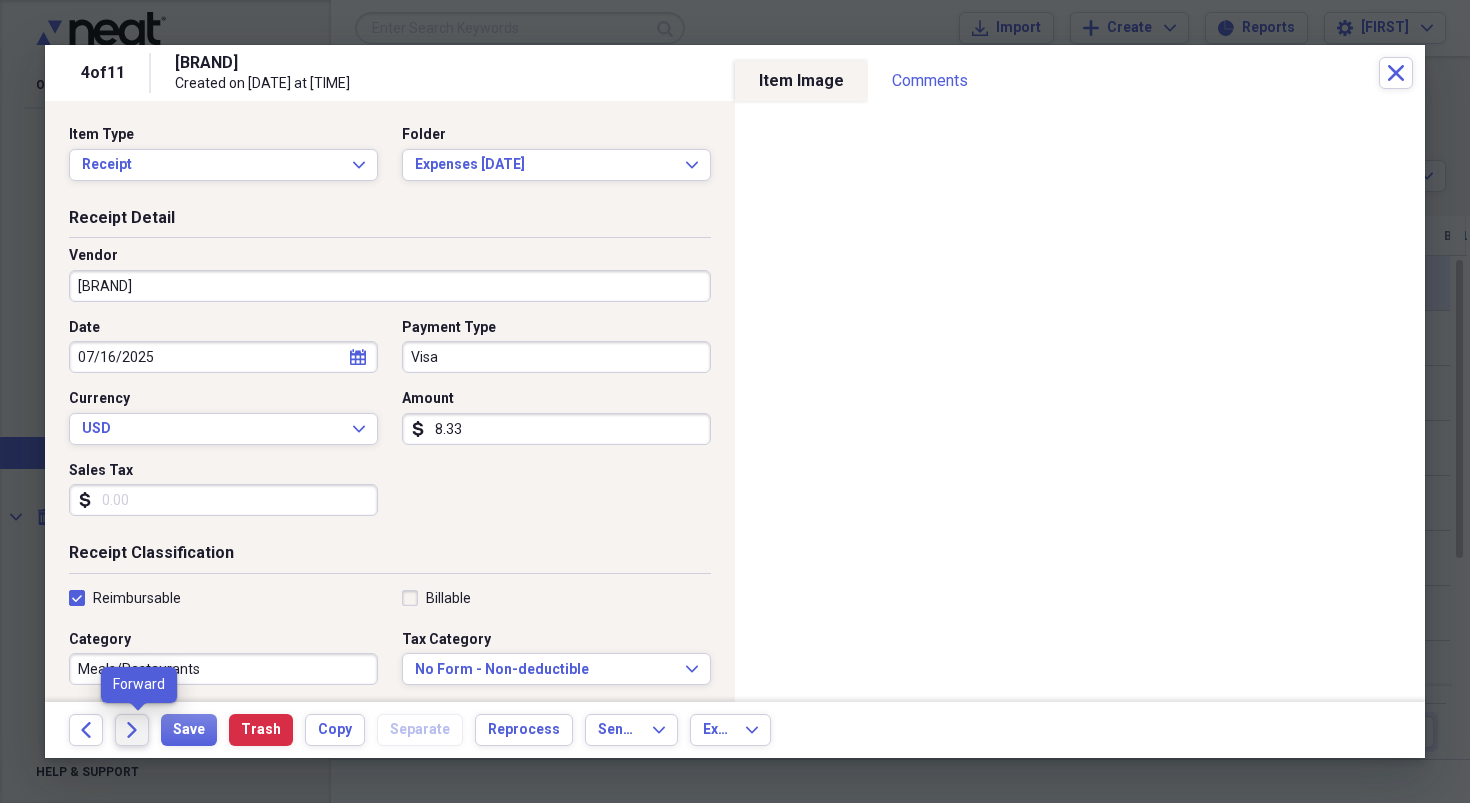 click on "Forward" 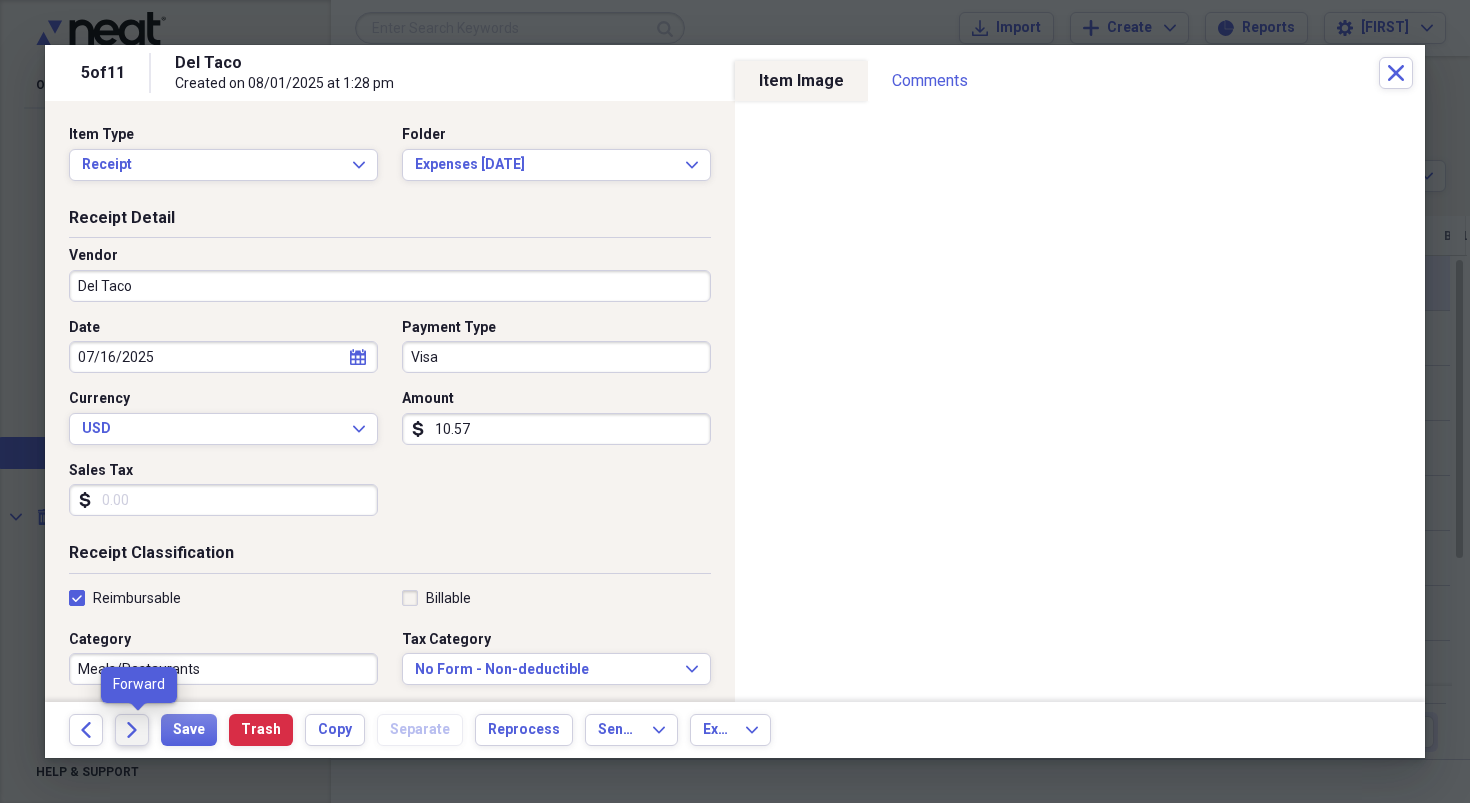click on "Forward" 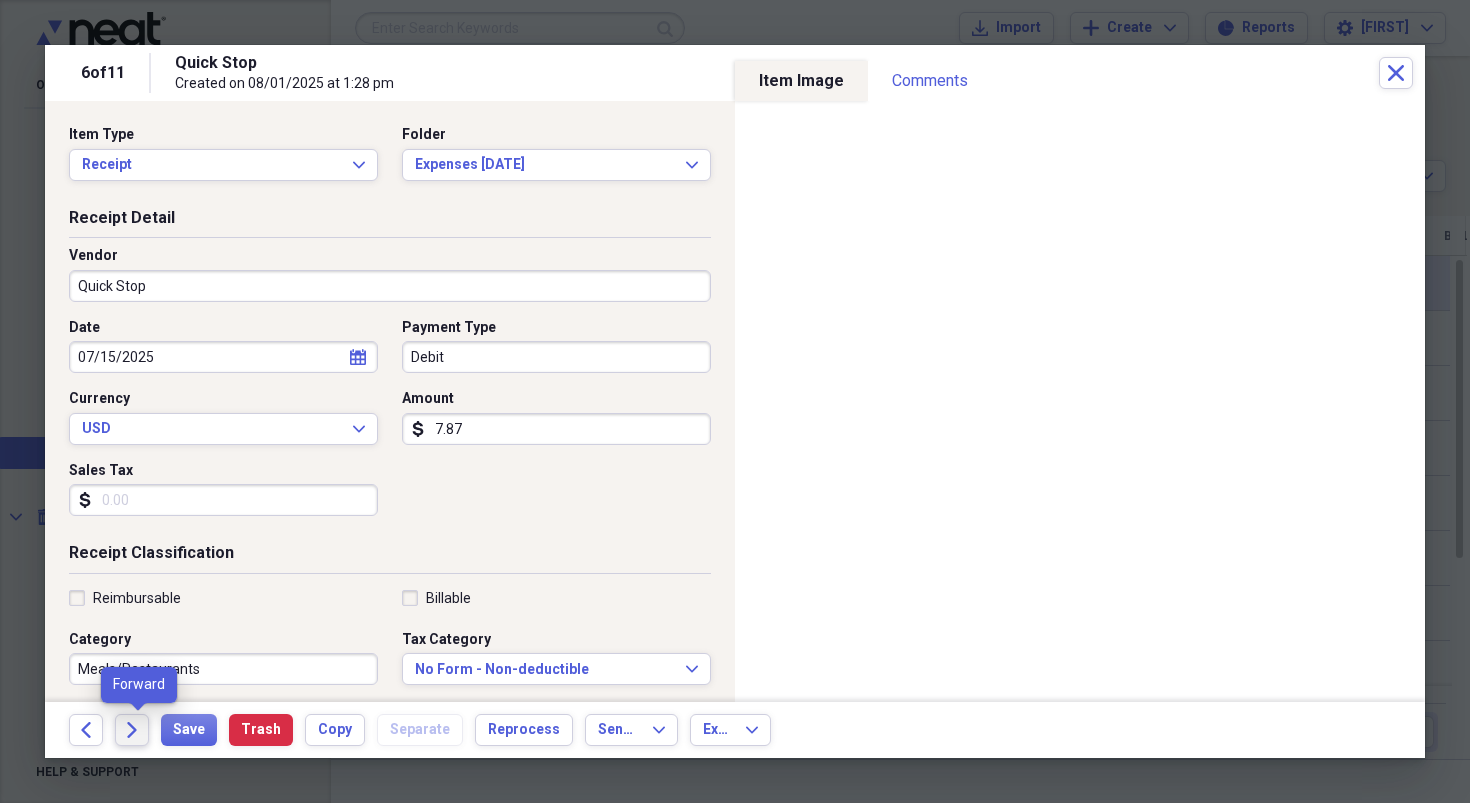 click on "Forward" 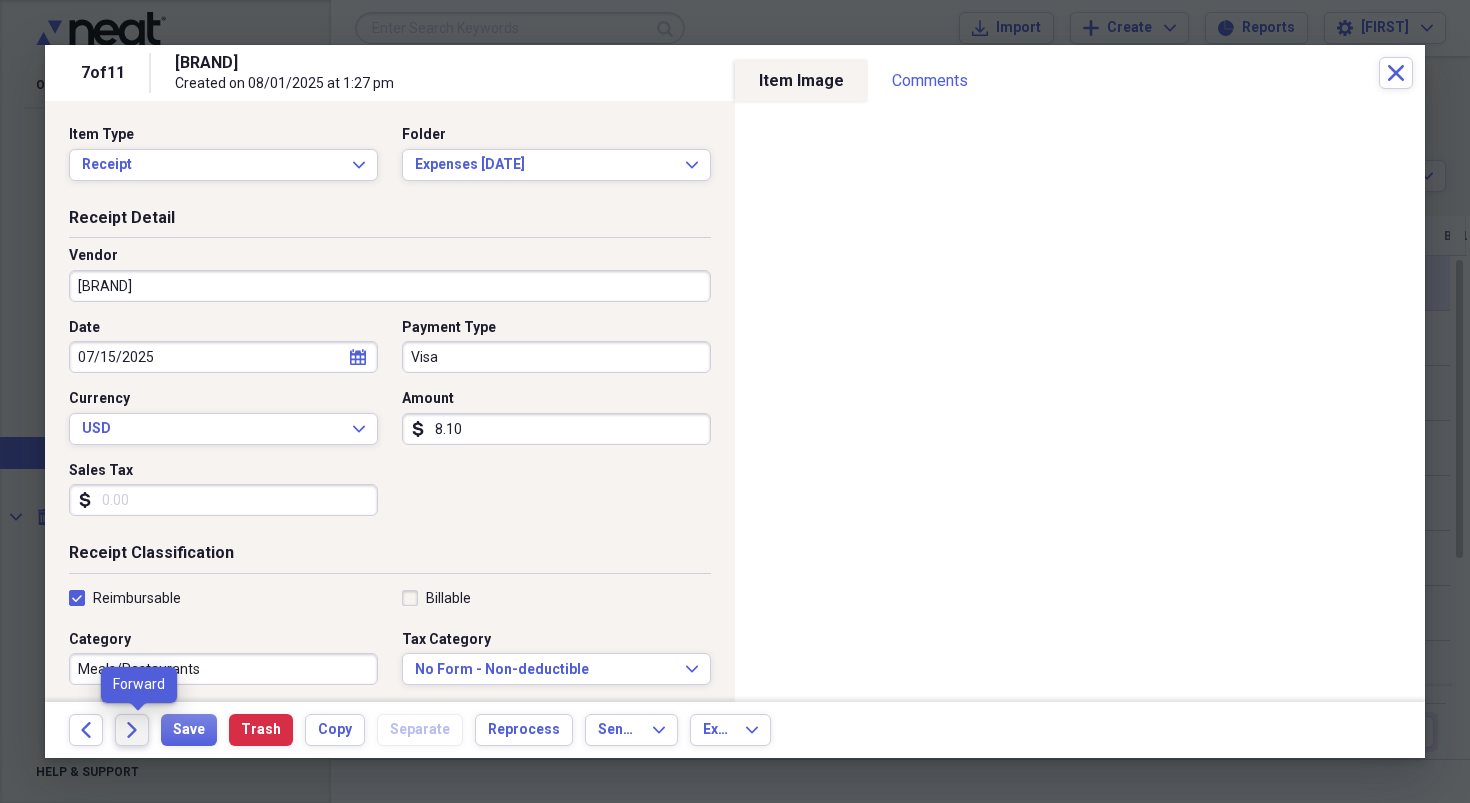 click on "Forward" 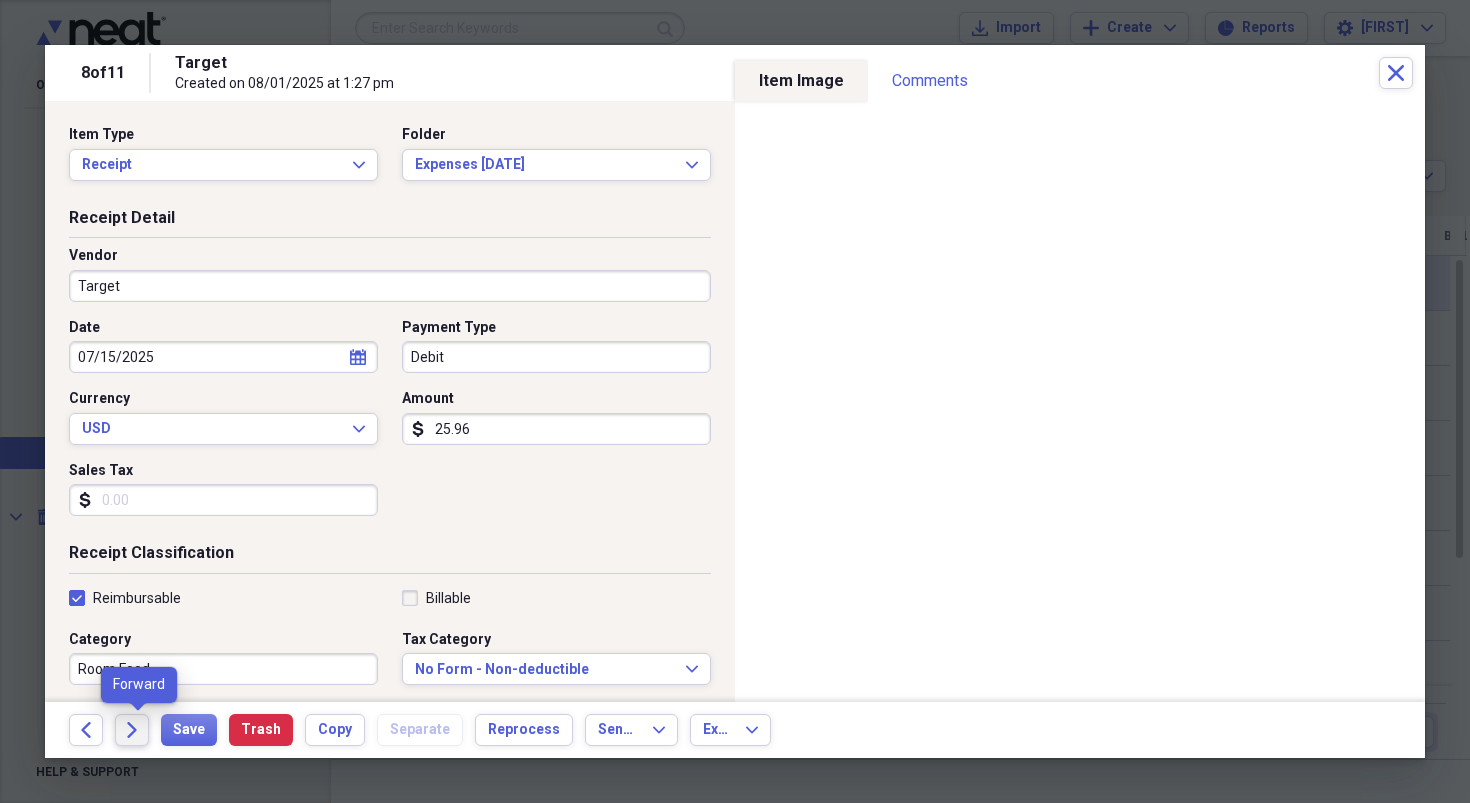 click on "Forward" at bounding box center [132, 730] 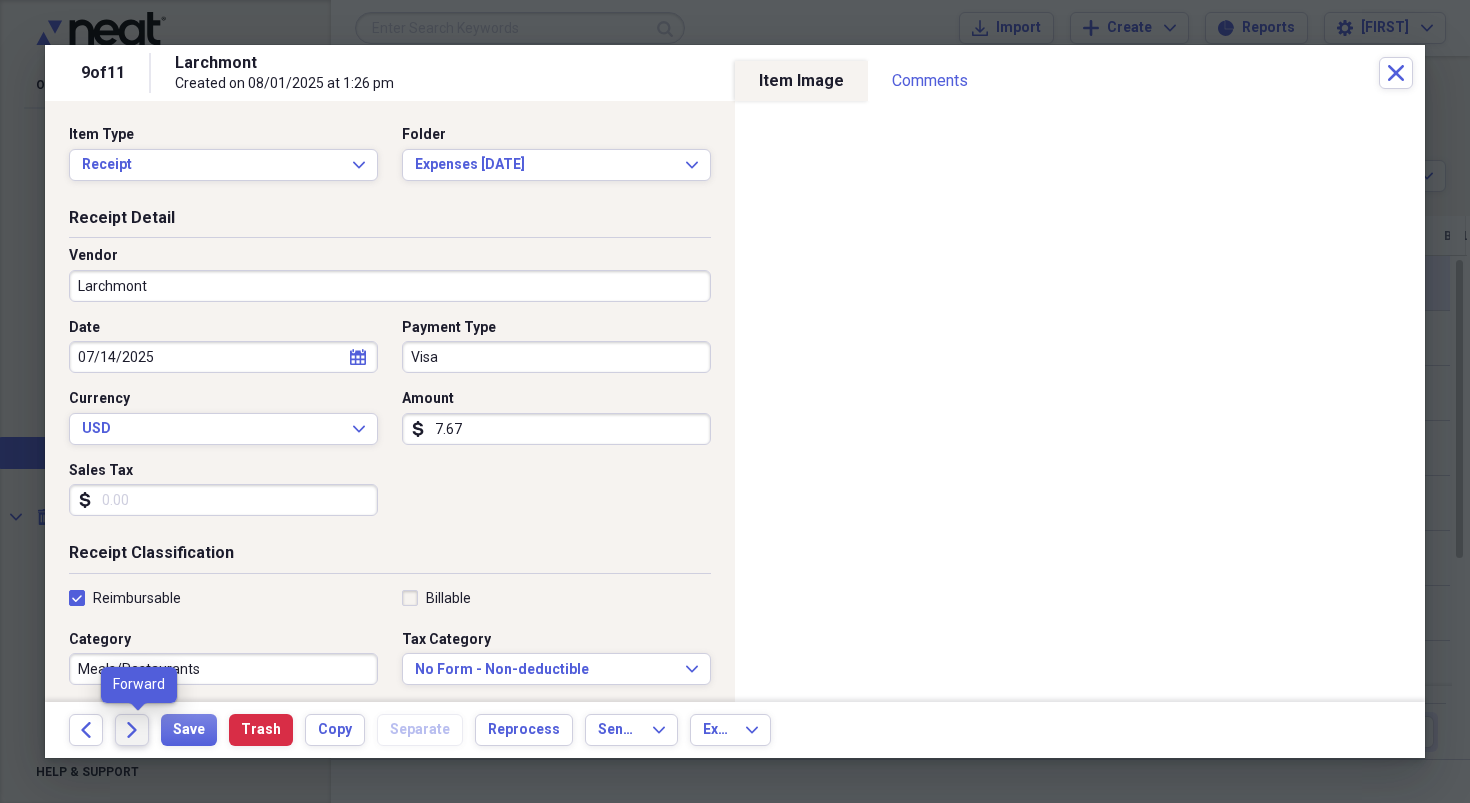 click on "Forward" at bounding box center [132, 730] 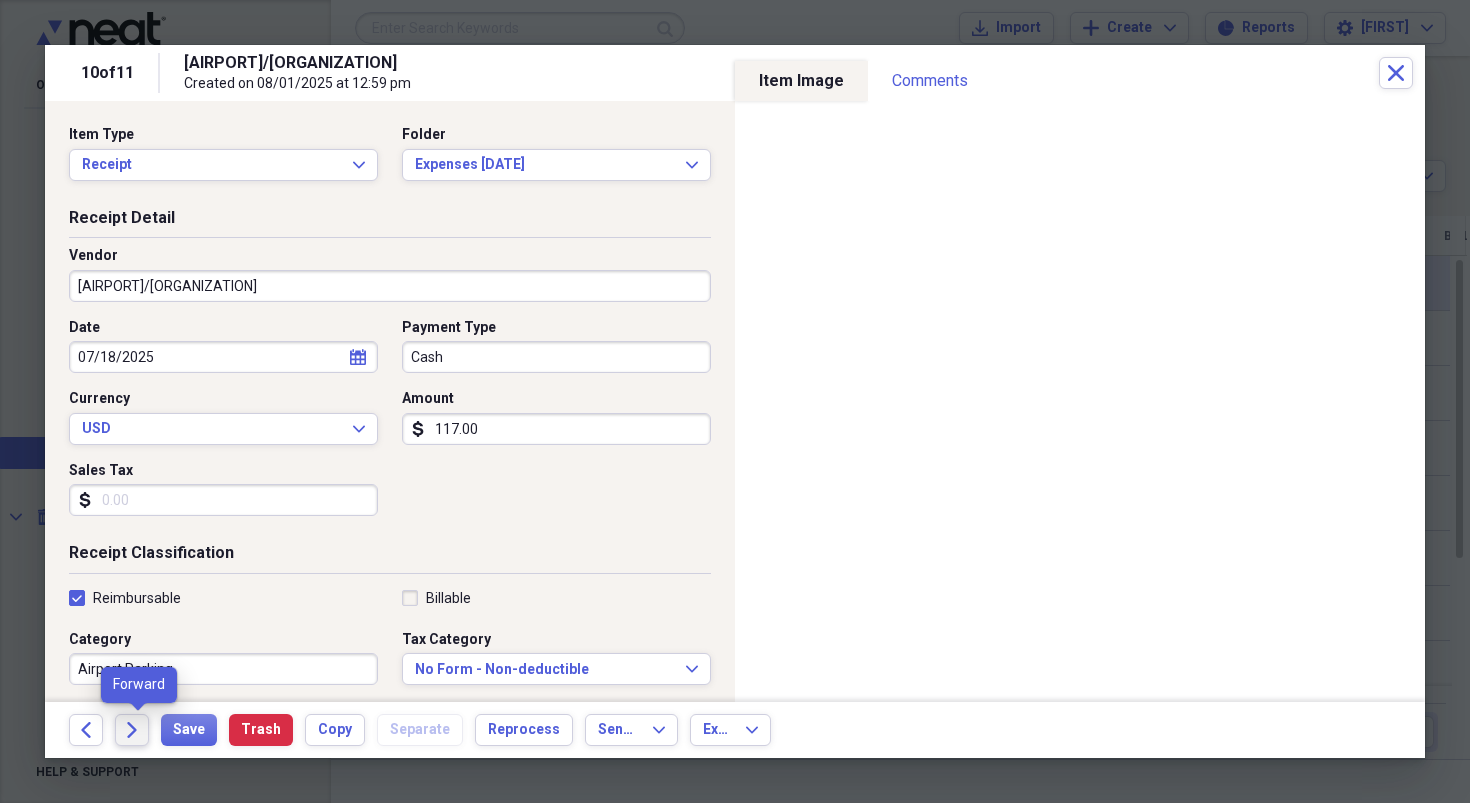 click on "Forward" at bounding box center [132, 730] 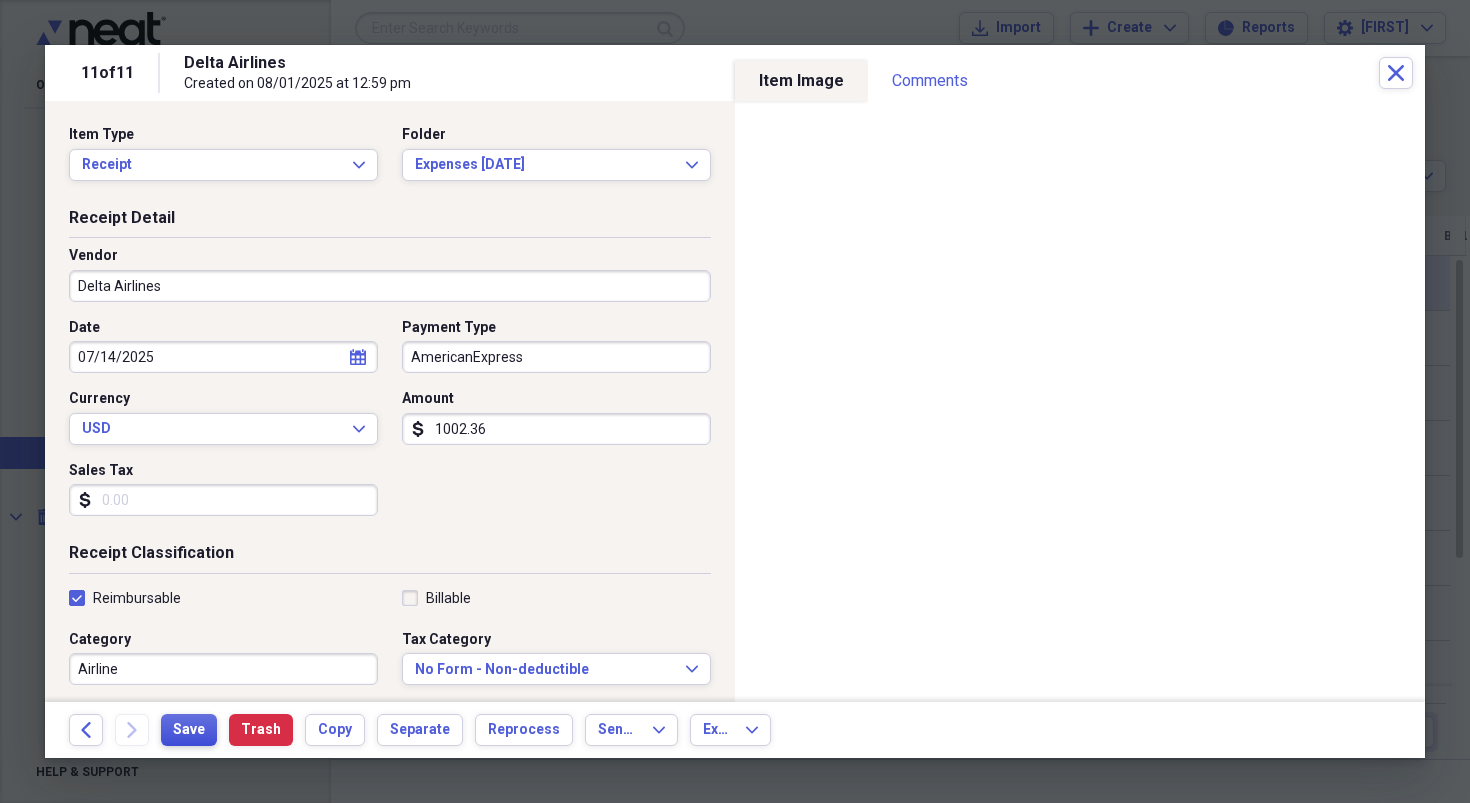 click on "Save" at bounding box center (189, 730) 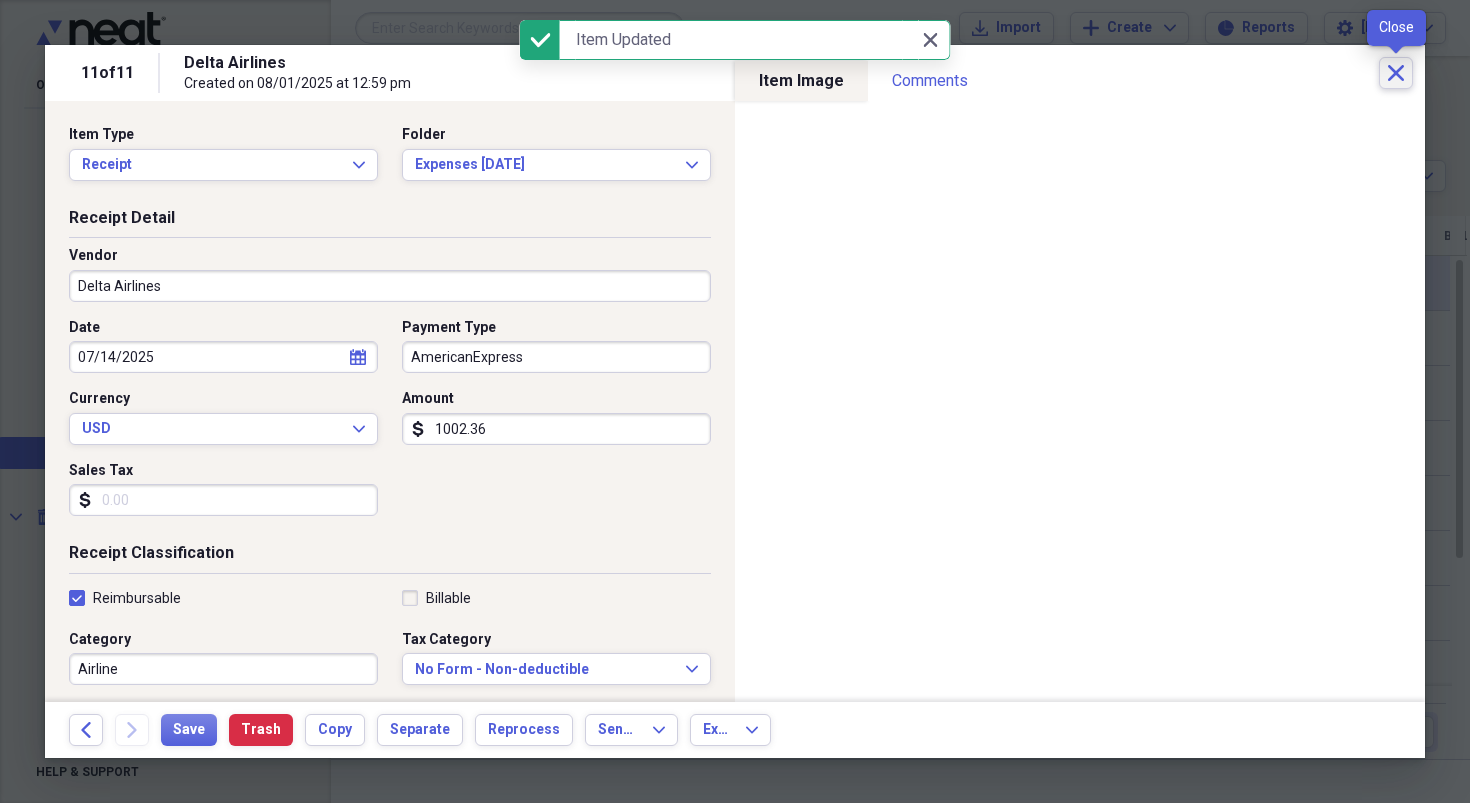 click on "Close" 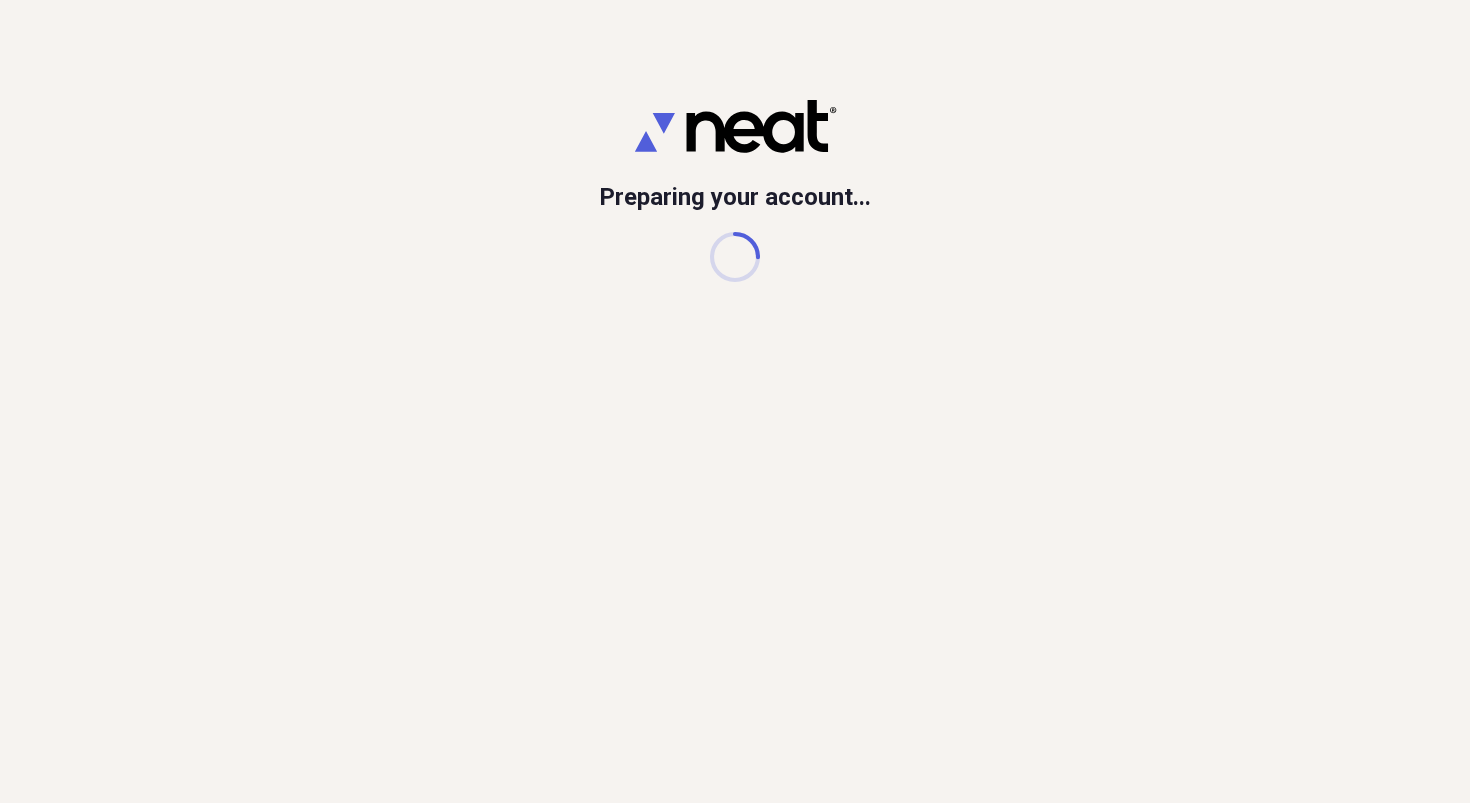 scroll, scrollTop: 0, scrollLeft: 0, axis: both 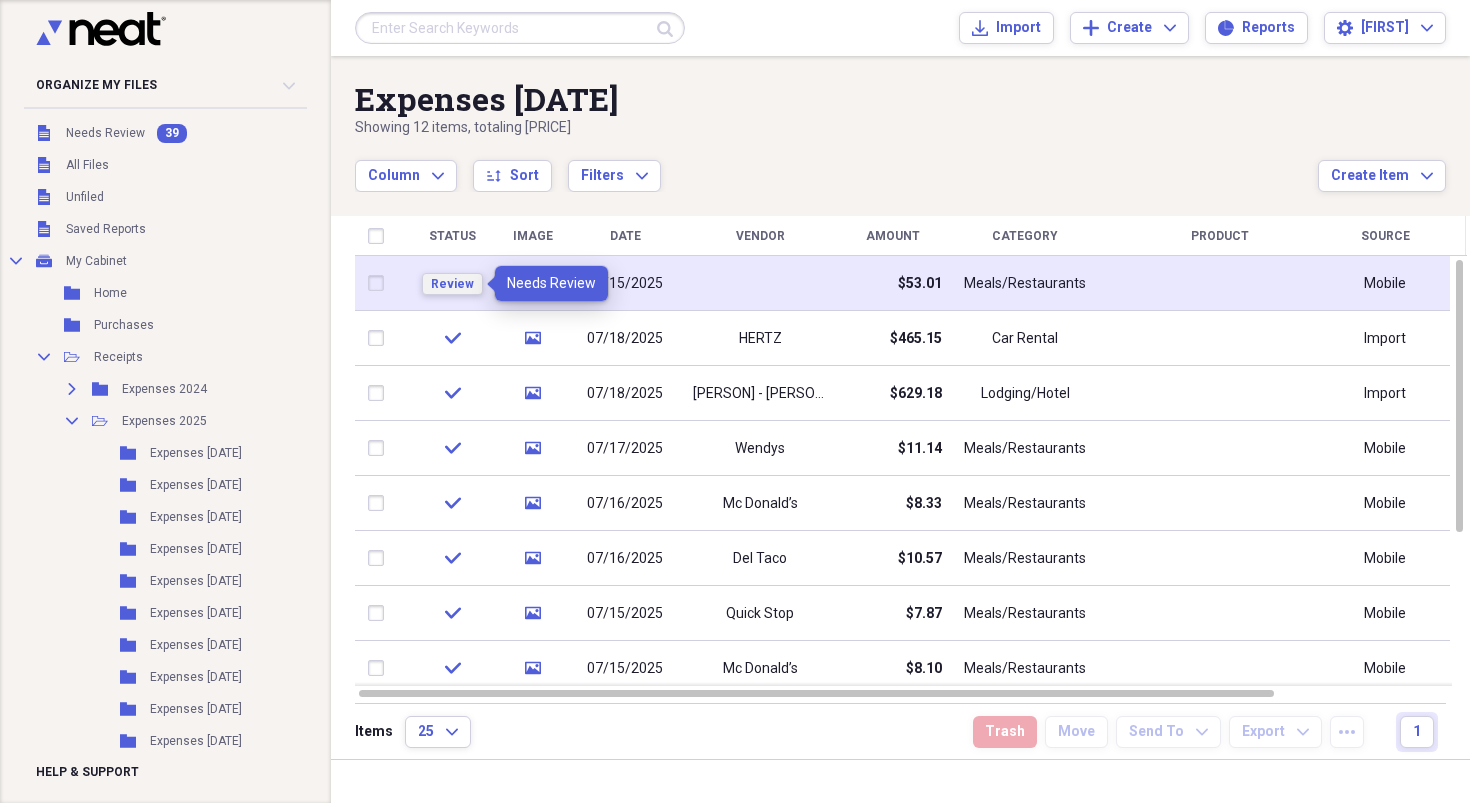 click on "Review" at bounding box center [452, 284] 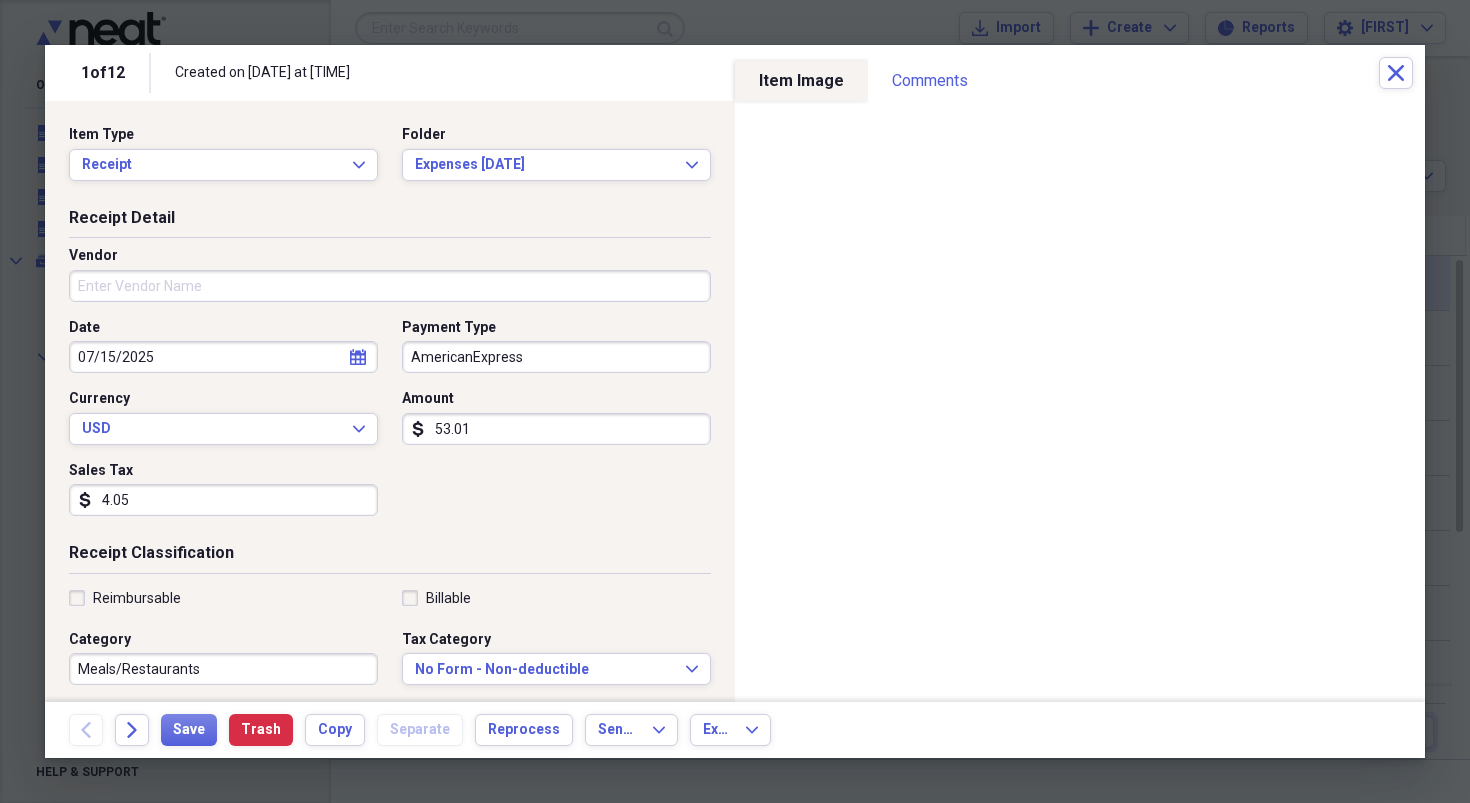 click on "53.01" at bounding box center [556, 429] 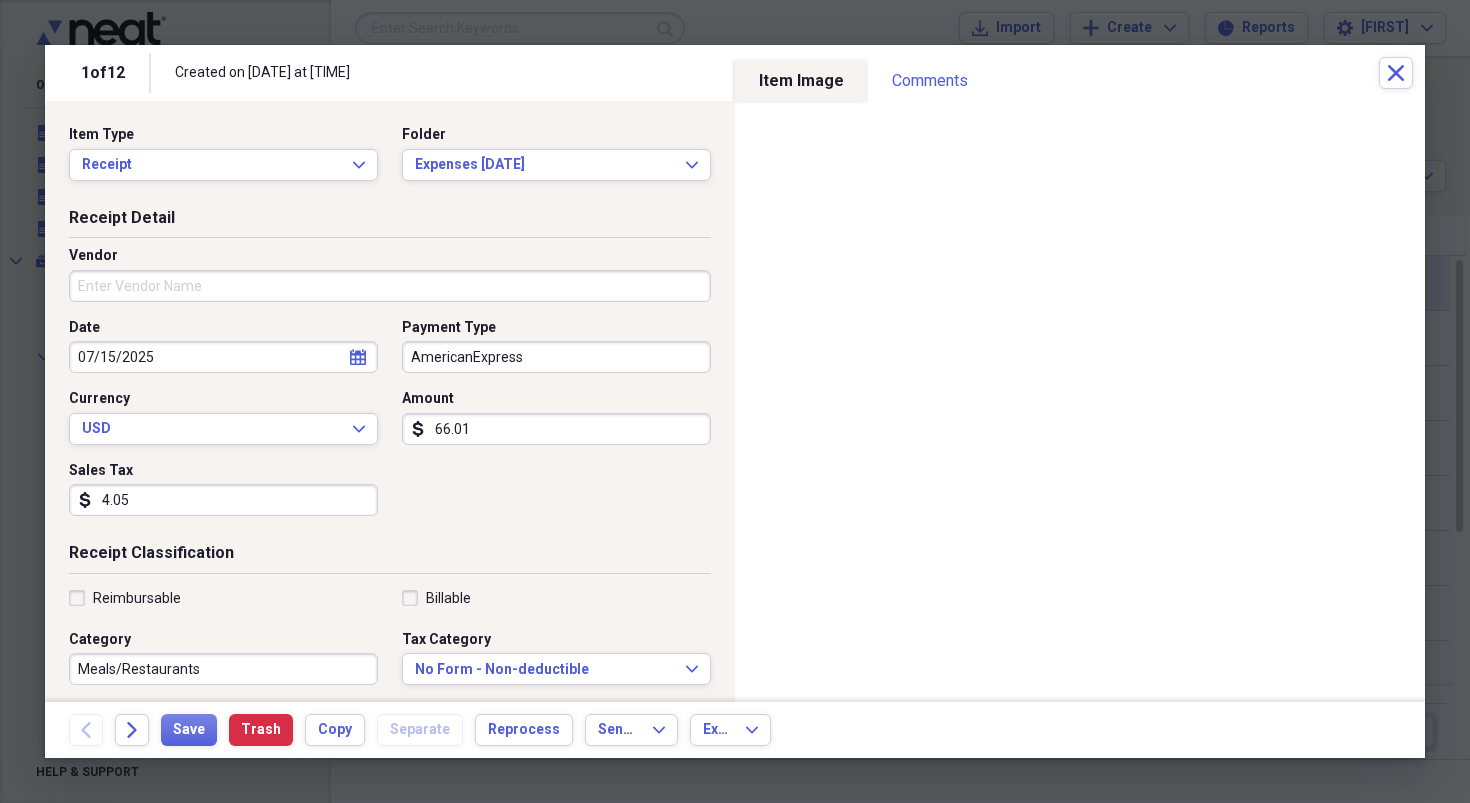 type on "66.01" 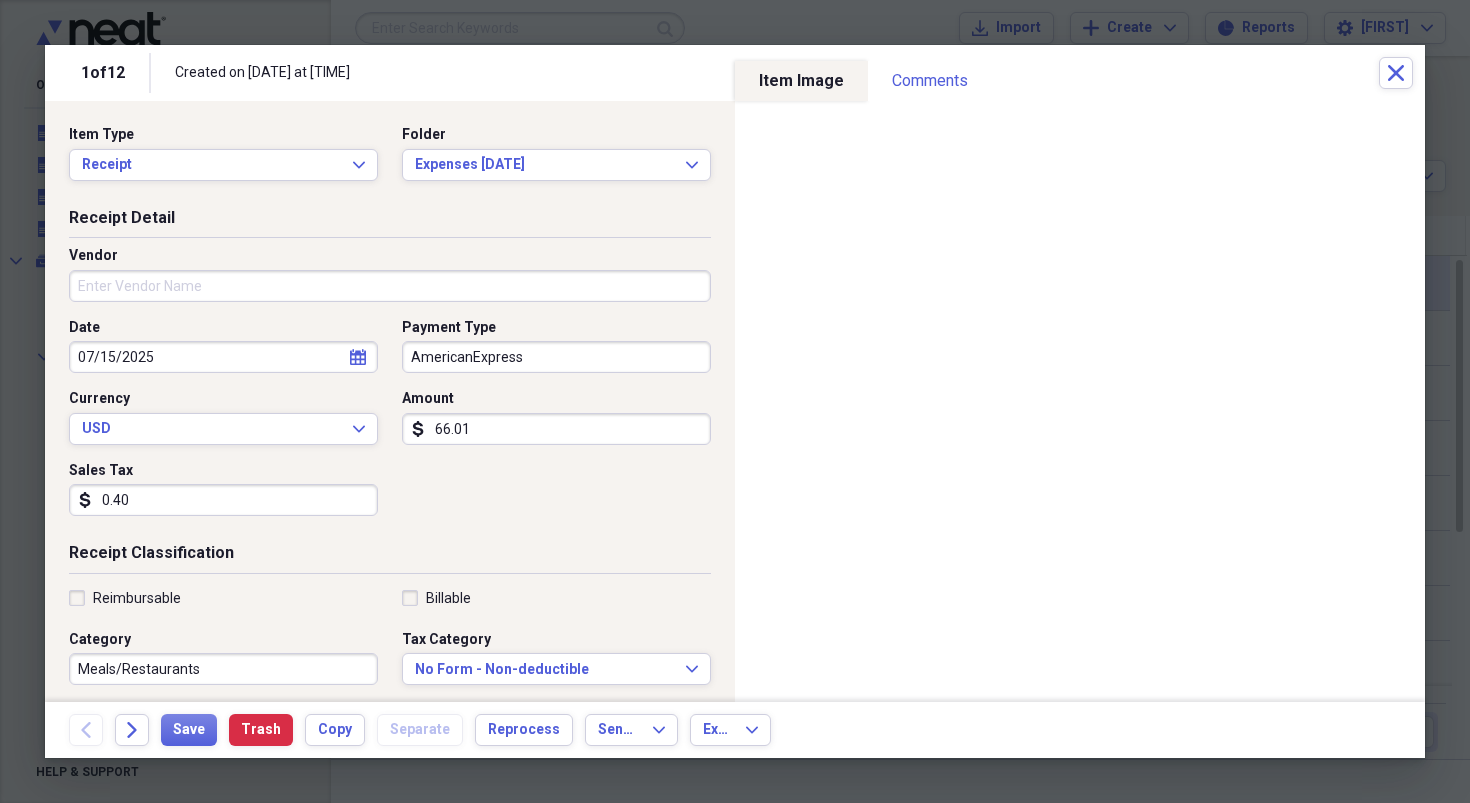 type on "0.04" 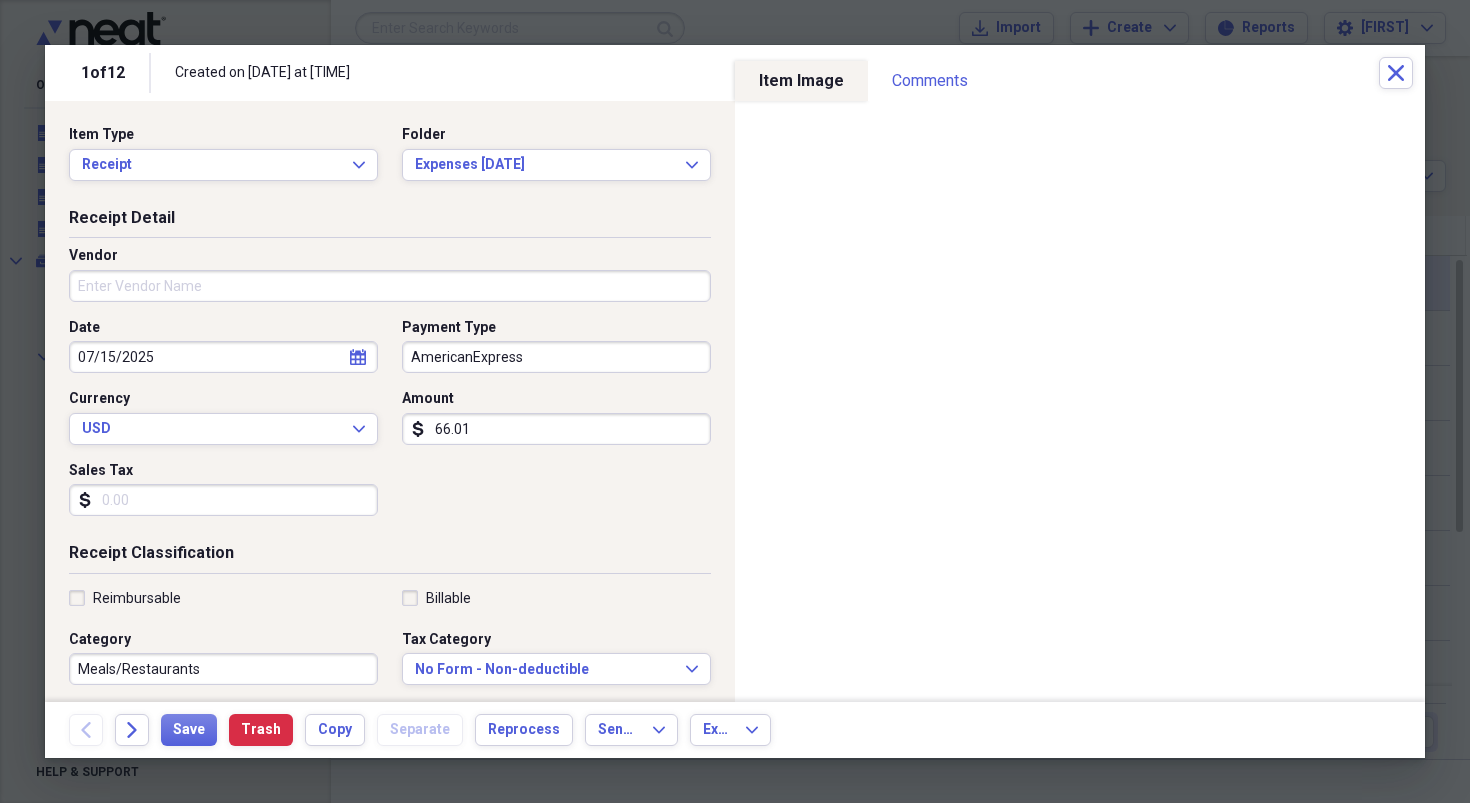 type 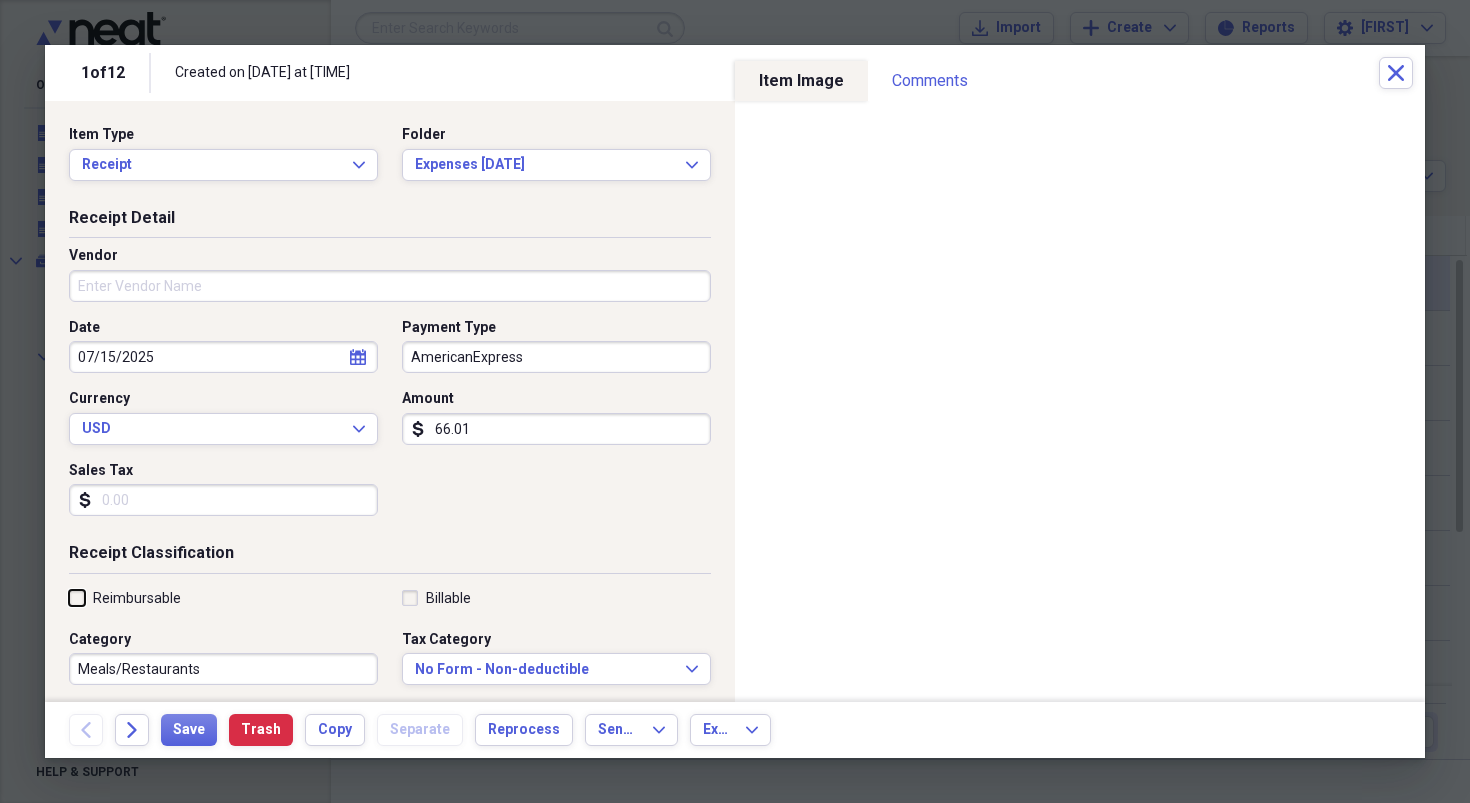 click on "Reimbursable" at bounding box center (69, 597) 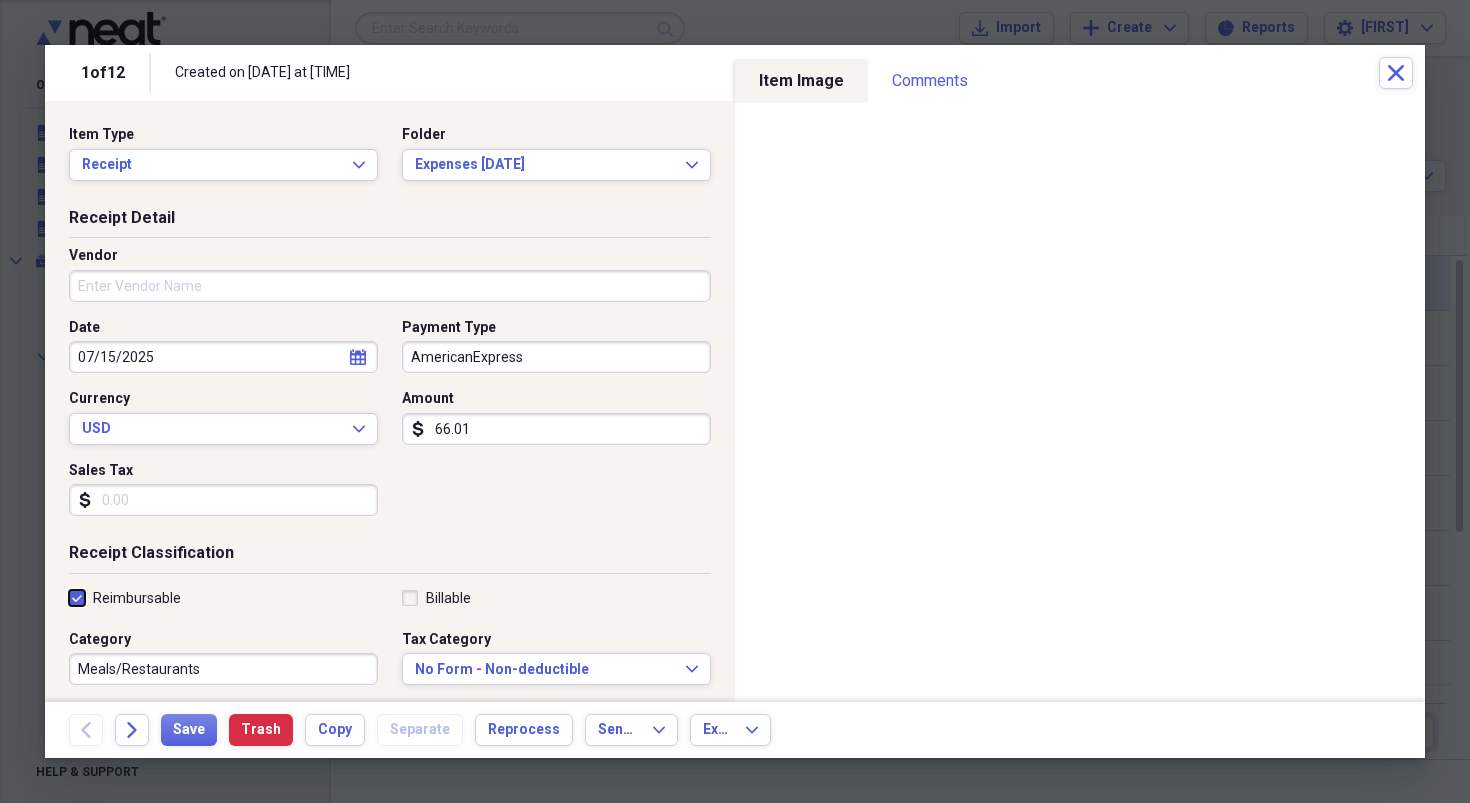 checkbox on "true" 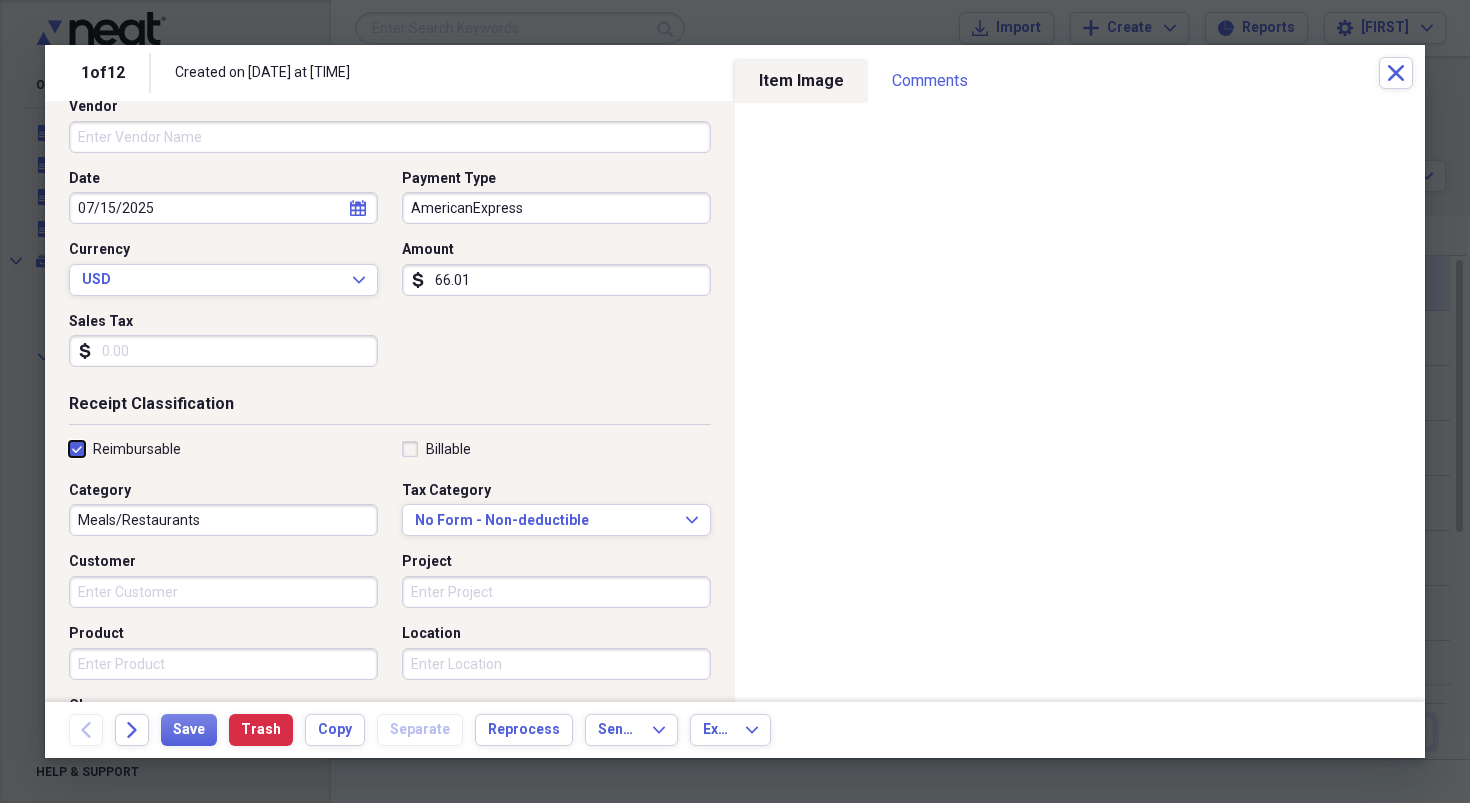 scroll, scrollTop: 166, scrollLeft: 0, axis: vertical 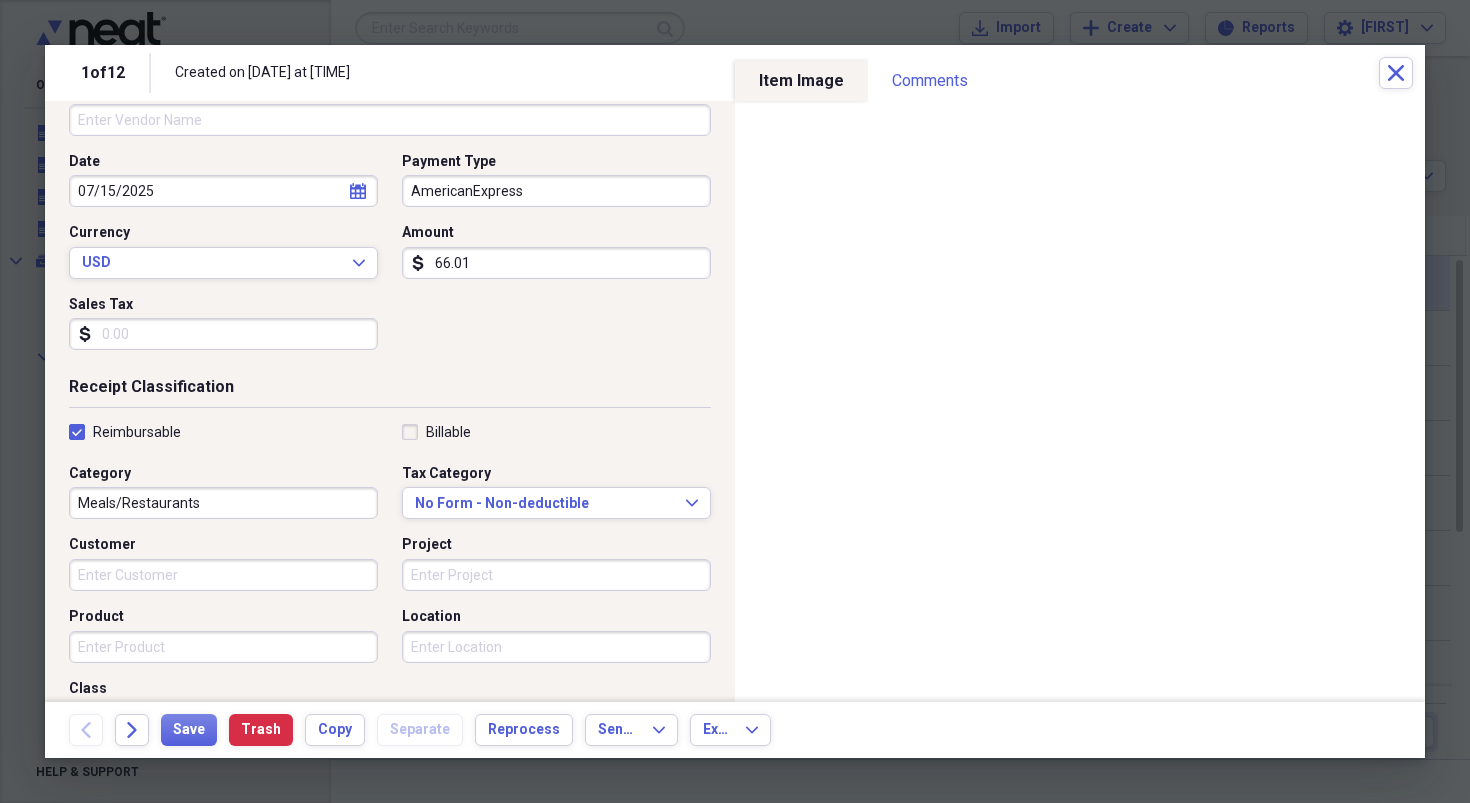 click on "Meals/Restaurants" at bounding box center (223, 503) 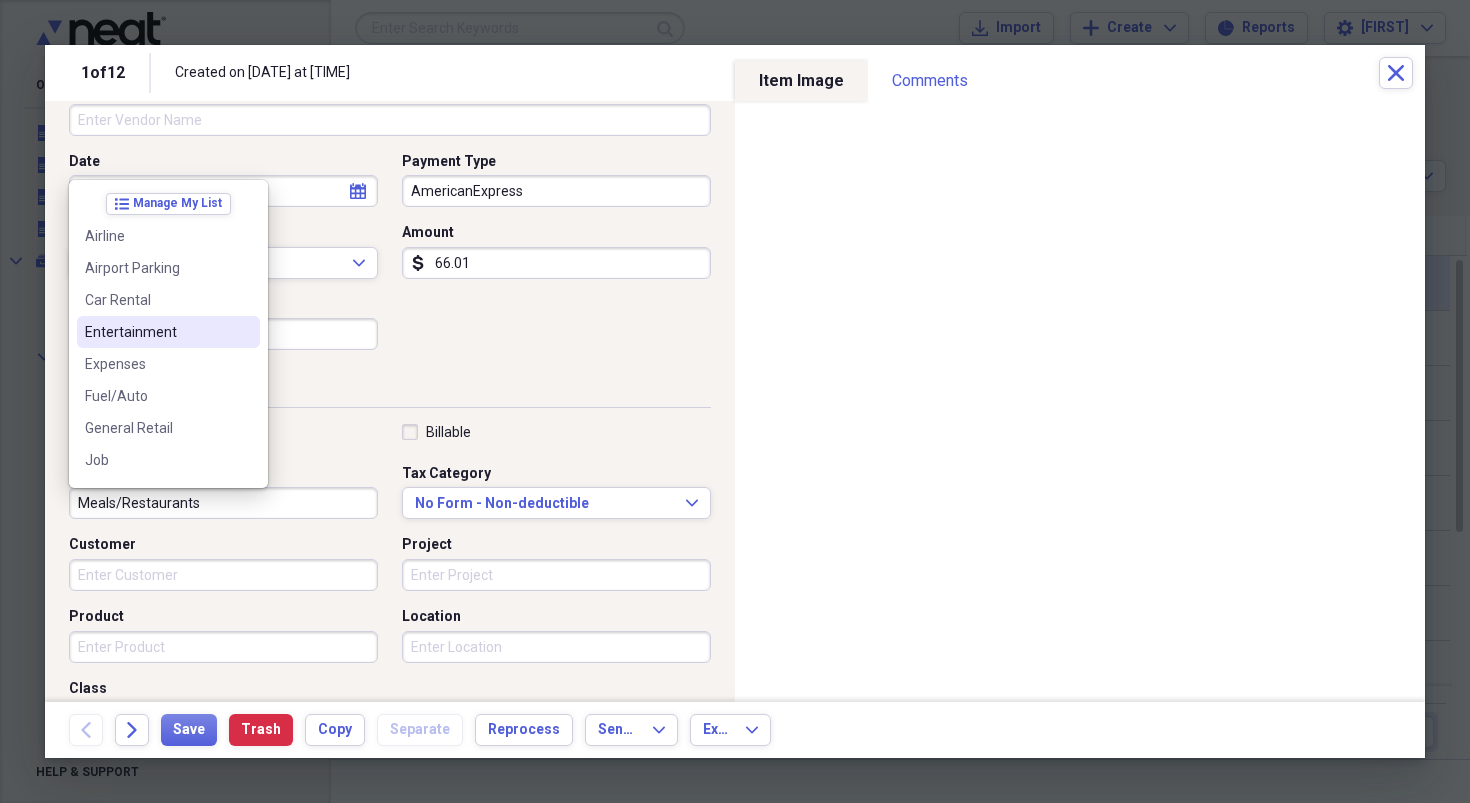 click on "Entertainment" at bounding box center [168, 332] 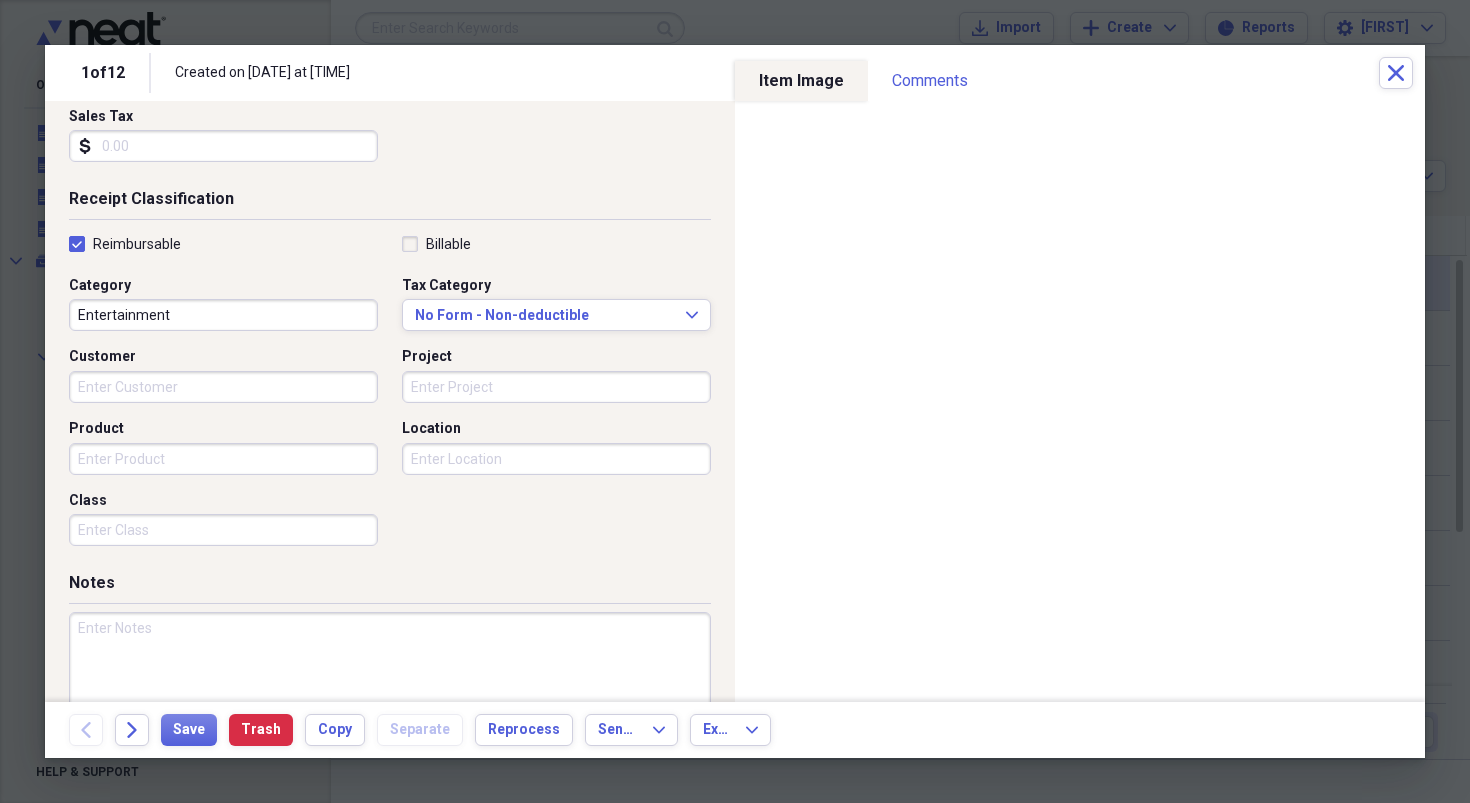 scroll, scrollTop: 419, scrollLeft: 0, axis: vertical 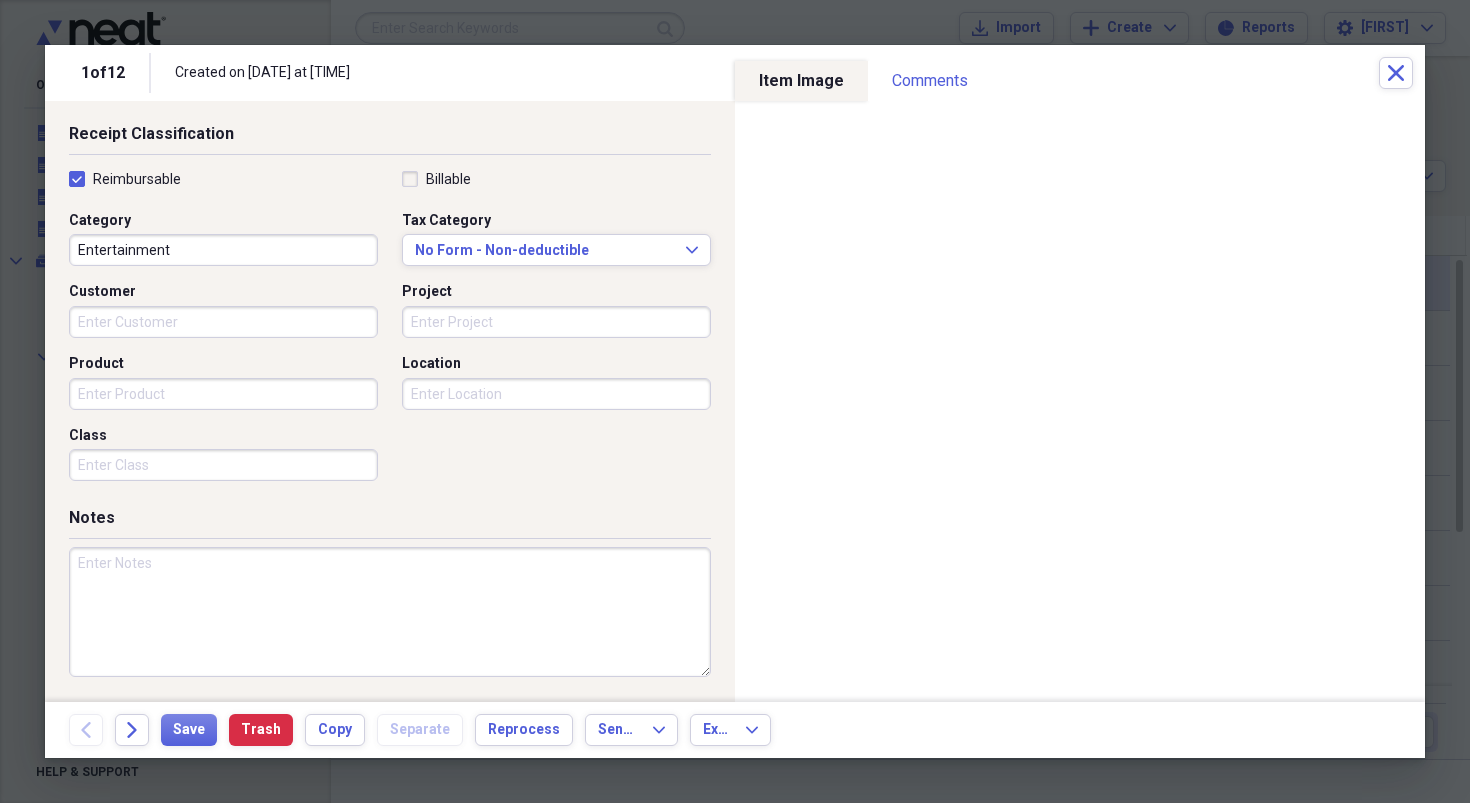 click at bounding box center [390, 612] 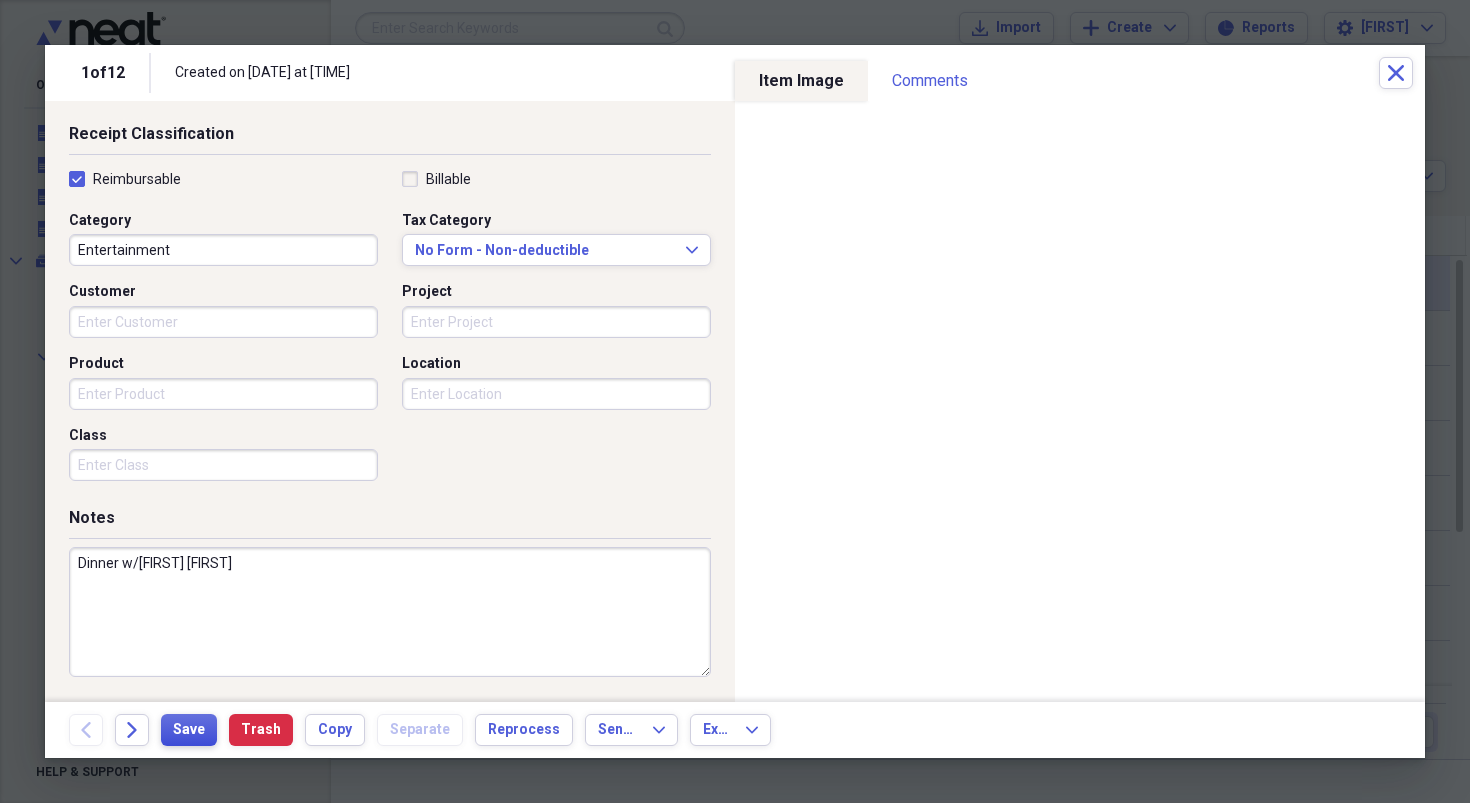 click on "Save" at bounding box center [189, 730] 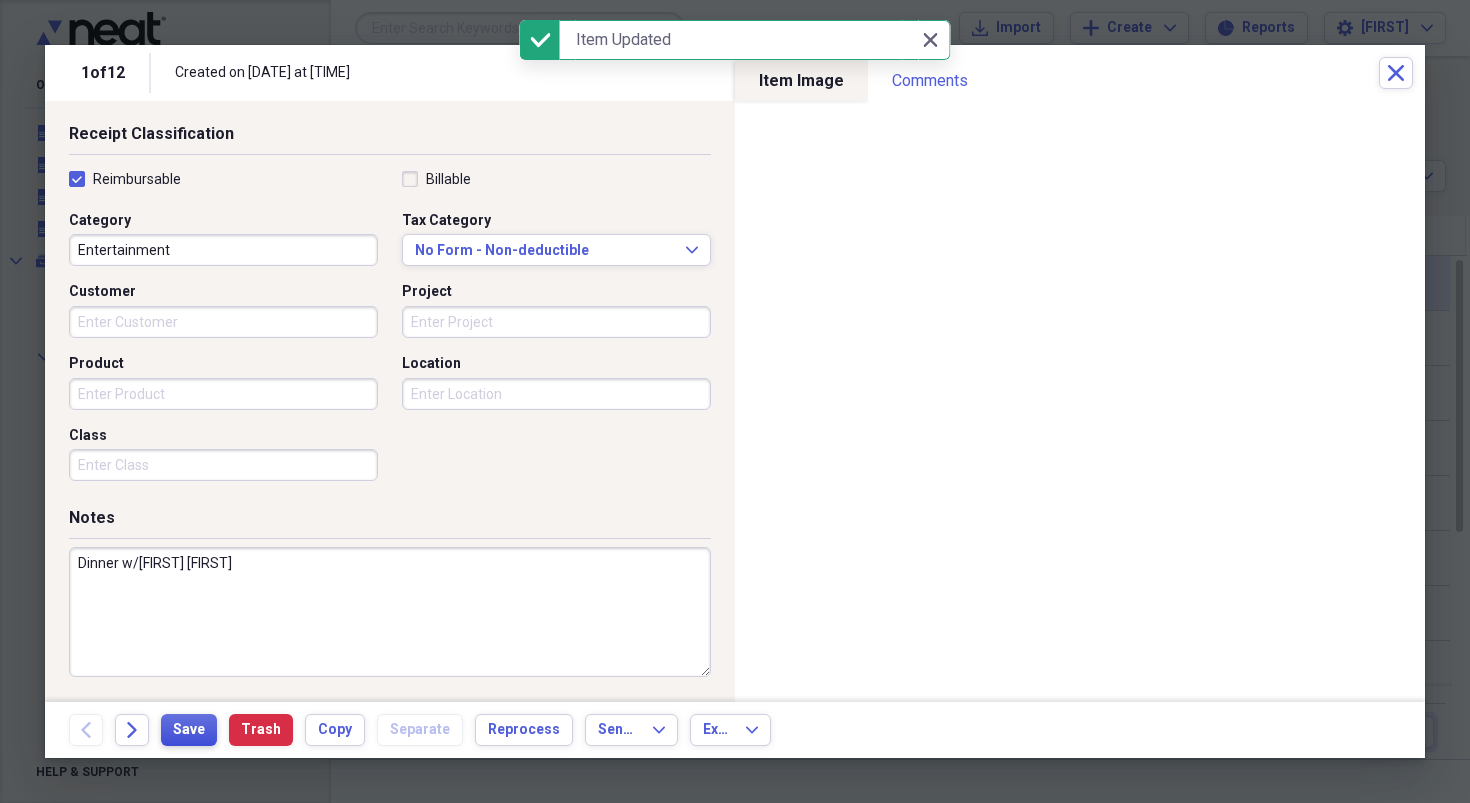 type on "Dinner w/Tony E" 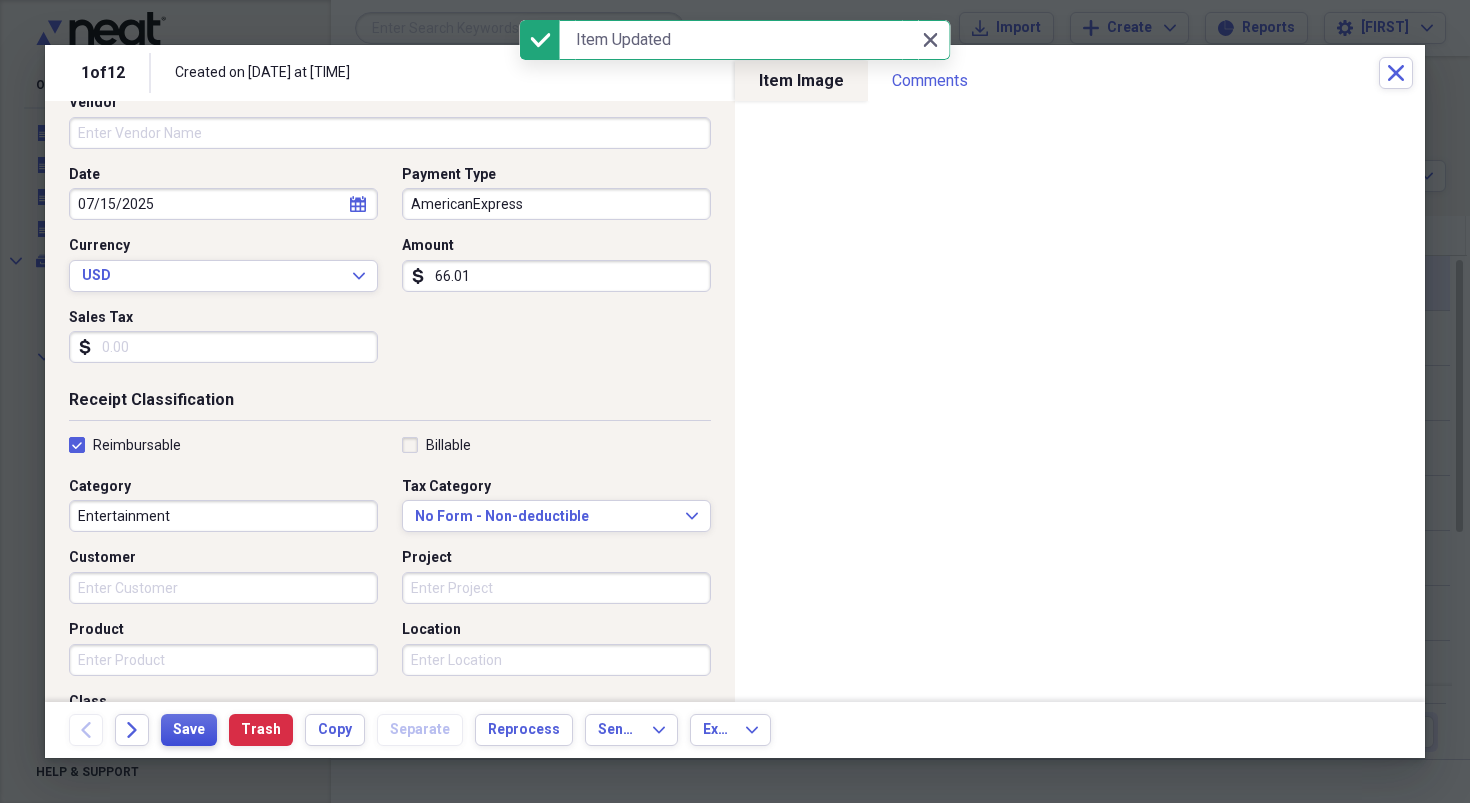 scroll, scrollTop: 0, scrollLeft: 0, axis: both 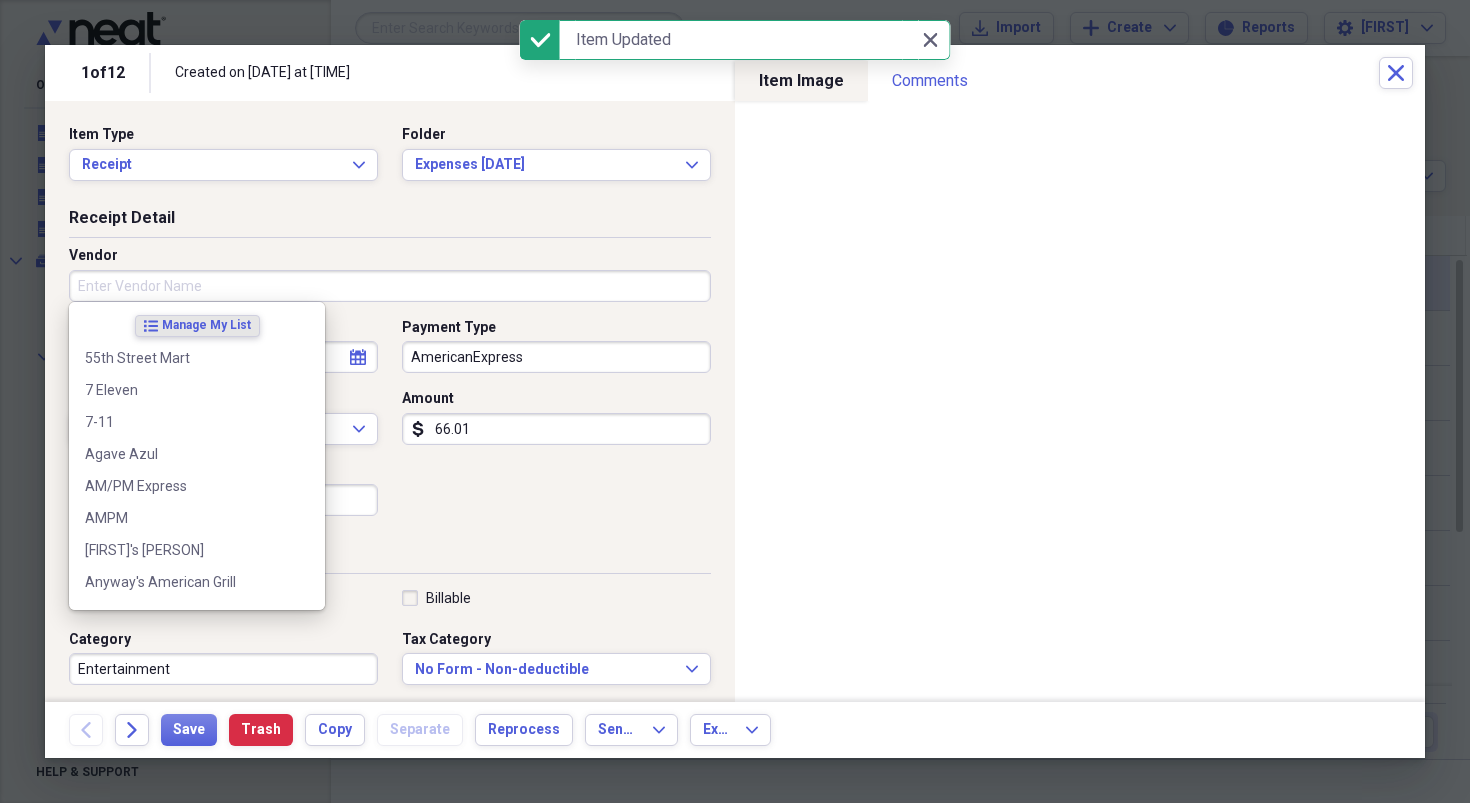 click on "Vendor" at bounding box center [390, 286] 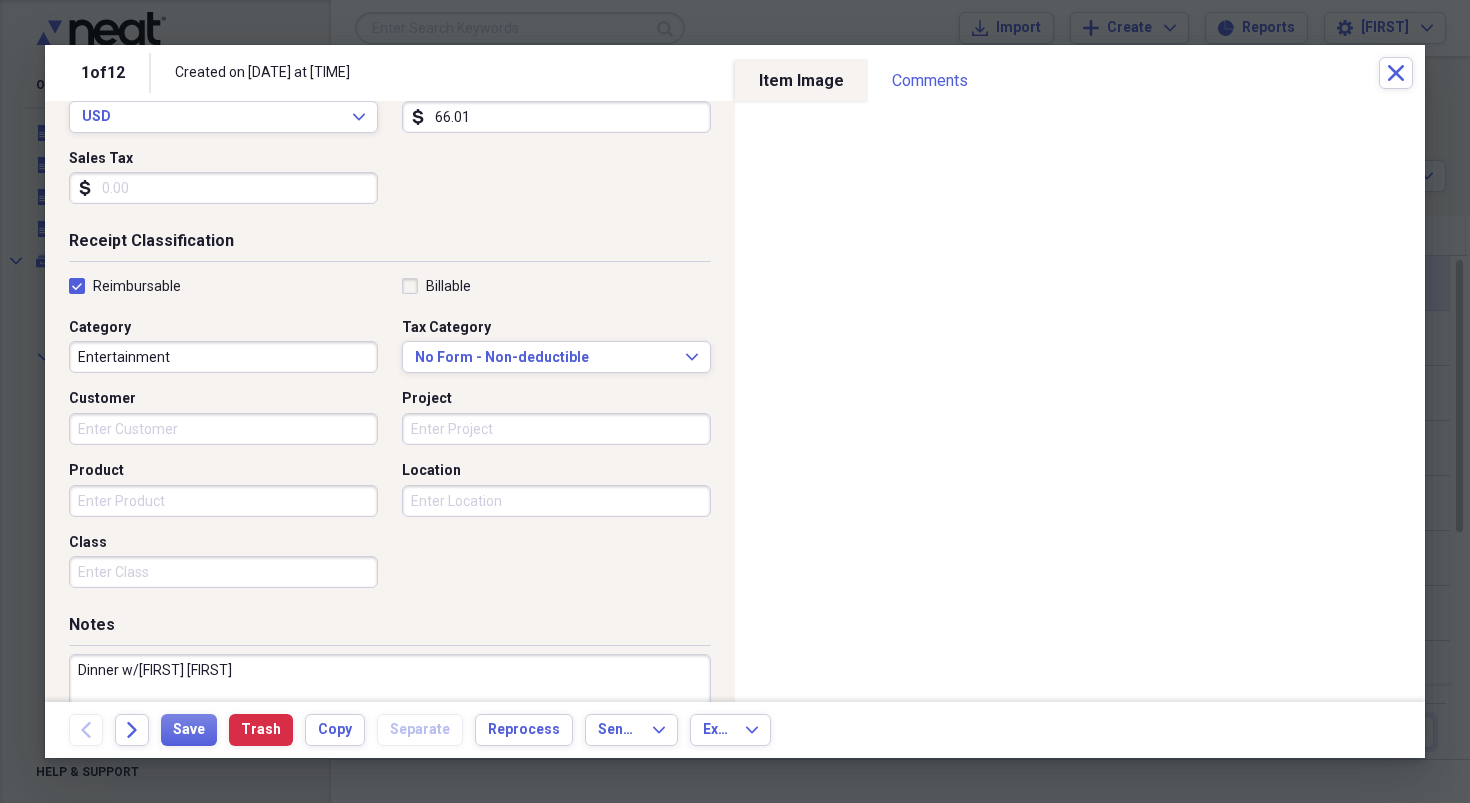 scroll, scrollTop: 338, scrollLeft: 0, axis: vertical 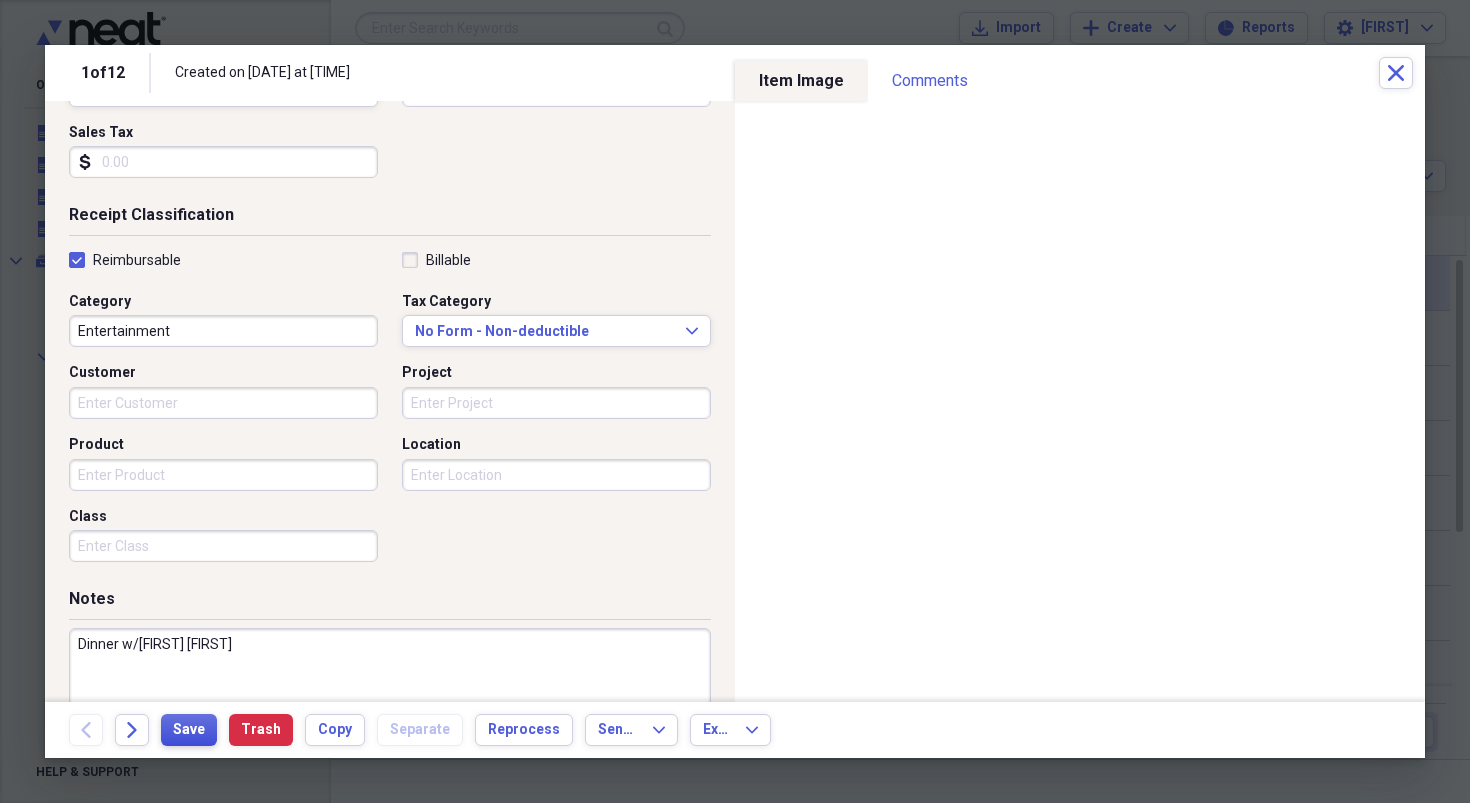 type on "Top Deck" 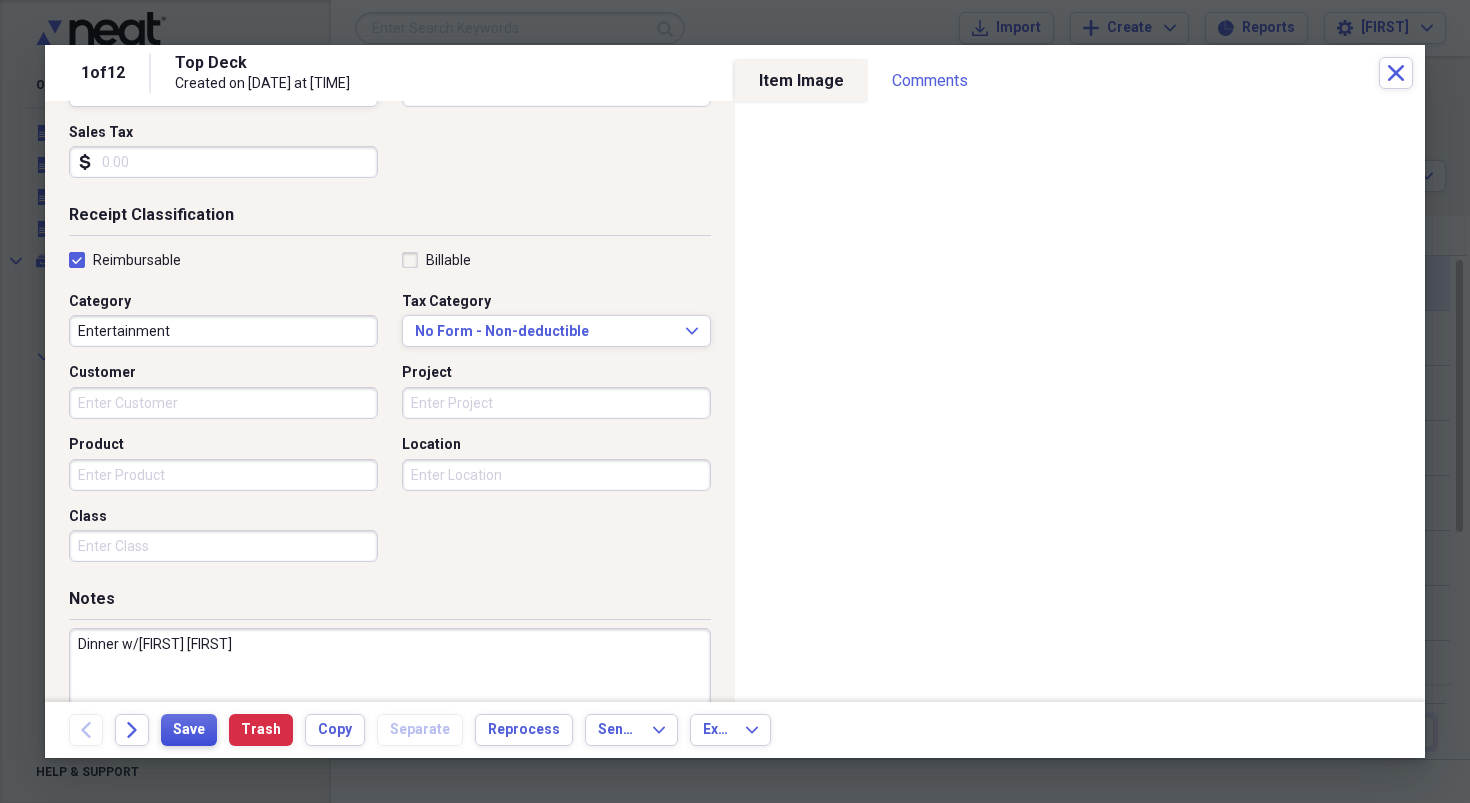 scroll, scrollTop: 0, scrollLeft: 0, axis: both 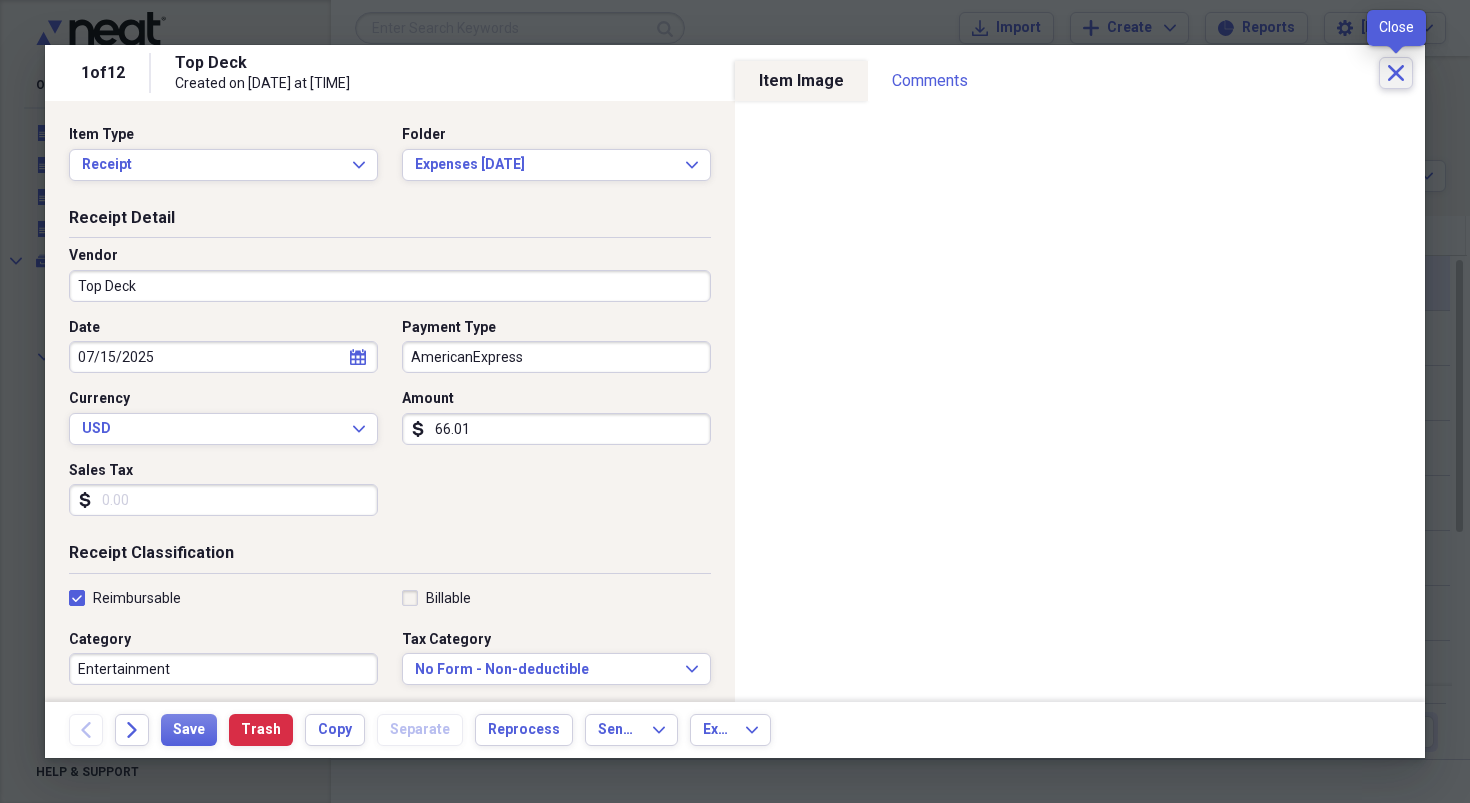 click 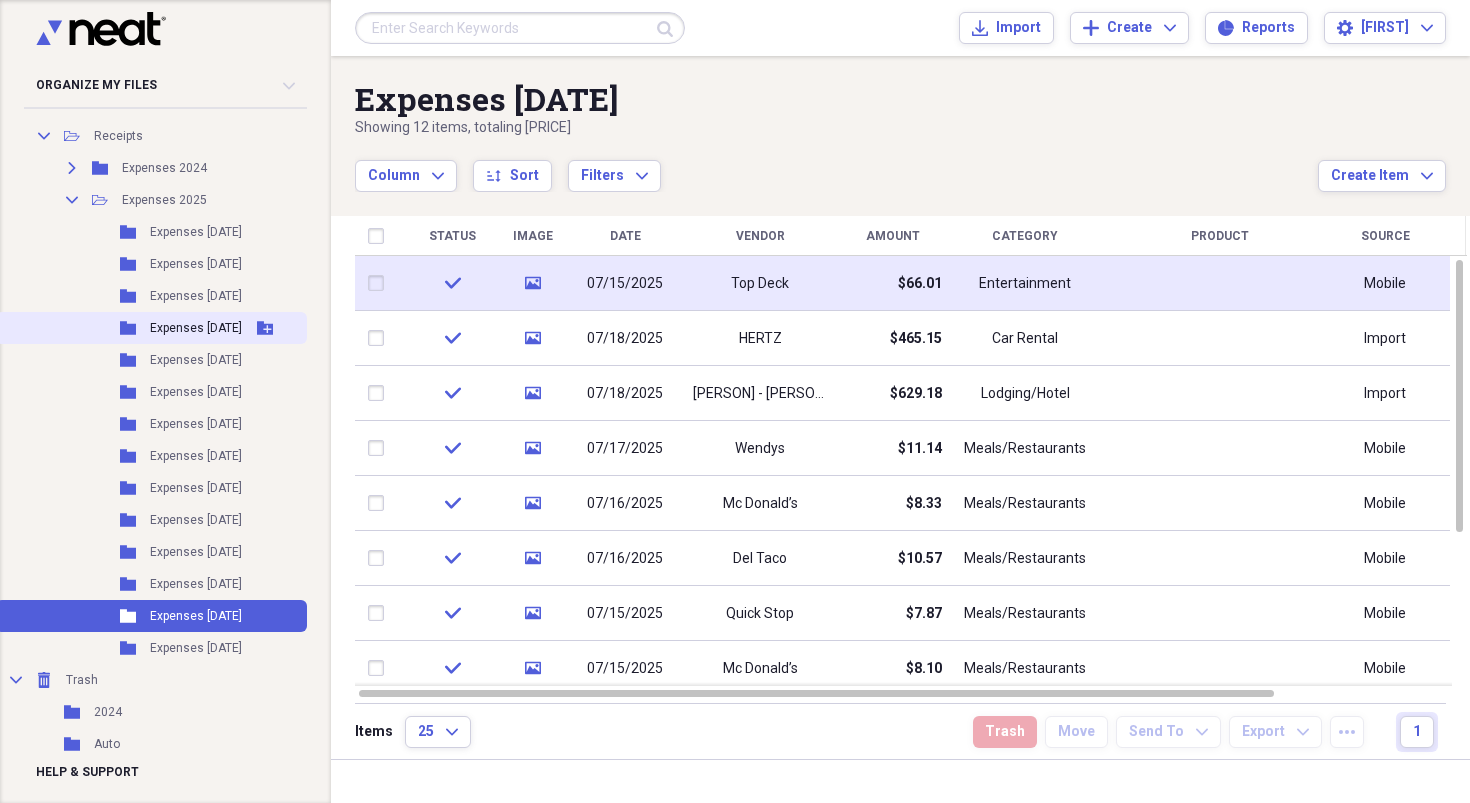 scroll, scrollTop: 384, scrollLeft: 0, axis: vertical 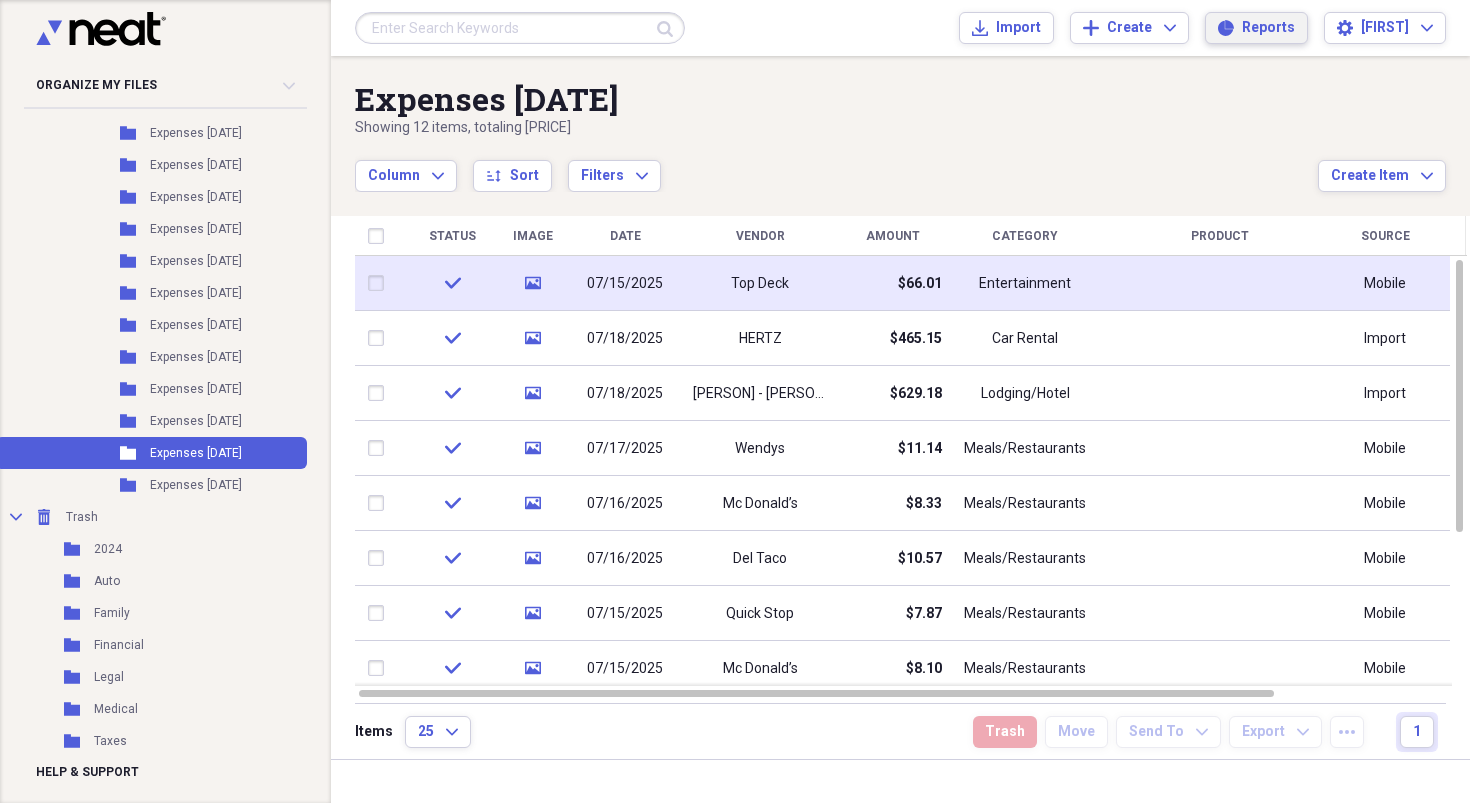 click 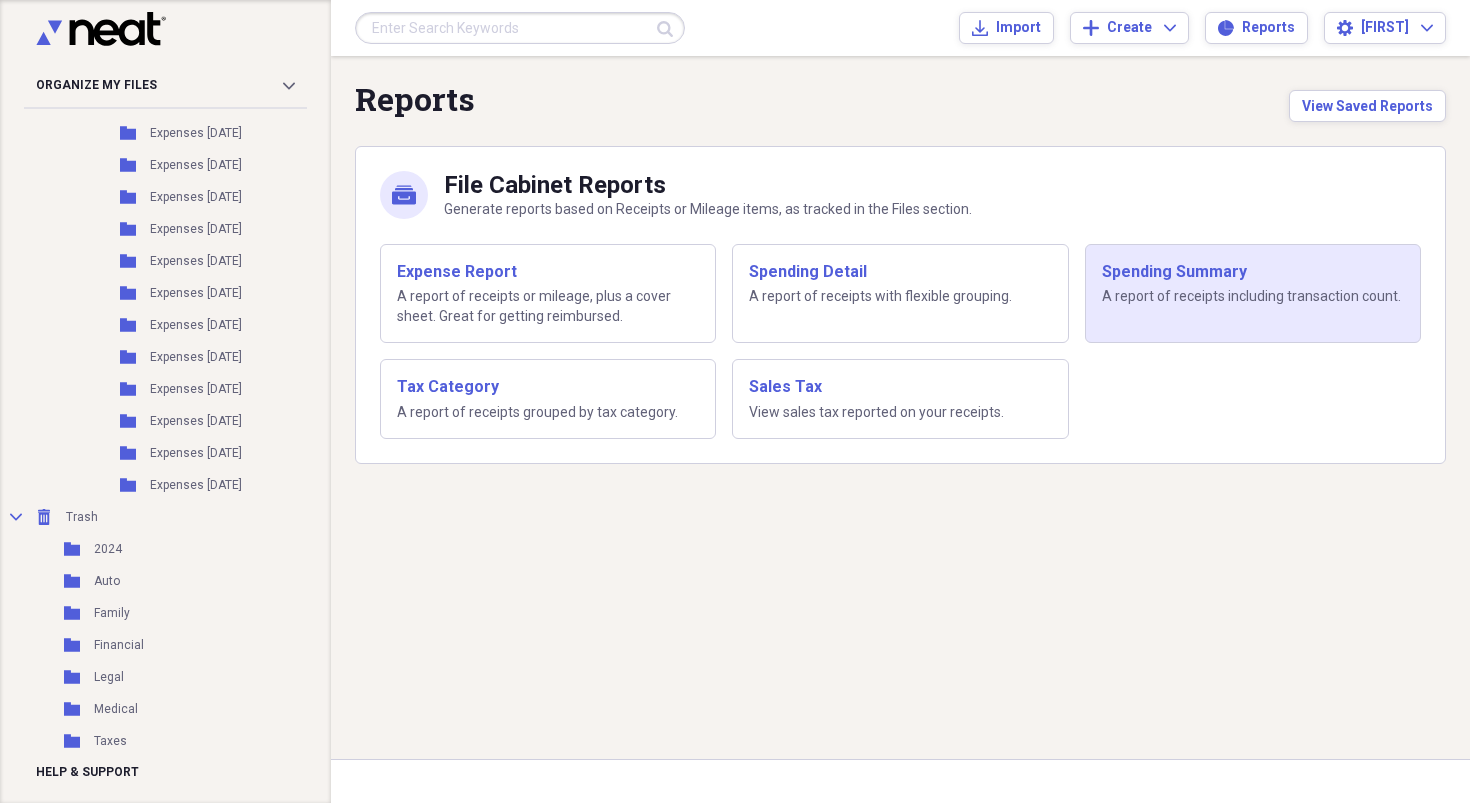 click on "Spending Summary A report of receipts including transaction count." at bounding box center (1253, 284) 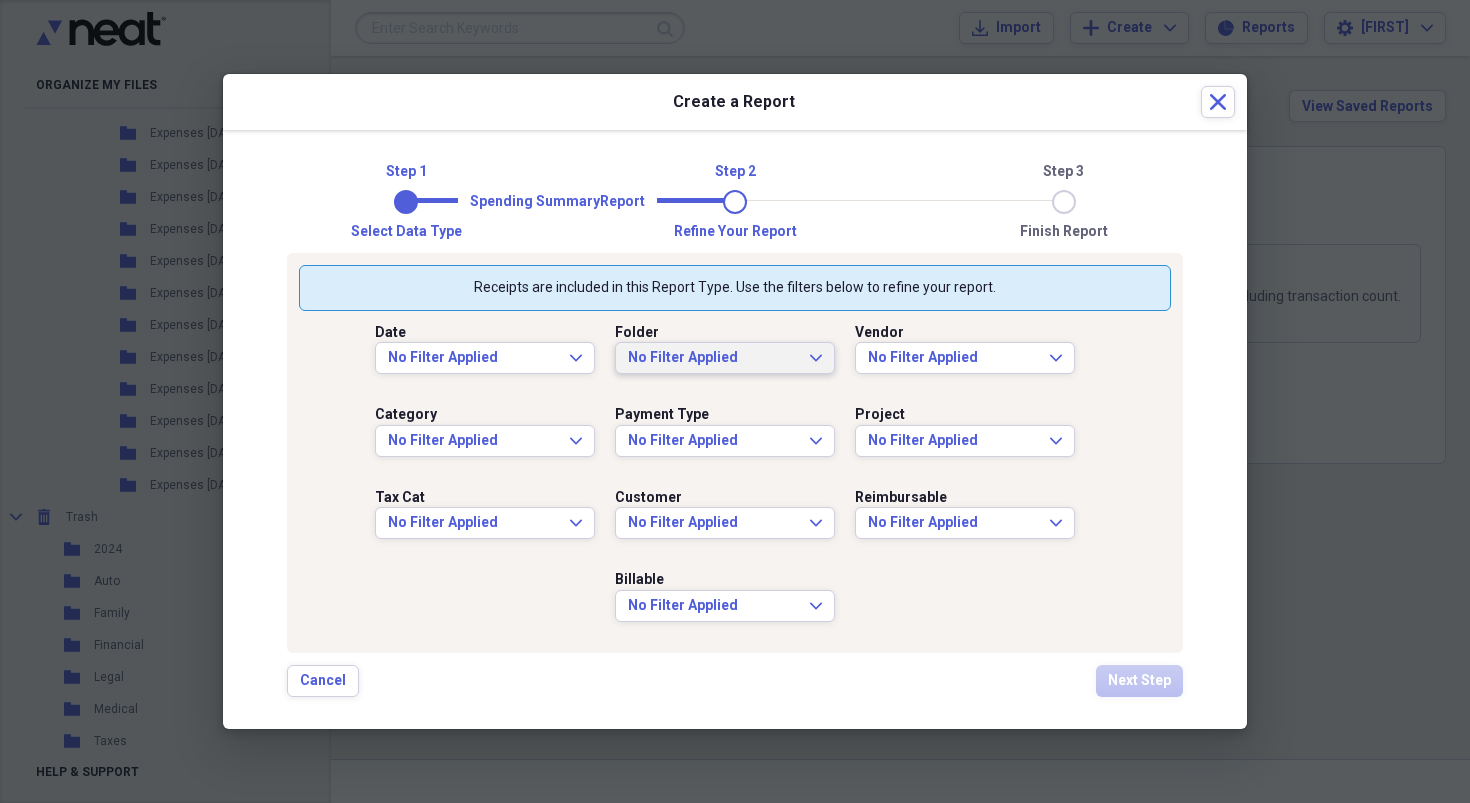 click on "No Filter Applied" at bounding box center (713, 358) 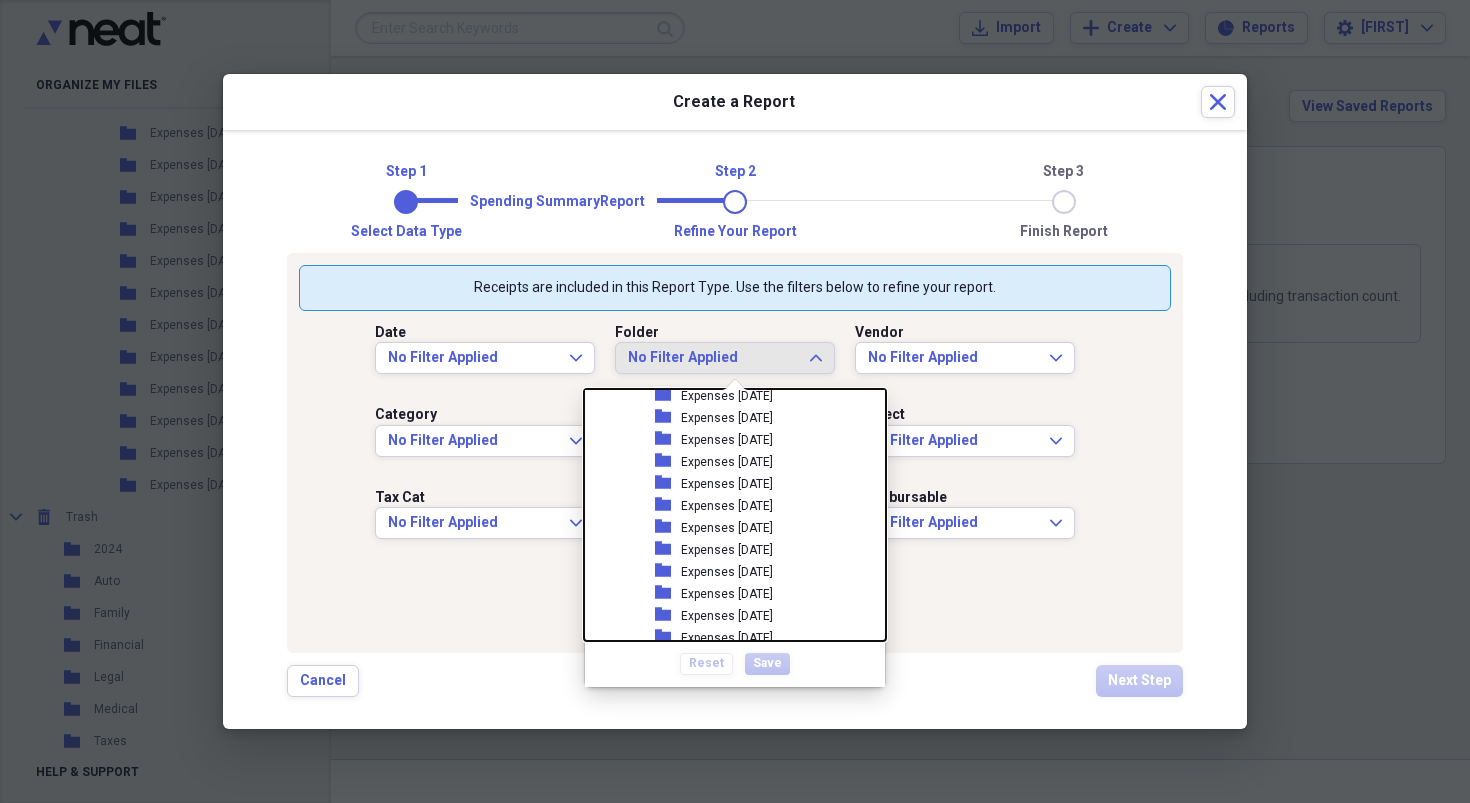 scroll, scrollTop: 220, scrollLeft: 0, axis: vertical 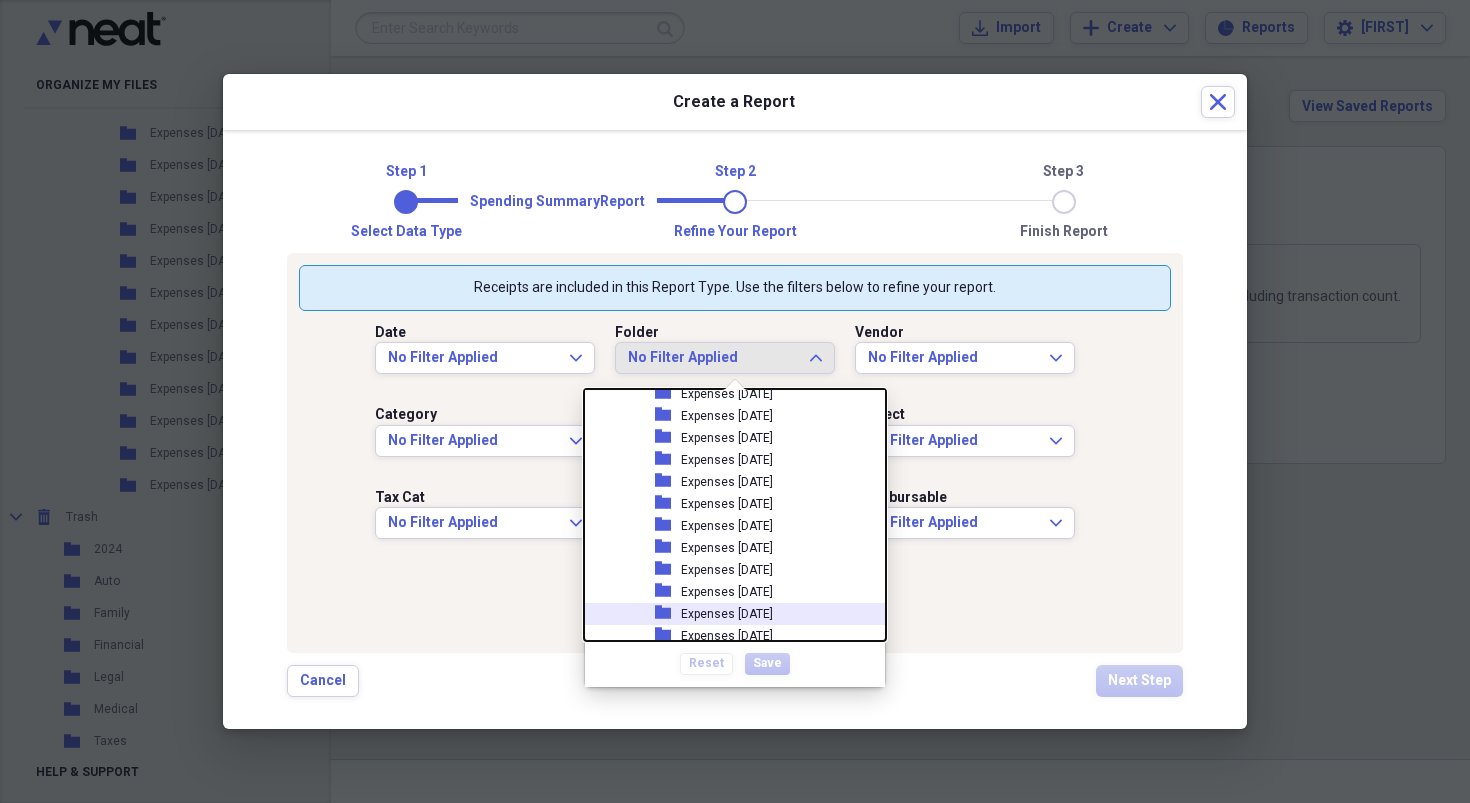 click on "Expenses [DATE]" at bounding box center [727, 614] 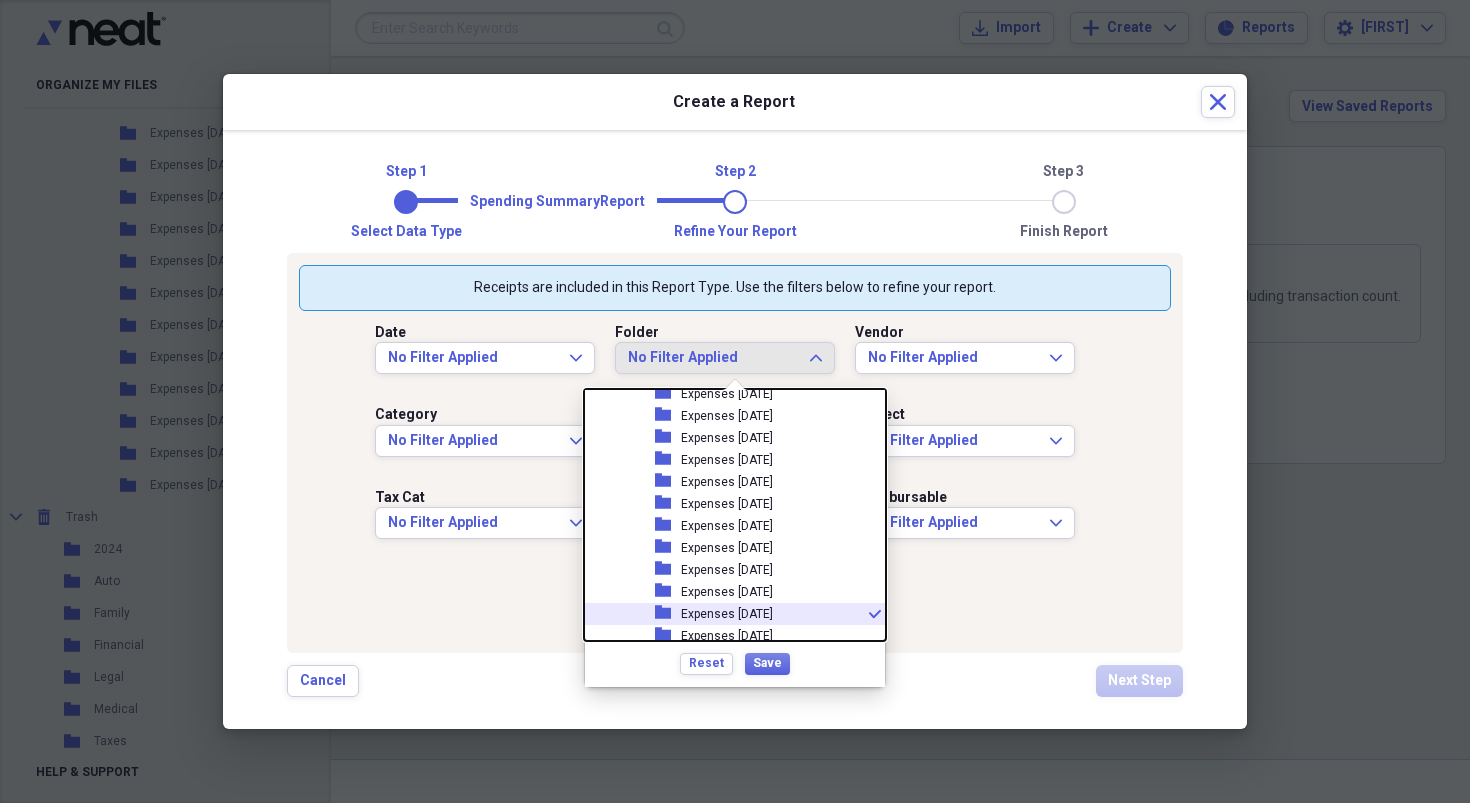 click on "folder Expenses 7-19-25   check" at bounding box center (727, 614) 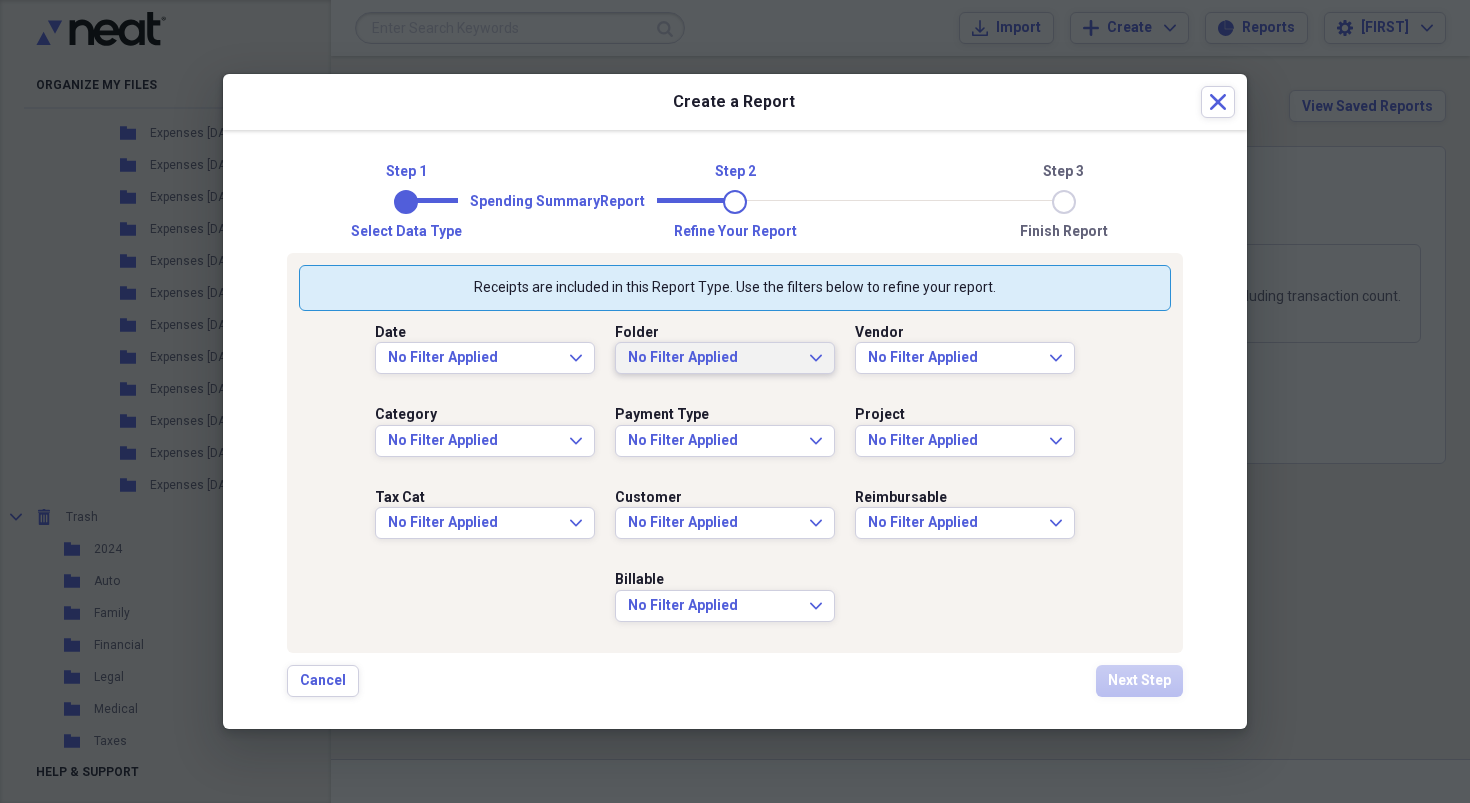 click at bounding box center (735, 401) 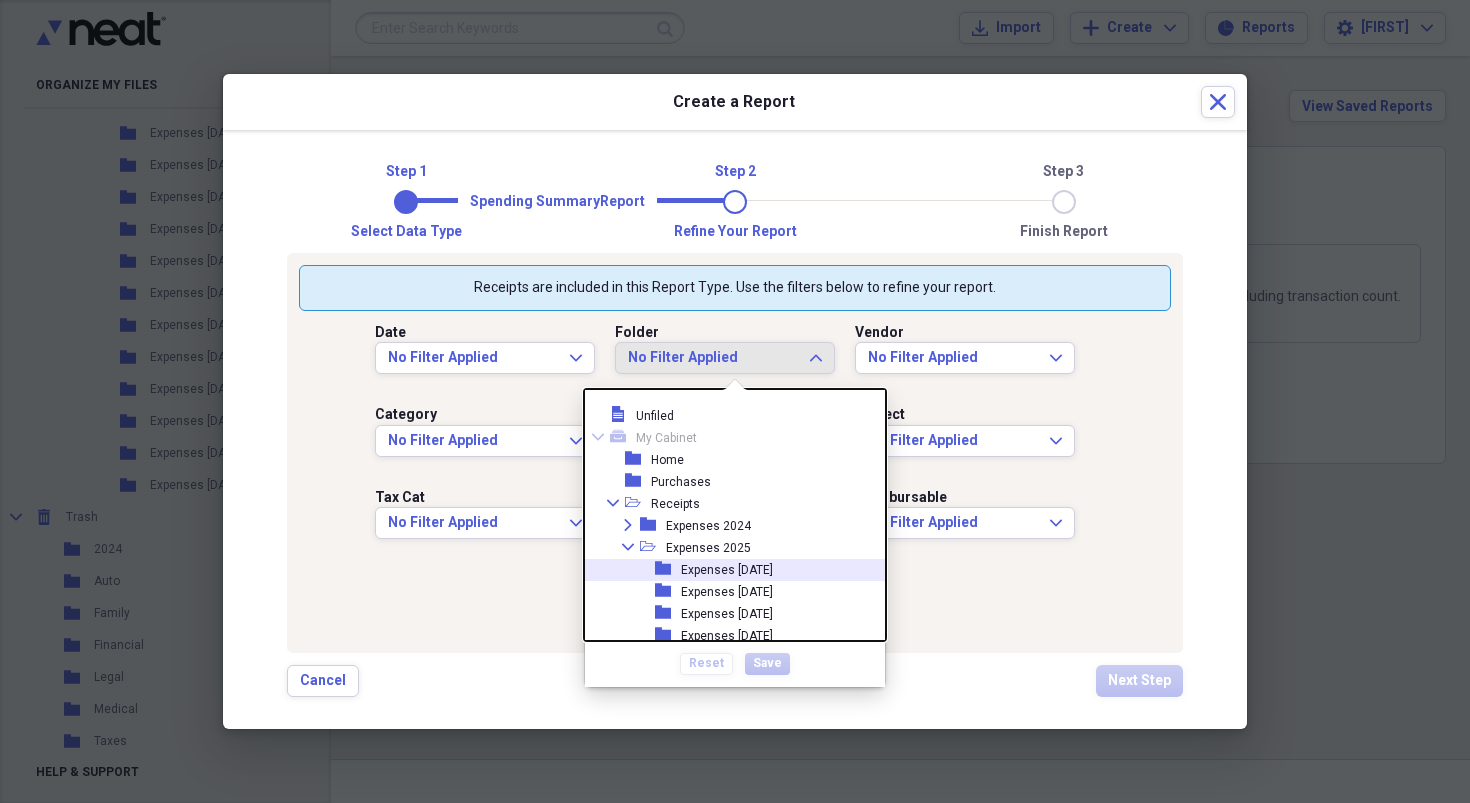 scroll, scrollTop: 227, scrollLeft: 0, axis: vertical 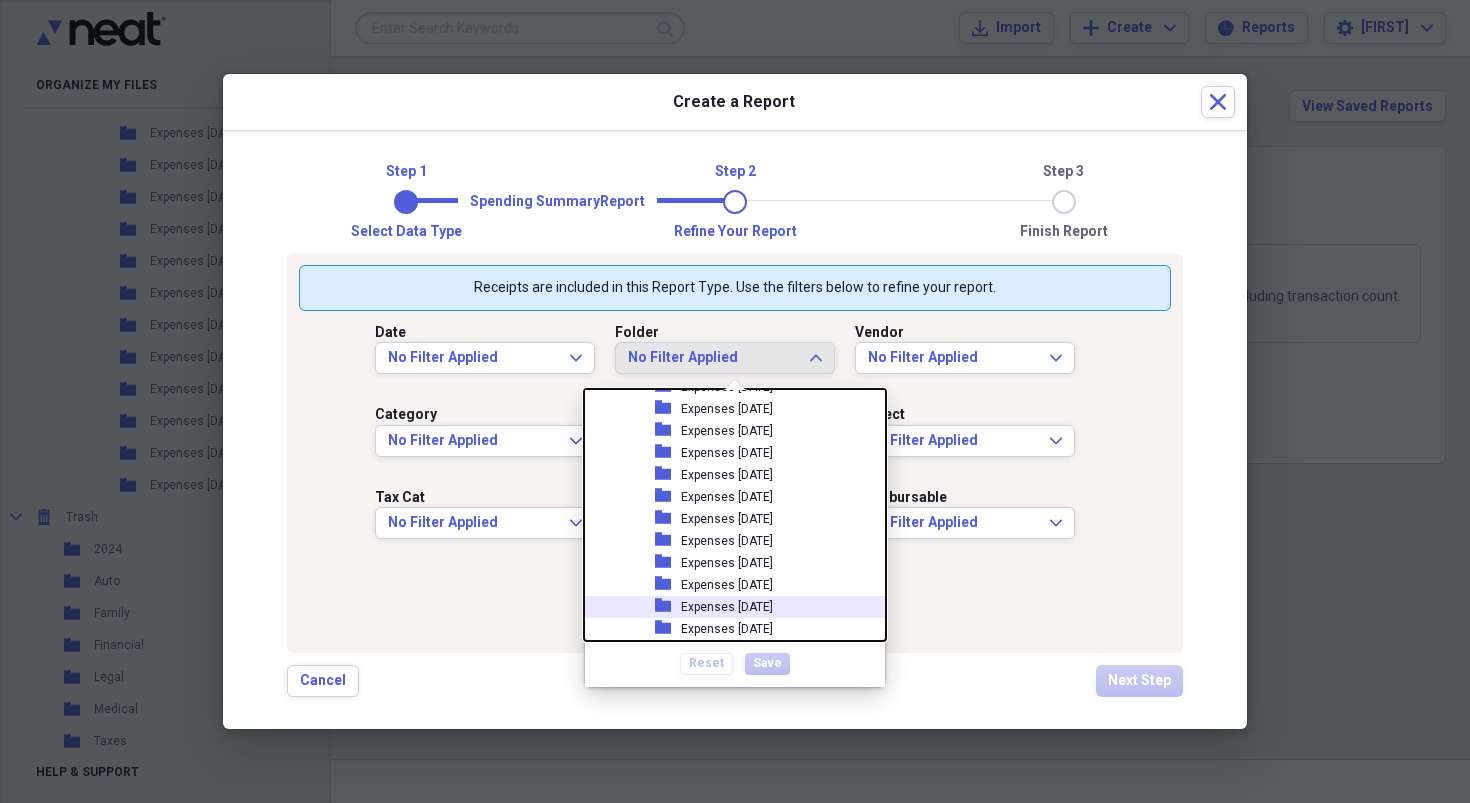 click on "Expenses [DATE]" at bounding box center [727, 607] 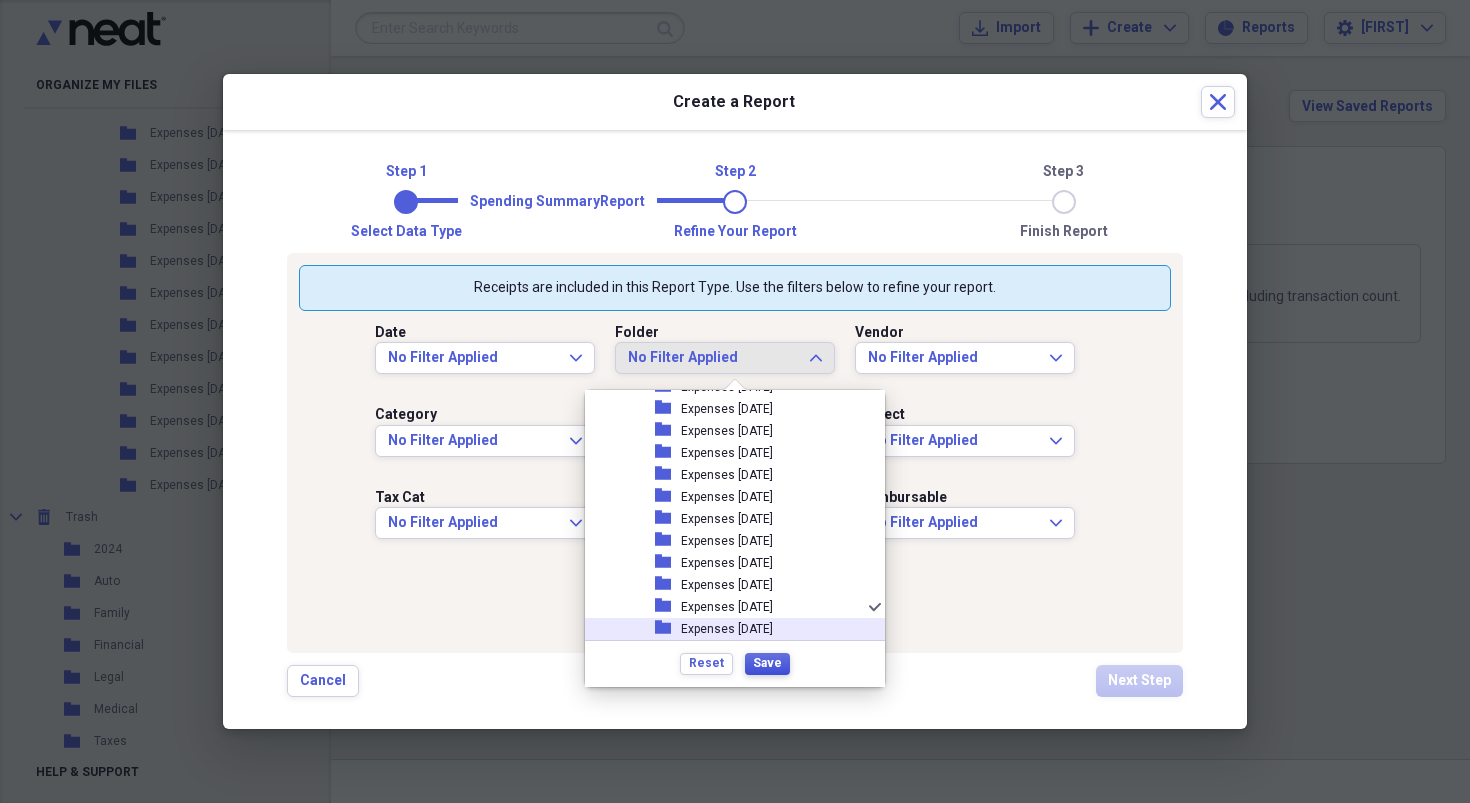 click on "Save" at bounding box center [767, 663] 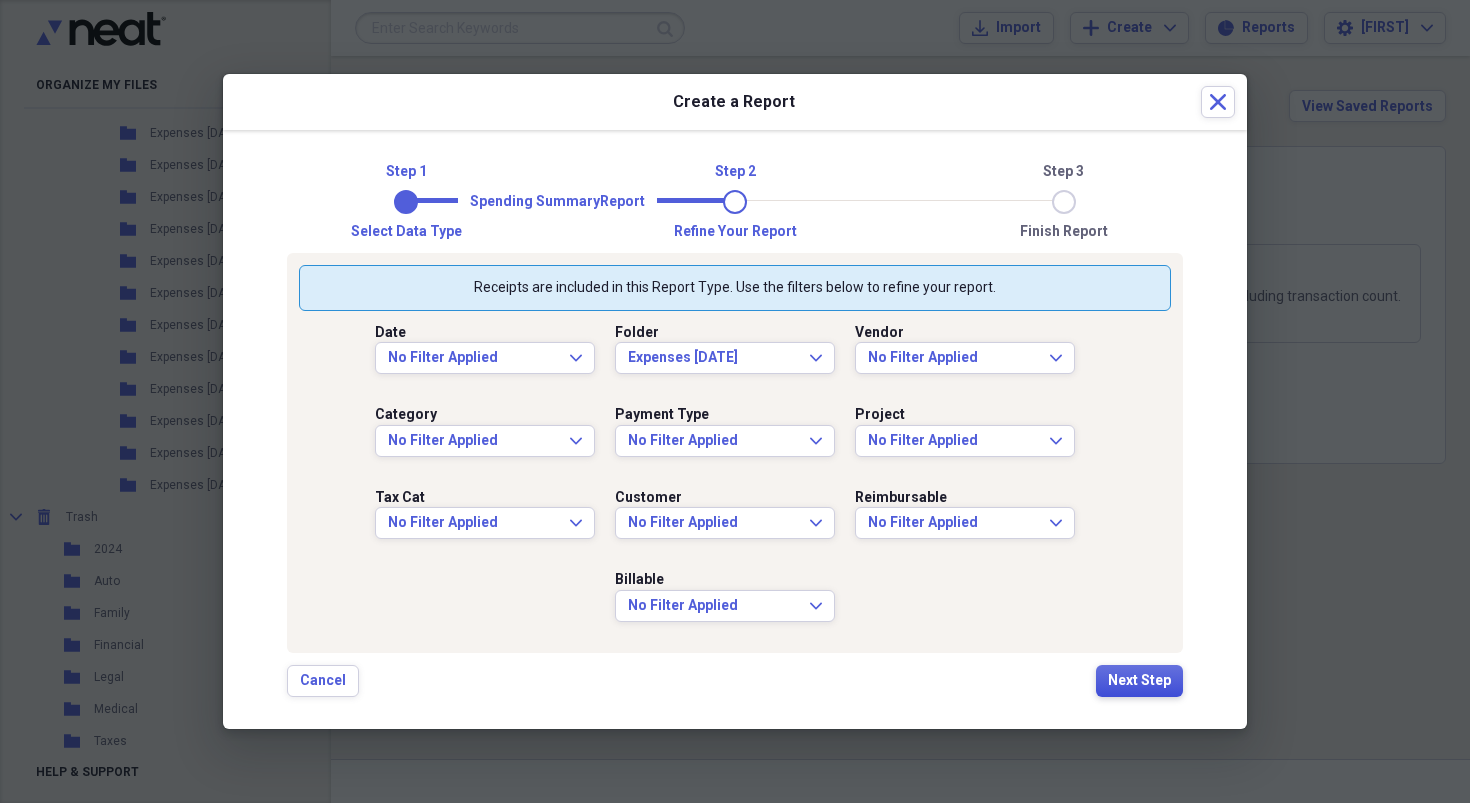 click on "Next Step" at bounding box center (1139, 681) 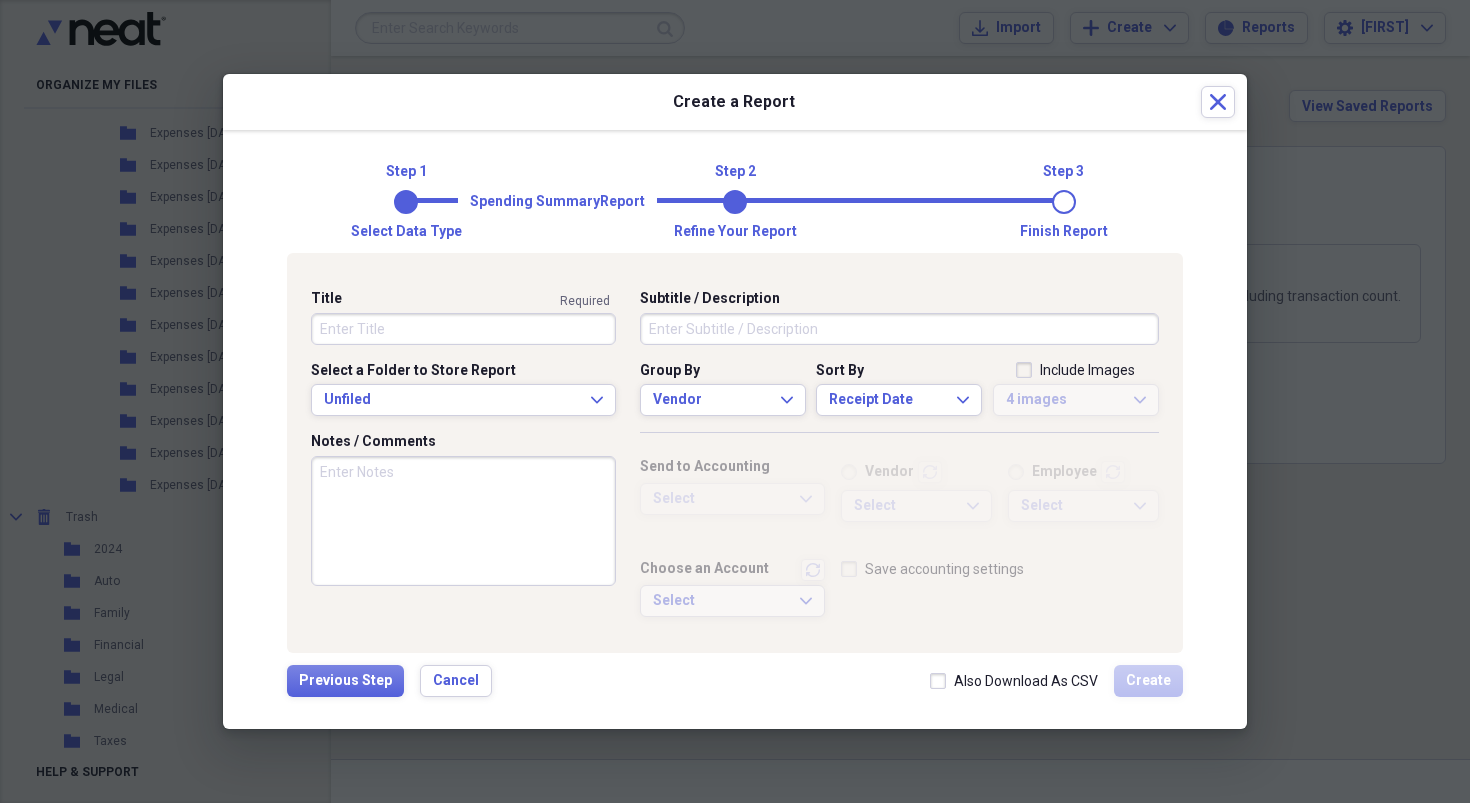 click on "Title" at bounding box center [463, 329] 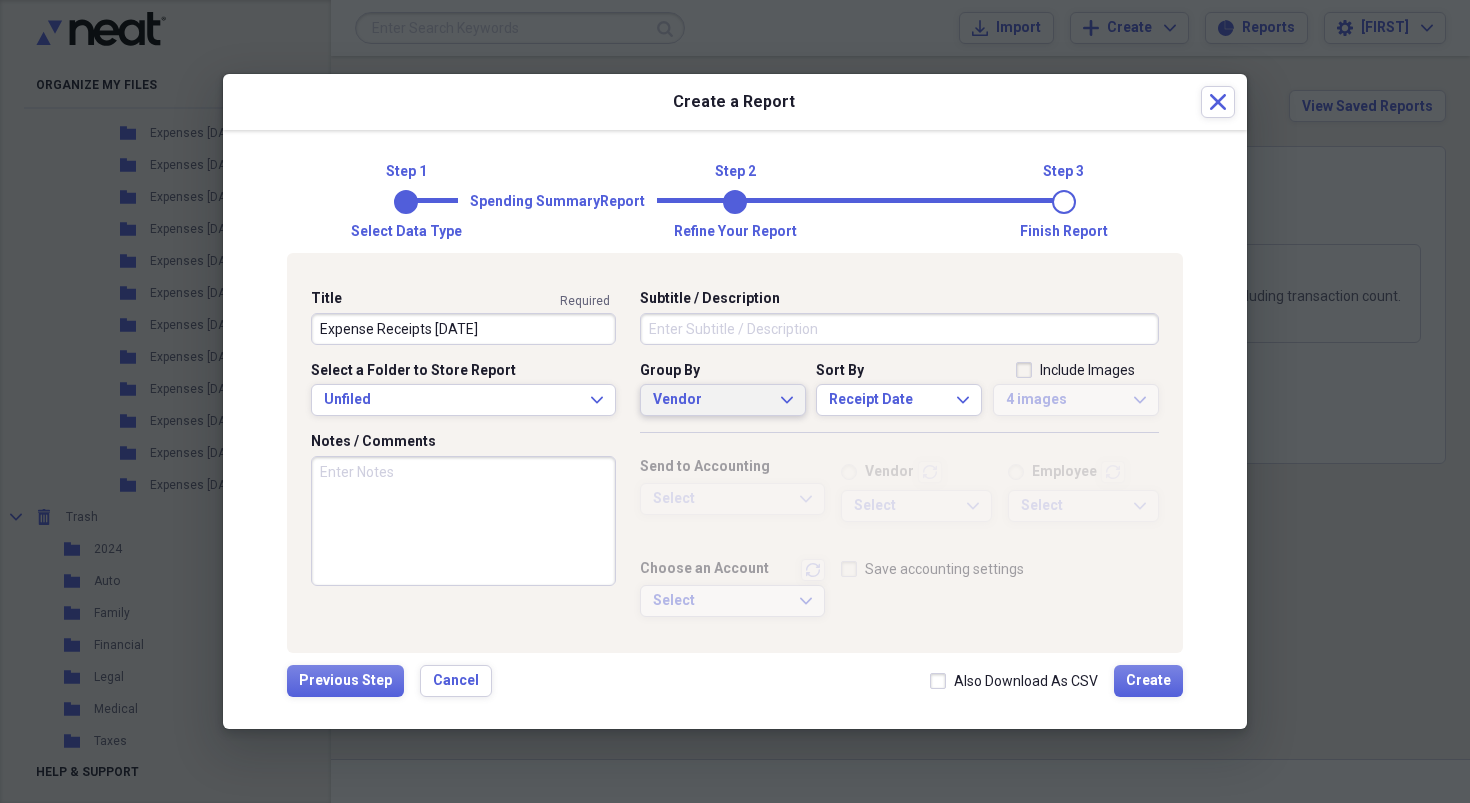 type on "Expense Receipts 7-19-25" 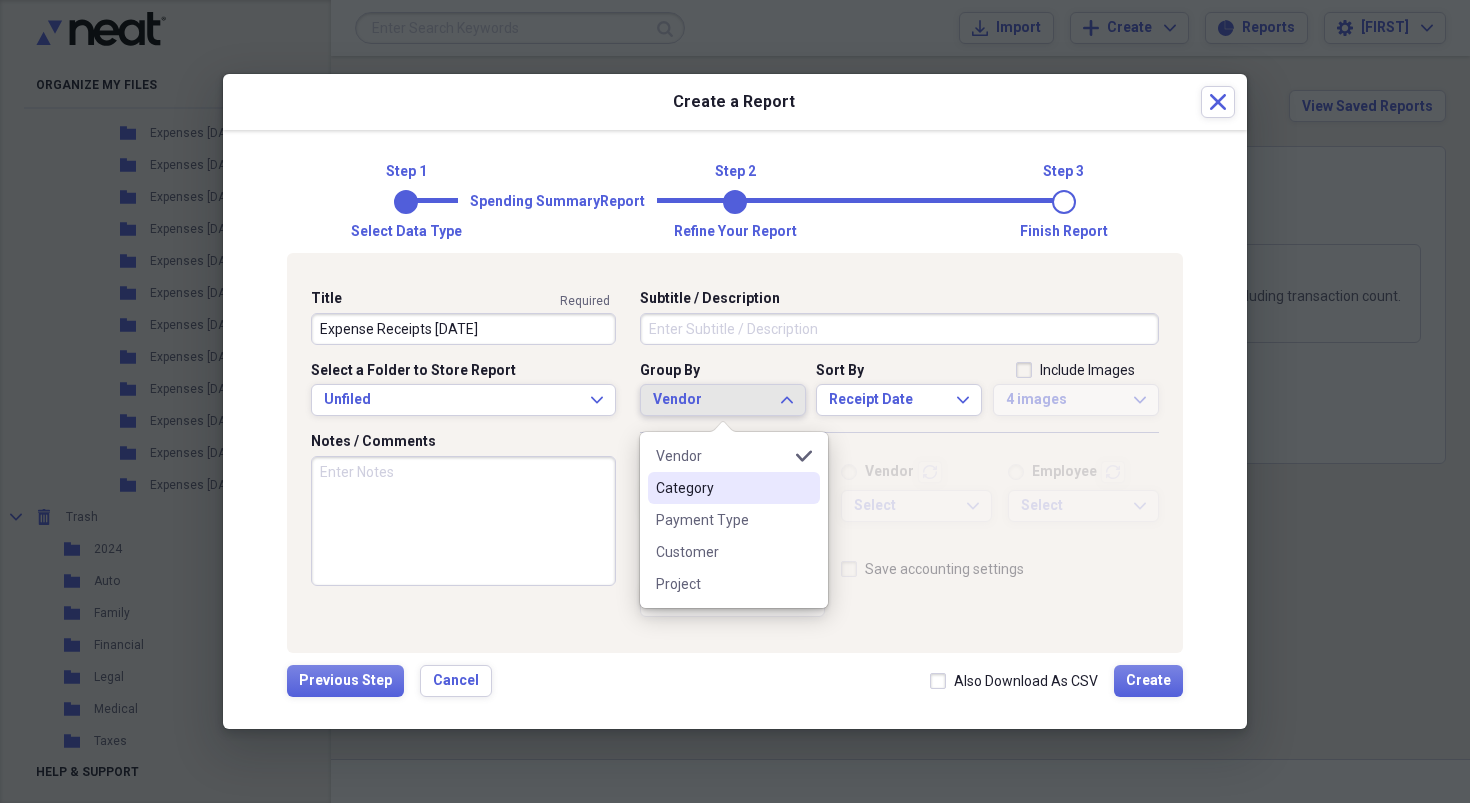 click on "Category" at bounding box center (722, 488) 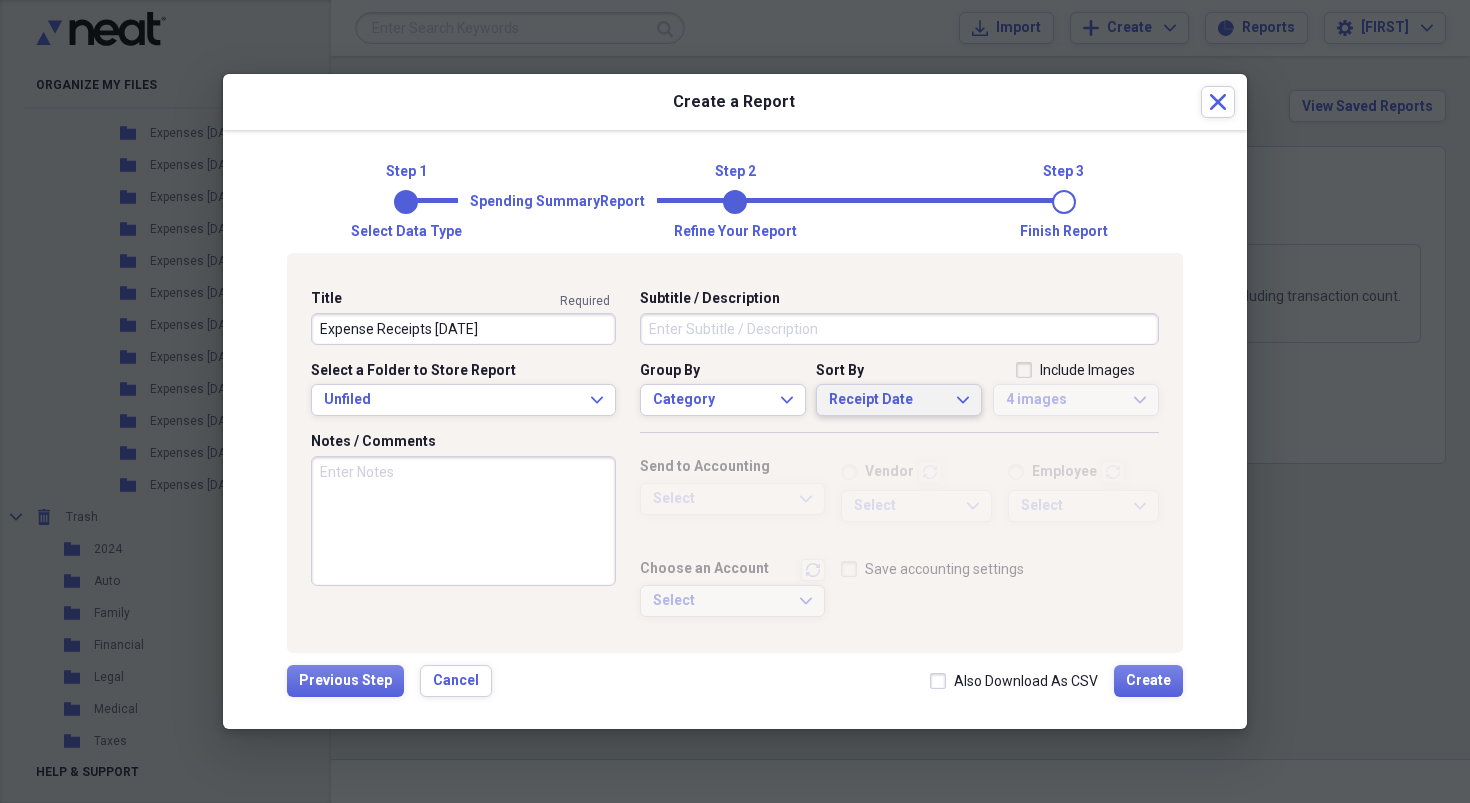 click on "Receipt Date" at bounding box center (887, 400) 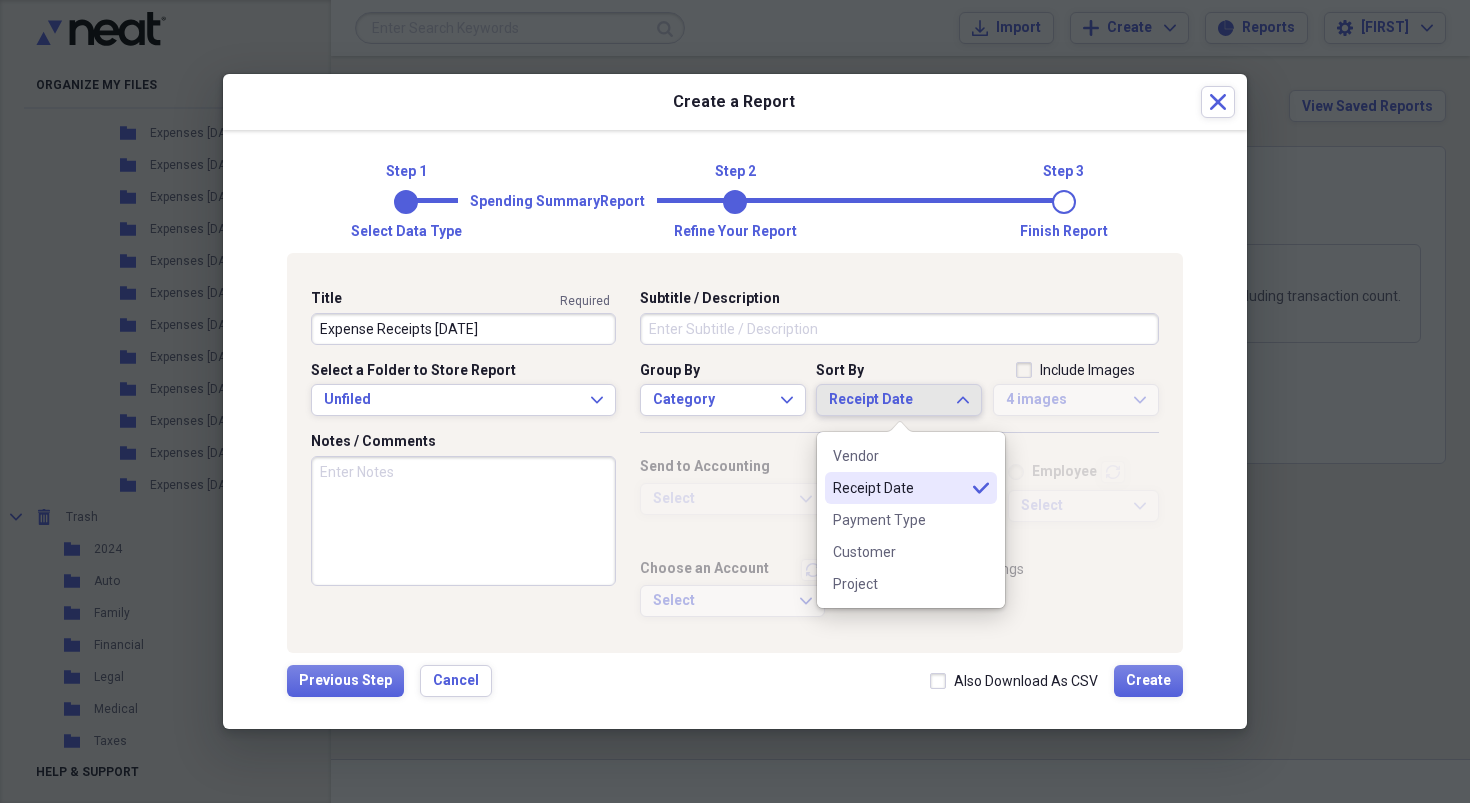 click on "Receipt Date" at bounding box center (887, 400) 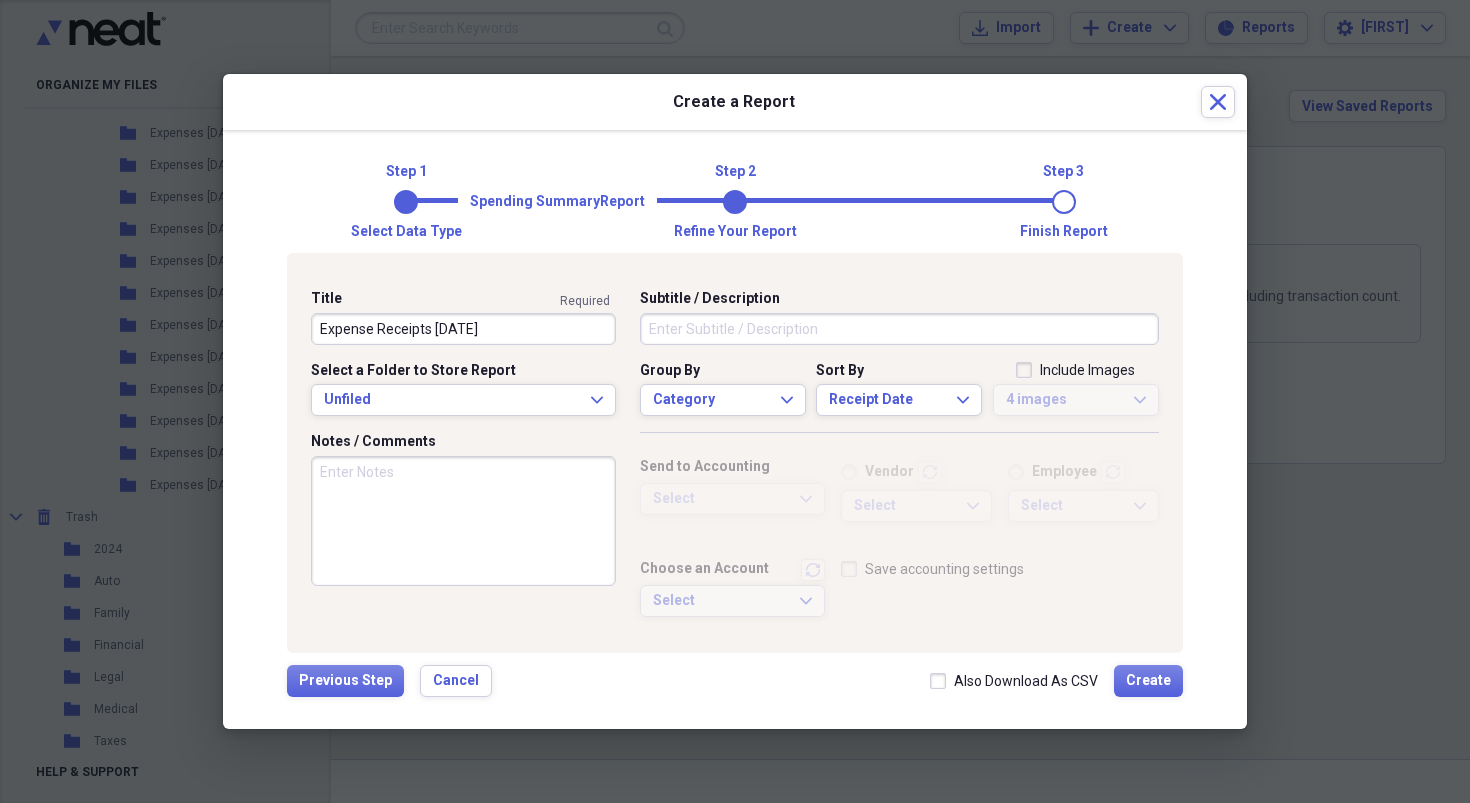 click on "Include Images" at bounding box center (1075, 370) 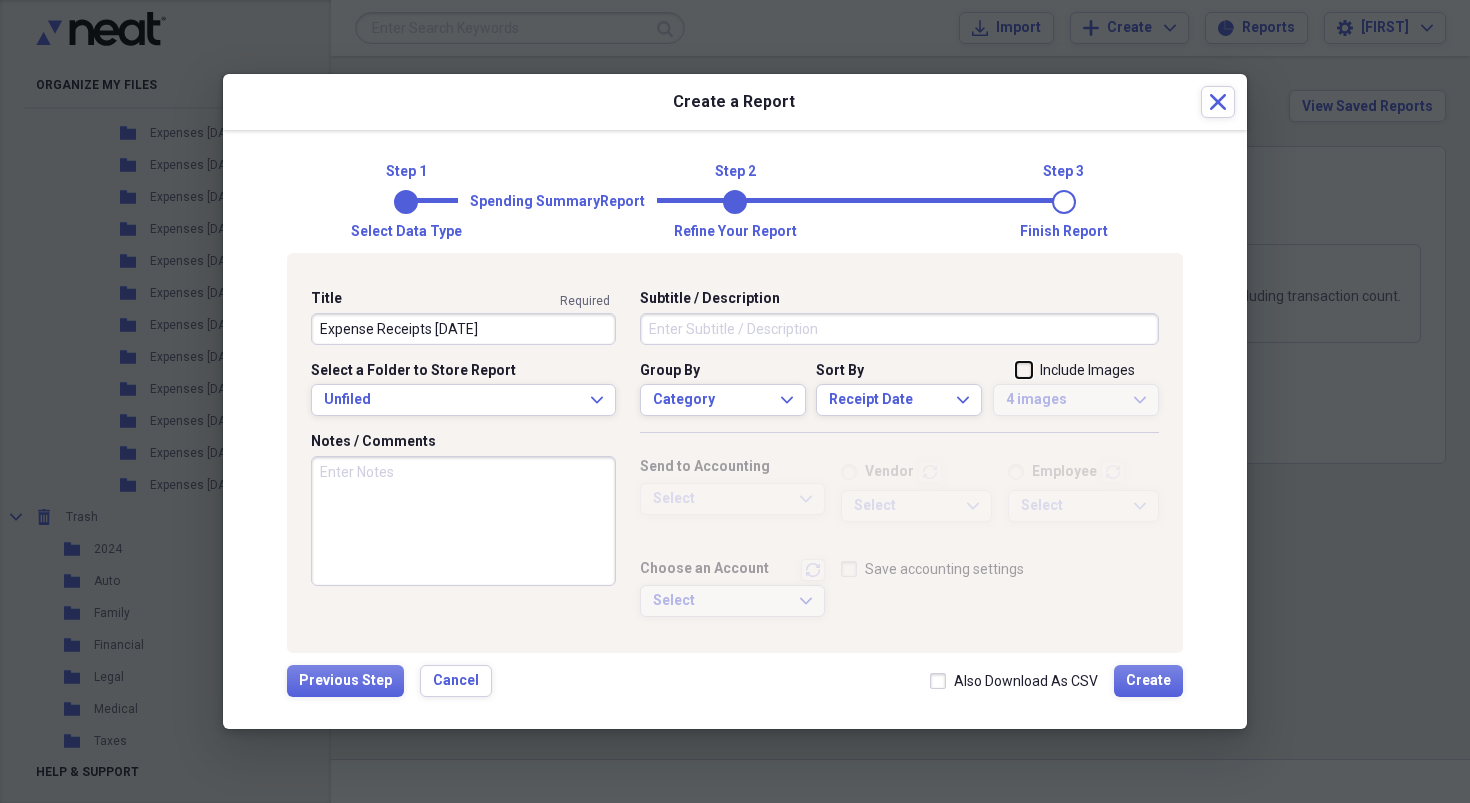 click on "Include Images" at bounding box center [1016, 372] 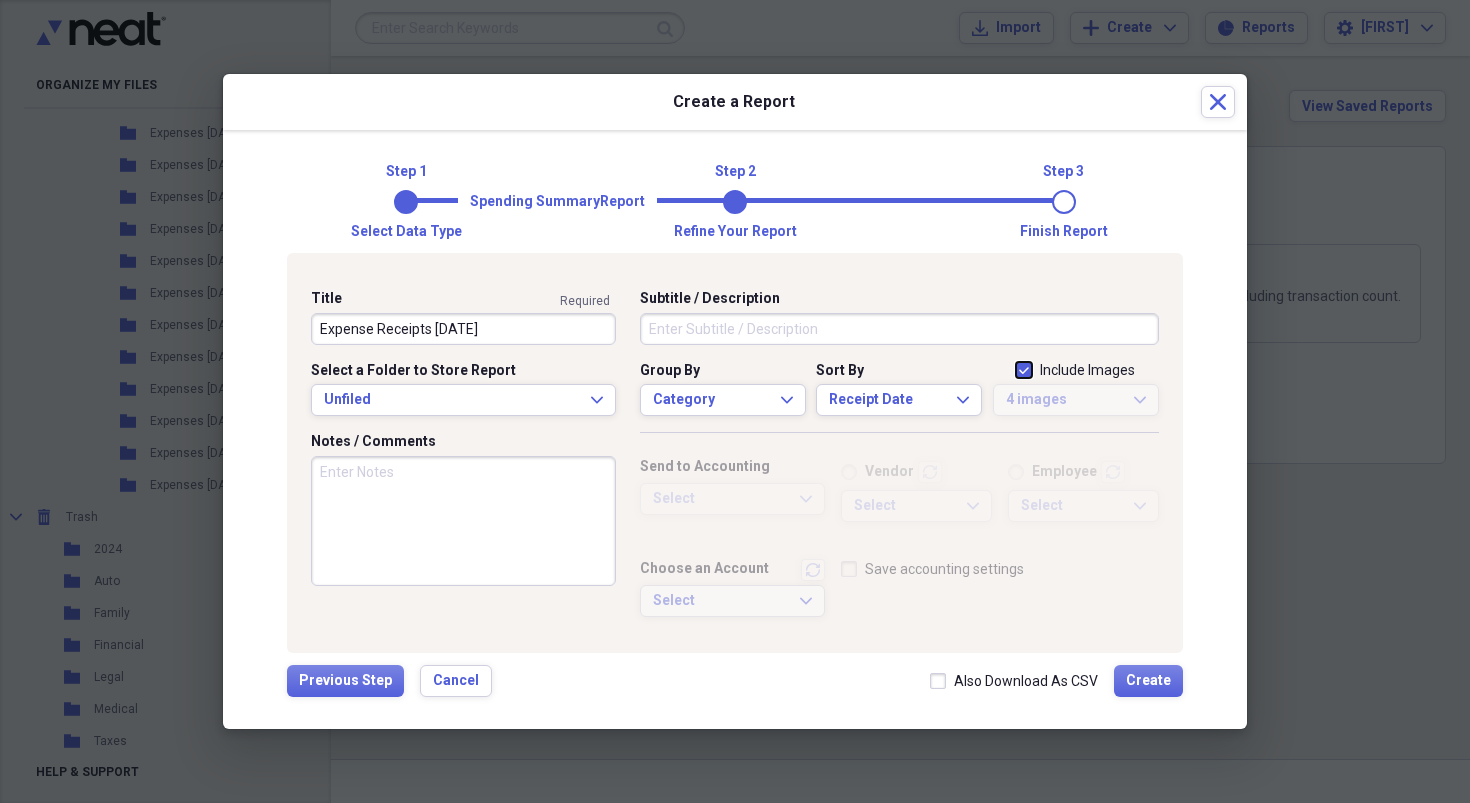 checkbox on "true" 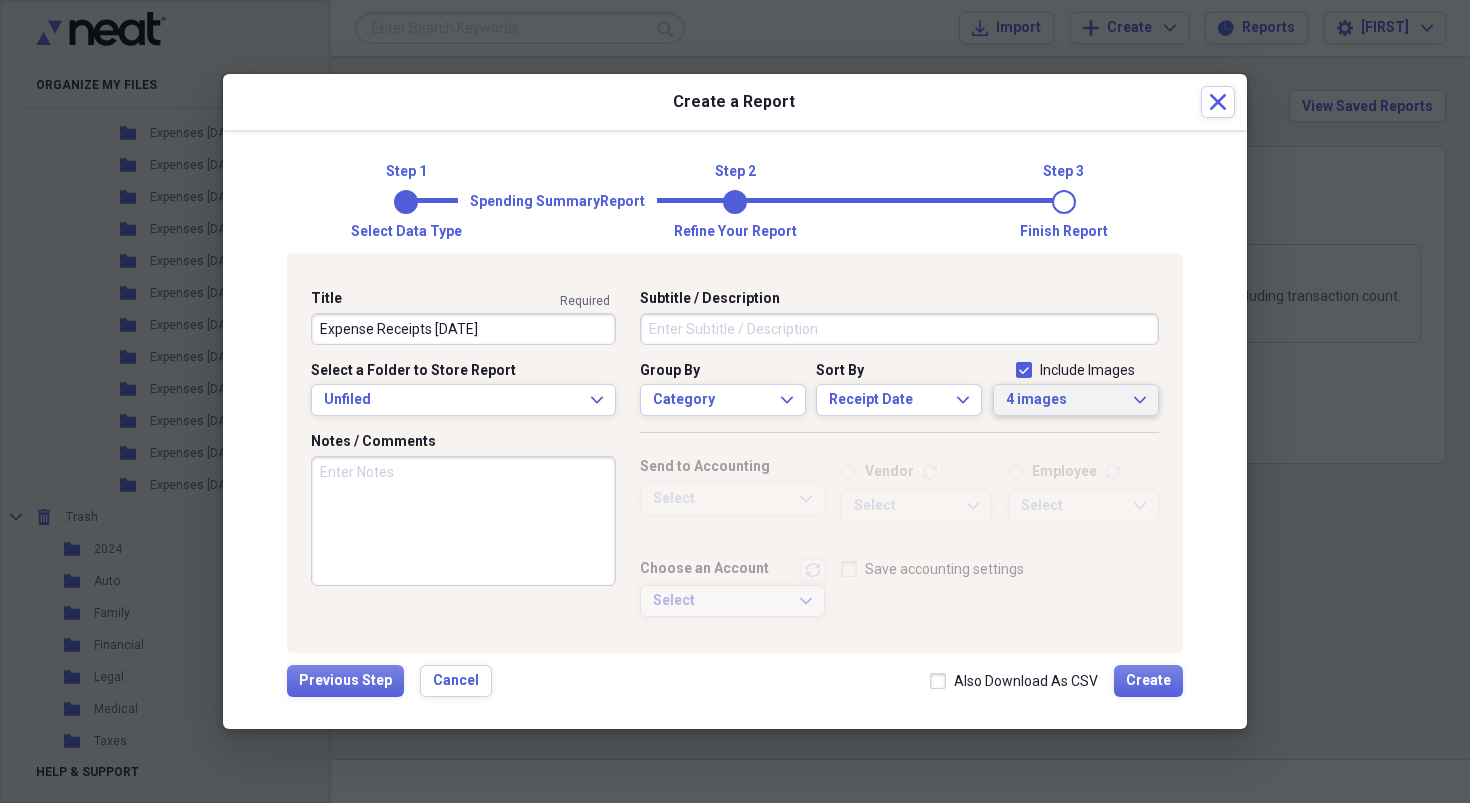 click on "4 images" at bounding box center [1064, 400] 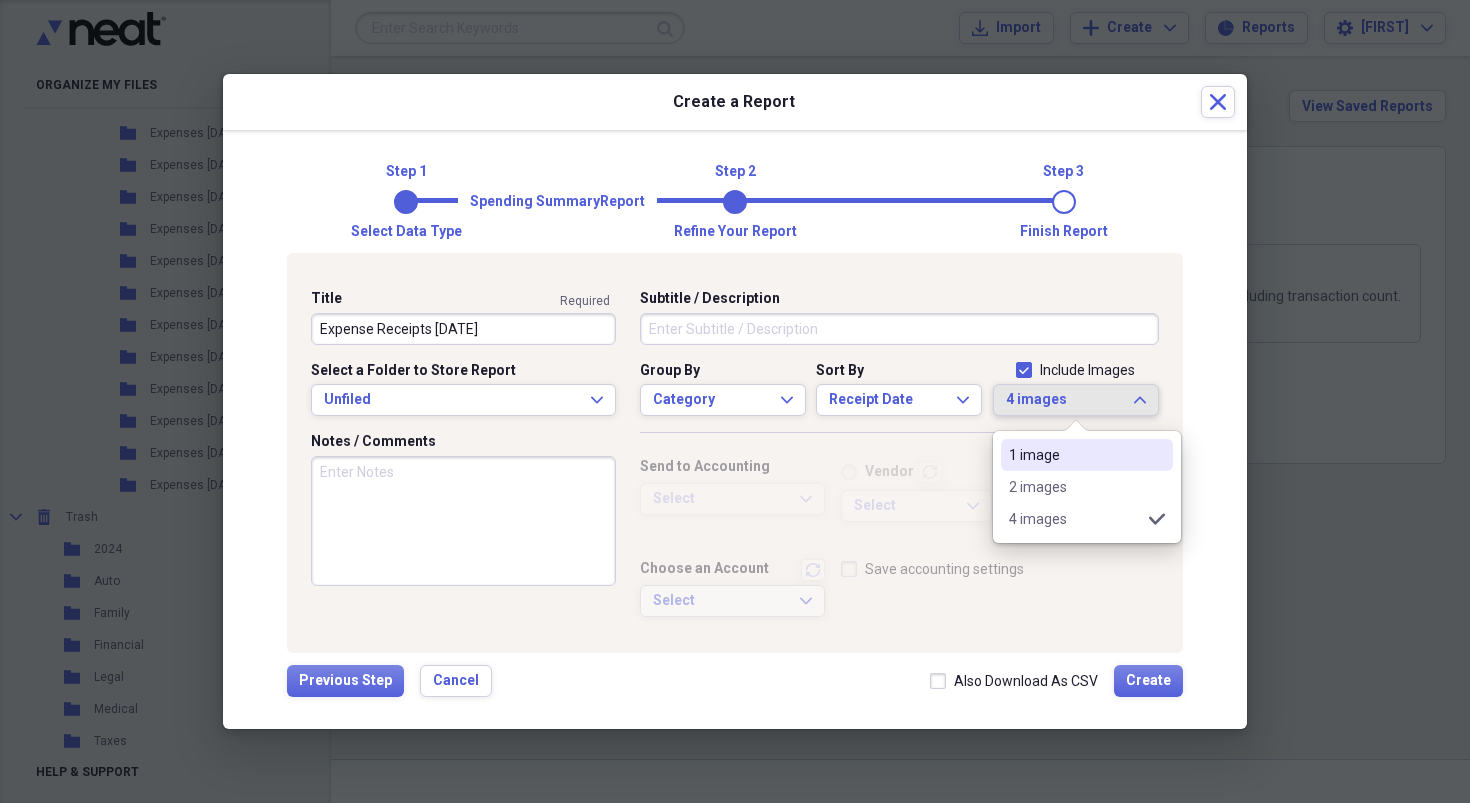 click on "1 image" at bounding box center (1075, 455) 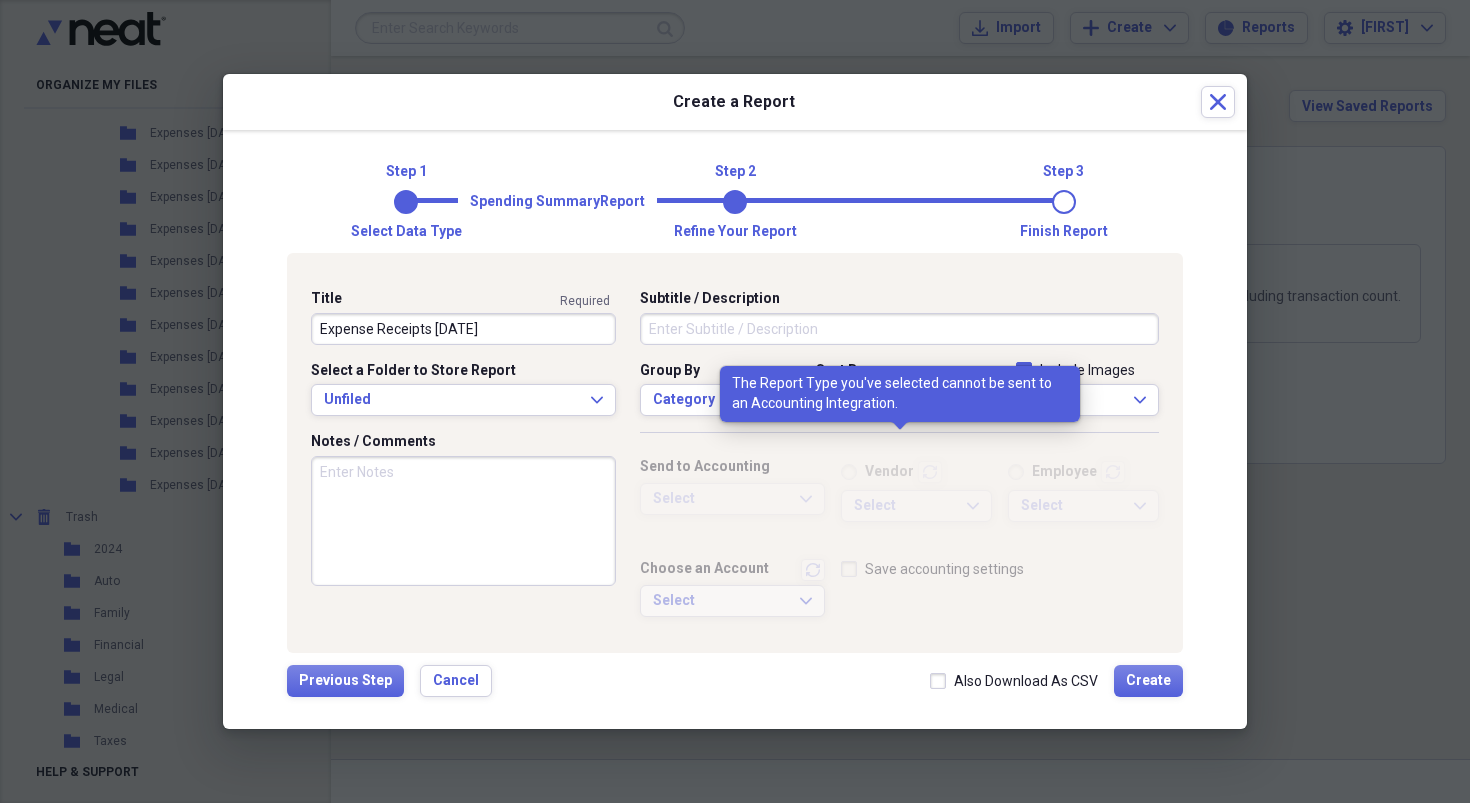 click on "Select Expand" at bounding box center [1083, 512] 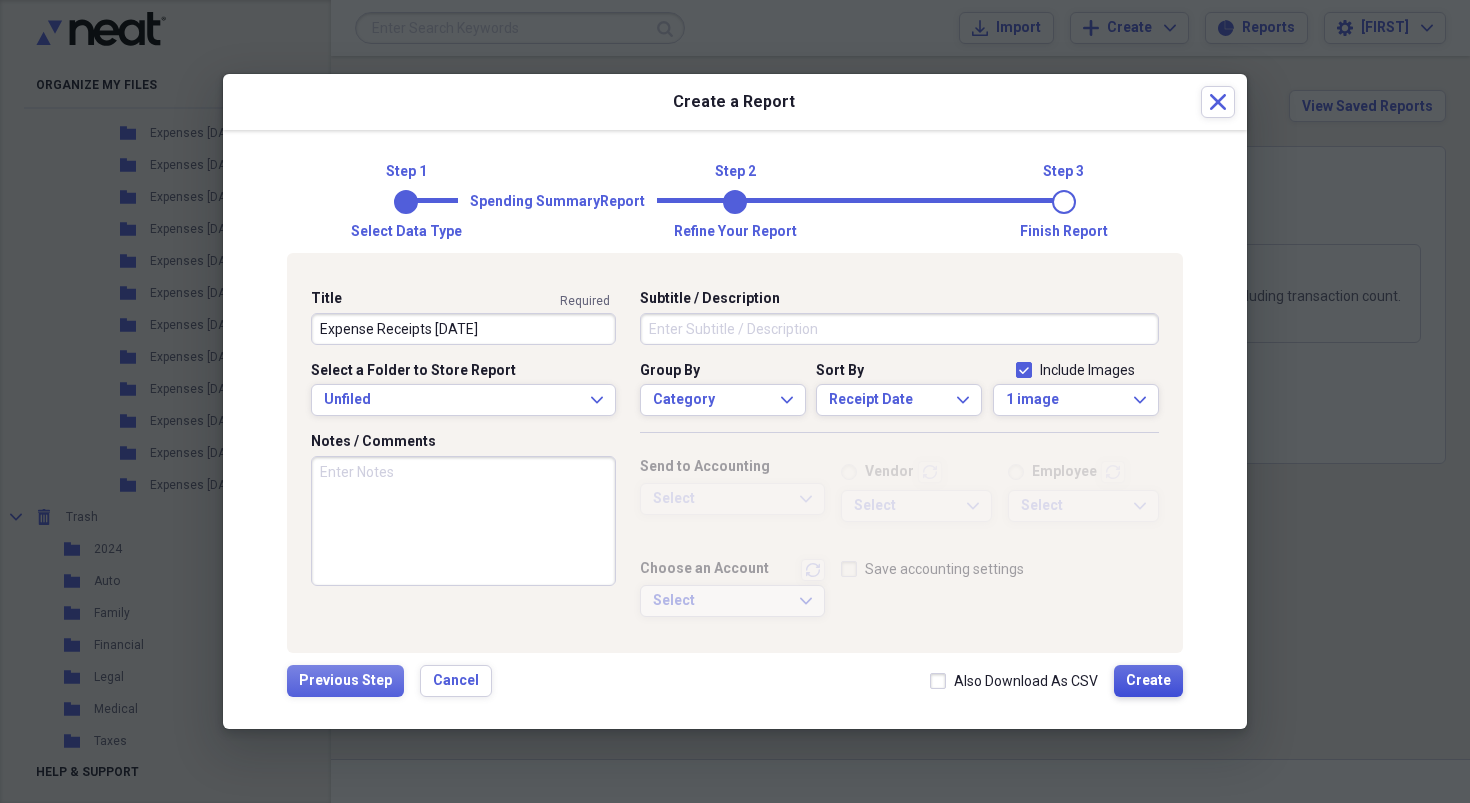 click on "Create" at bounding box center [1148, 681] 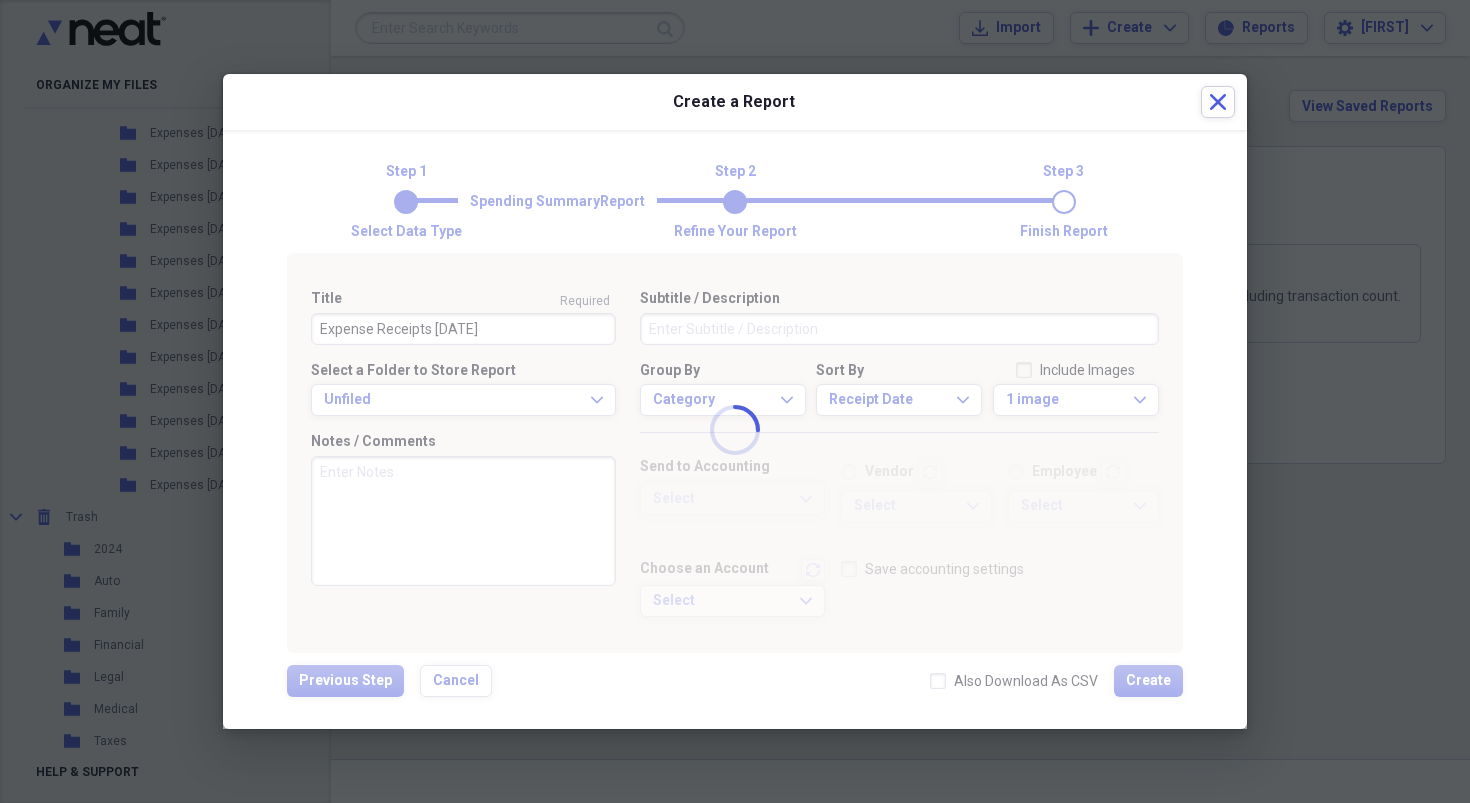 type 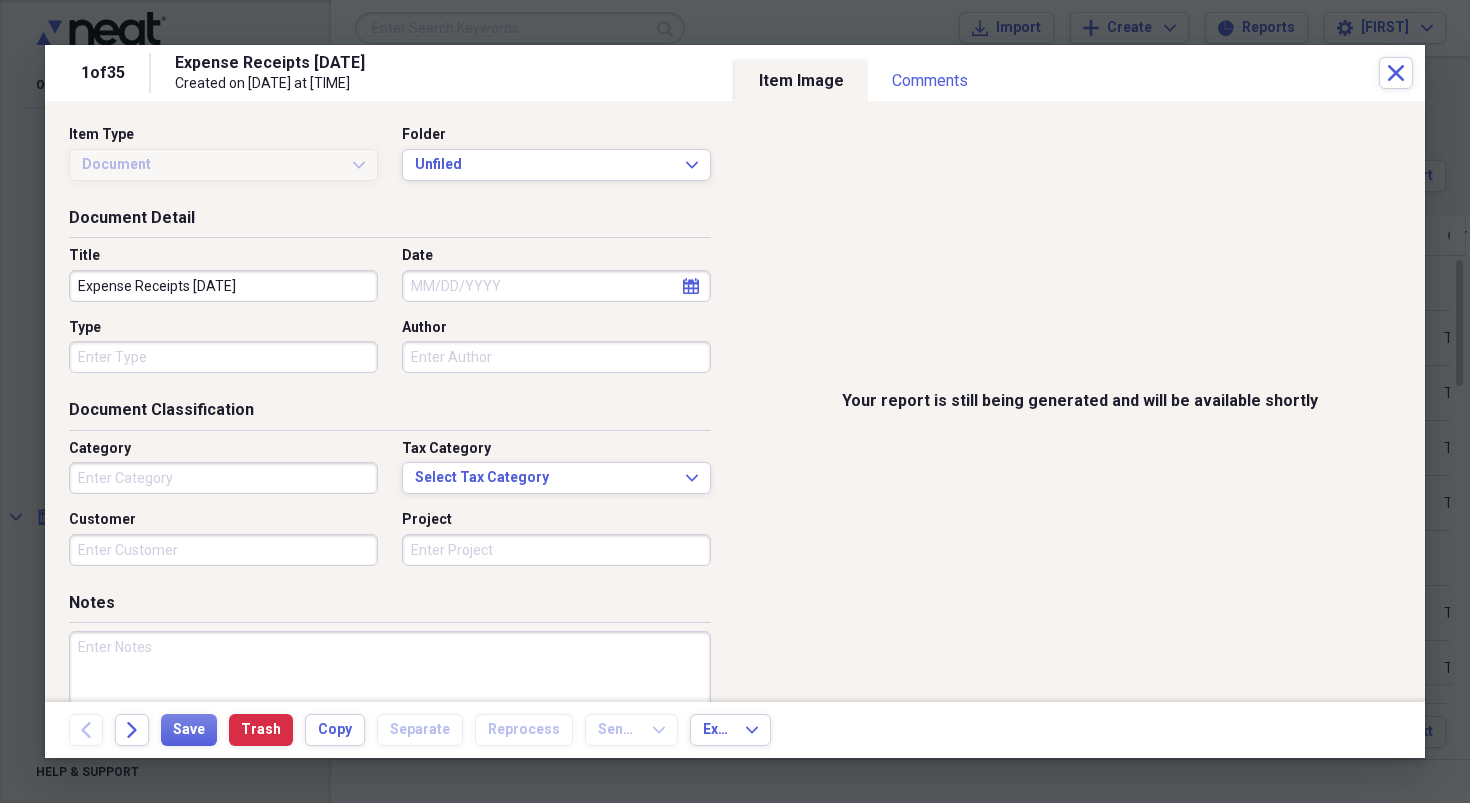 type on "Technology" 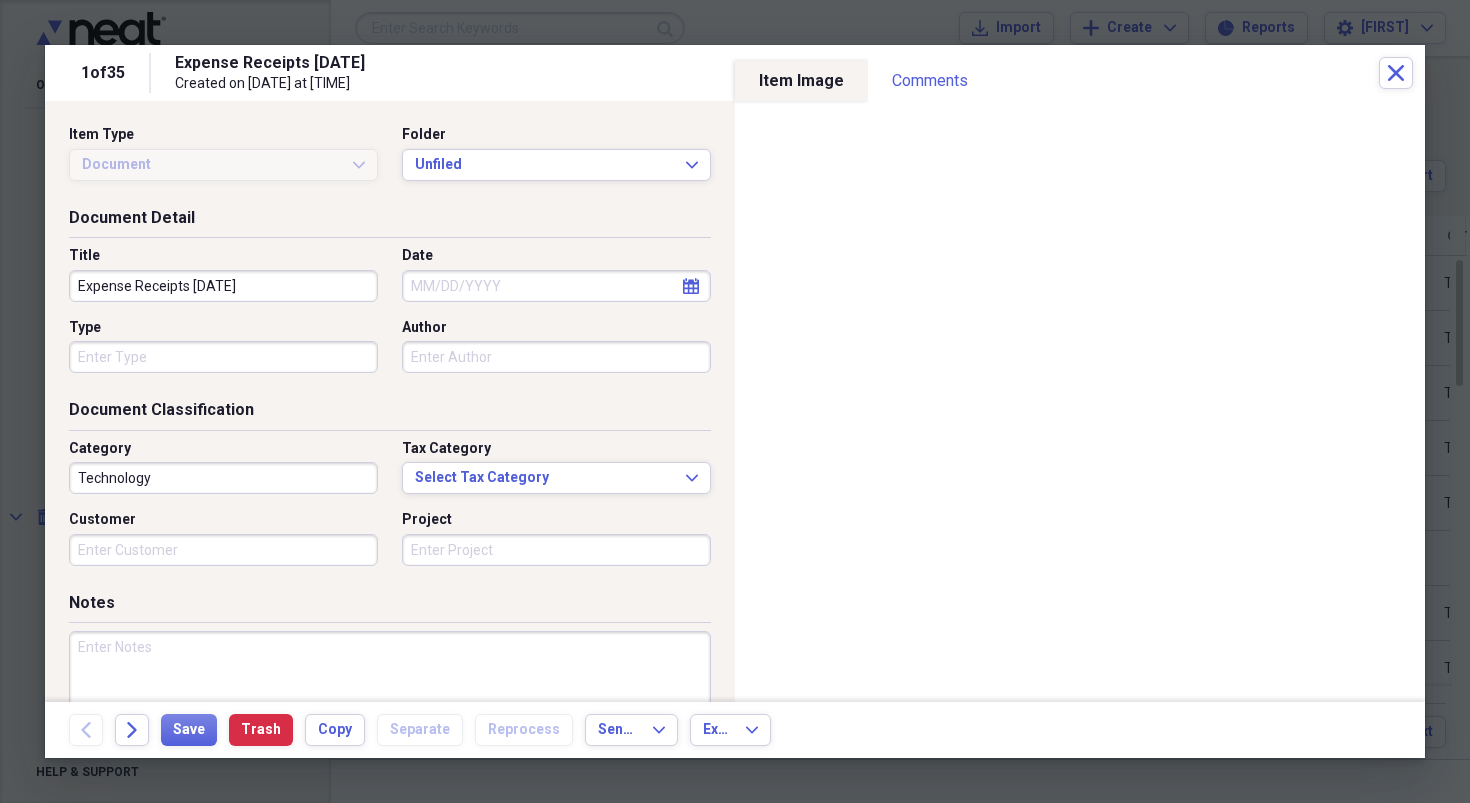 click on "calendar" 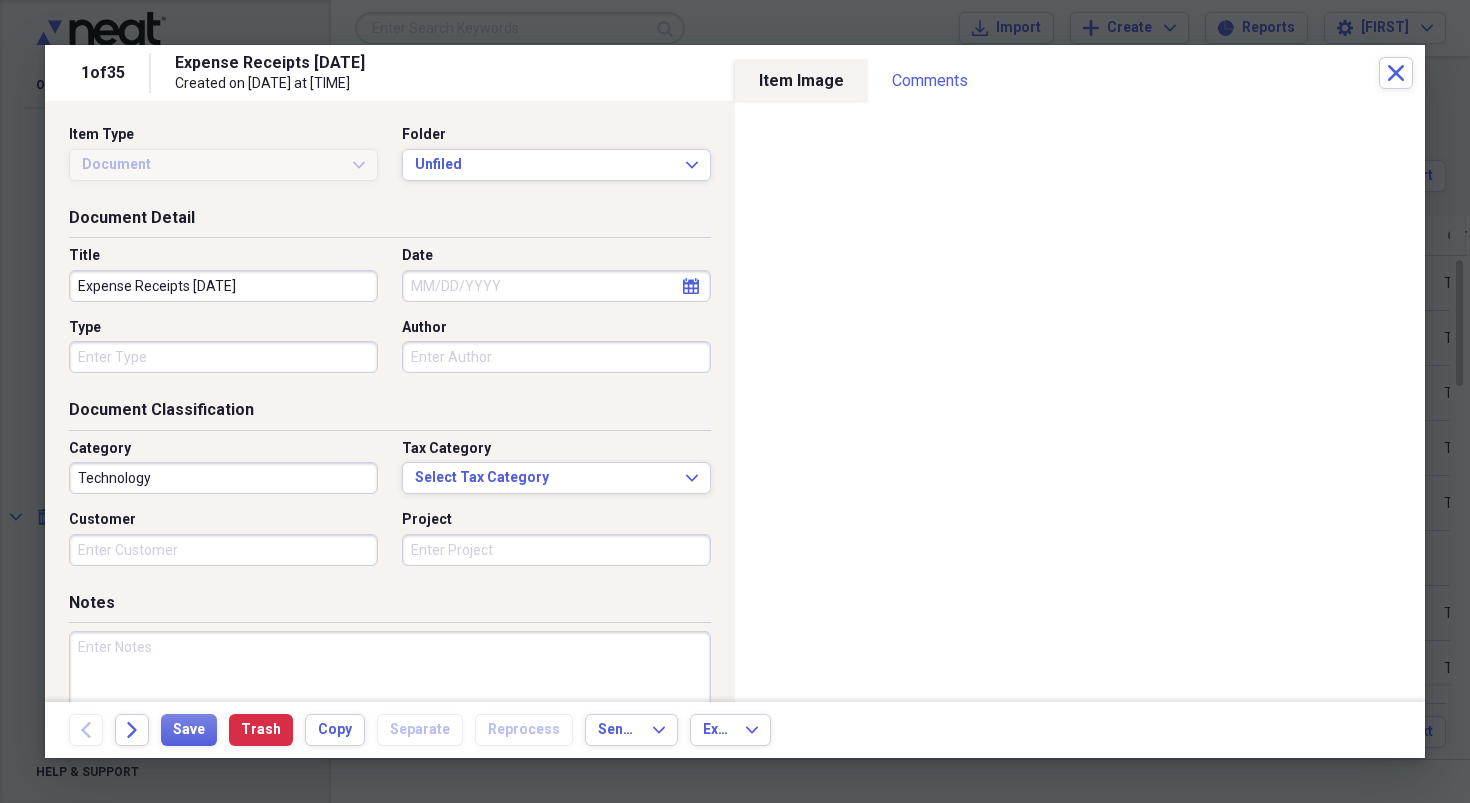click on "Document Detail Title Expense Receipts 7-19-25 Date calendar Calendar Type Author" at bounding box center [390, 303] 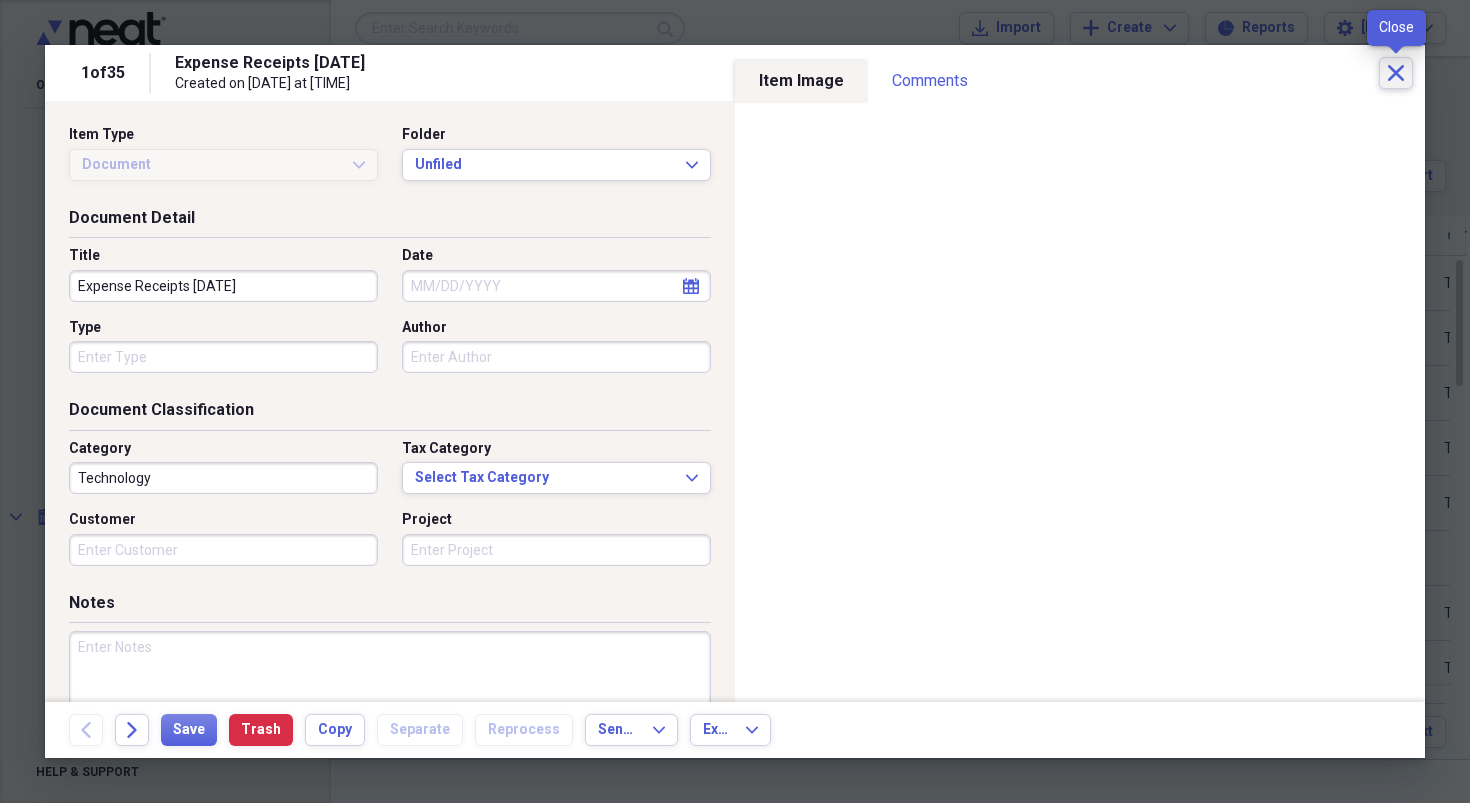 click on "Close" 